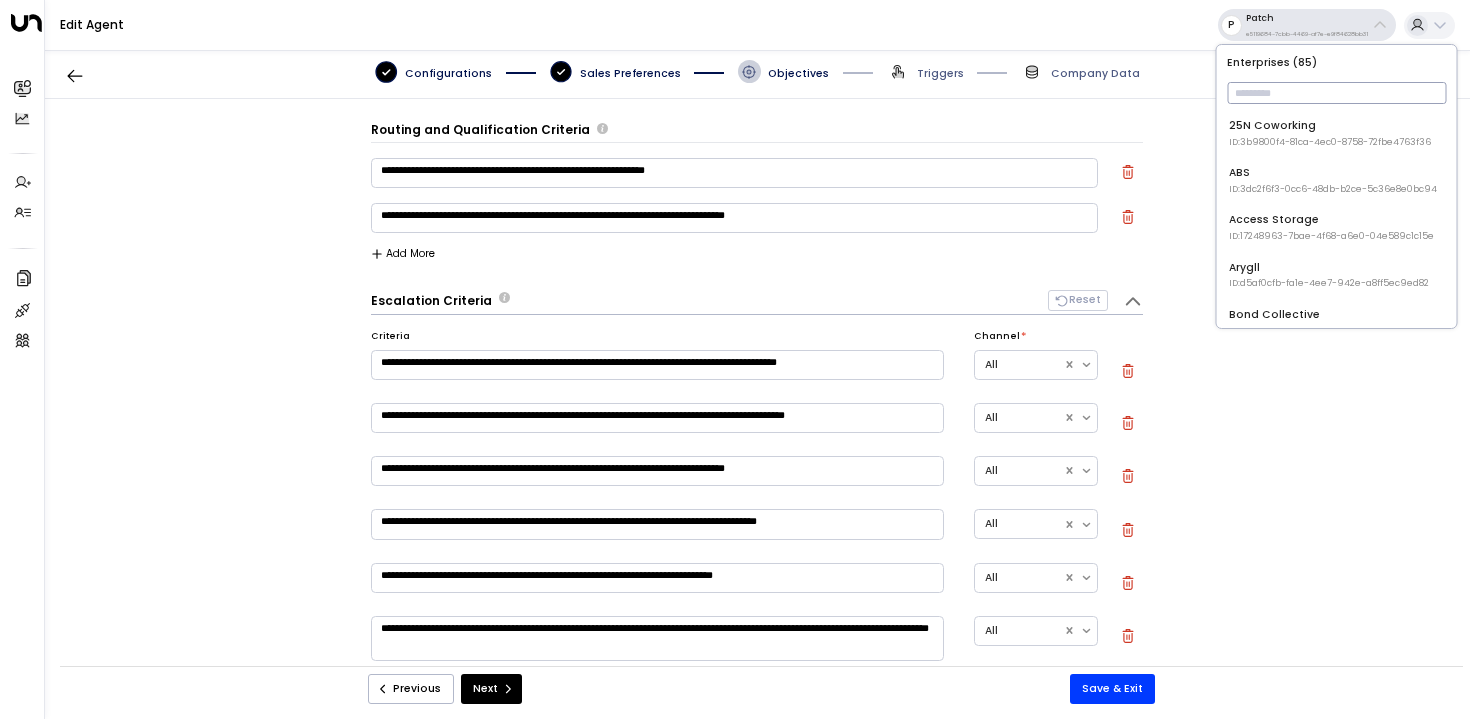 scroll, scrollTop: 0, scrollLeft: 0, axis: both 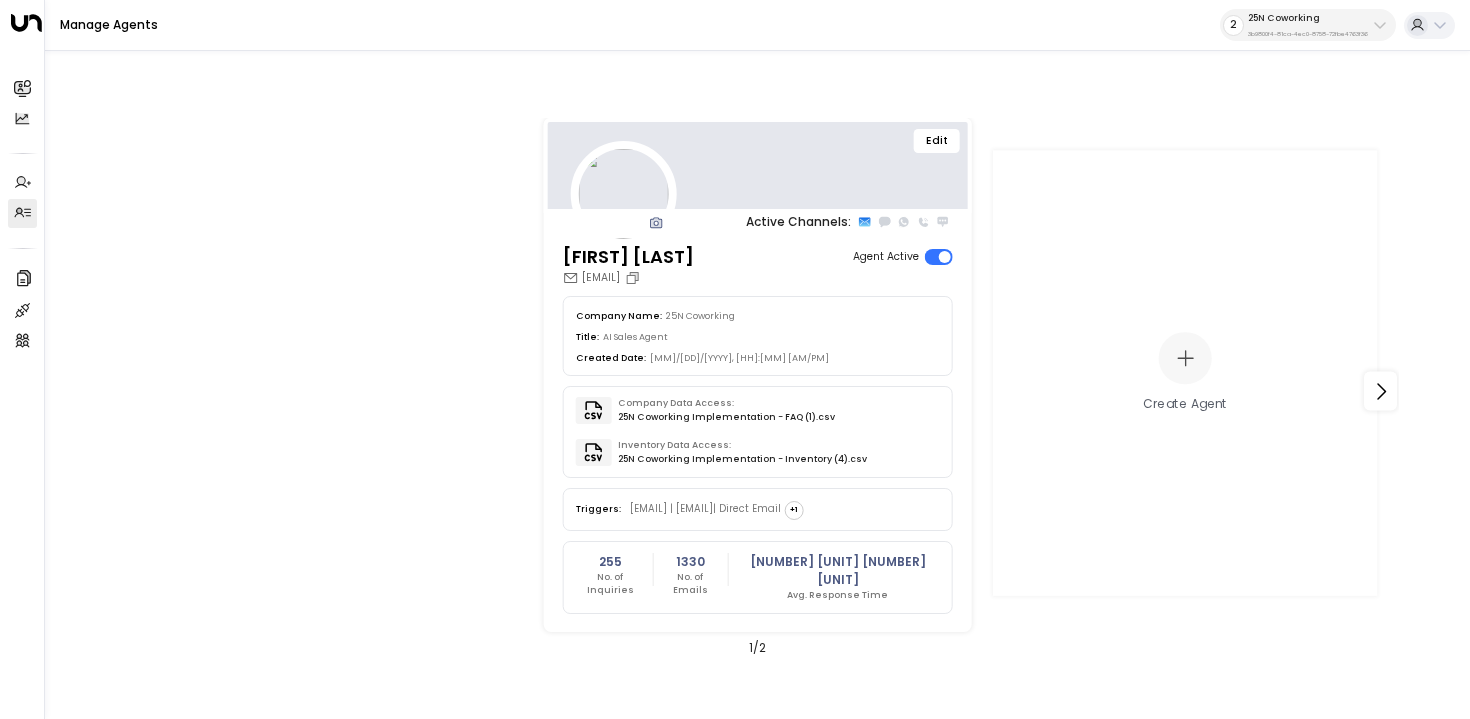click on "3b9800f4-81ca-4ec0-8758-72fbe4763f36" at bounding box center (1308, 34) 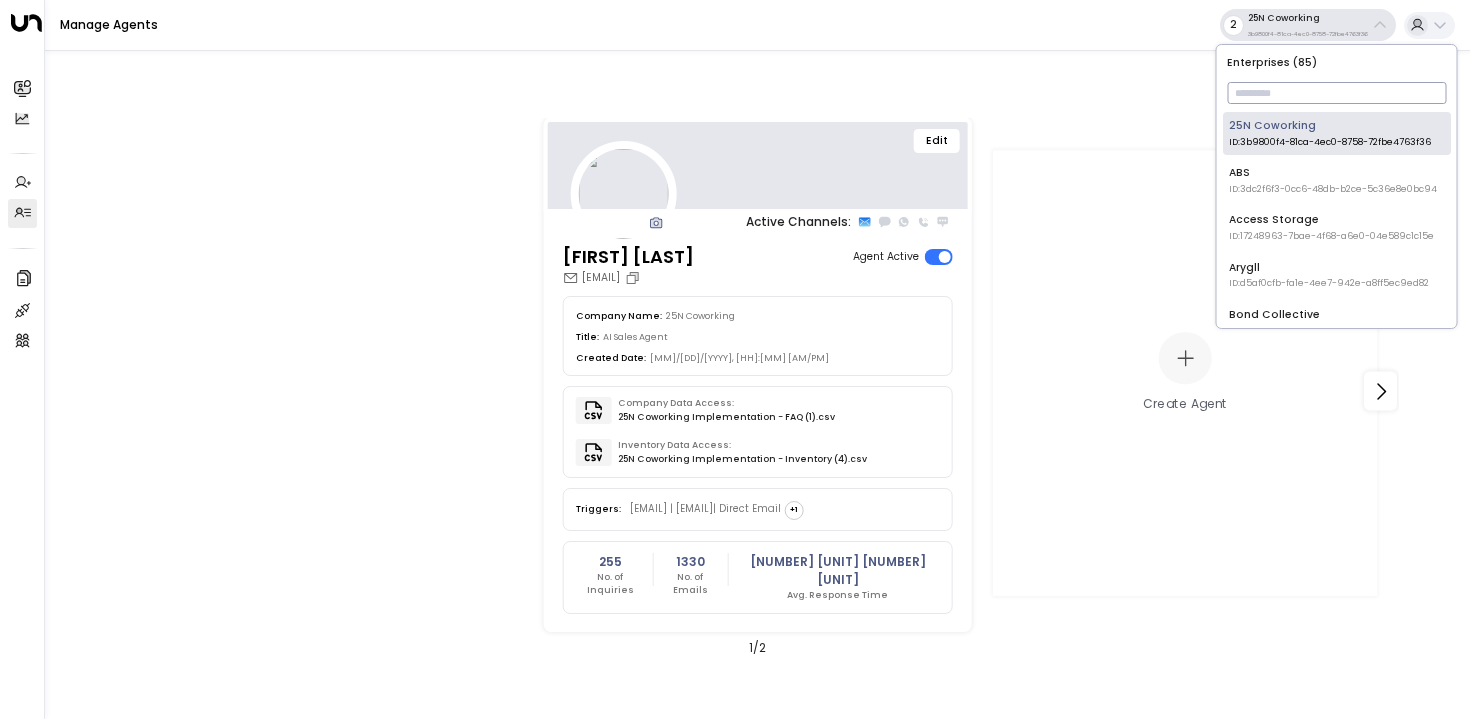 click at bounding box center [1336, 93] 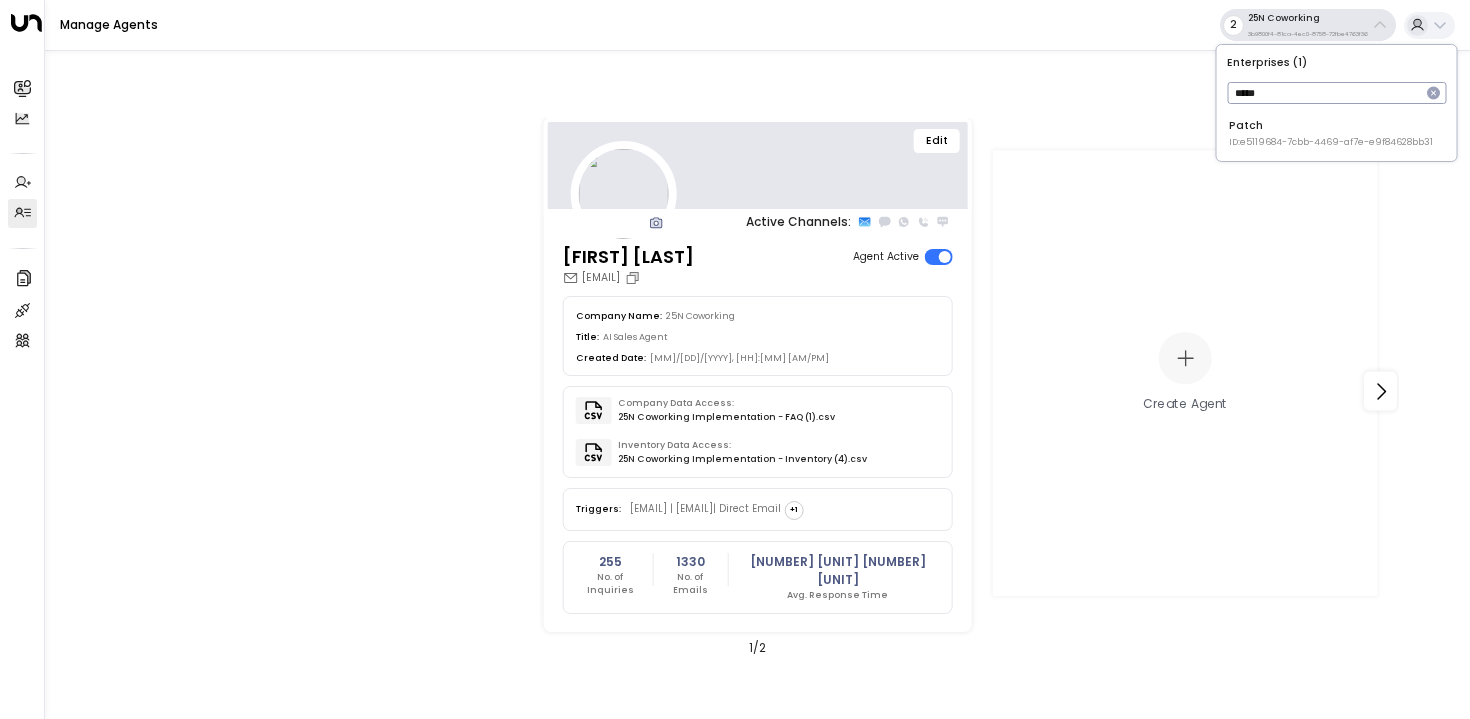type on "*****" 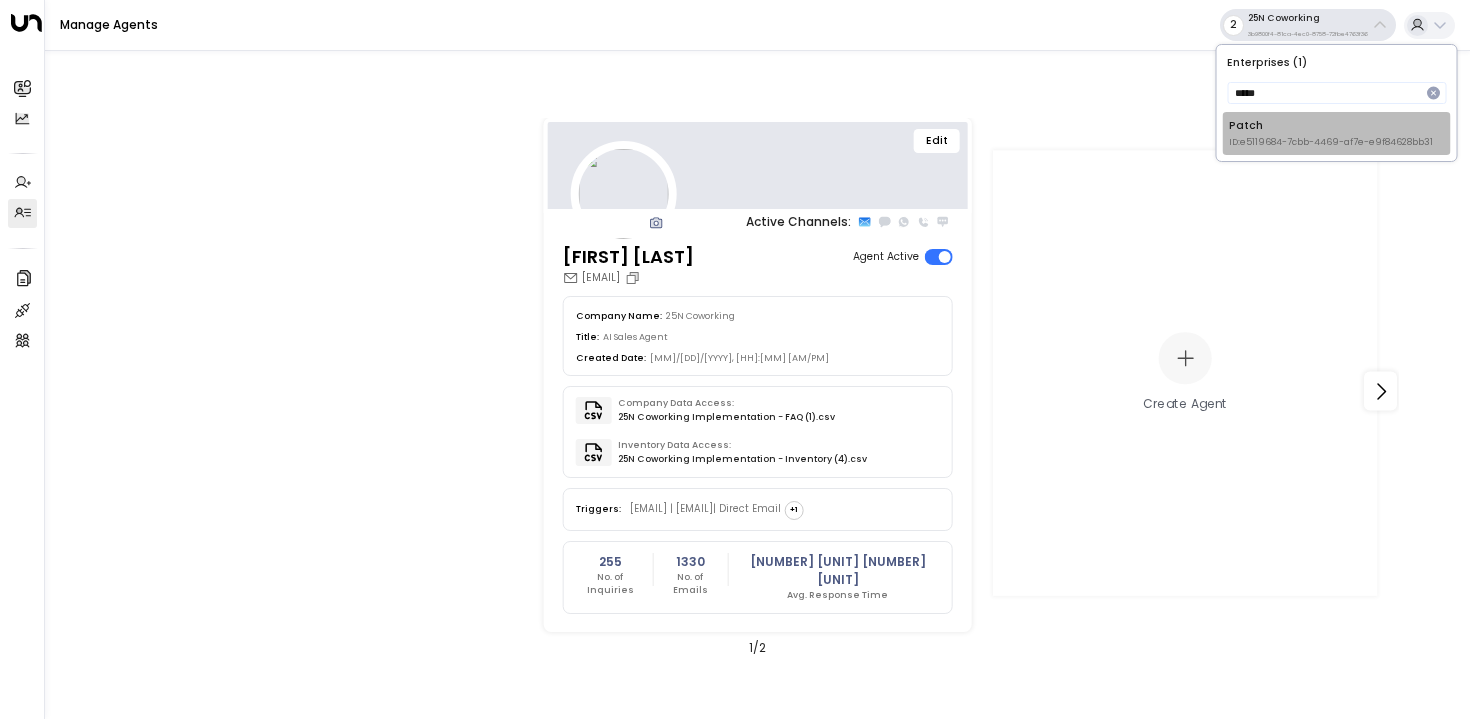 click on "ID:  e5119684-7cbb-4469-af7e-e9f84628bb31" at bounding box center (1331, 143) 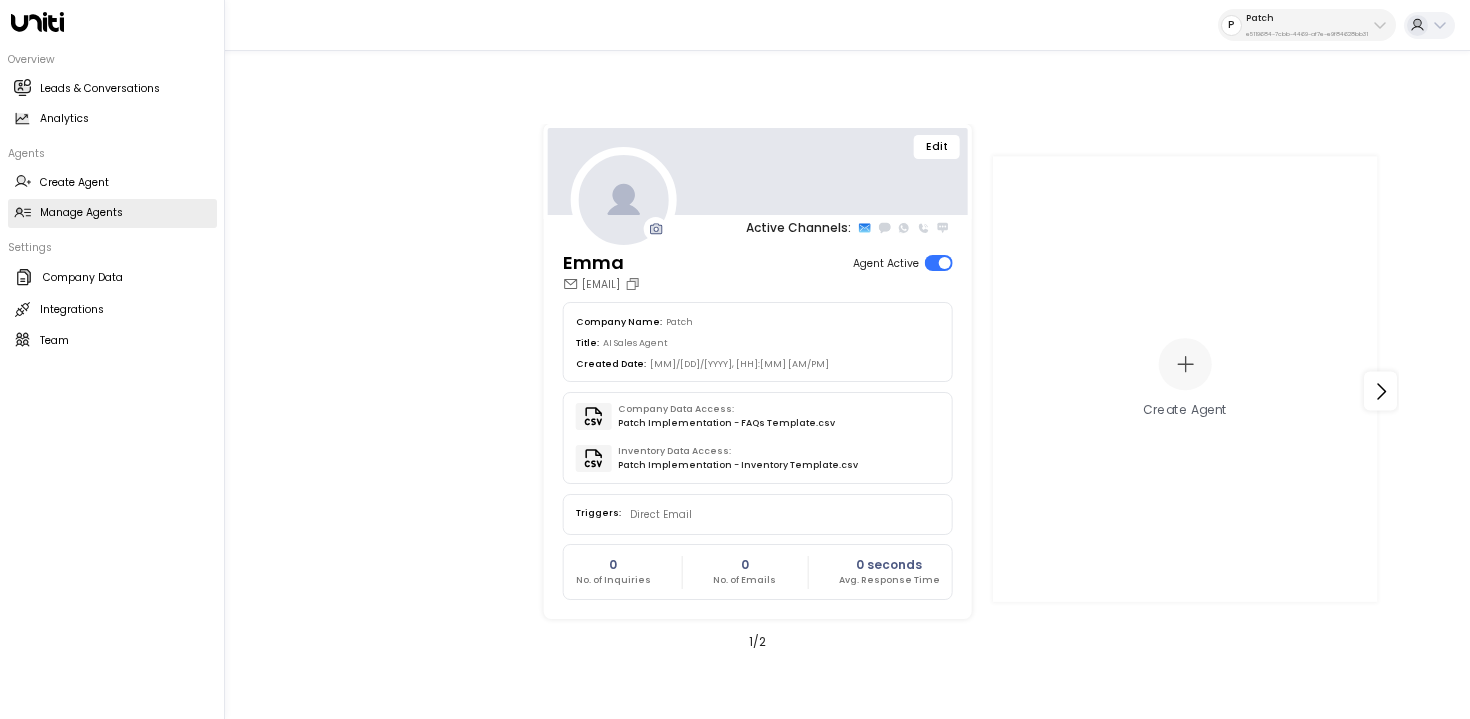 click on "Manage Agents Manage Agents" at bounding box center (112, 213) 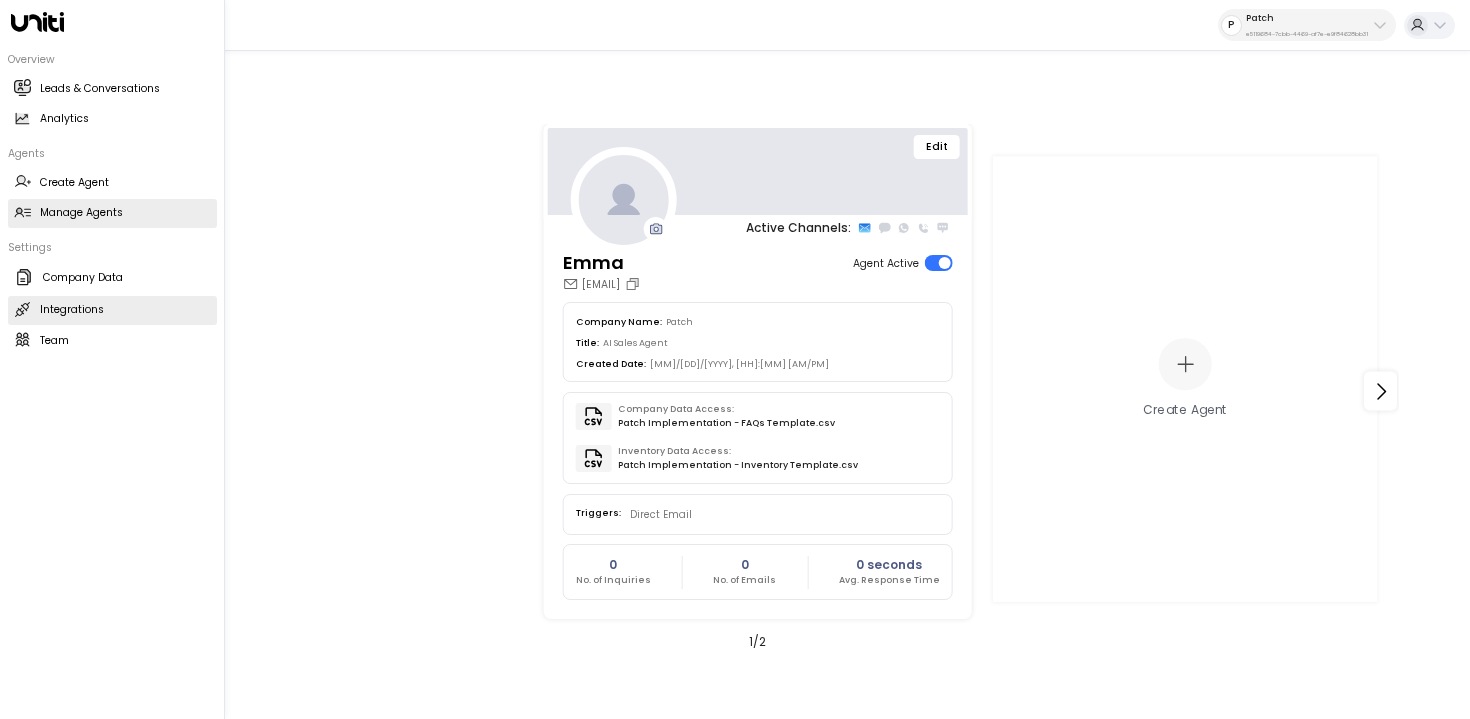 click on "Integrations" at bounding box center (72, 310) 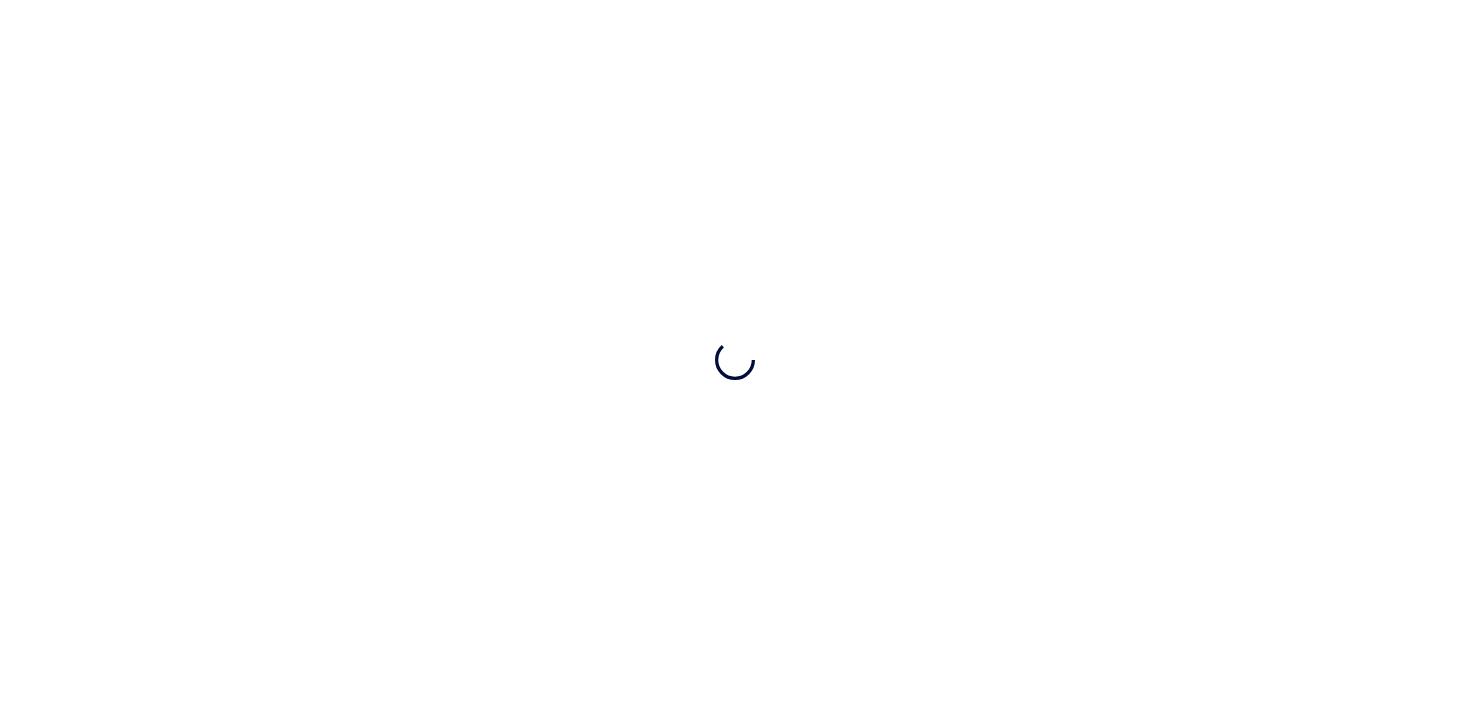 scroll, scrollTop: 0, scrollLeft: 0, axis: both 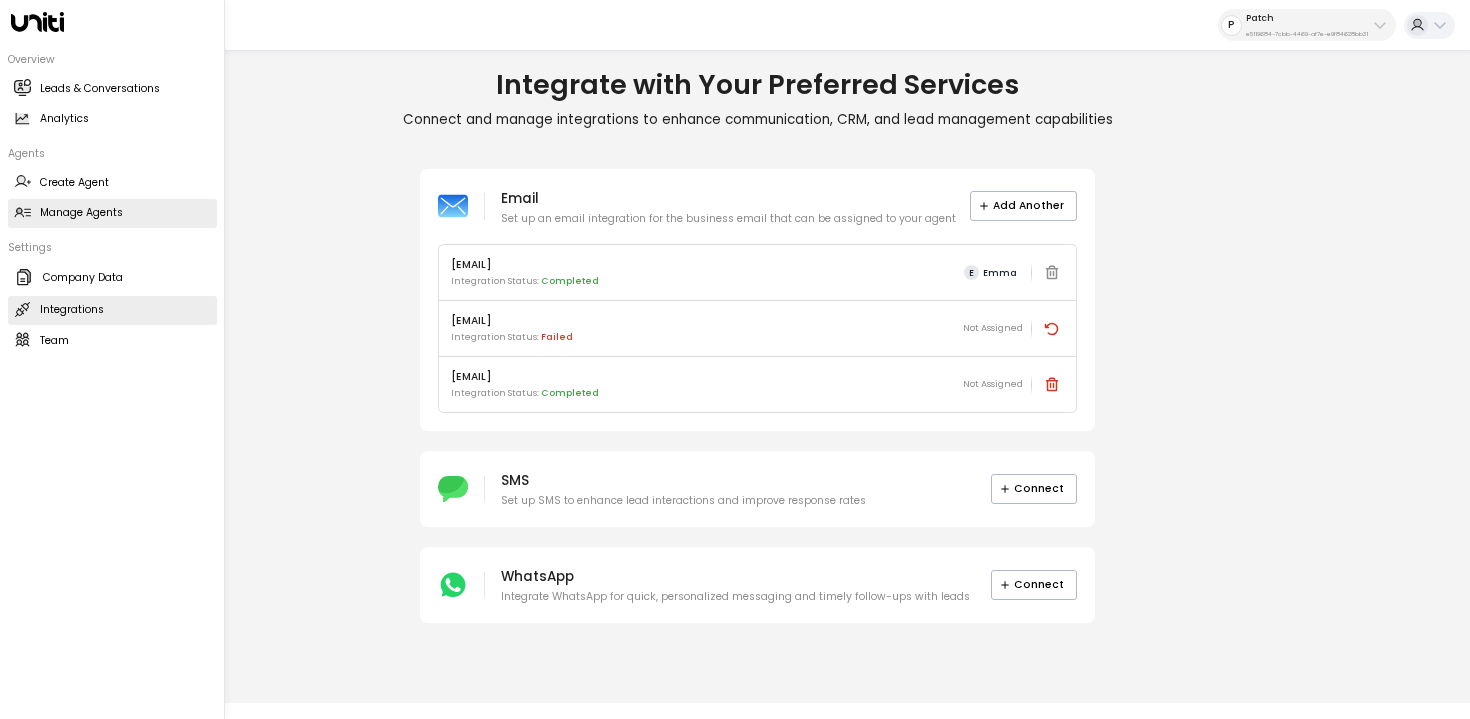 click on "Manage Agents" at bounding box center [81, 213] 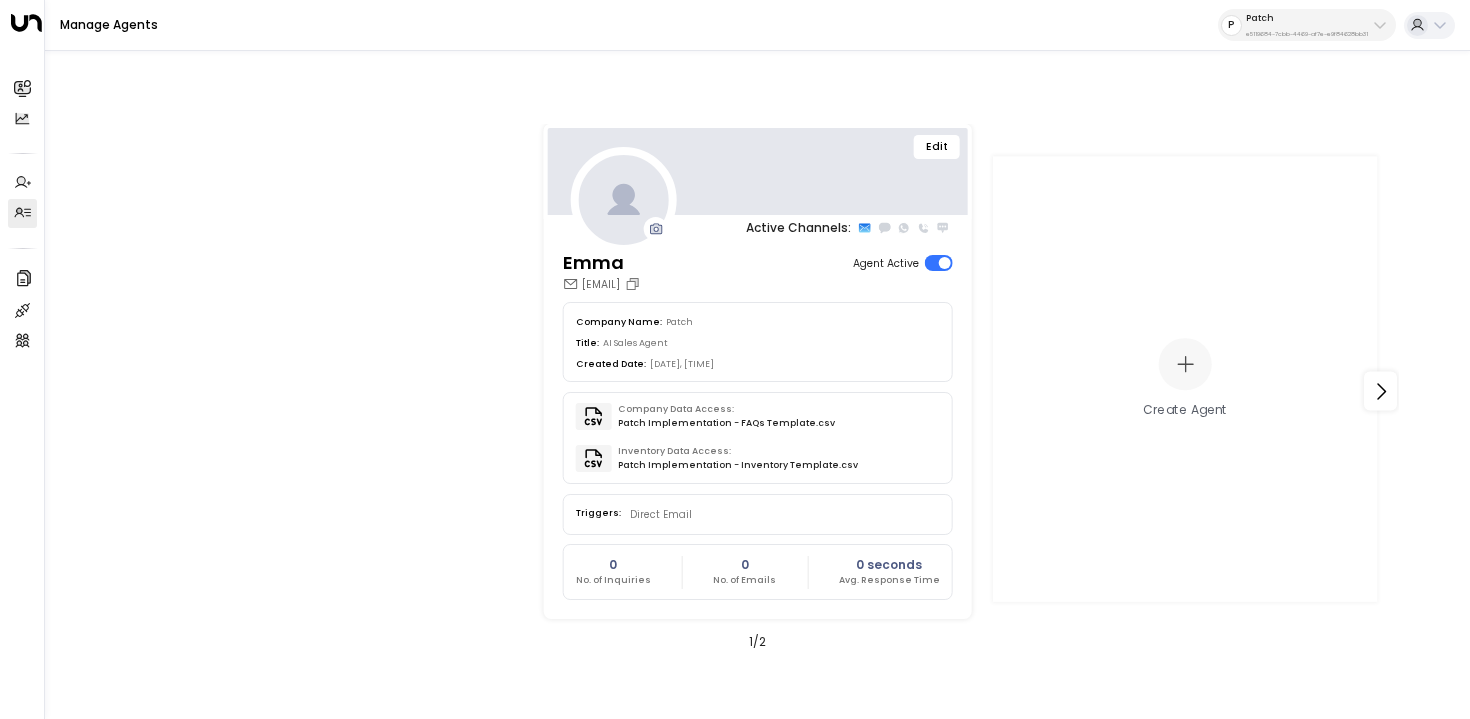click on "Edit" at bounding box center (937, 147) 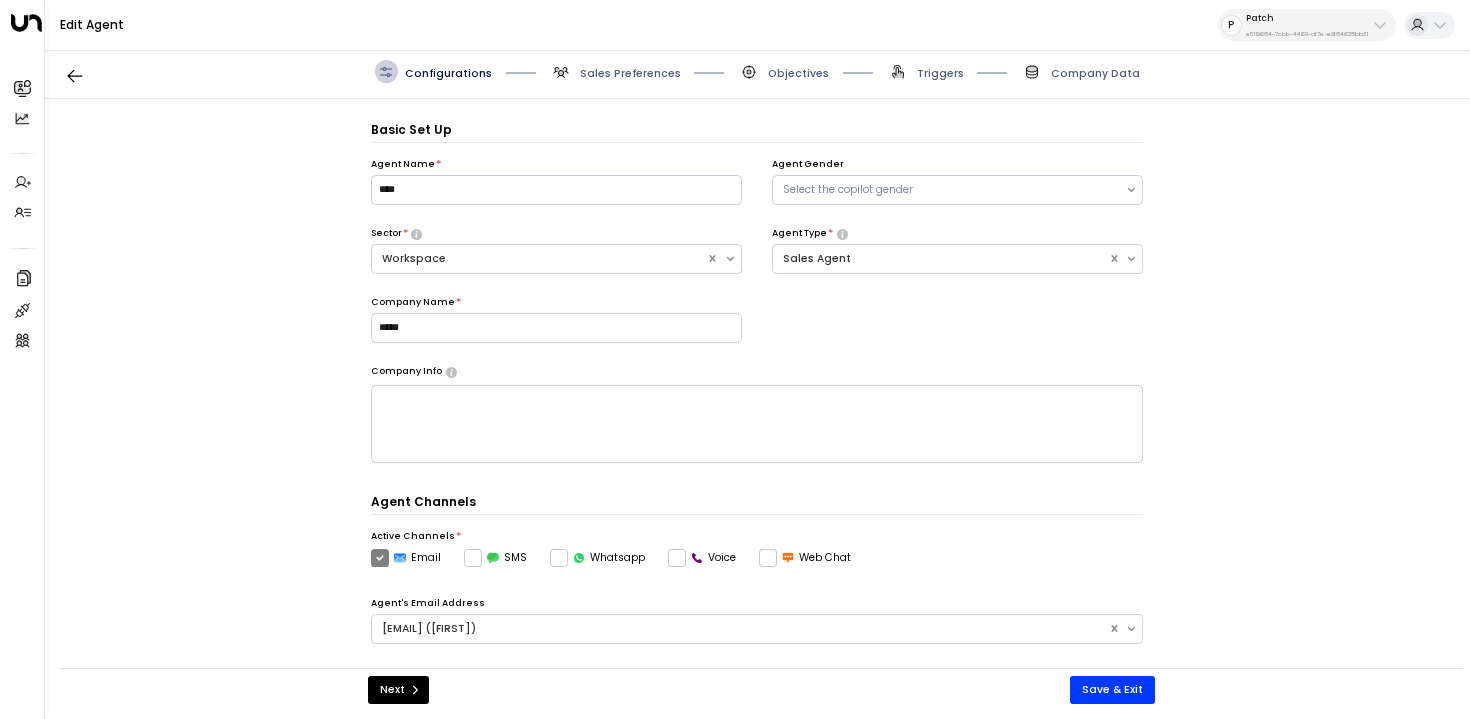 scroll, scrollTop: 22, scrollLeft: 0, axis: vertical 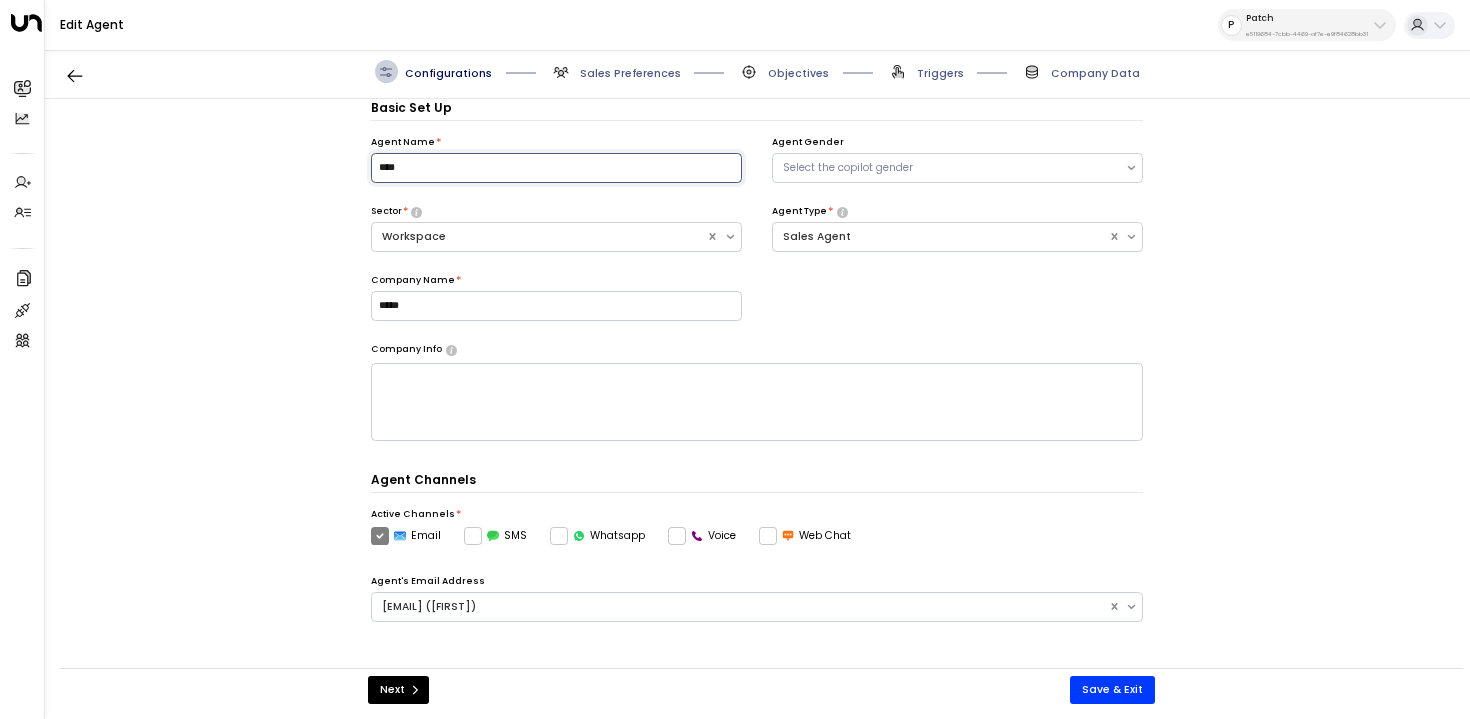click on "****" at bounding box center [556, 168] 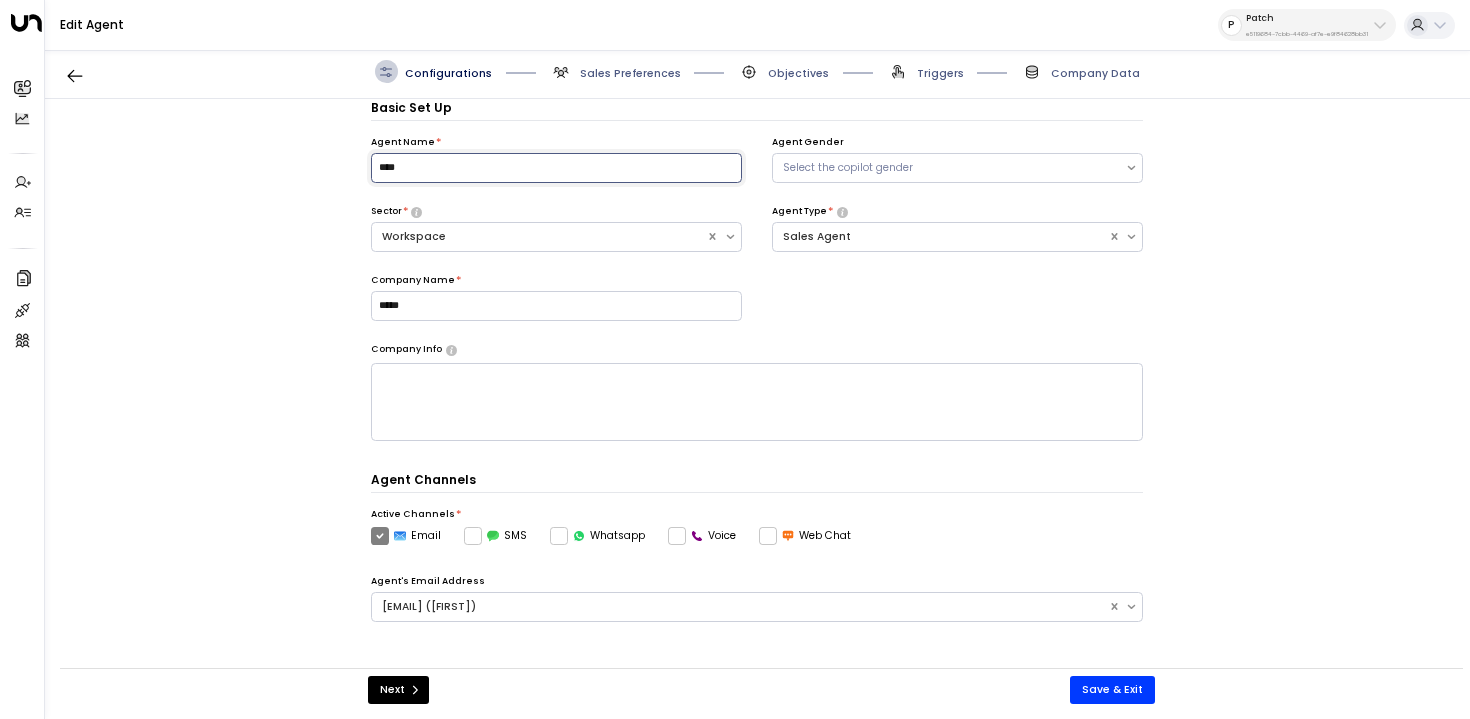 click on "****" at bounding box center (556, 168) 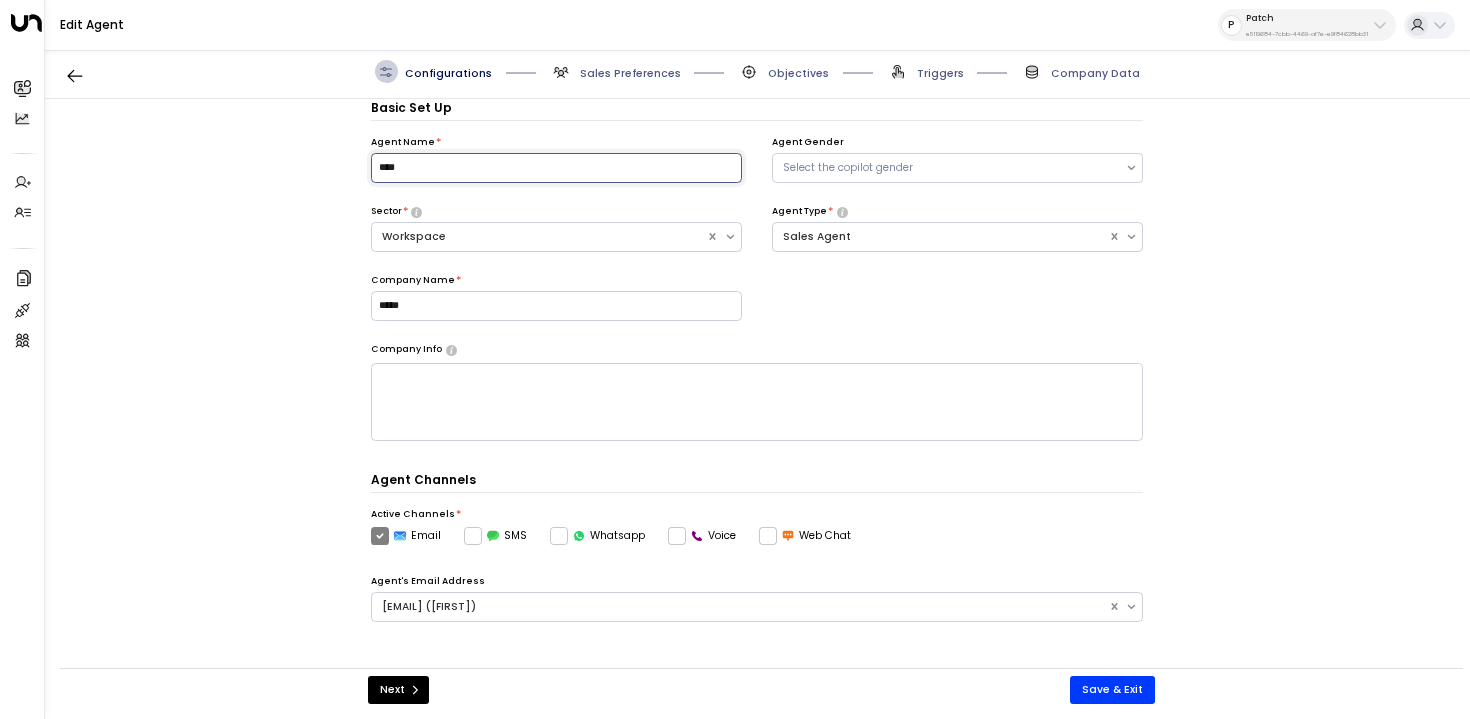 click on "****" at bounding box center (556, 168) 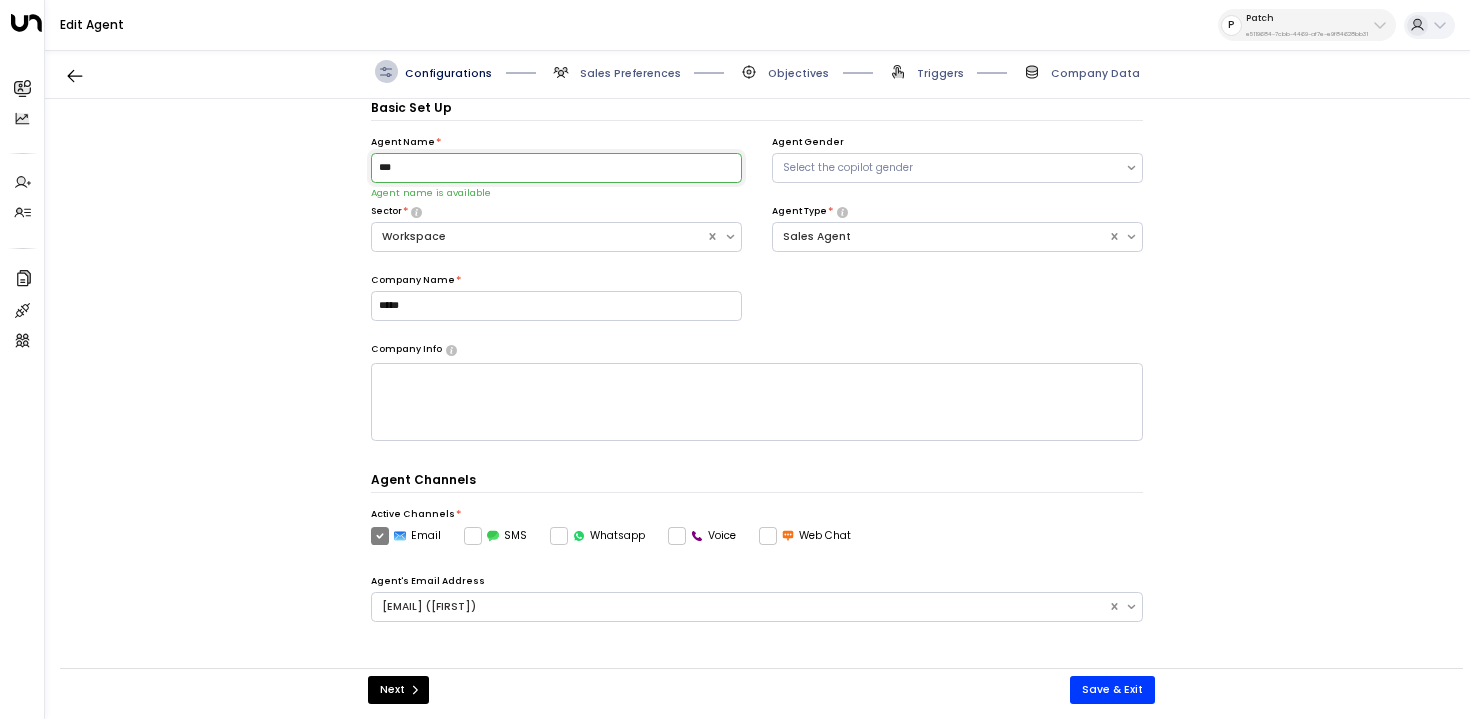 drag, startPoint x: 441, startPoint y: 163, endPoint x: 178, endPoint y: 163, distance: 263 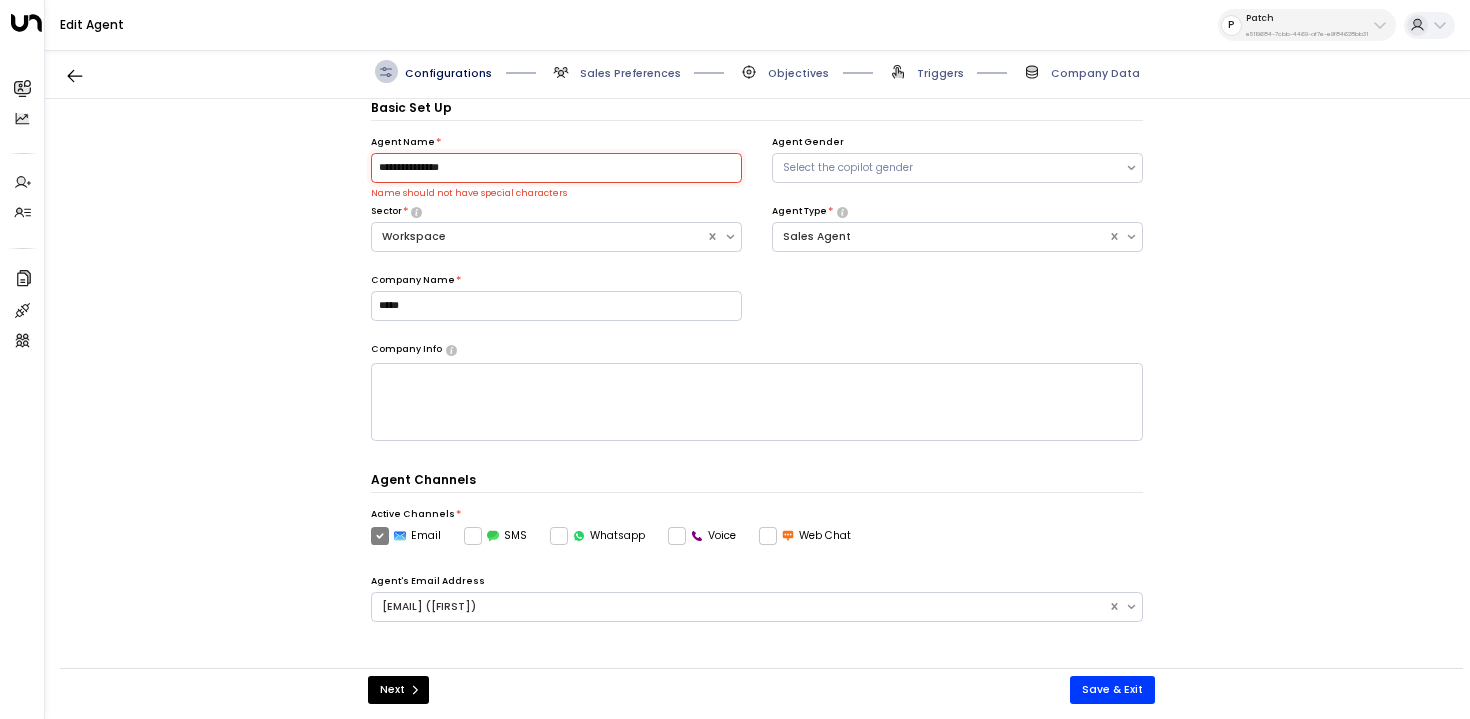 click on "**********" at bounding box center [556, 168] 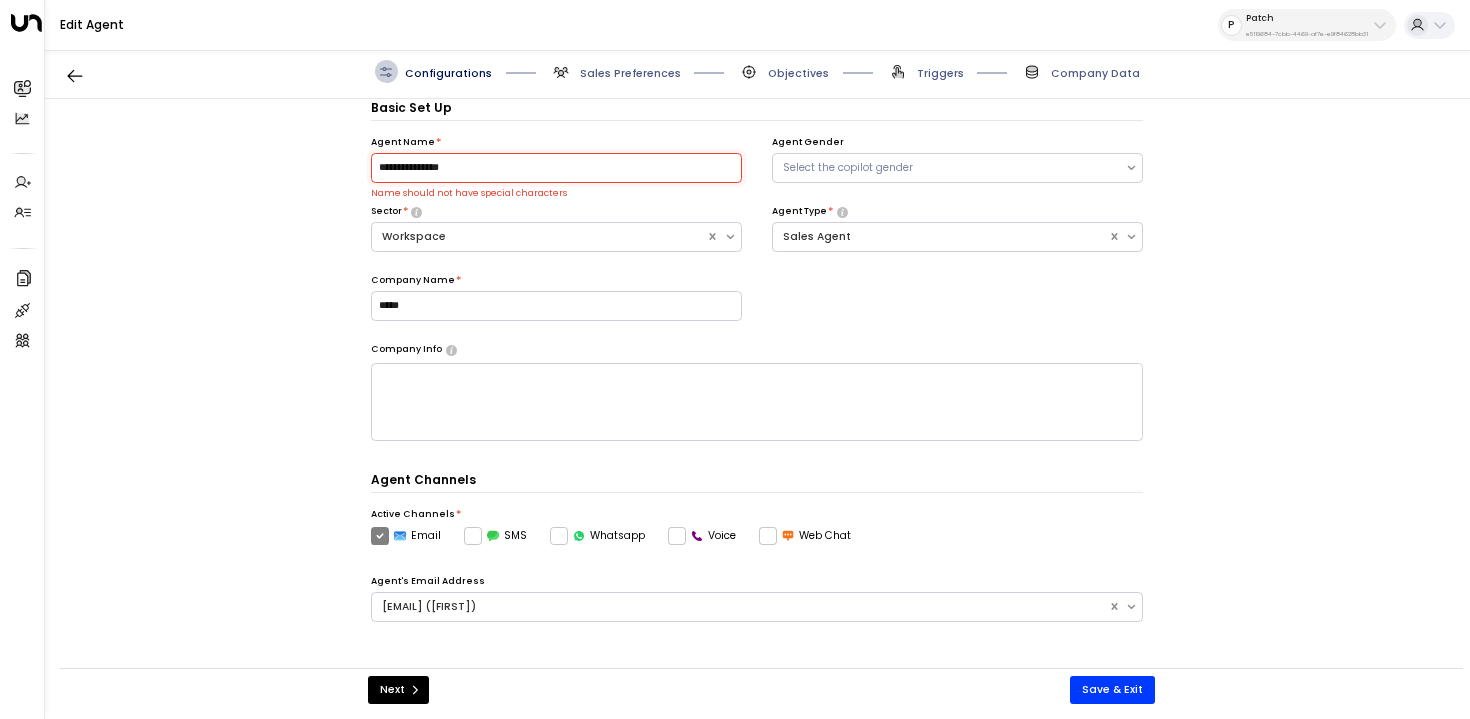 click on "**********" at bounding box center (556, 168) 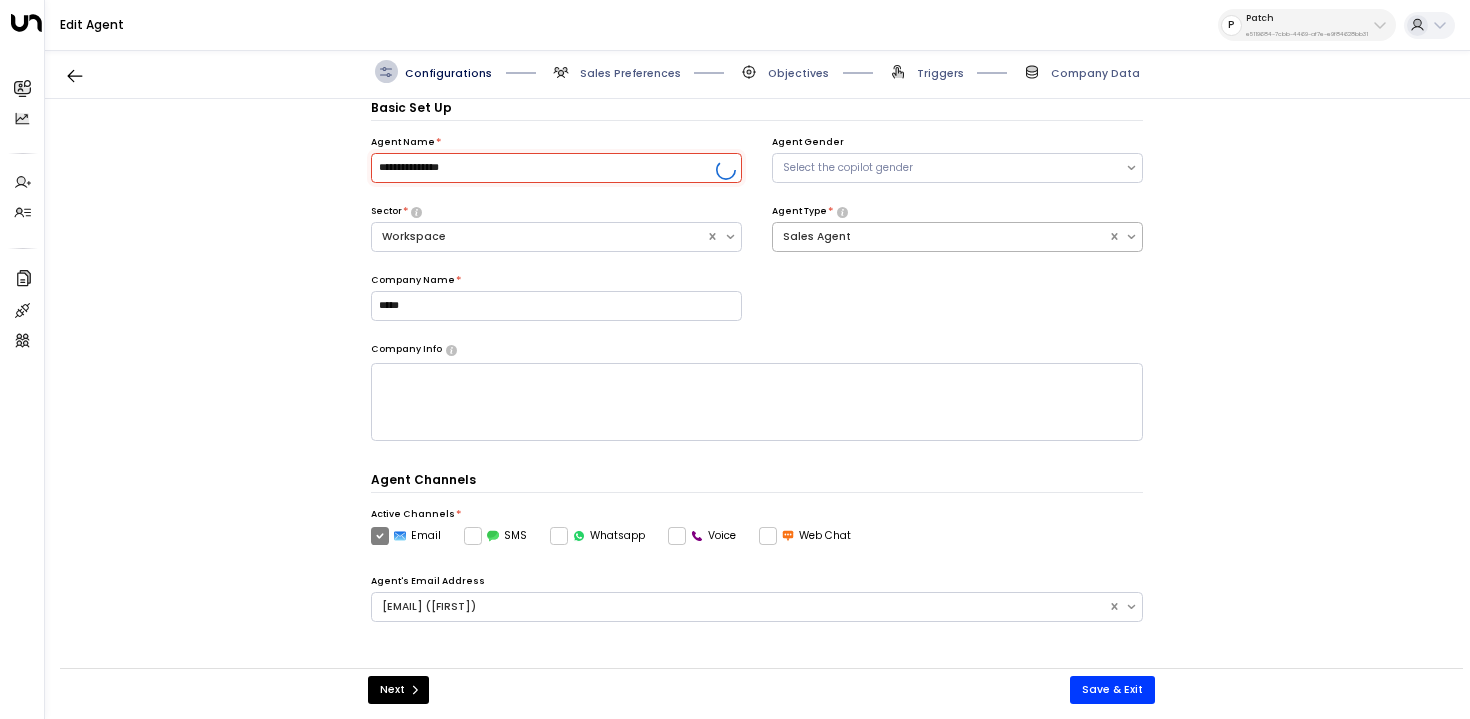 type on "**********" 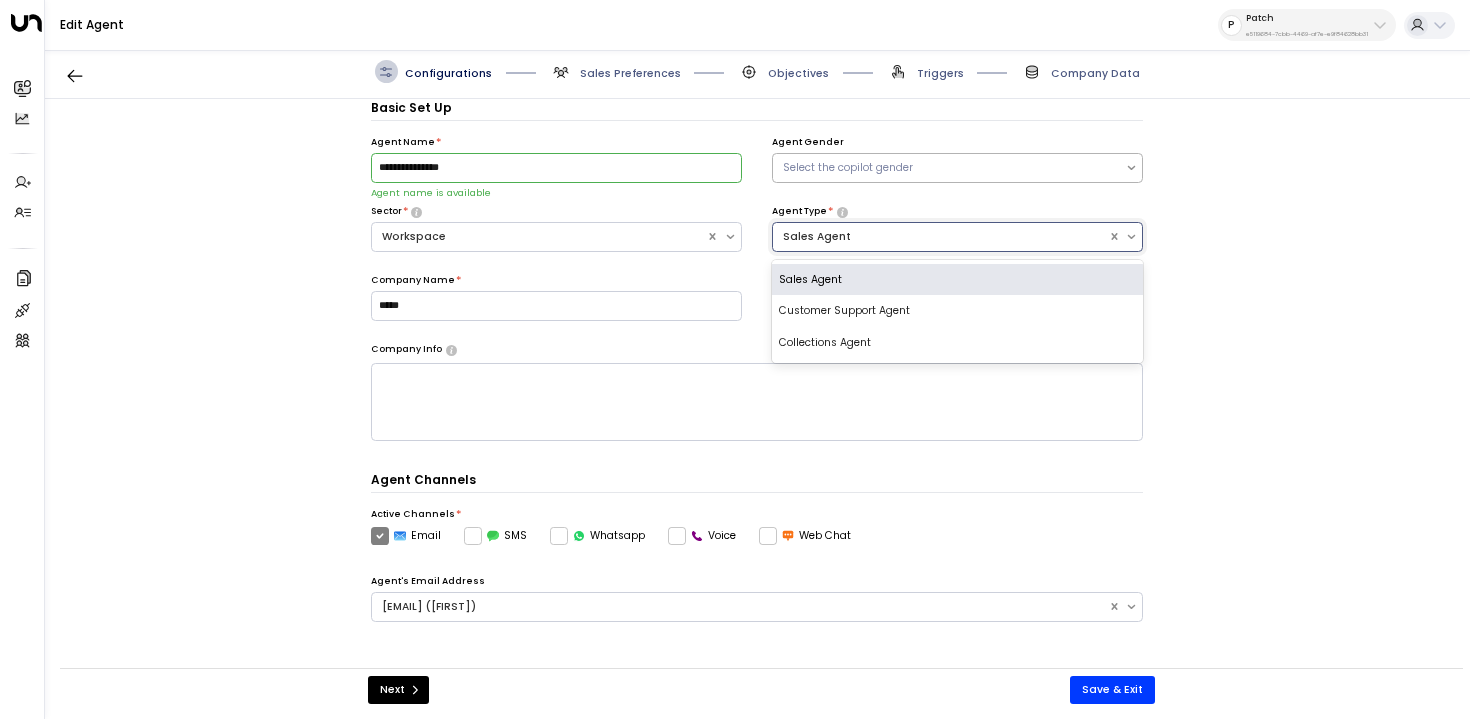 click on "Select the copilot gender" at bounding box center (949, 168) 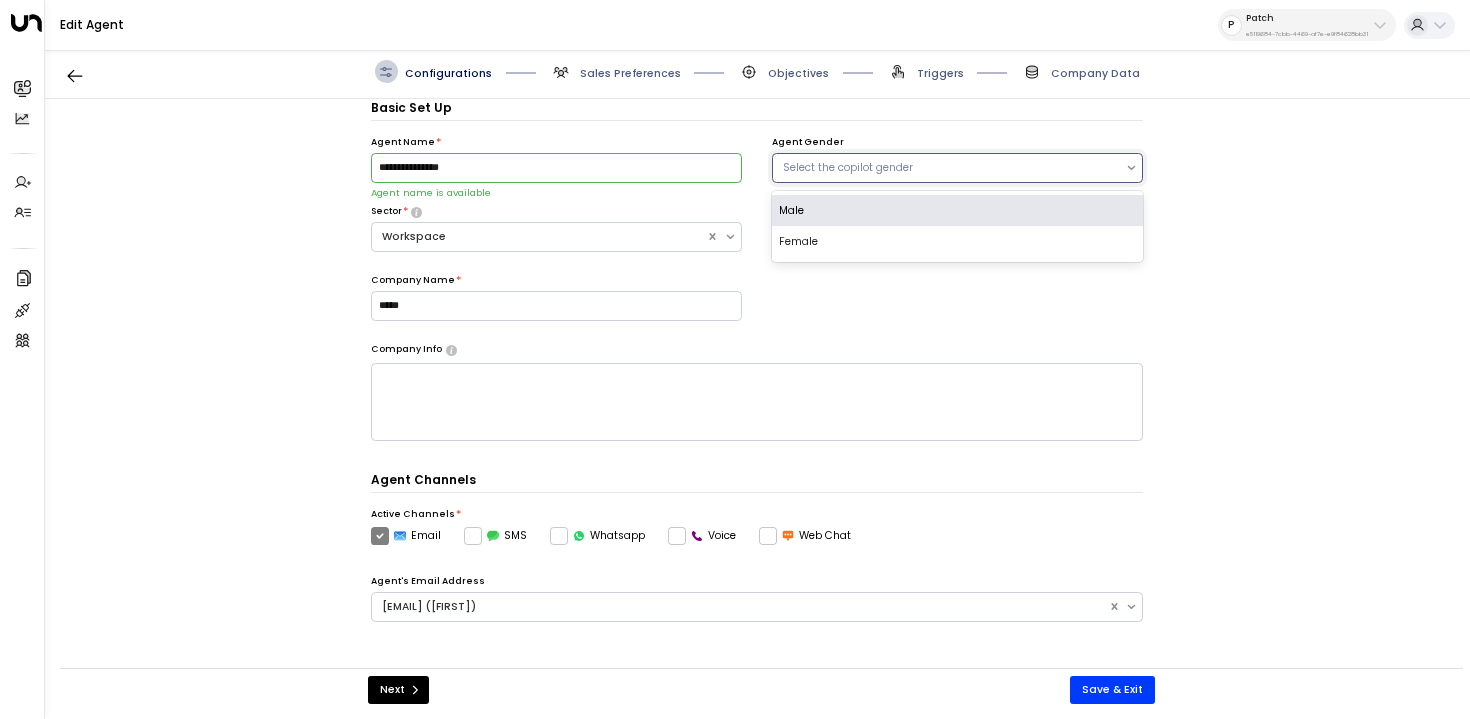 click on "Female" at bounding box center (957, 242) 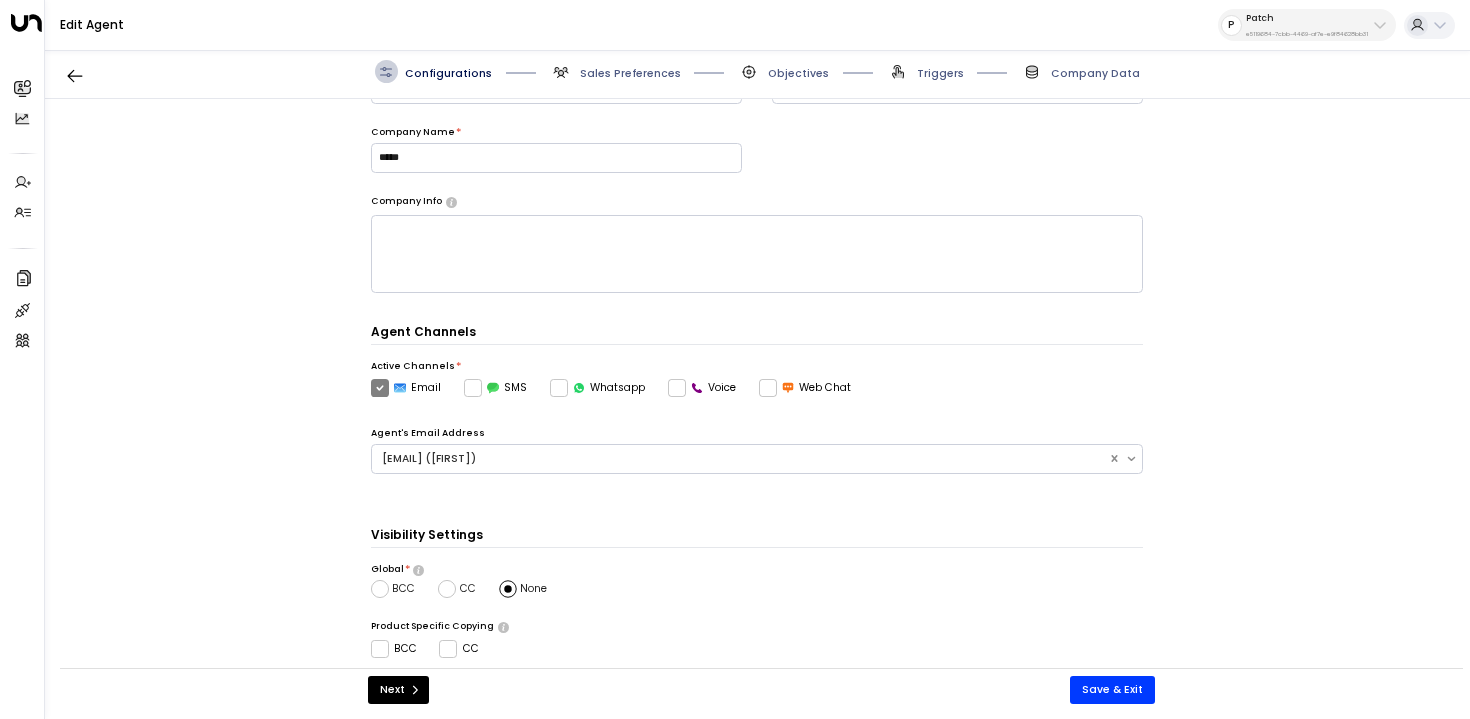 scroll, scrollTop: 172, scrollLeft: 0, axis: vertical 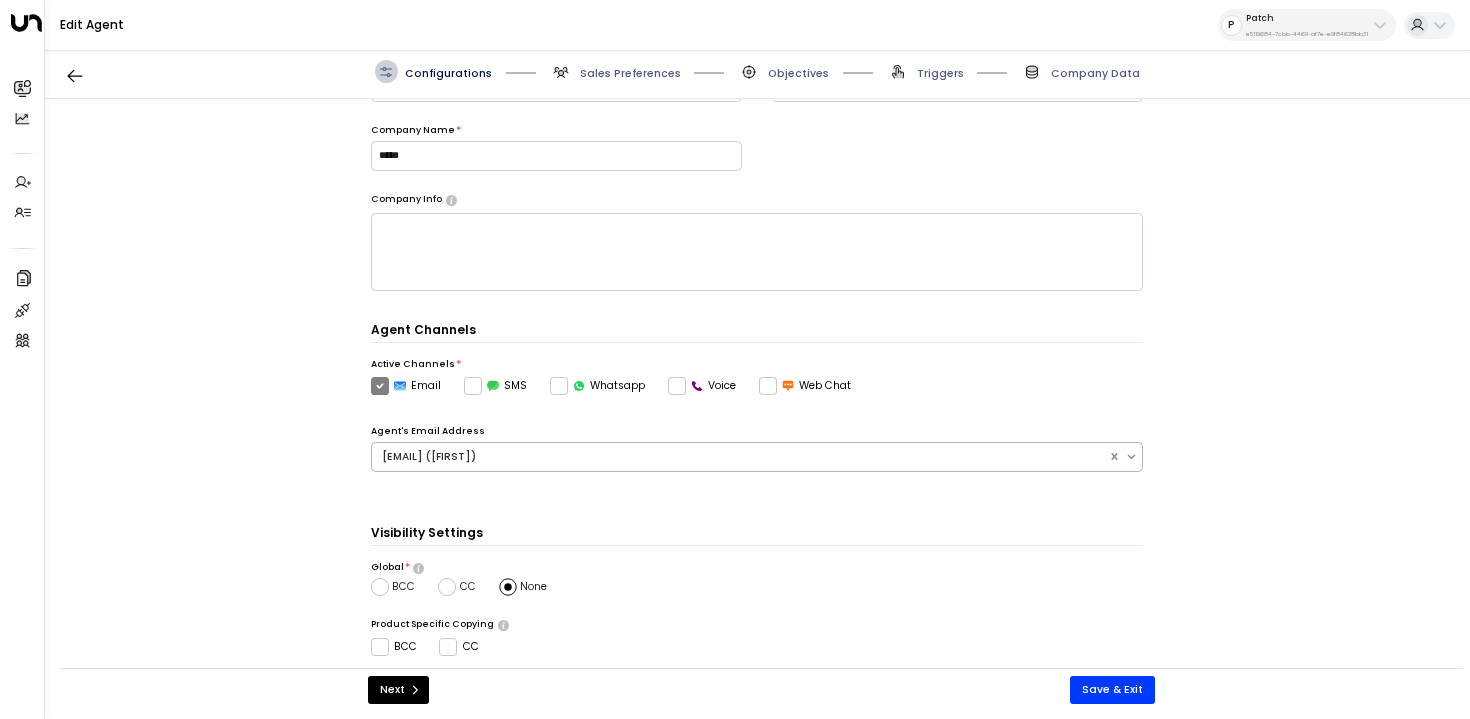 click on "uniti.test.agent.2@gmail.com (Emma)" at bounding box center (740, 457) 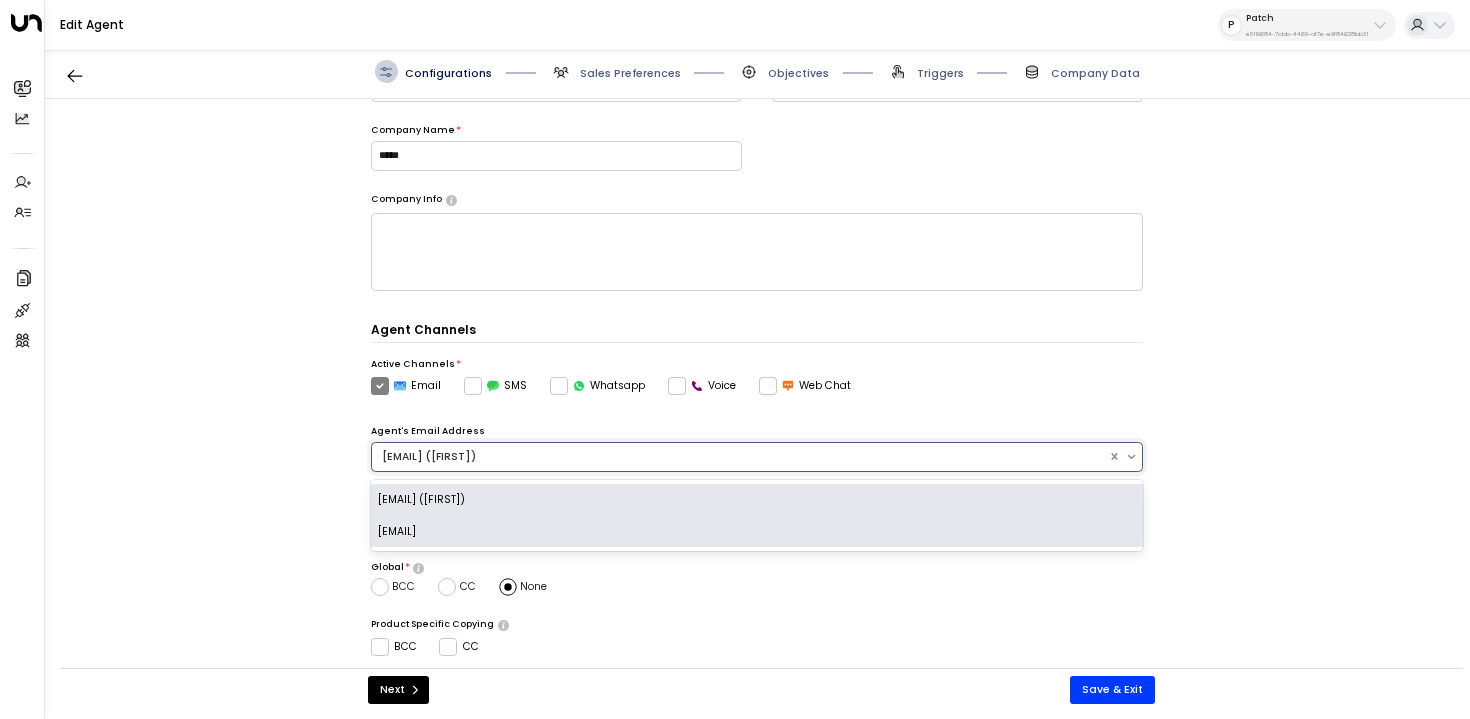 click on "pat@patchlocal.com" at bounding box center [757, 532] 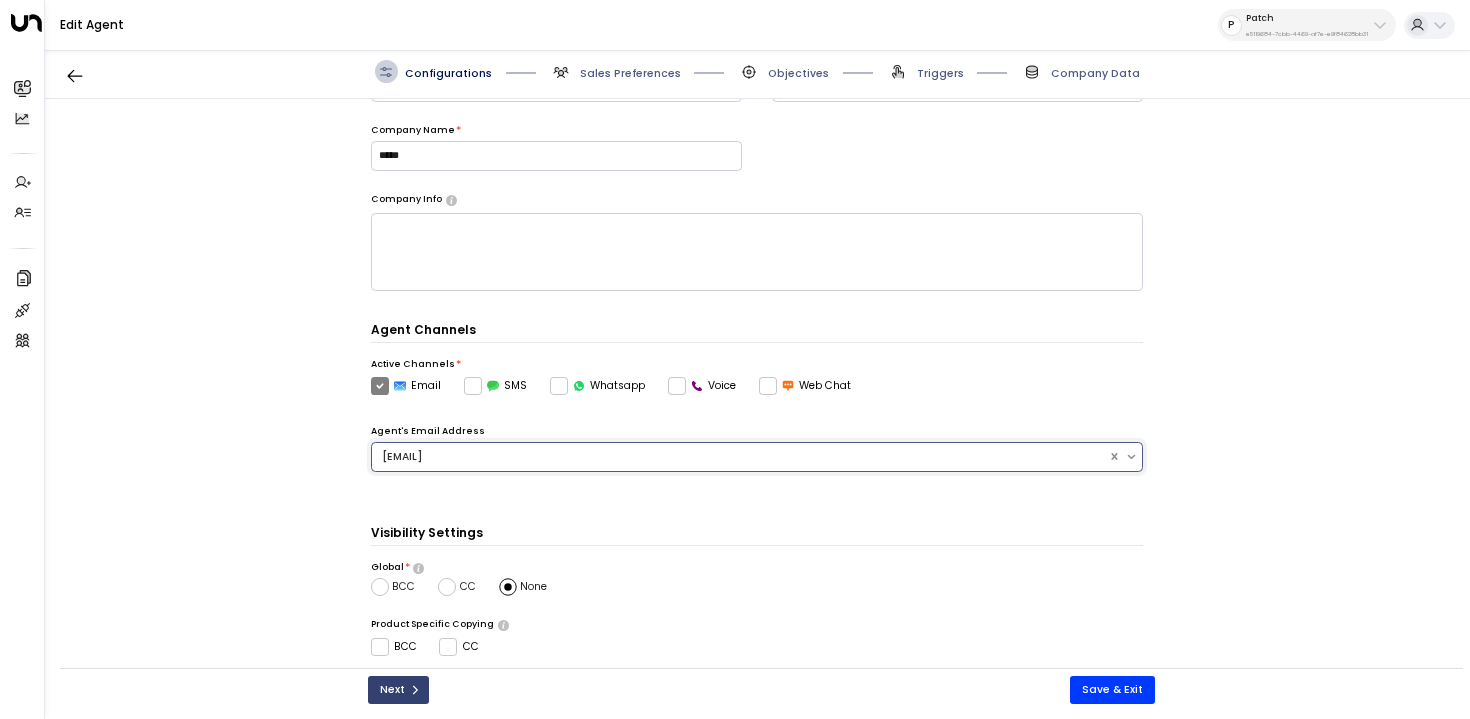 click on "Next" at bounding box center (398, 690) 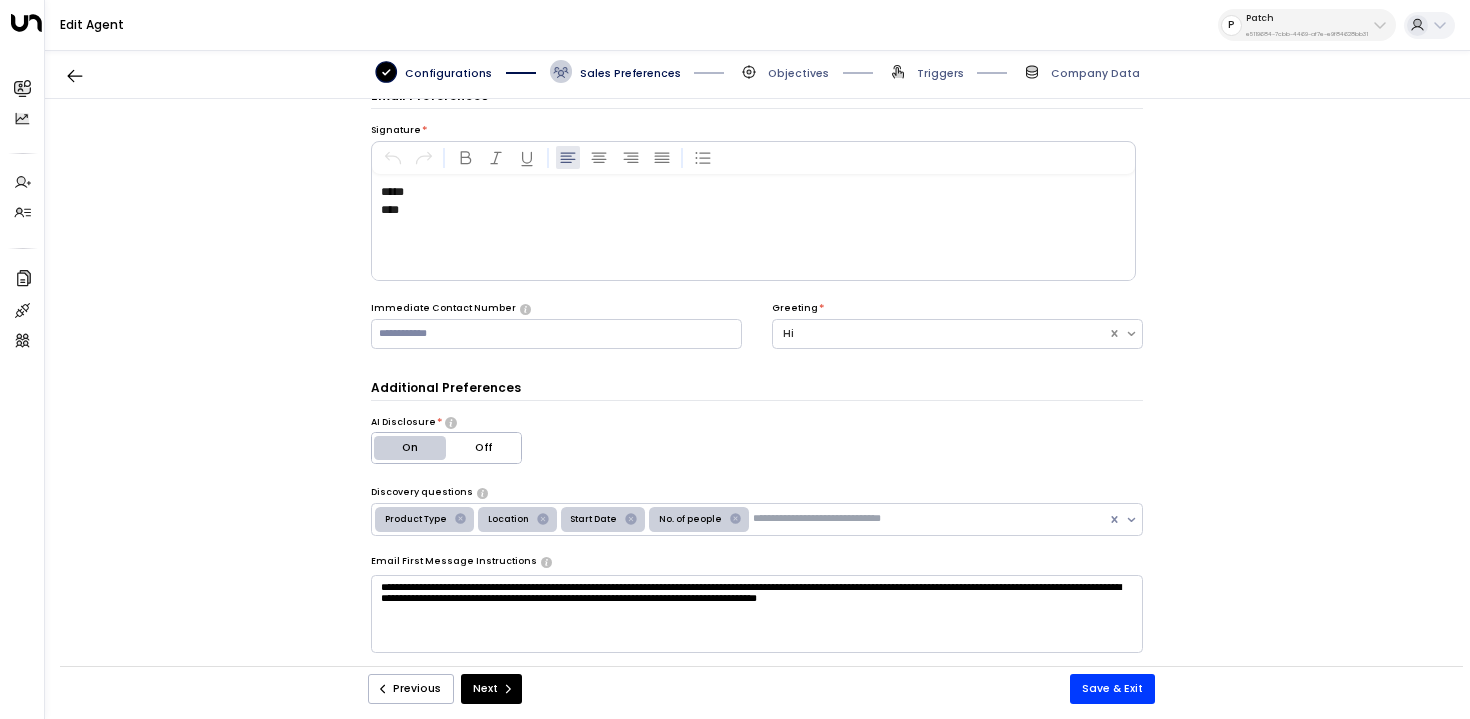 scroll, scrollTop: 22, scrollLeft: 0, axis: vertical 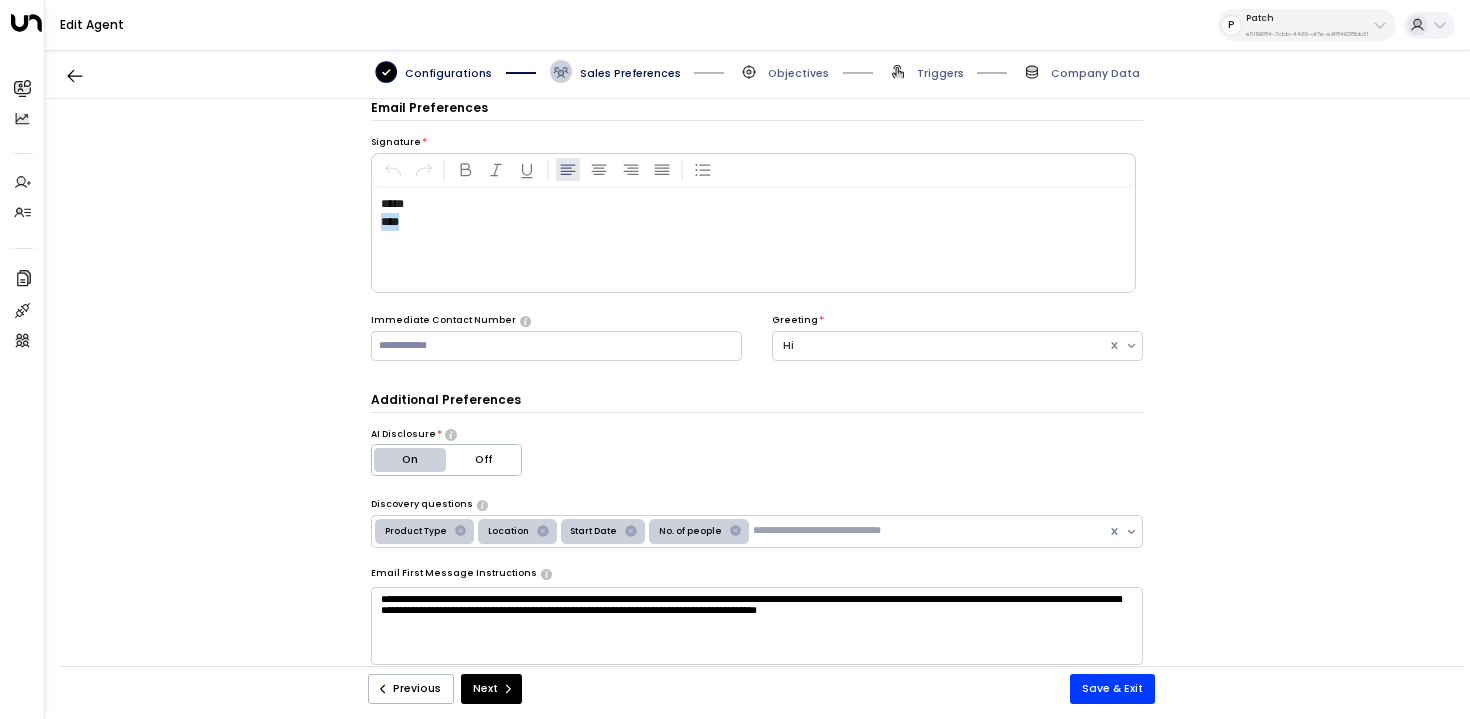 drag, startPoint x: 430, startPoint y: 224, endPoint x: 280, endPoint y: 224, distance: 150 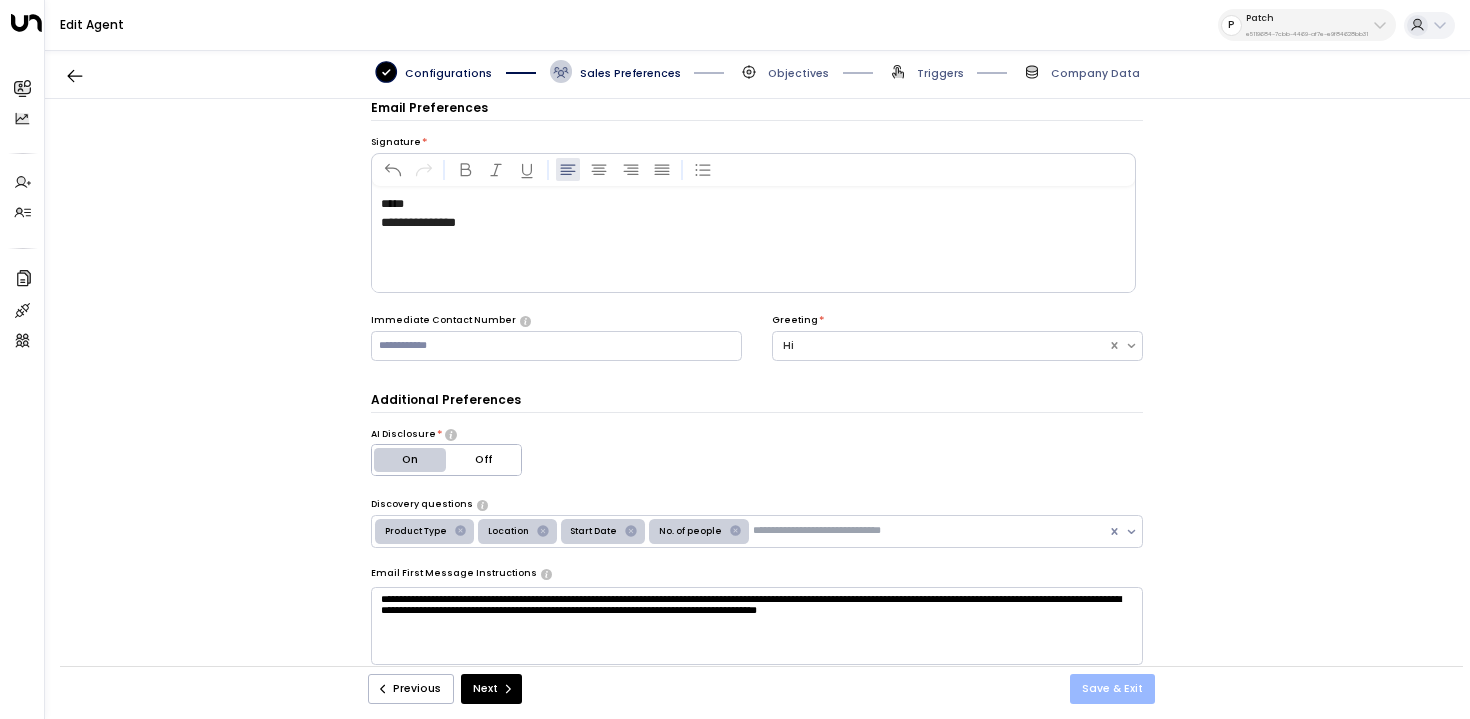click on "Save & Exit" at bounding box center [1112, 689] 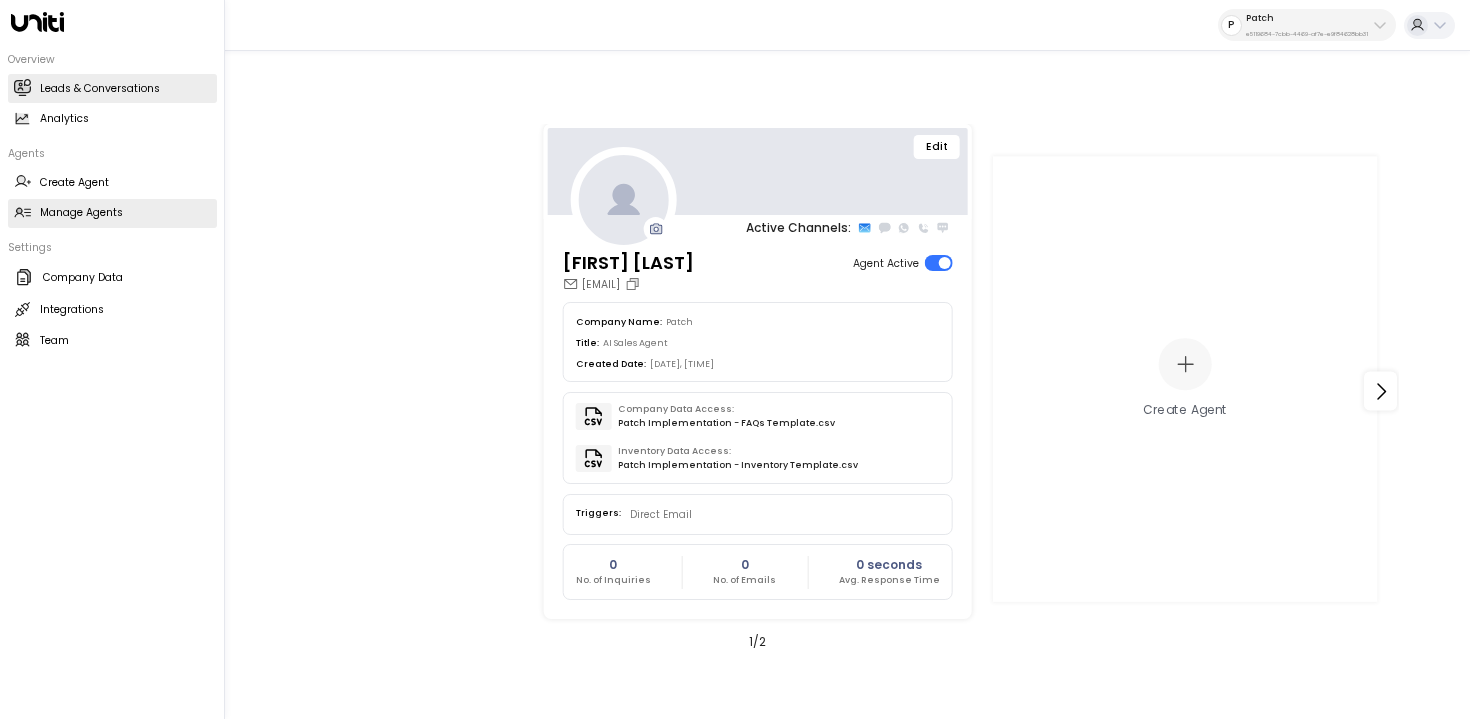 click on "Leads & Conversations Leads & Conversations" at bounding box center [112, 88] 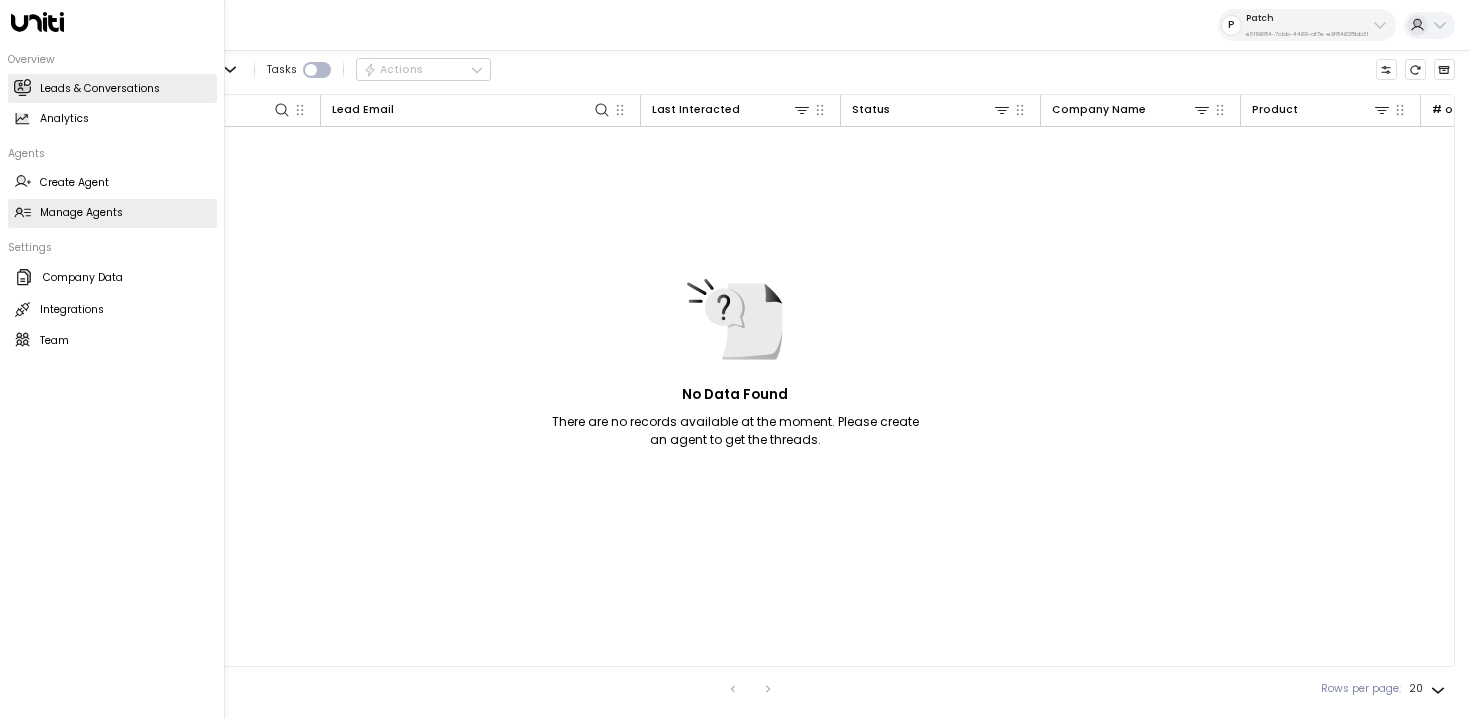 click on "Manage Agents Manage Agents" at bounding box center [112, 213] 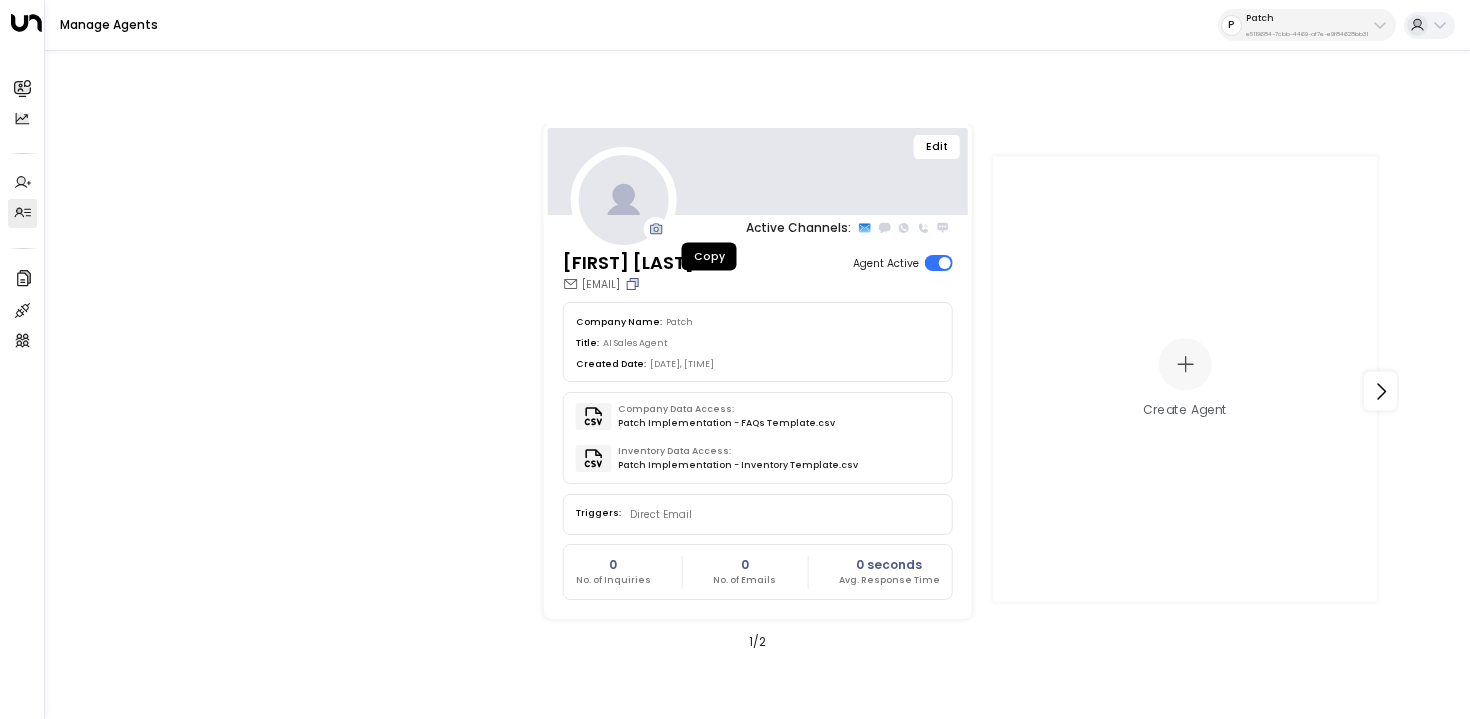 click at bounding box center (632, 284) 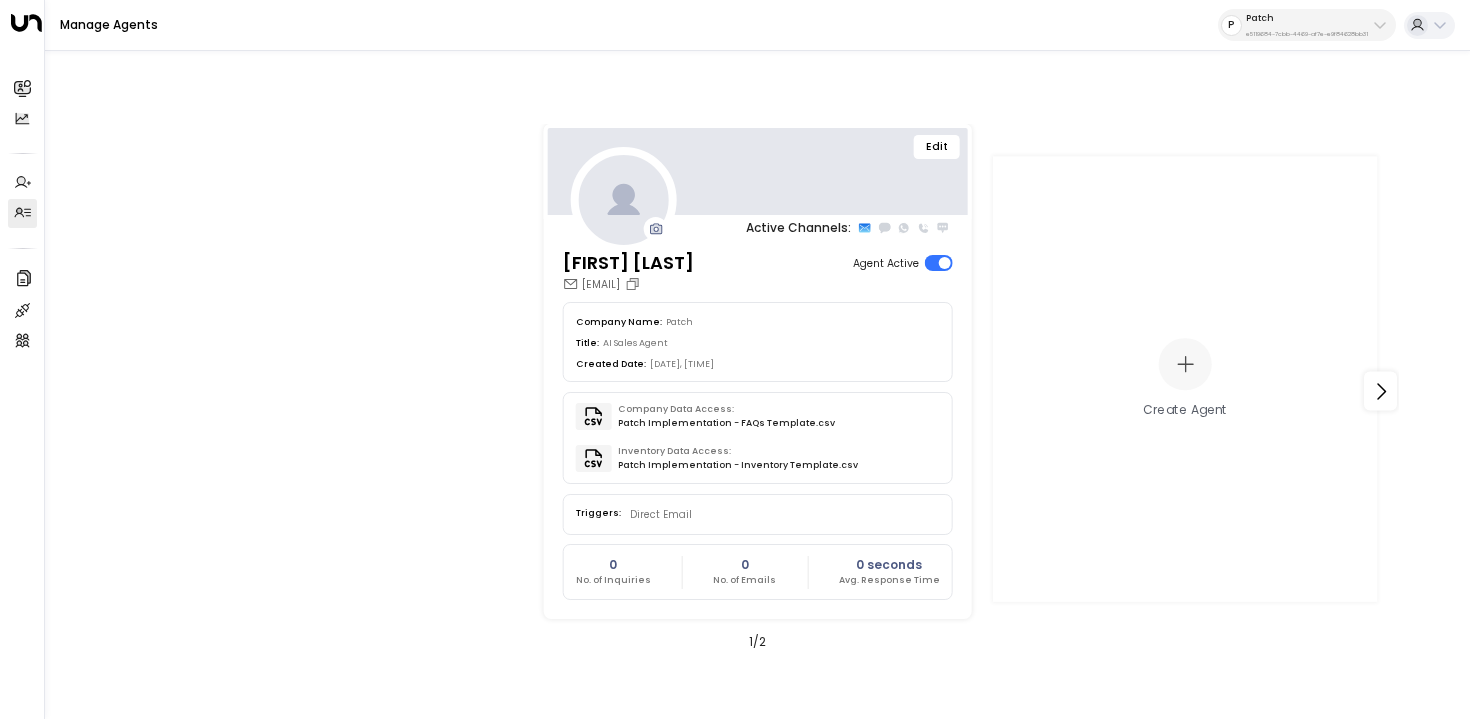 click on "Edit Active Channels: Pat Cooper Hart   pat@patchlocal.com Agent Active Company Name: Patch Title: AI Sales Agent Created Date: 07/02/2025, 01:37 PM Company Data Access: Patch Implementation - FAQs Template.csv Inventory Data Access: Patch Implementation - Inventory Template.csv Triggers: Direct Email 0 No. of Inquiries 0 No. of Emails 0 seconds Avg. Response Time Create Agent 1  /  2" at bounding box center [757, 392] 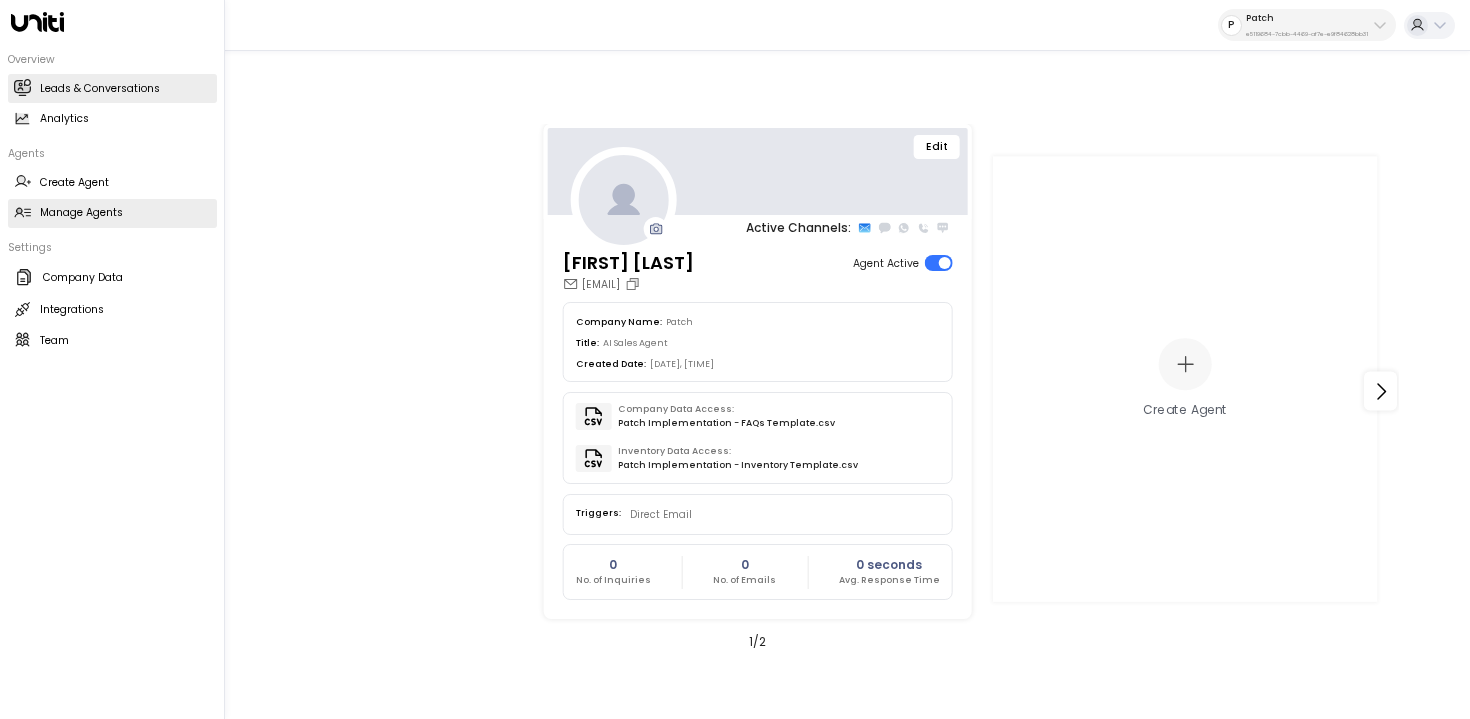 click on "Leads & Conversations" at bounding box center [100, 89] 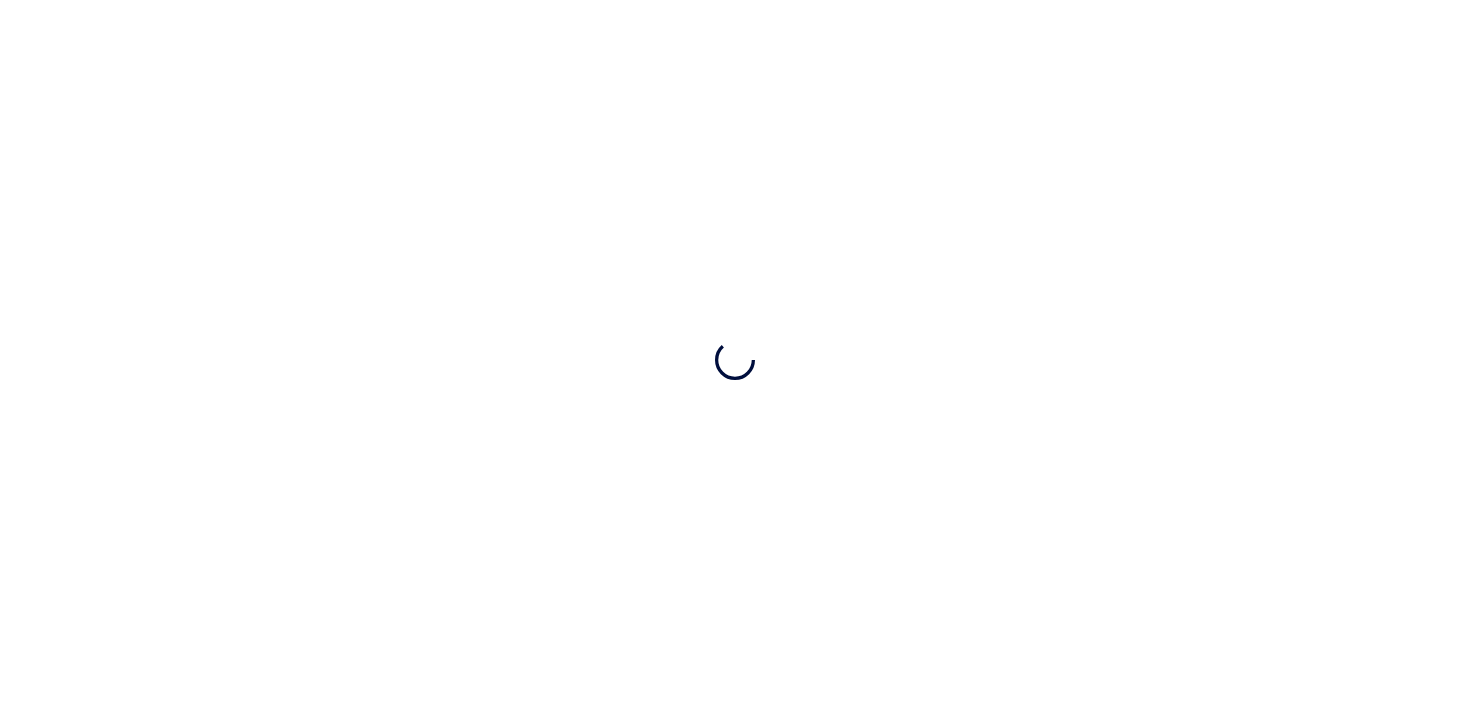 scroll, scrollTop: 0, scrollLeft: 0, axis: both 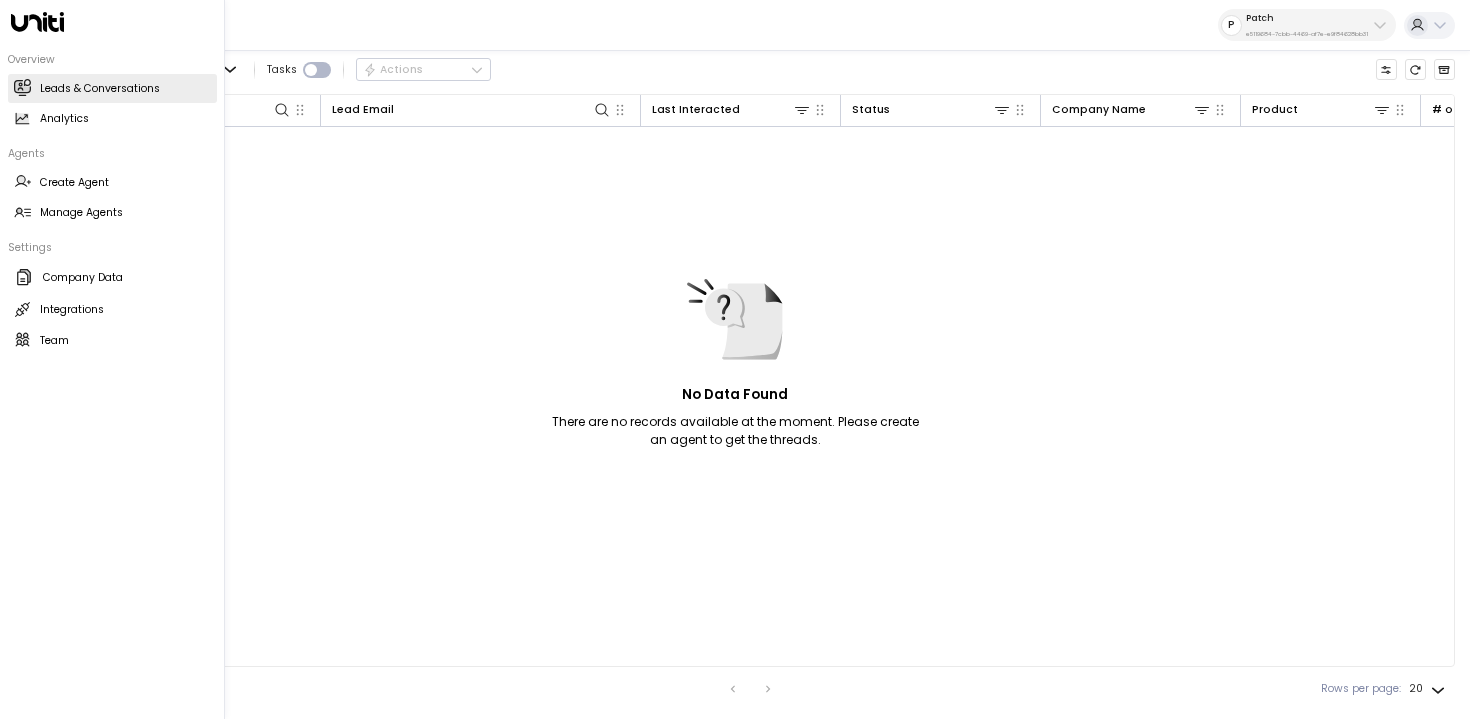 click on "Overview Leads & Conversations Leads & Conversations Analytics Analytics Agents Create Agent Create Agent Manage Agents Manage Agents Settings Company Data Company Data Integrations Integrations Team Team" at bounding box center (112, 198) 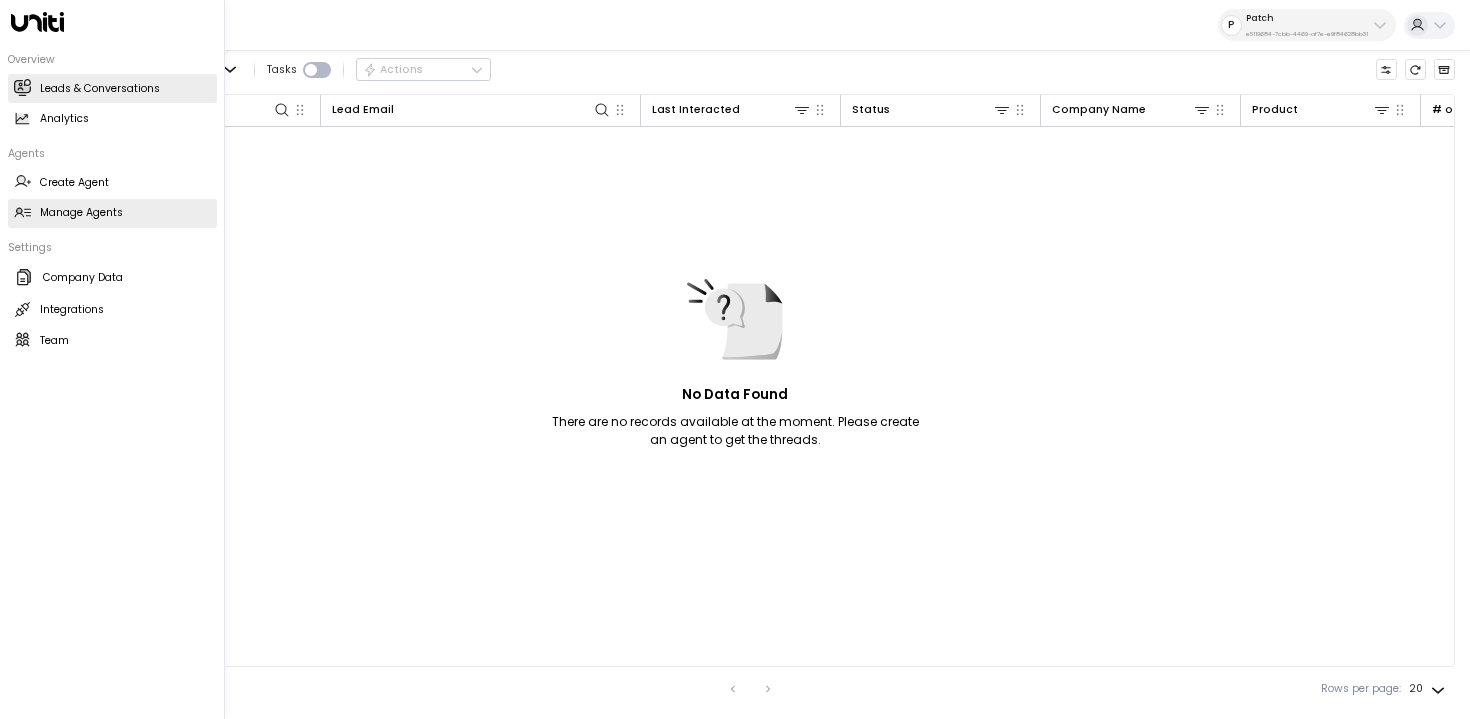 click on "Manage Agents" at bounding box center (81, 213) 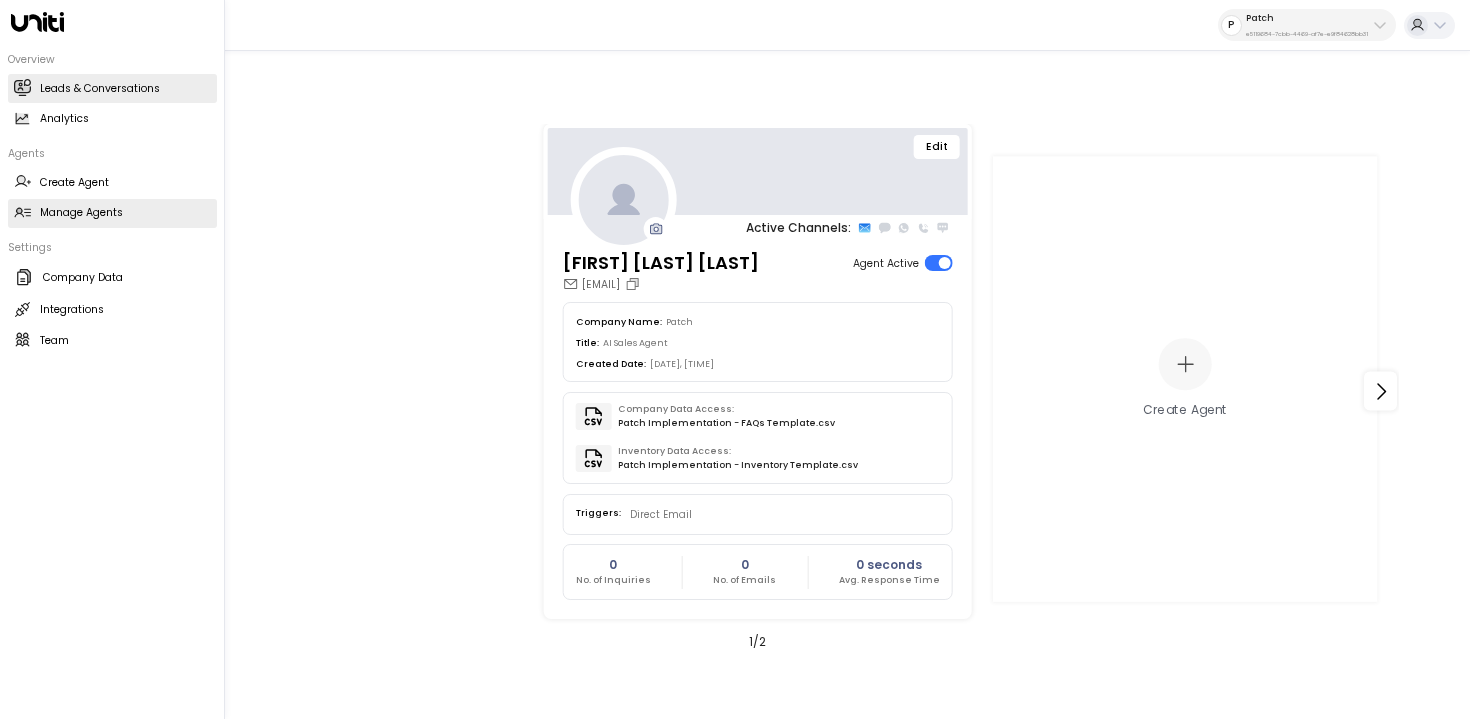 click on "Leads & Conversations" at bounding box center (100, 89) 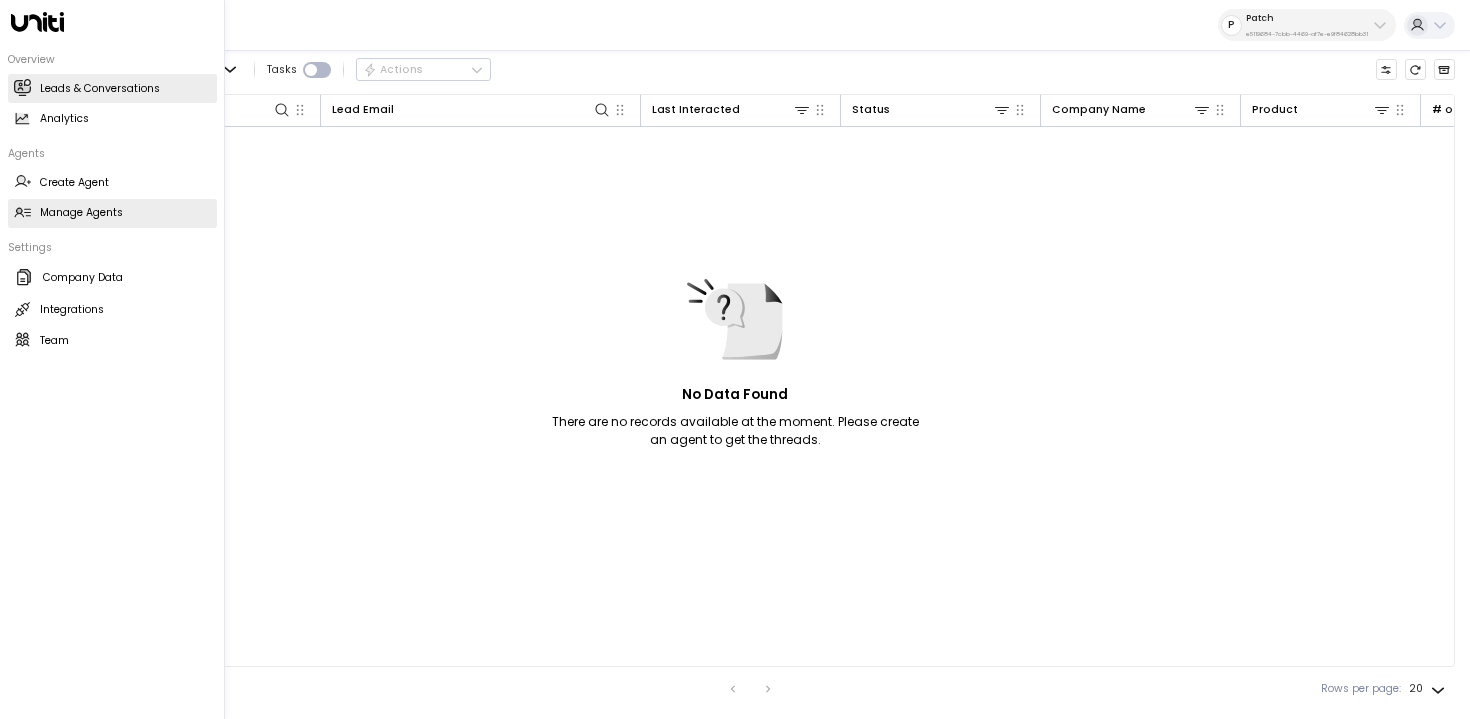 click on "Manage Agents Manage Agents" at bounding box center (112, 213) 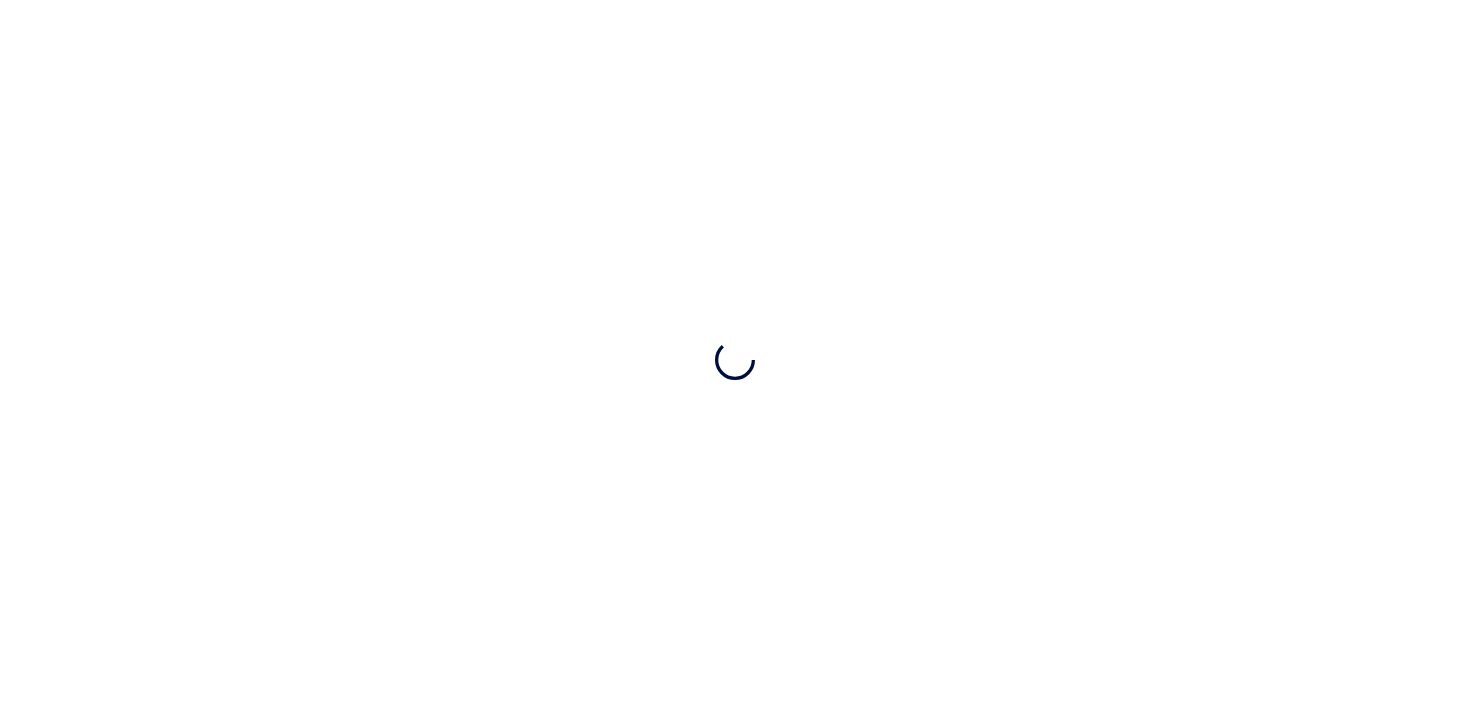 scroll, scrollTop: 0, scrollLeft: 0, axis: both 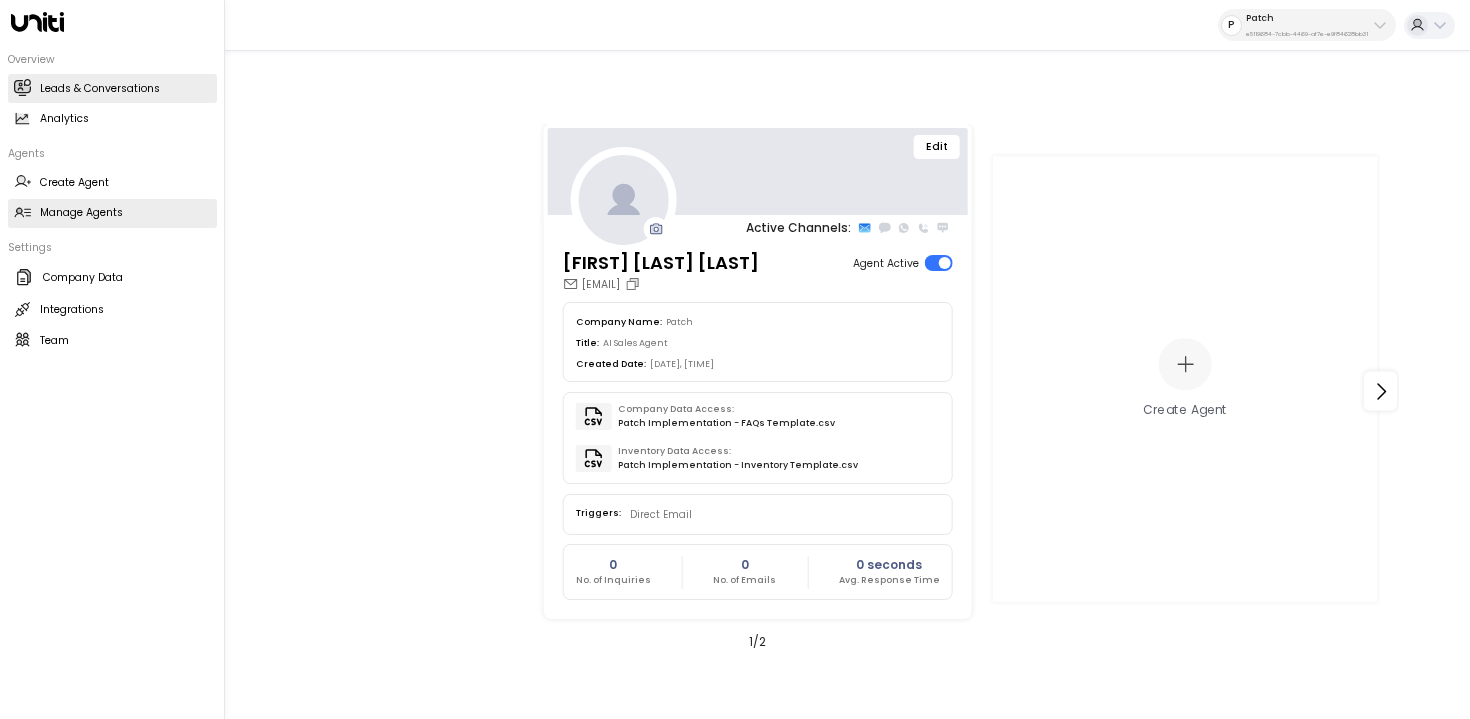 click on "Leads & Conversations" at bounding box center (100, 89) 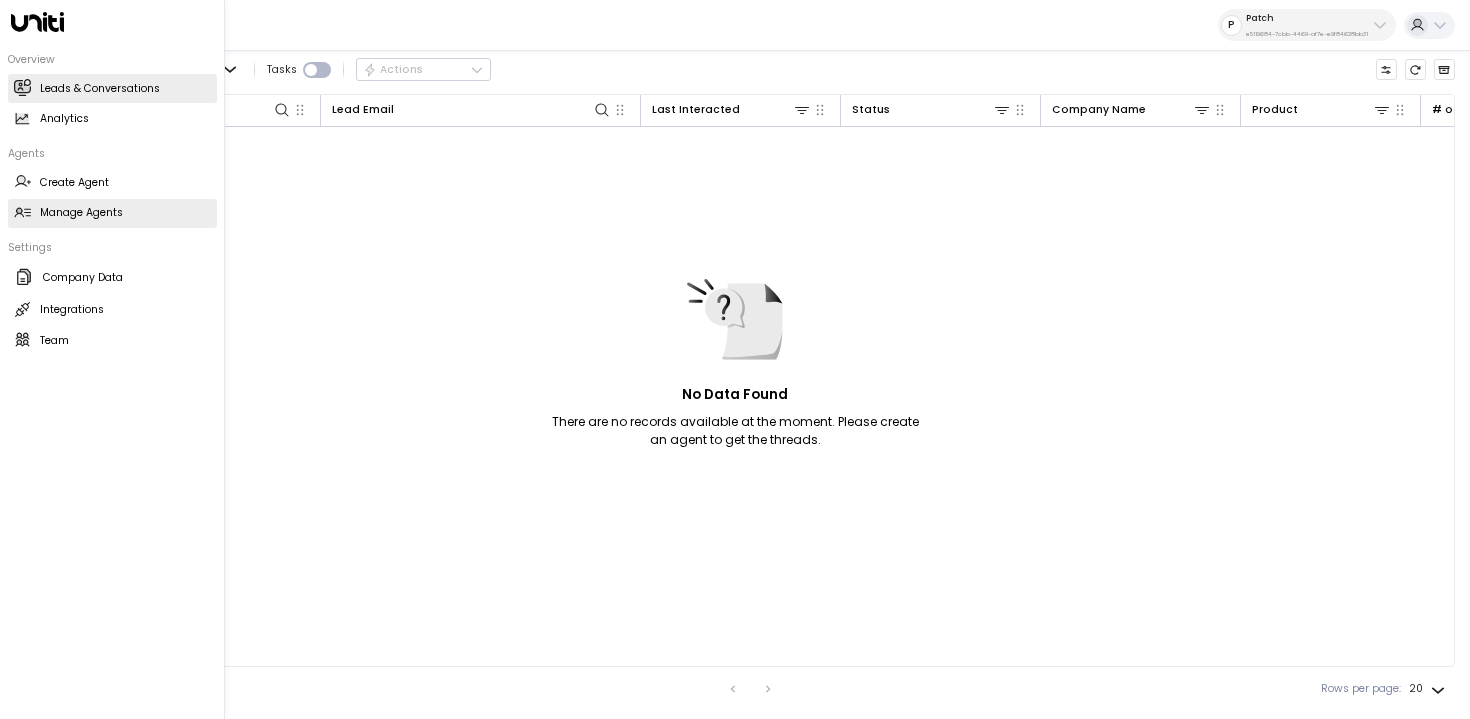 click at bounding box center (22, 212) 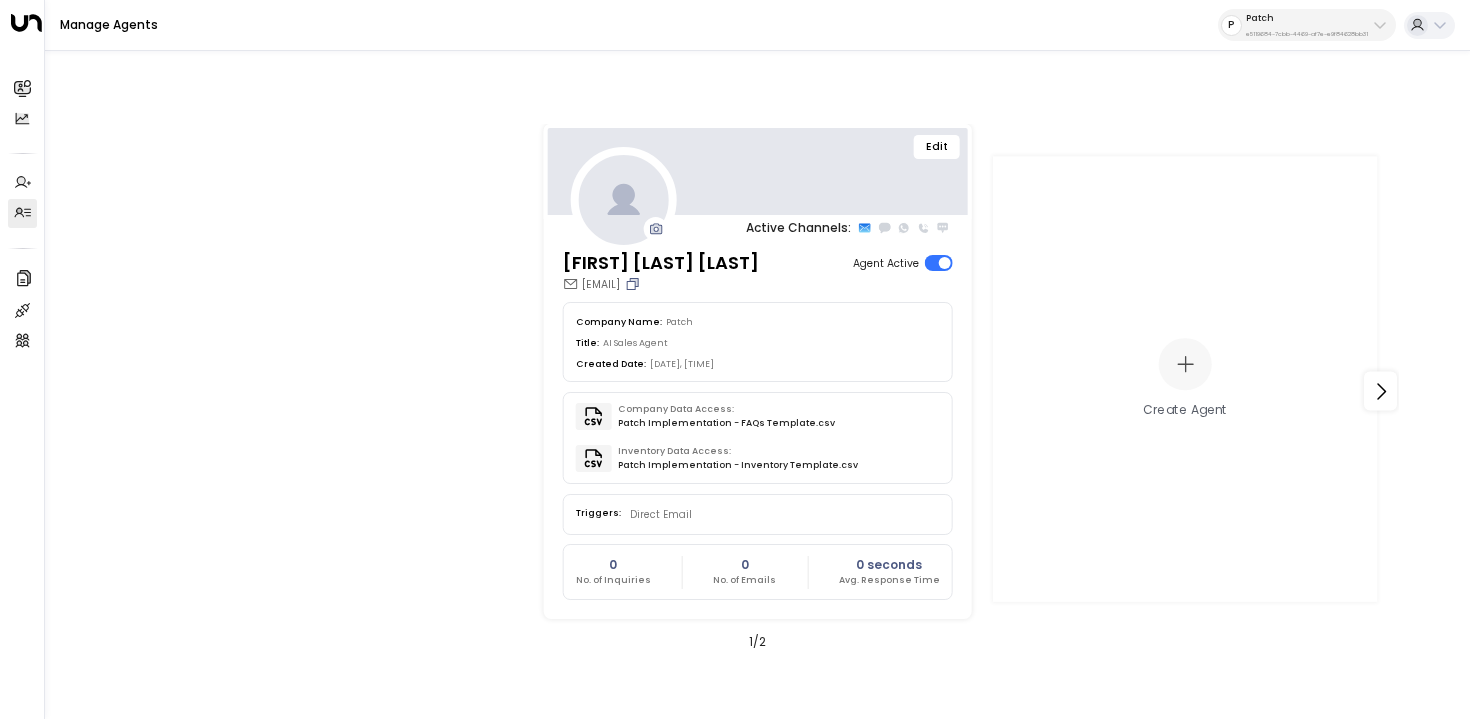 click at bounding box center (632, 284) 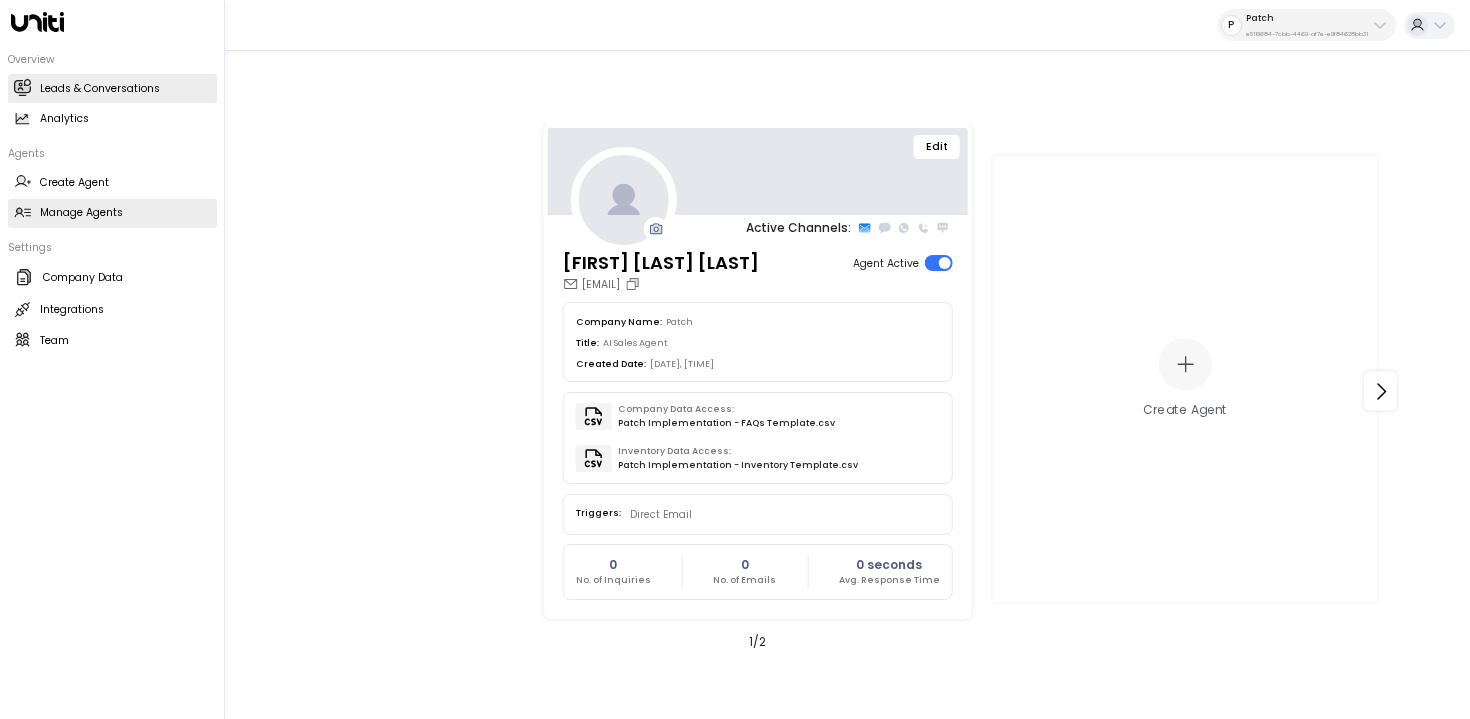 click on "Leads & Conversations Leads & Conversations" at bounding box center [112, 88] 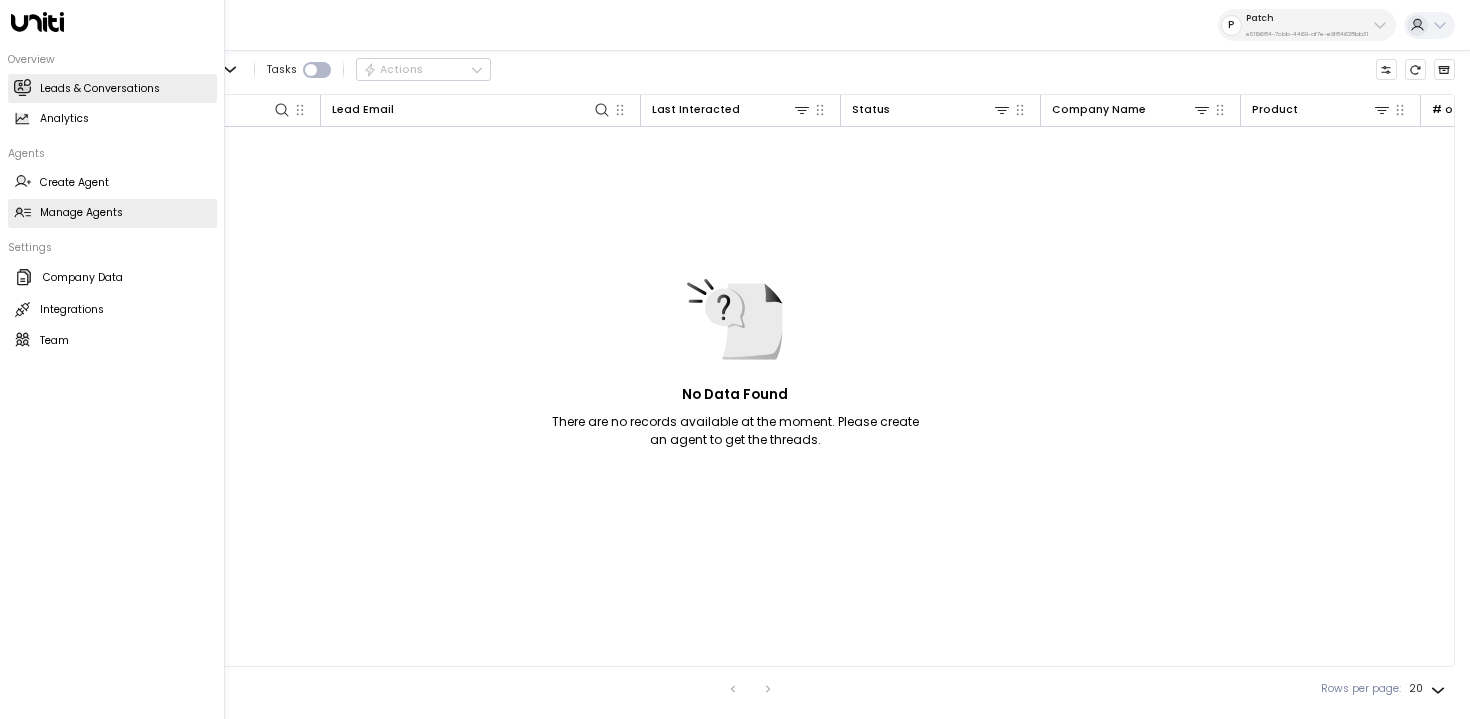 click on "Manage Agents Manage Agents" at bounding box center [112, 213] 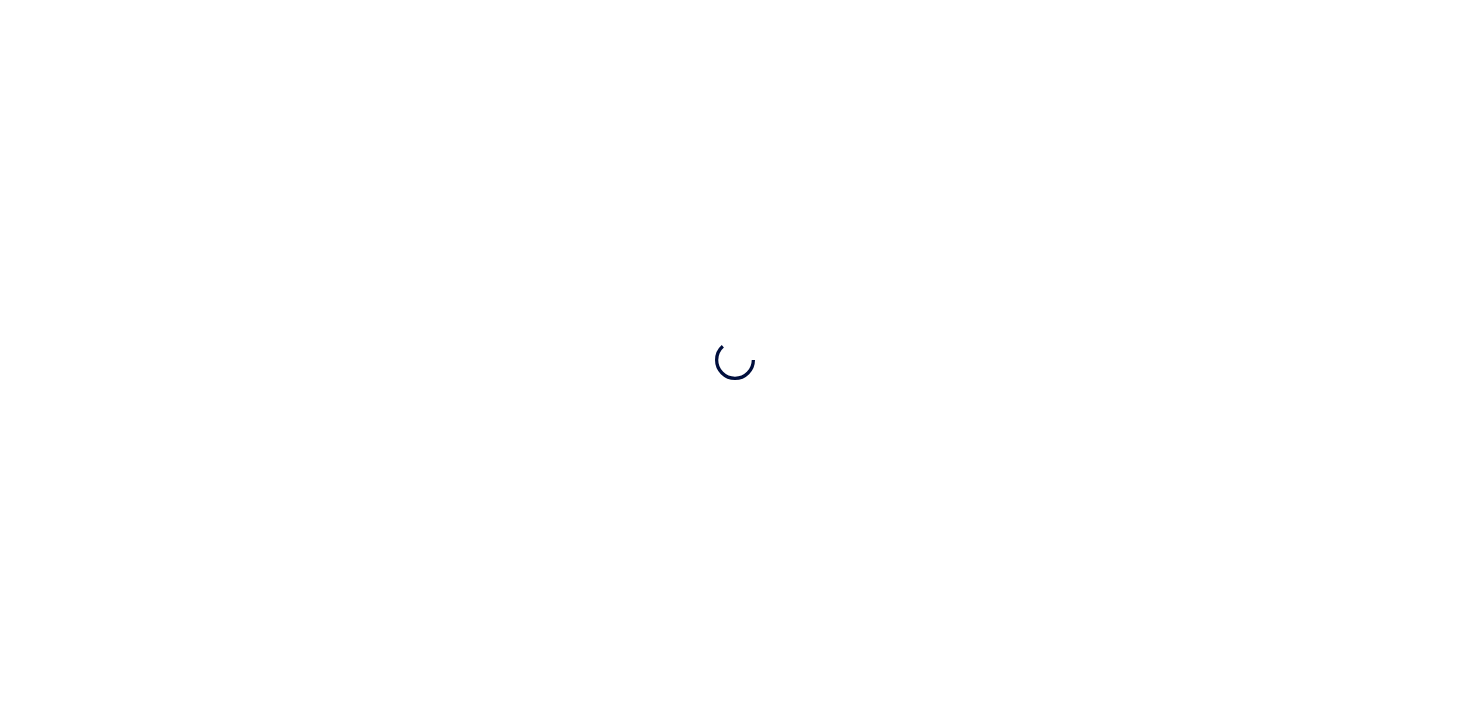 scroll, scrollTop: 0, scrollLeft: 0, axis: both 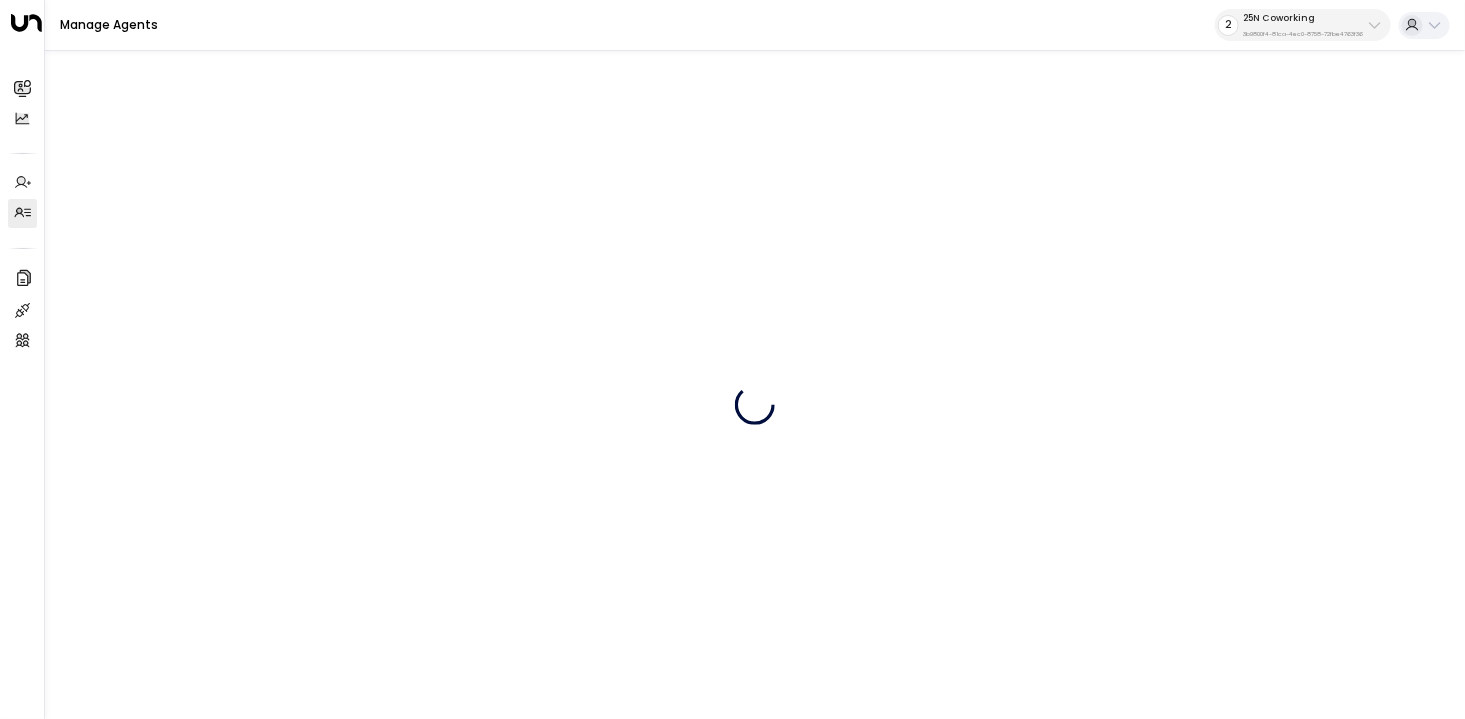 click on "2 25N Coworking 3b9800f4-81ca-4ec0-8758-72fbe4763f36" at bounding box center [1303, 25] 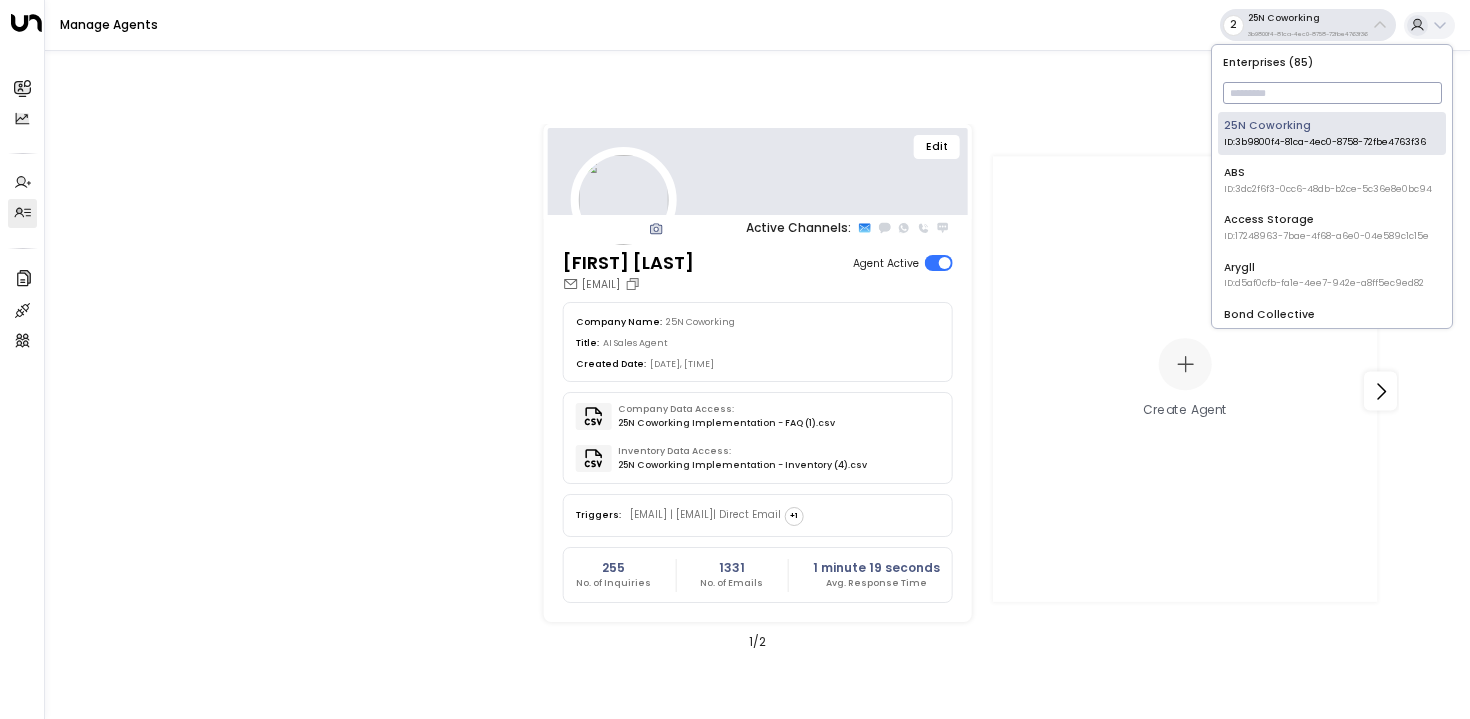 click at bounding box center (1332, 93) 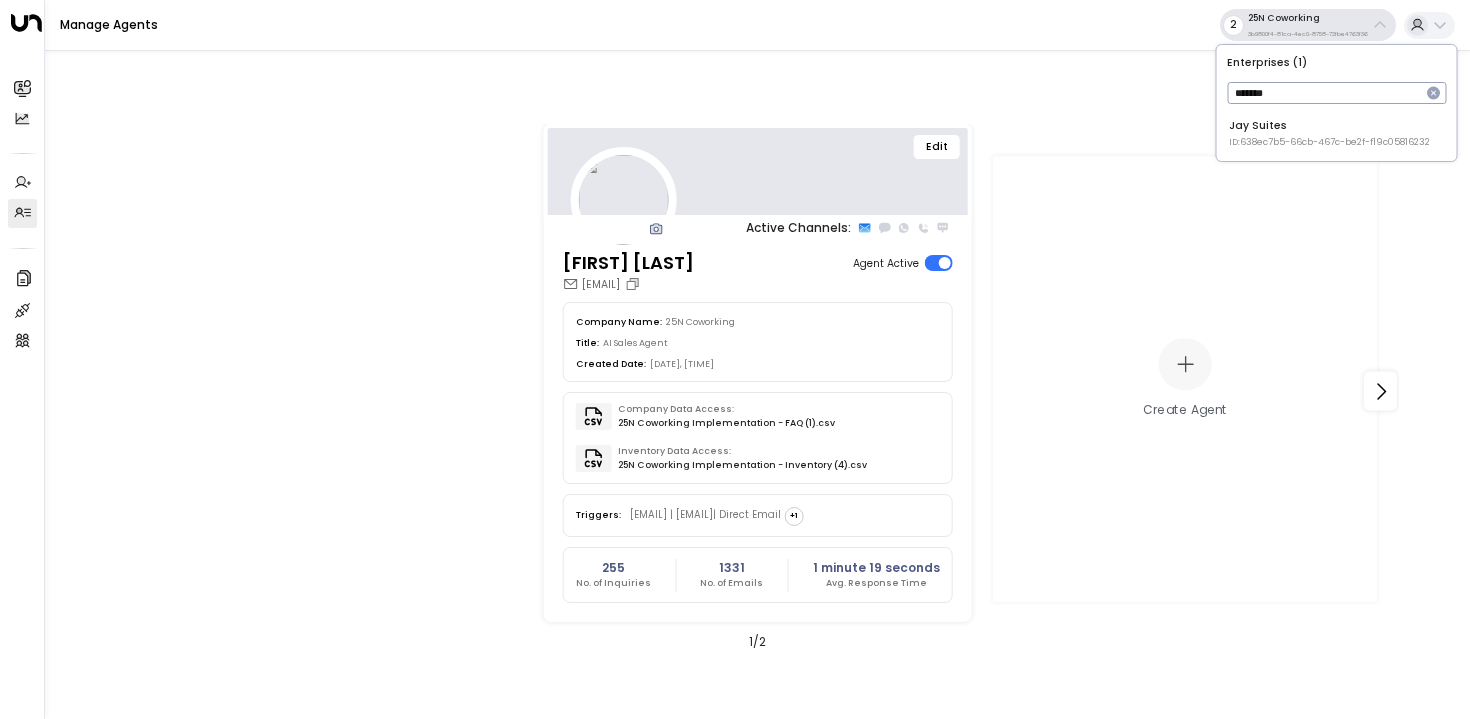 type on "*******" 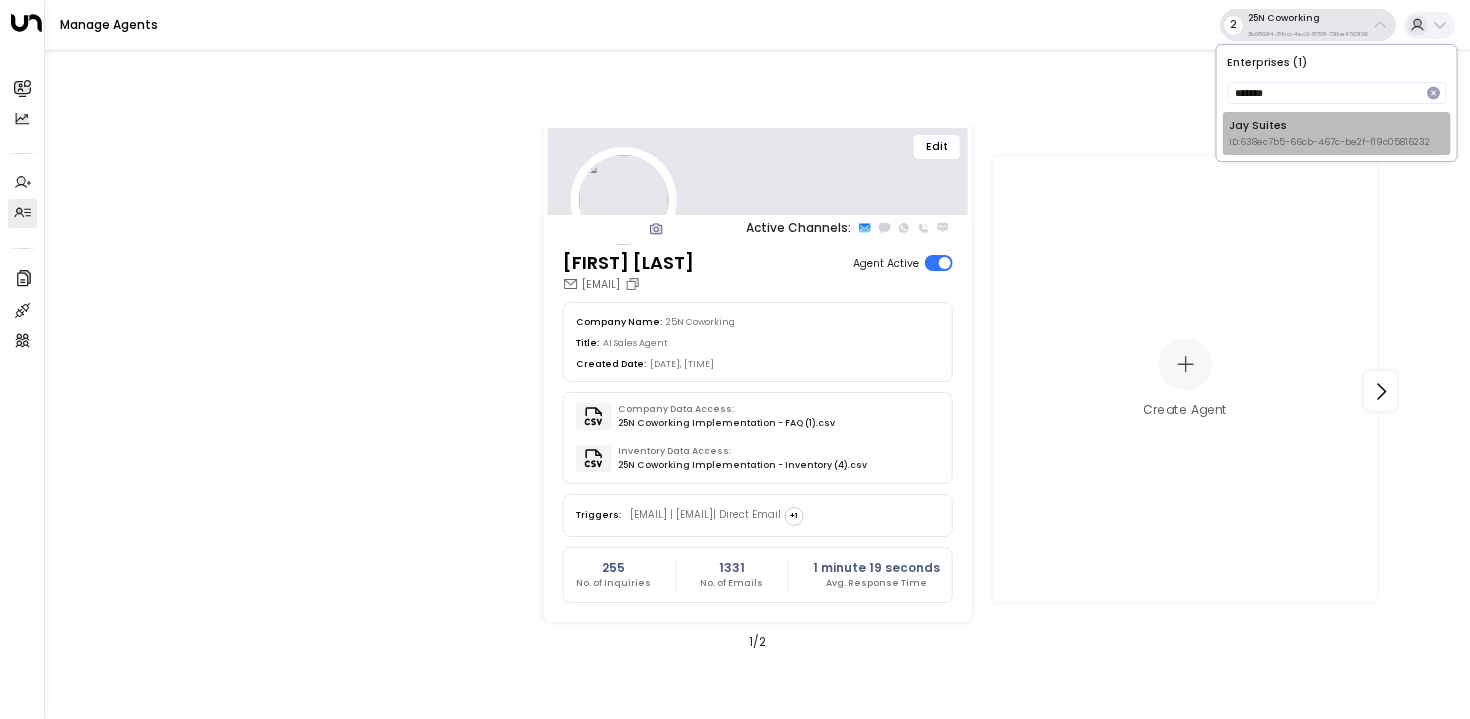 click on "ID:  [UUID]" at bounding box center [1329, 143] 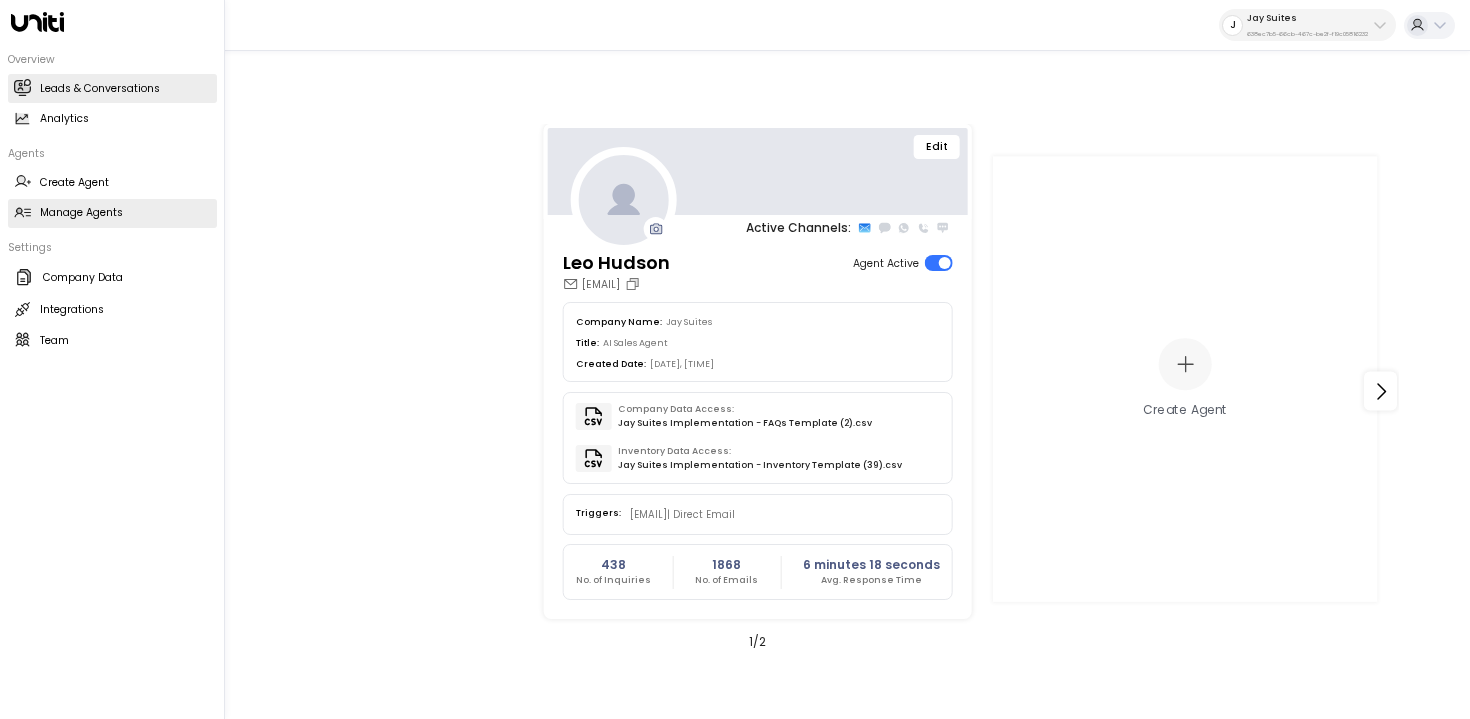 click at bounding box center [22, 87] 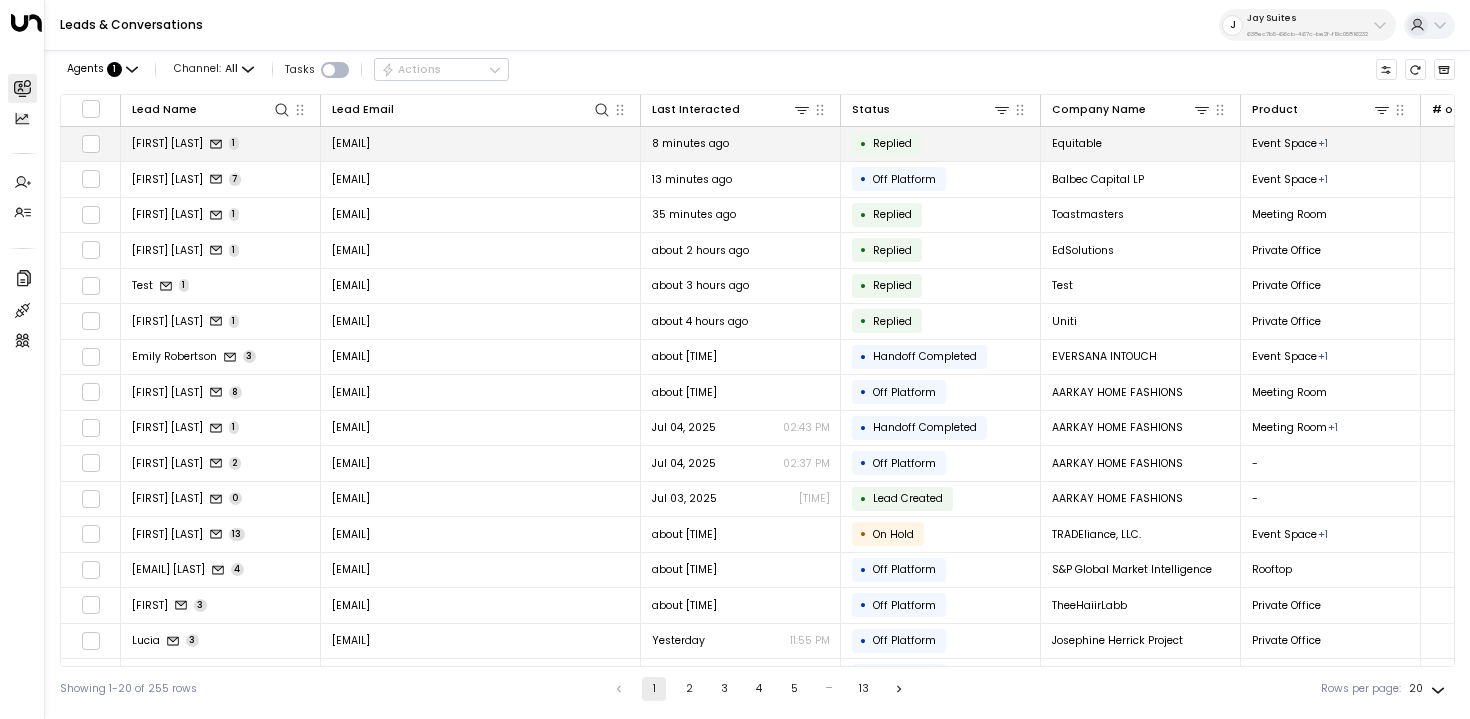 click on "Jenna Malkin 1" at bounding box center (221, 144) 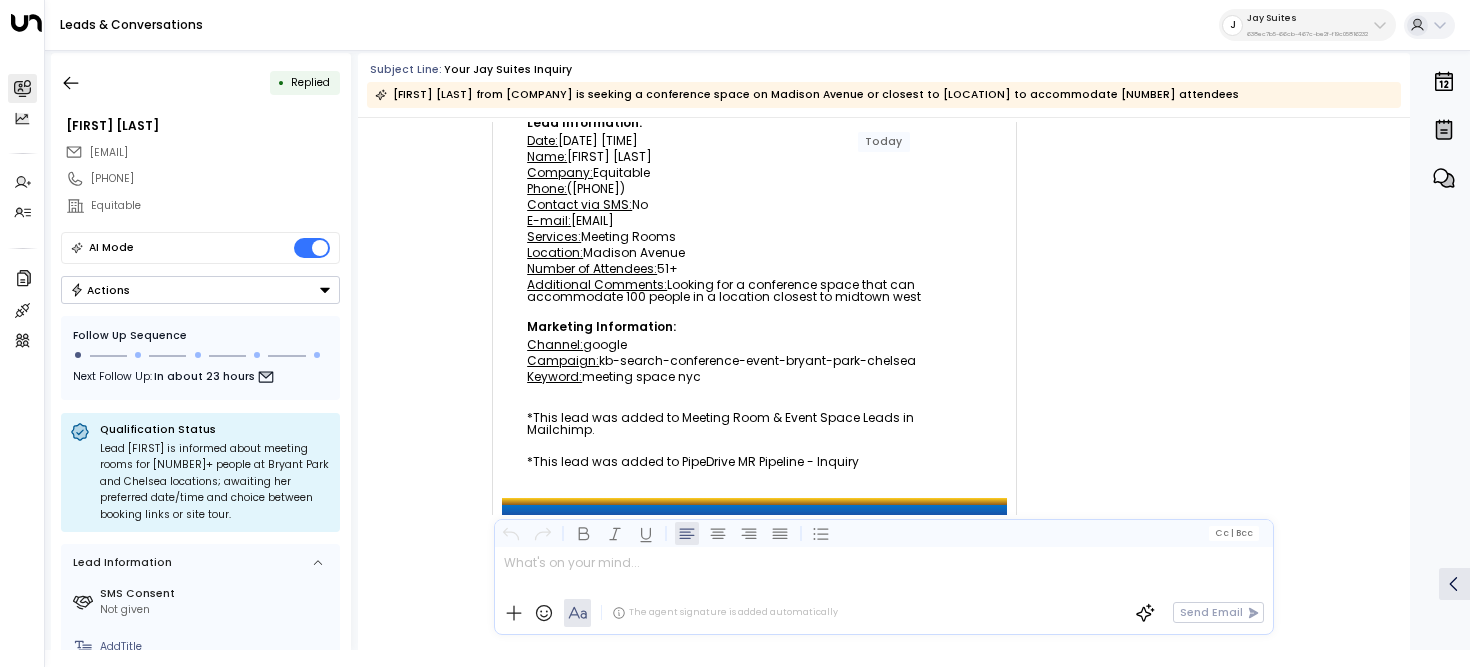 scroll, scrollTop: 254, scrollLeft: 0, axis: vertical 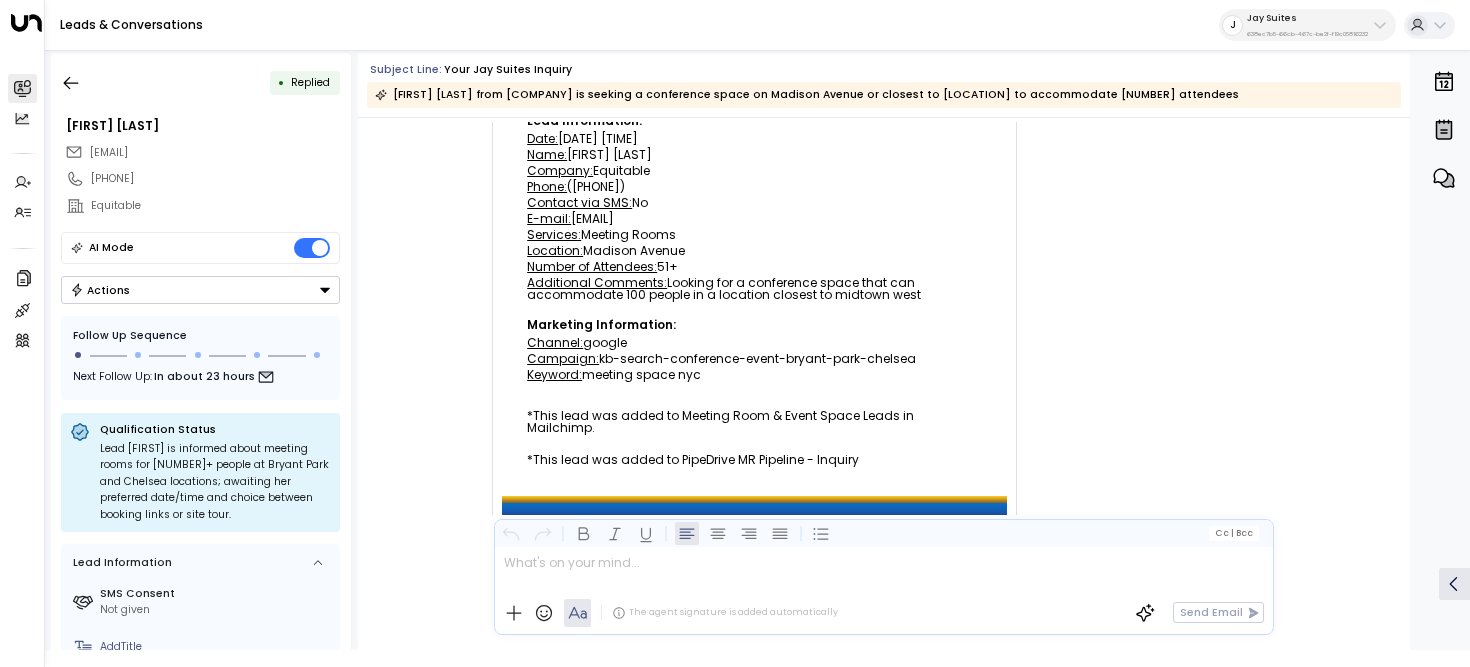 drag, startPoint x: 823, startPoint y: 293, endPoint x: 915, endPoint y: 293, distance: 92 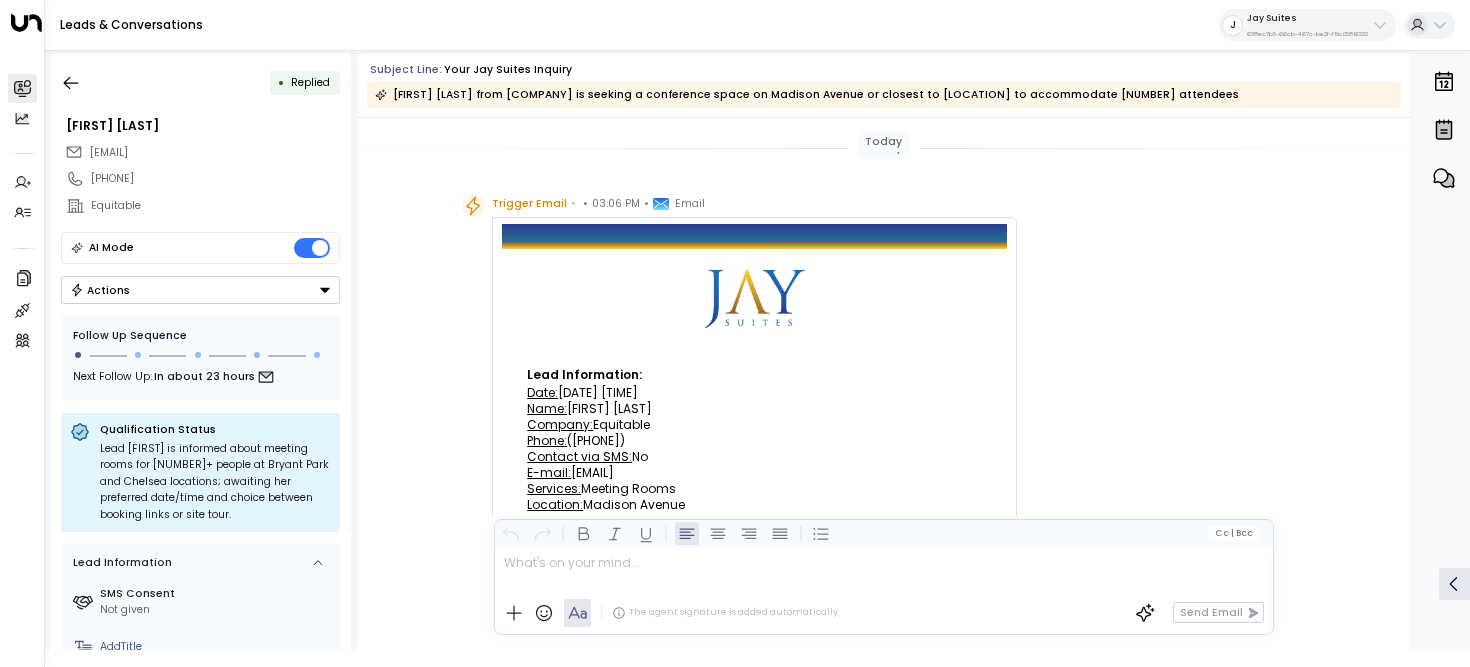 scroll, scrollTop: 632, scrollLeft: 0, axis: vertical 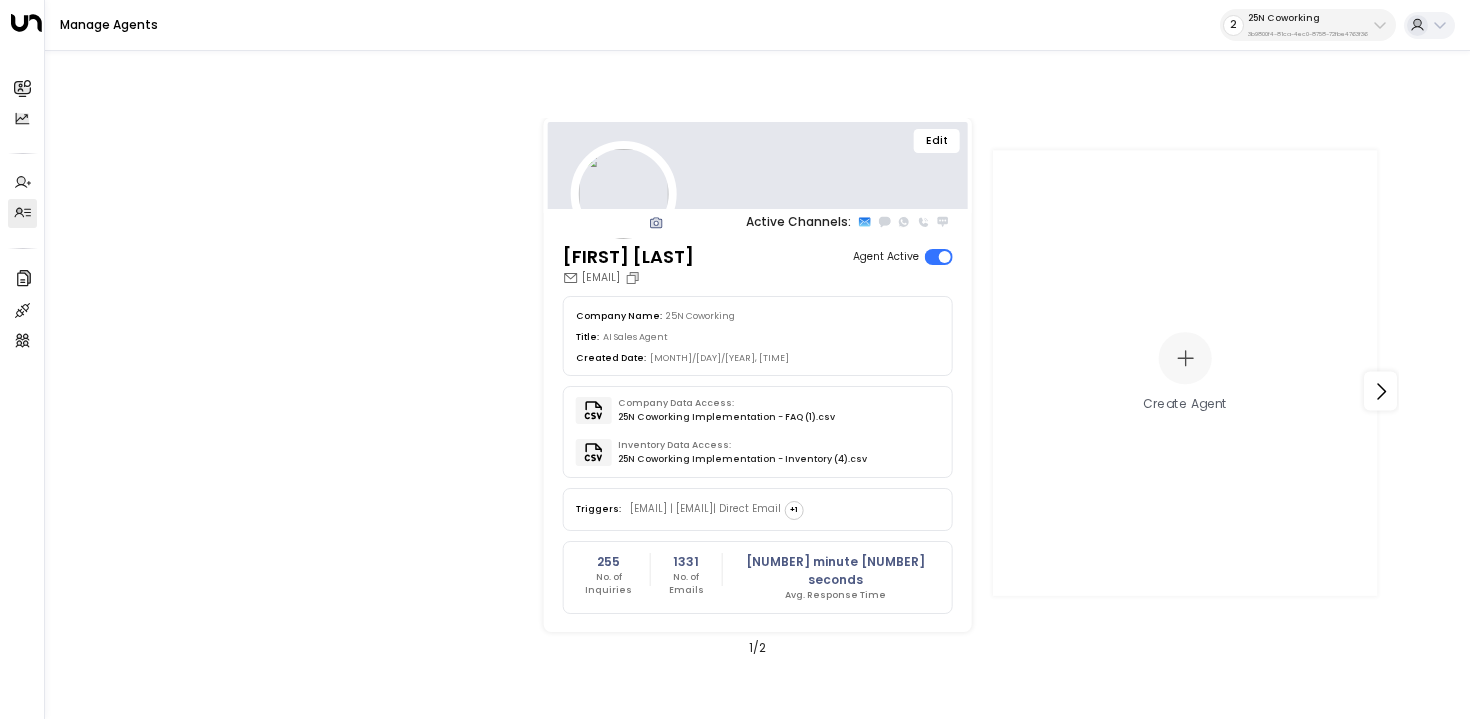 click on "25N Coworking 3b9800f4-81ca-4ec0-8758-72fbe4763f36" at bounding box center [1308, 25] 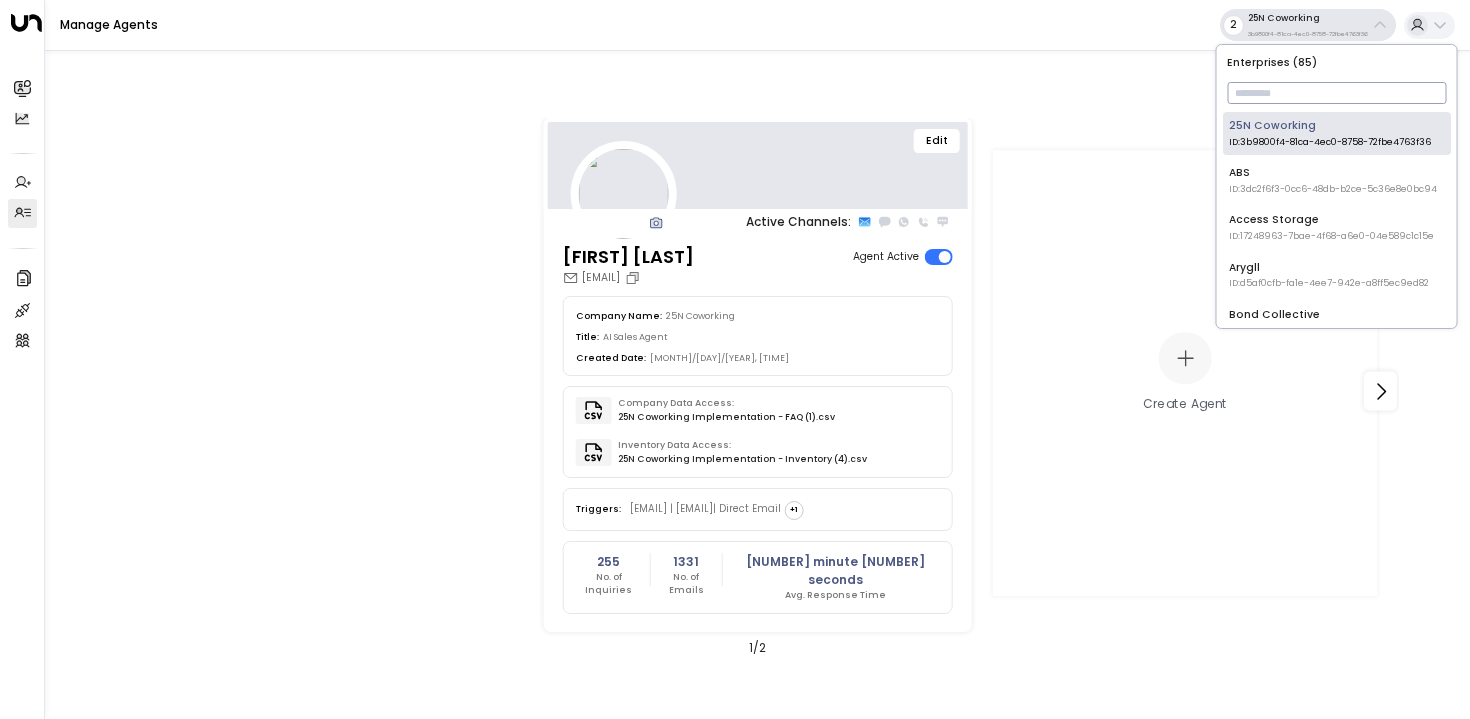 click at bounding box center [1336, 93] 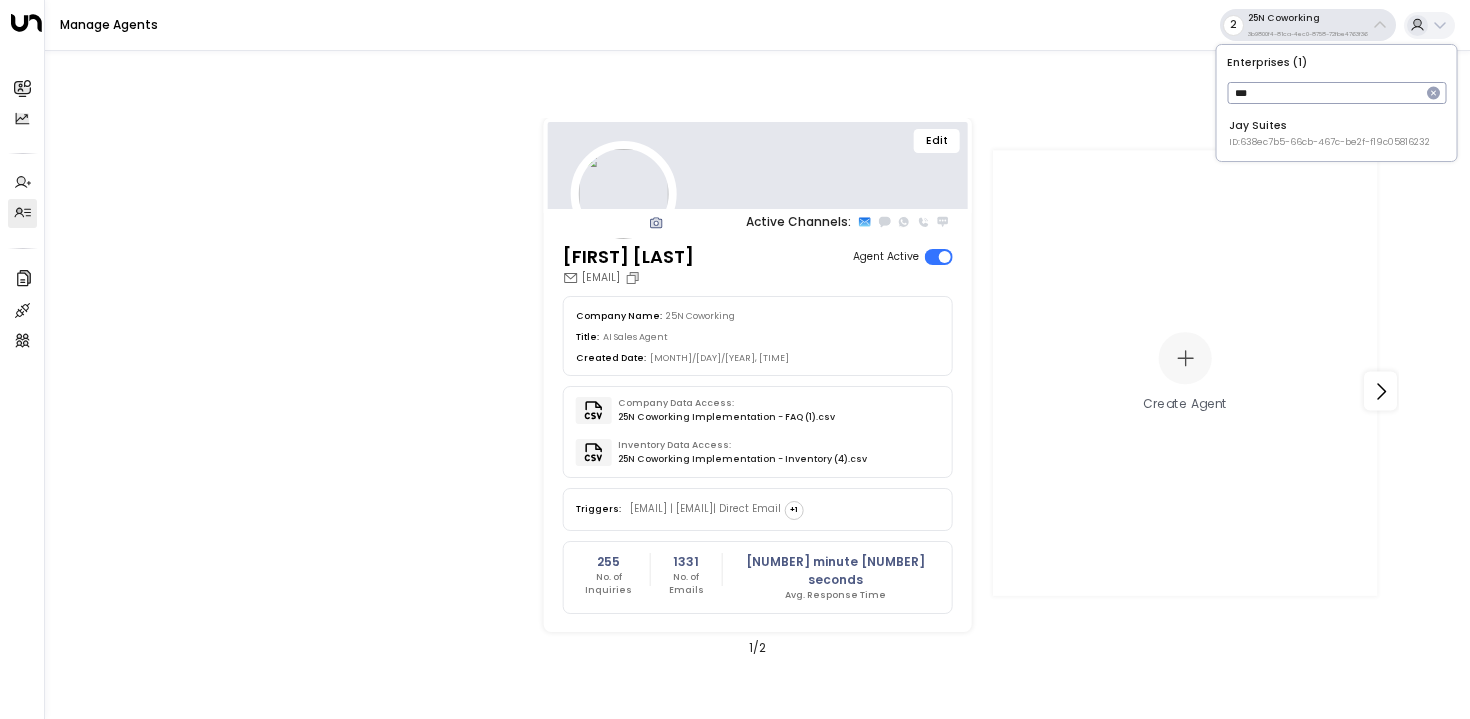 type on "***" 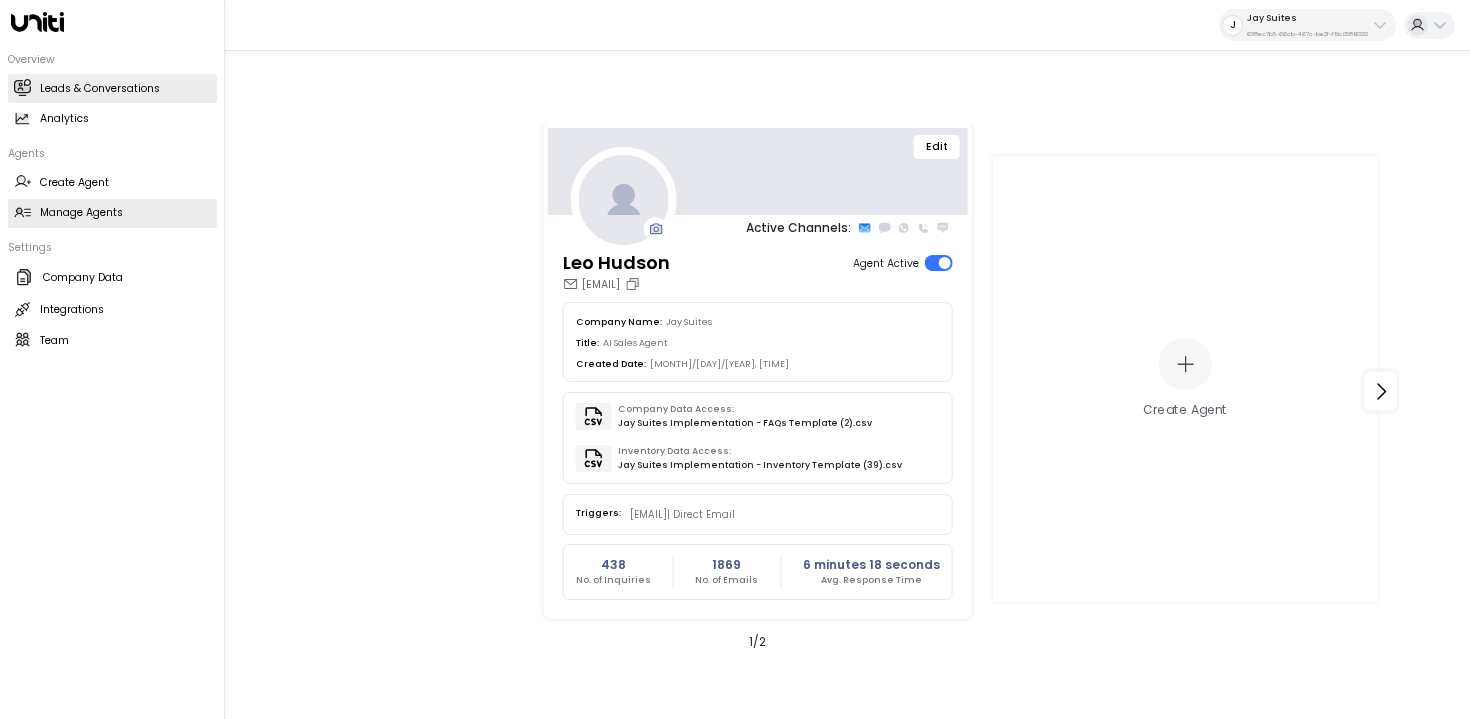 click at bounding box center (22, 87) 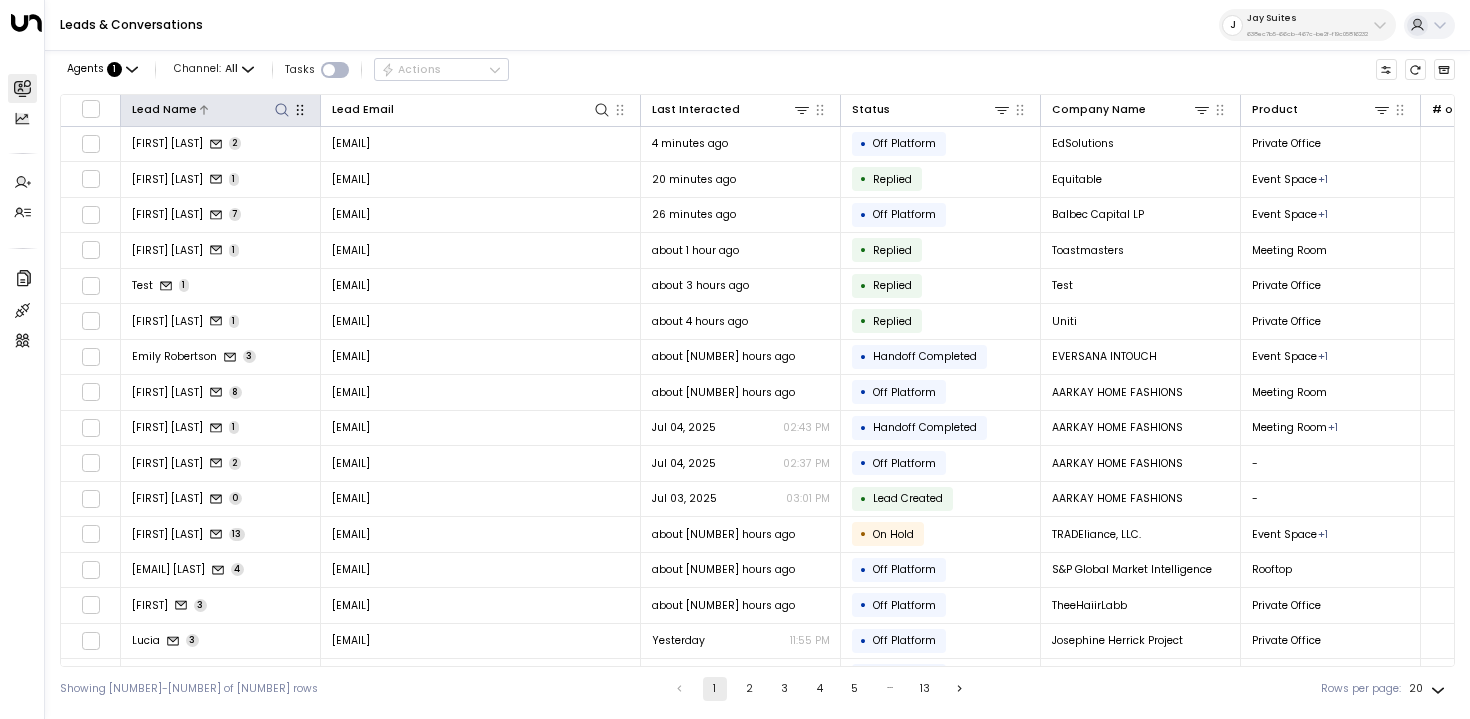 click at bounding box center [282, 110] 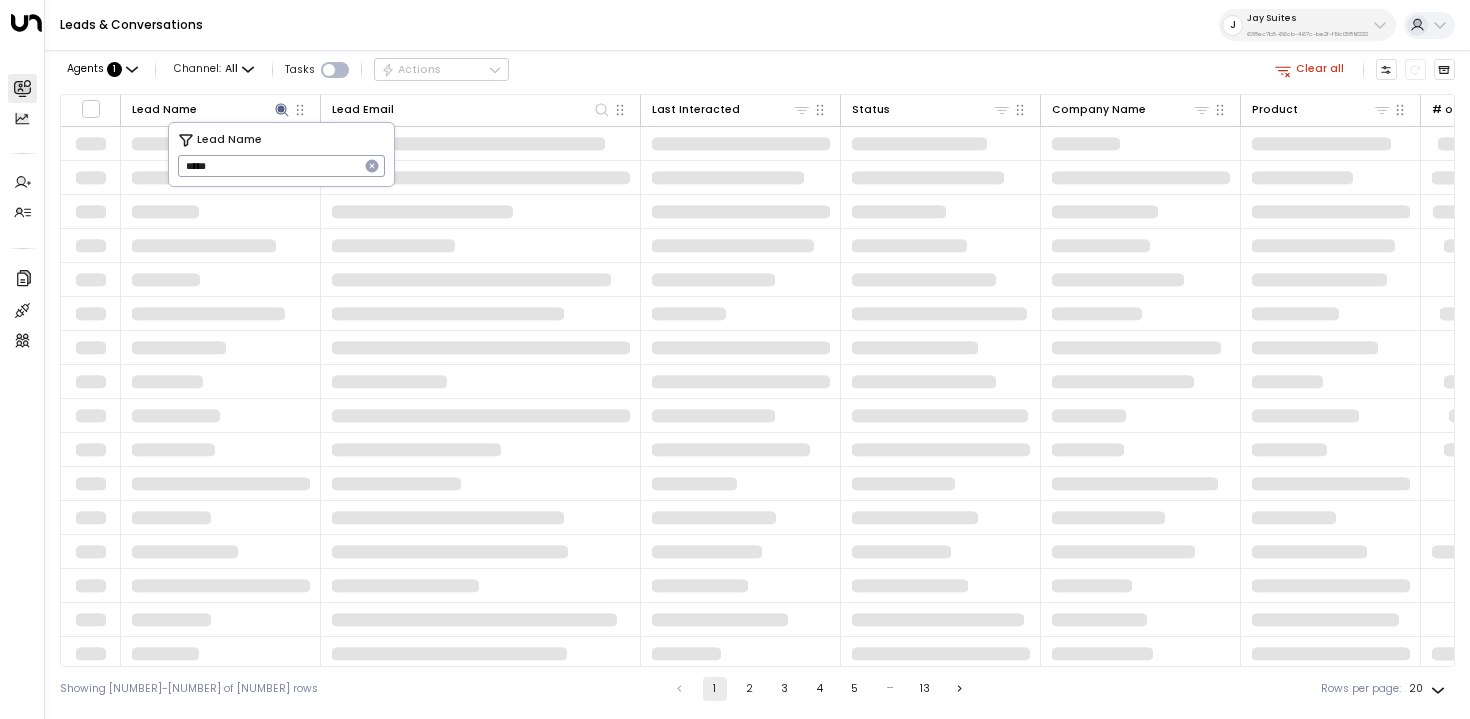 type on "*****" 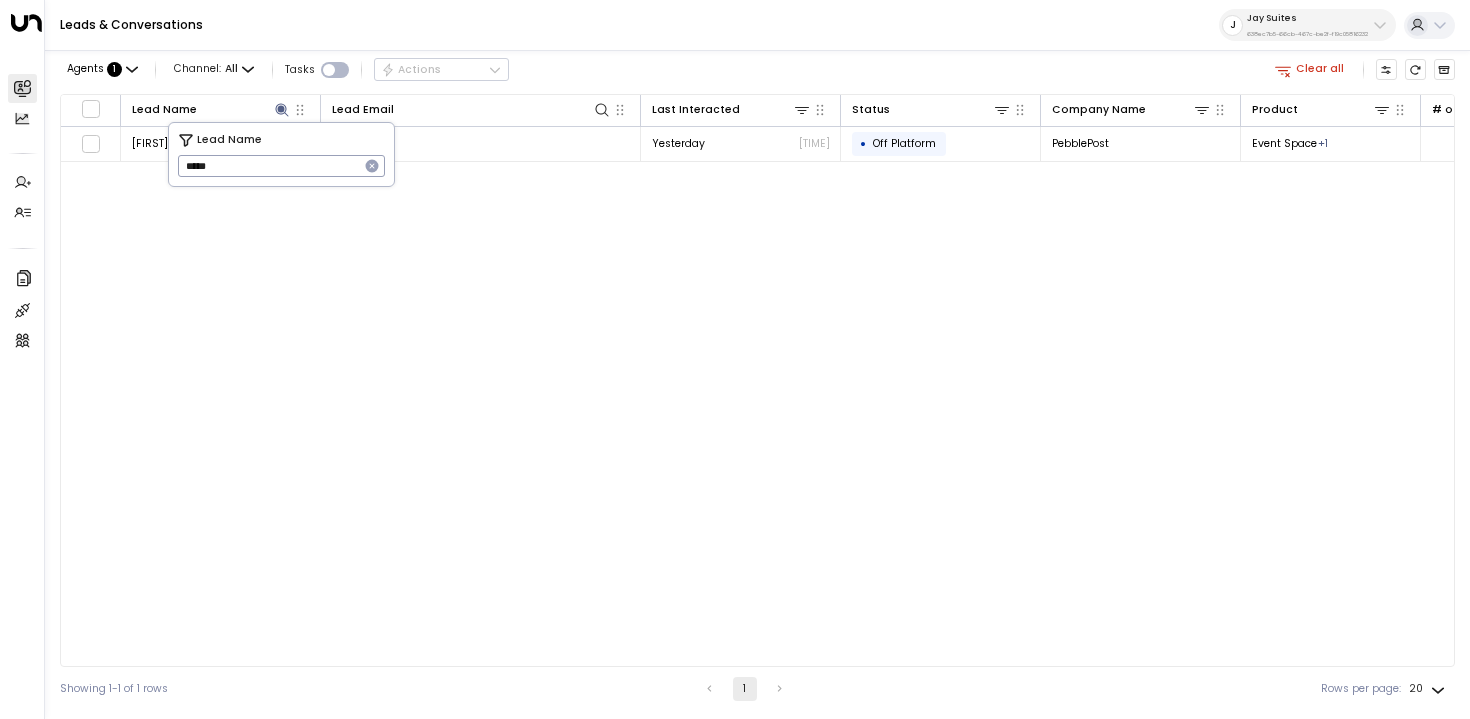 click on "Leads & Conversations J Jay Suites 638ec7b5-66cb-467c-be2f-f19c05816232" at bounding box center (757, 25) 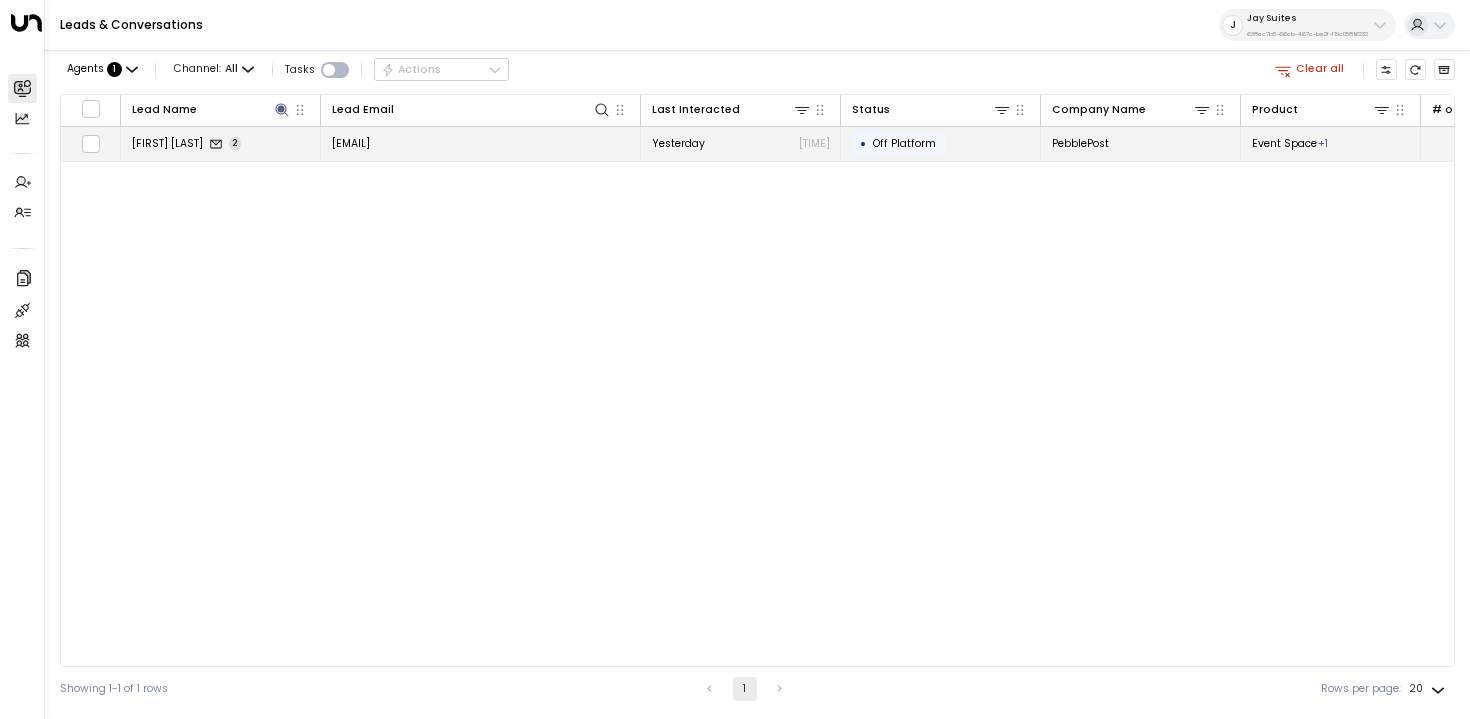 click on "mferrugia@pebblepost.com" at bounding box center [481, 144] 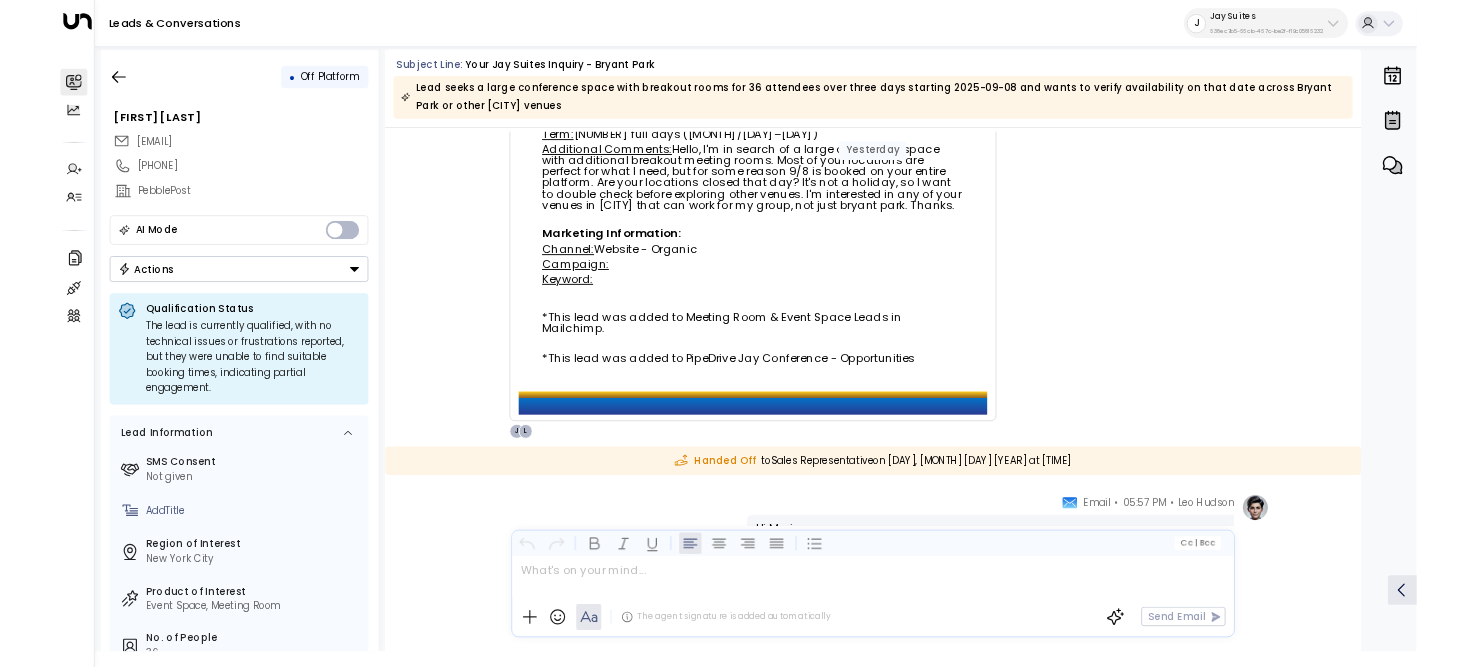 scroll, scrollTop: 356, scrollLeft: 0, axis: vertical 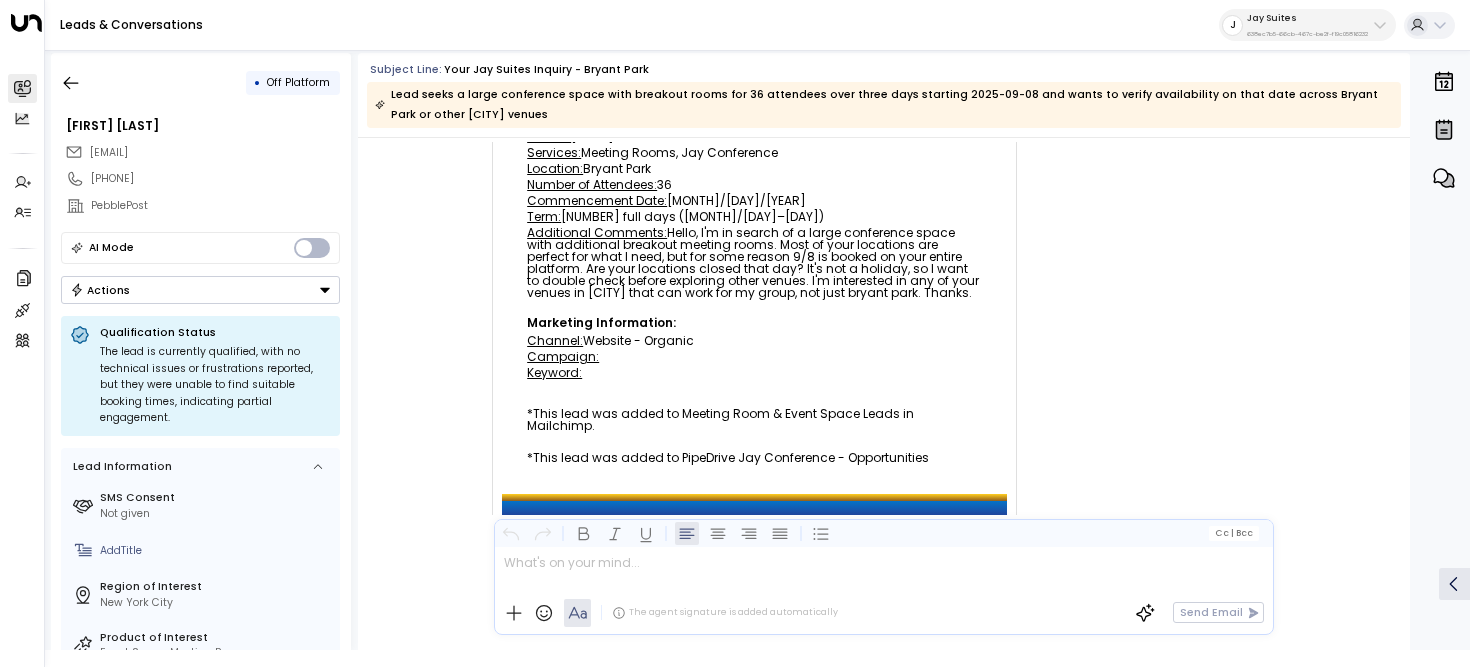 drag, startPoint x: 744, startPoint y: 244, endPoint x: 950, endPoint y: 255, distance: 206.29349 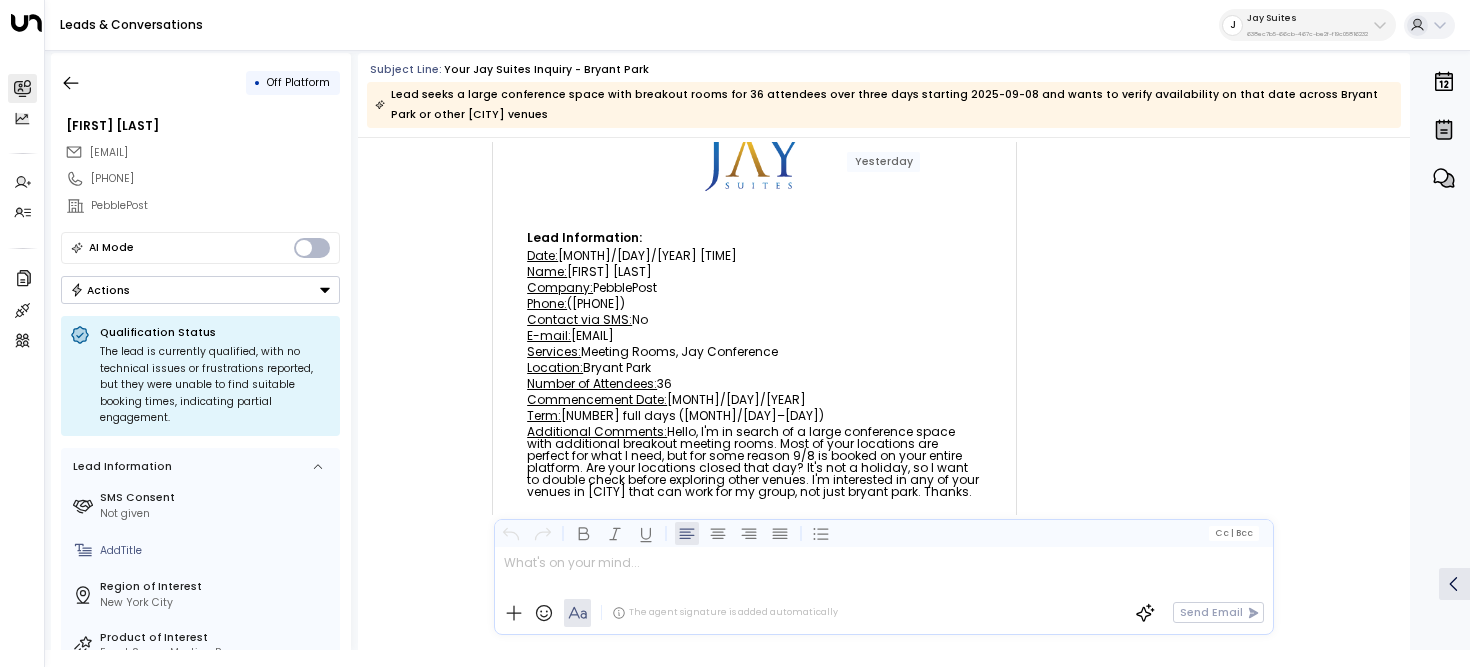 scroll, scrollTop: 136, scrollLeft: 0, axis: vertical 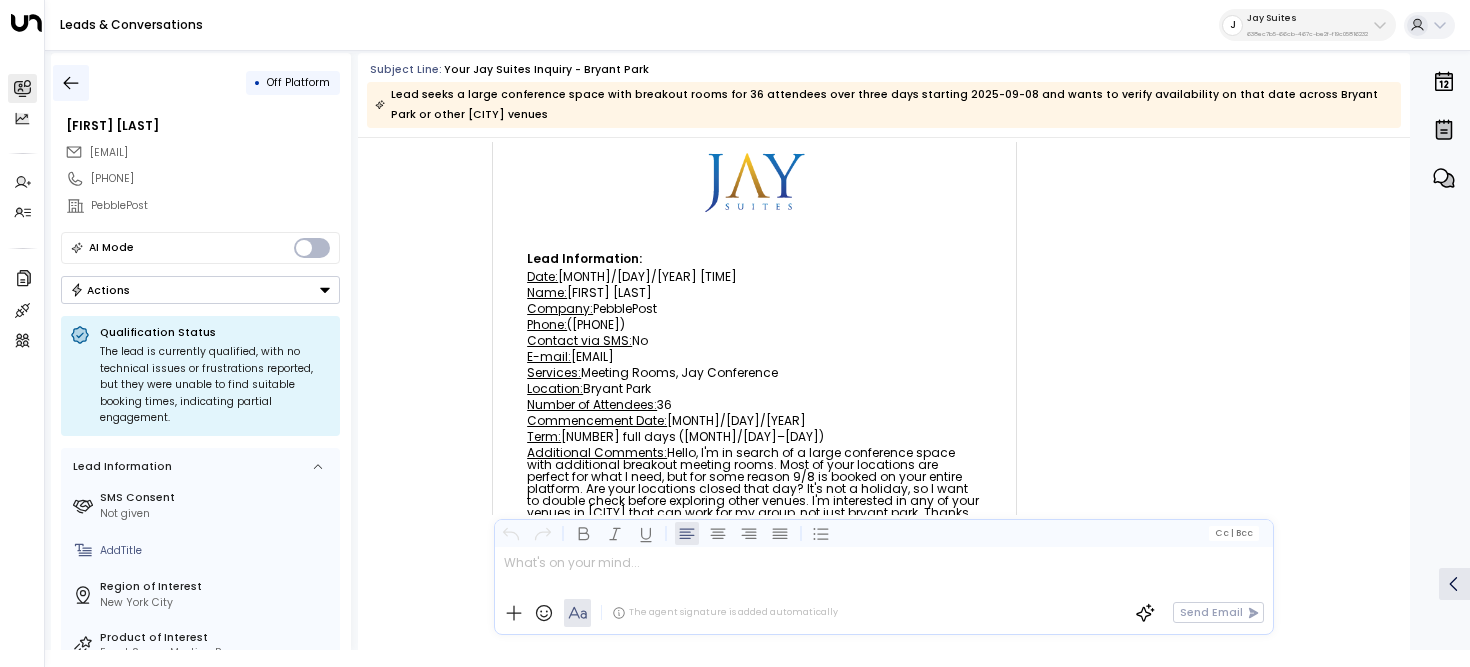 click at bounding box center [71, 83] 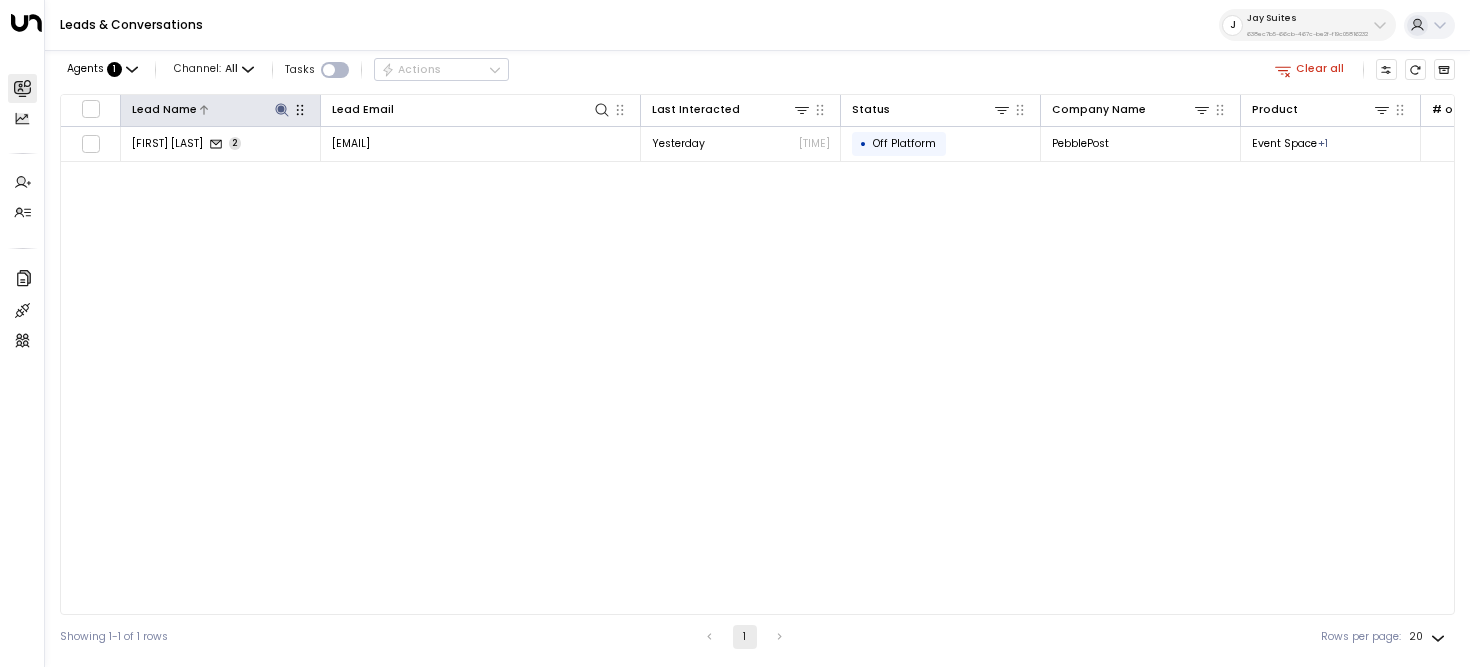 click at bounding box center (282, 110) 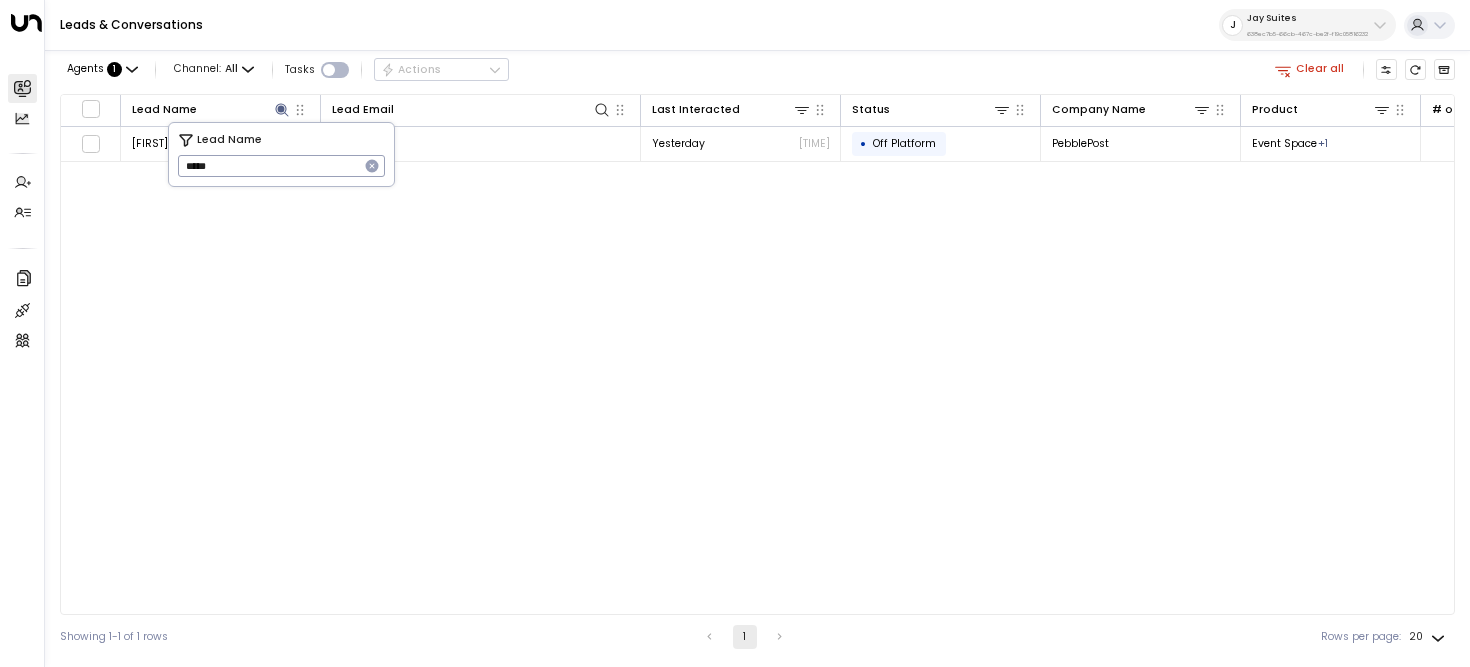 click at bounding box center [372, 166] 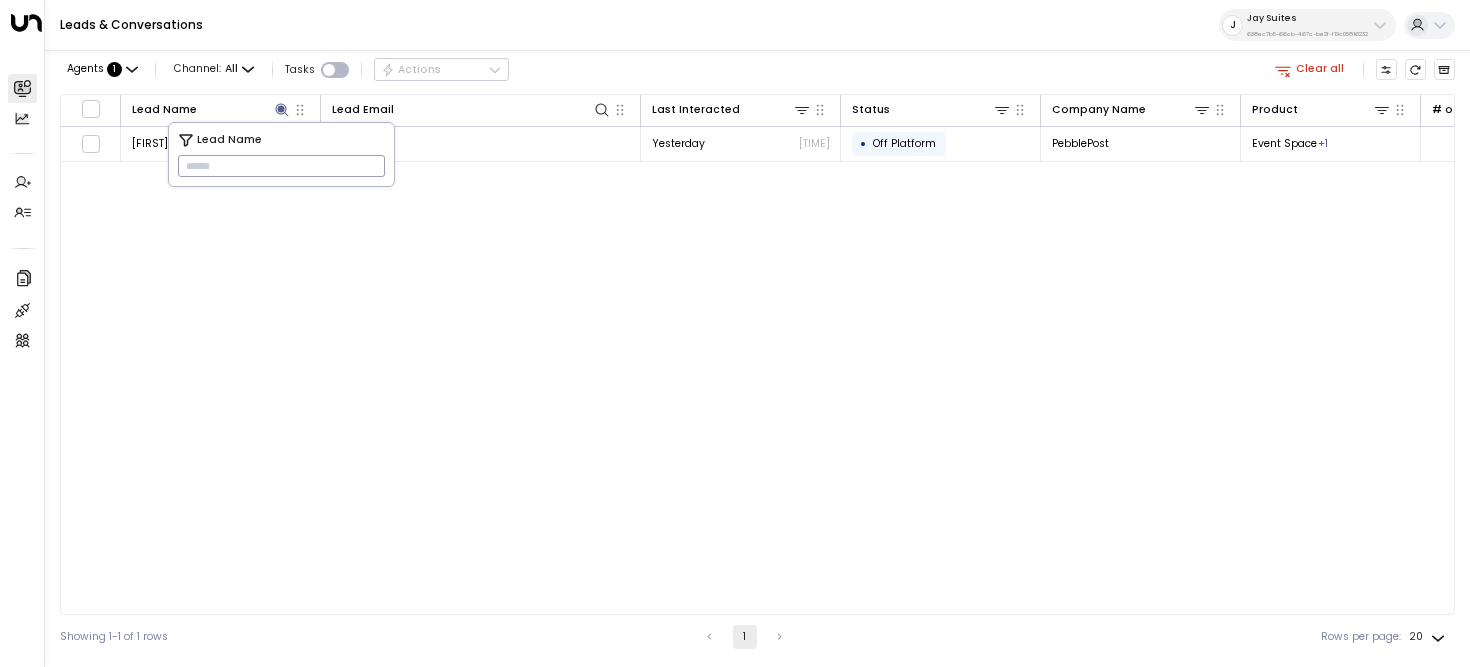 click at bounding box center [281, 166] 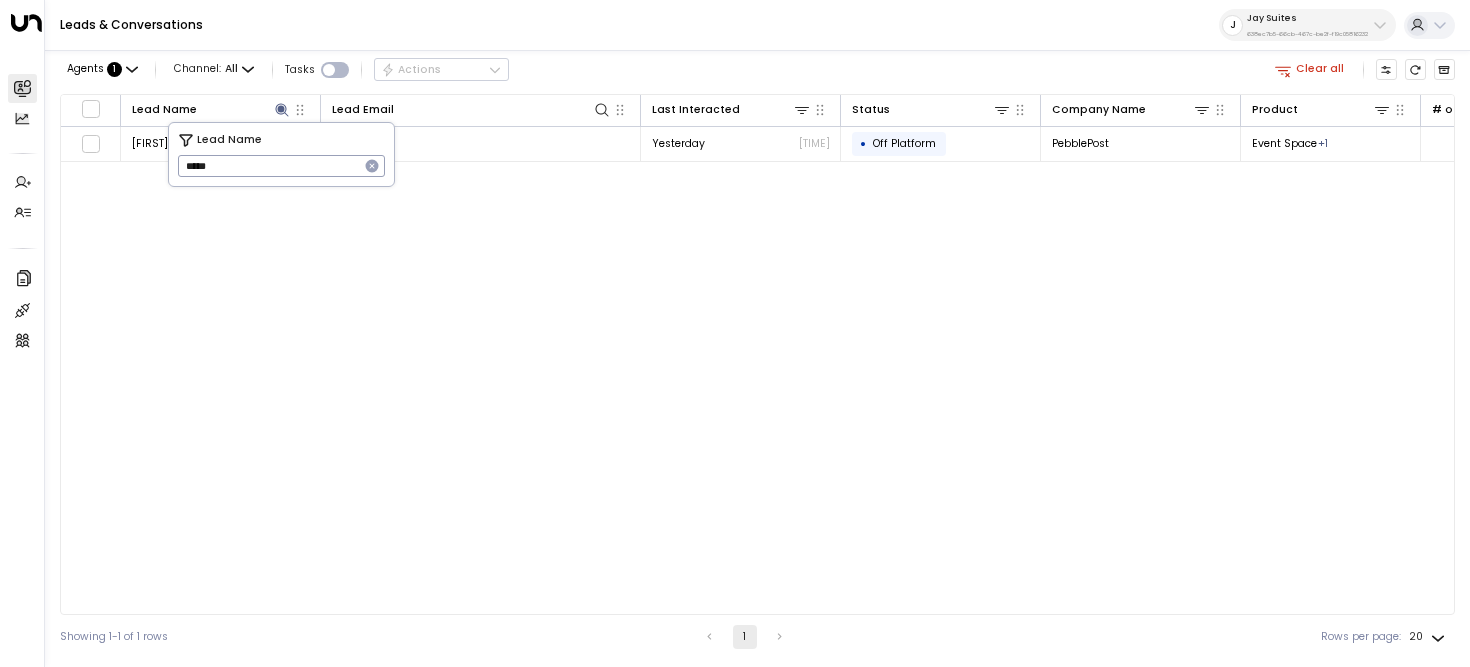 type on "*****" 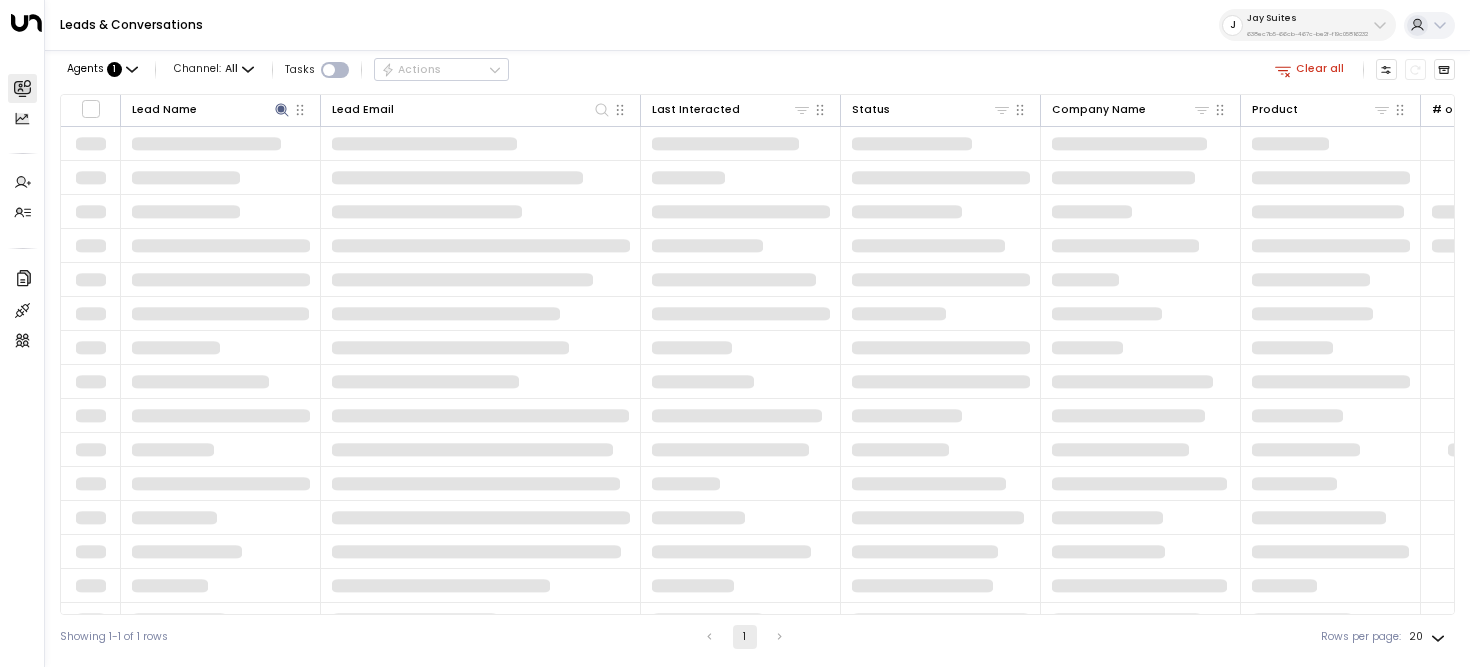 click on "Leads & Conversations J Jay Suites 638ec7b5-66cb-467c-be2f-f19c05816232" at bounding box center [757, 25] 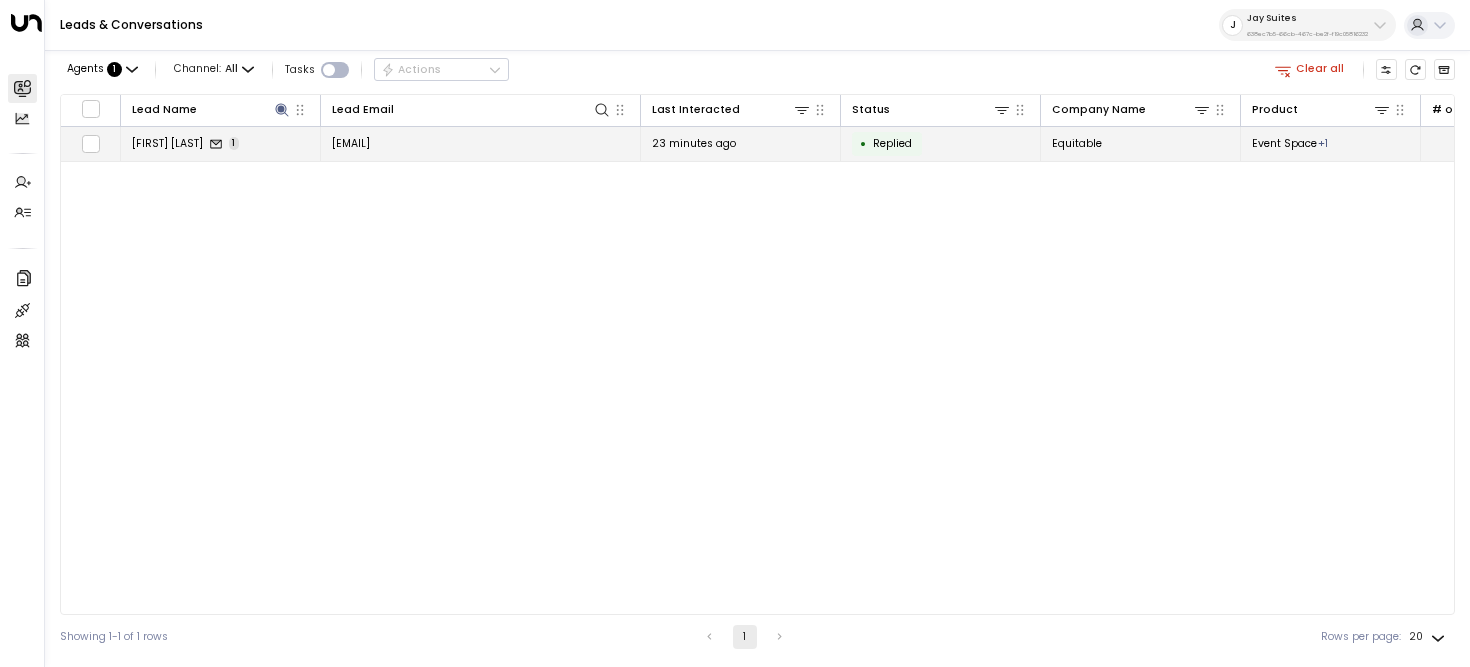 click on "jenna.malkin@equitable.com" at bounding box center [481, 144] 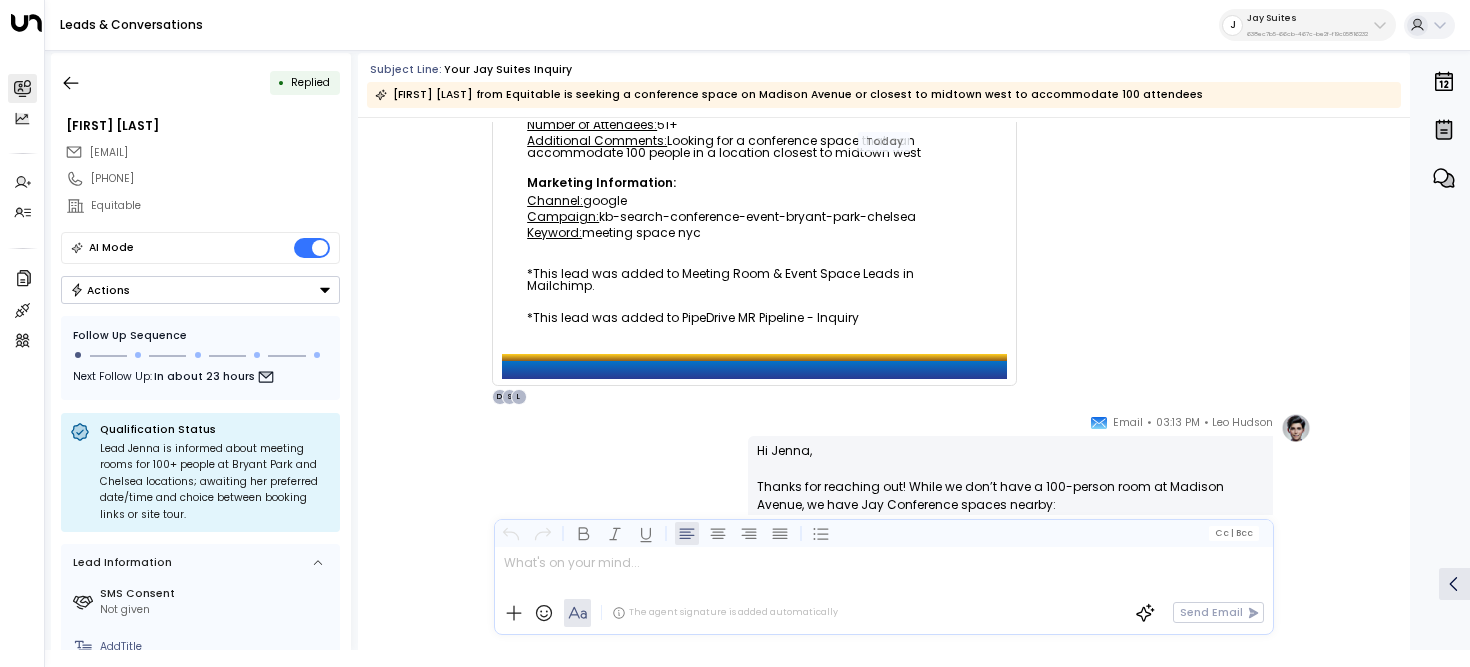 scroll, scrollTop: 123, scrollLeft: 0, axis: vertical 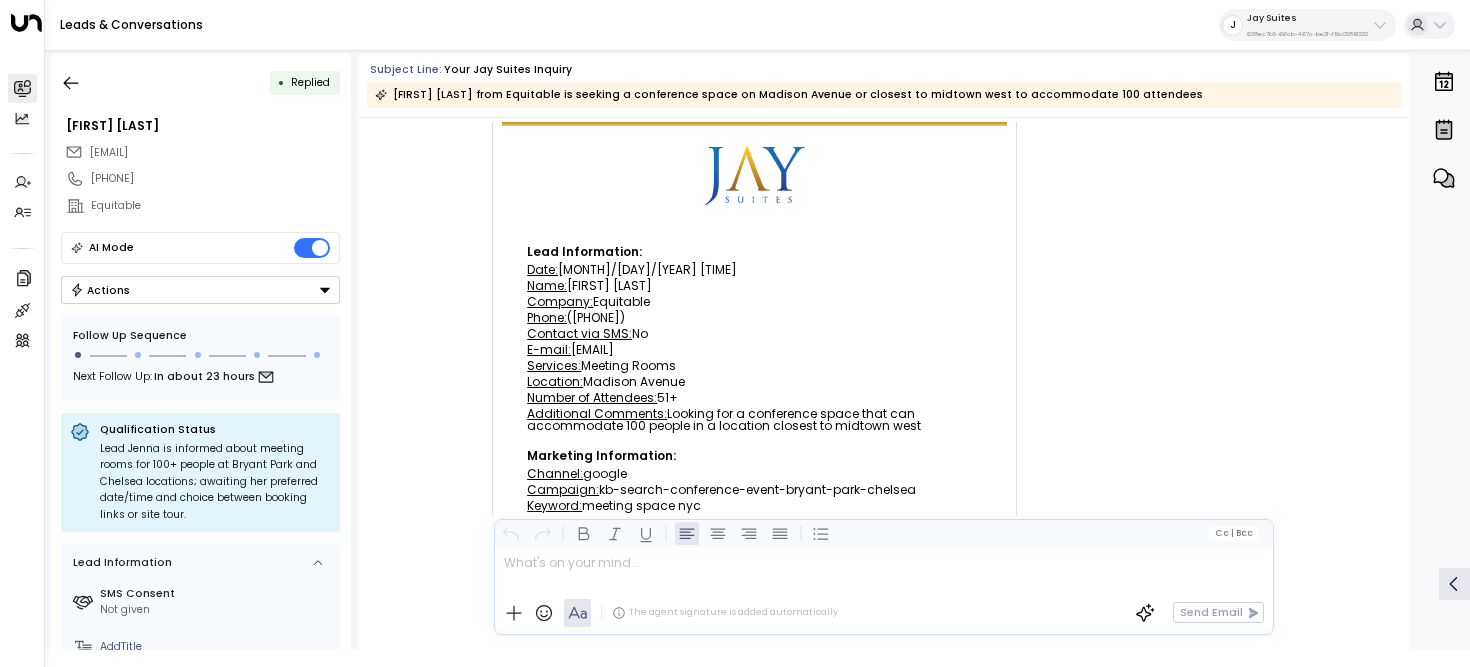 drag, startPoint x: 823, startPoint y: 427, endPoint x: 894, endPoint y: 427, distance: 71 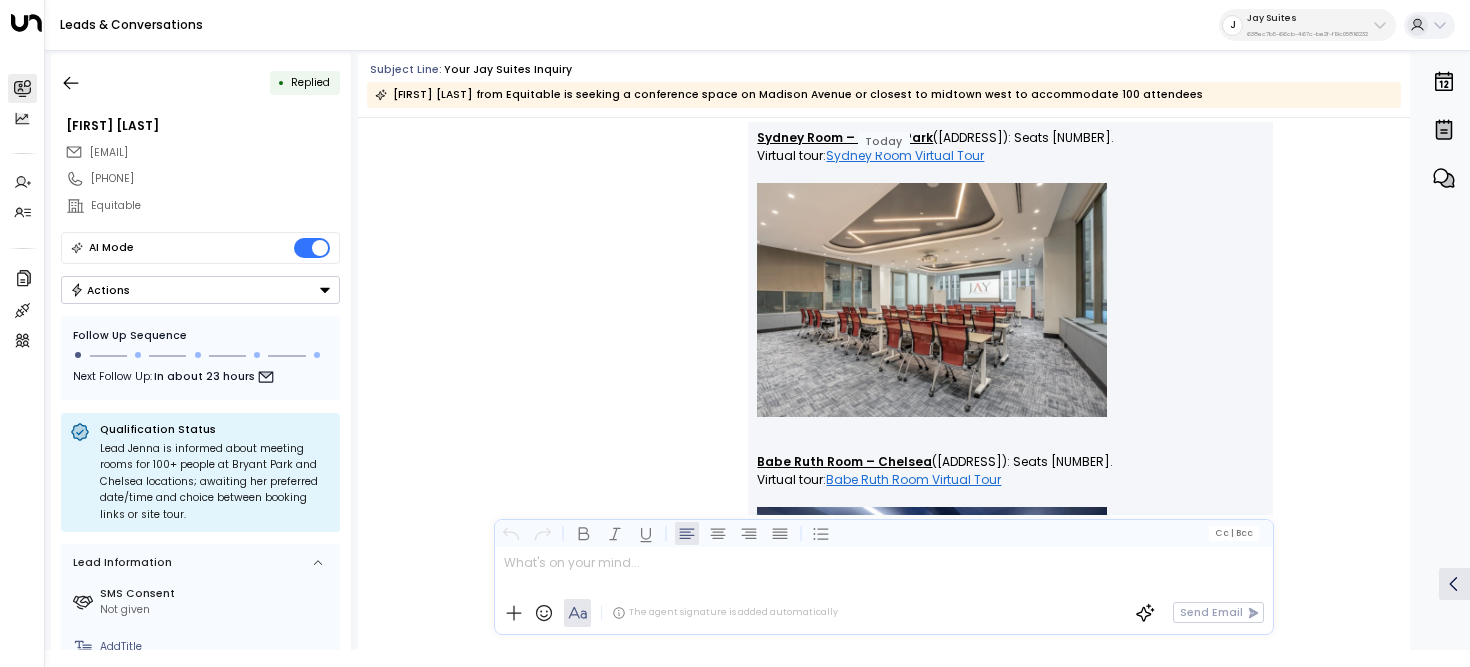 scroll, scrollTop: 763, scrollLeft: 0, axis: vertical 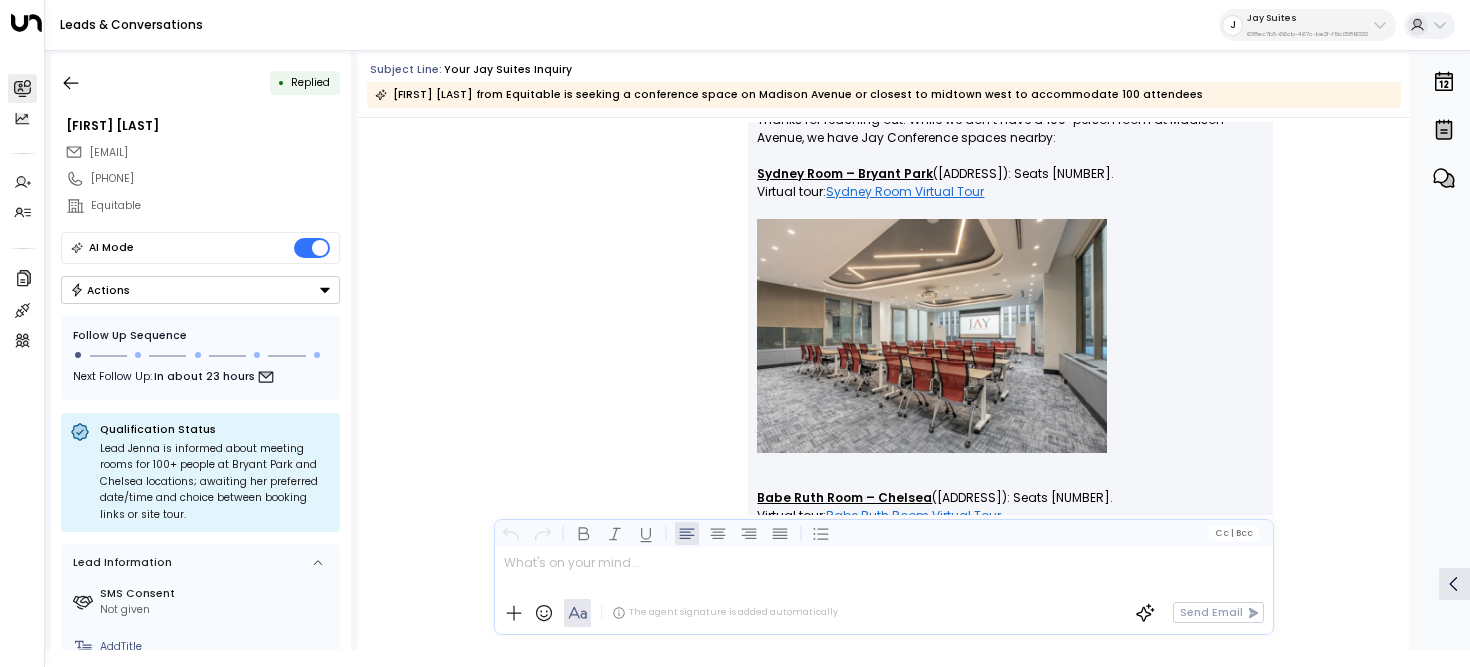 drag, startPoint x: 1016, startPoint y: 497, endPoint x: 1075, endPoint y: 500, distance: 59.07622 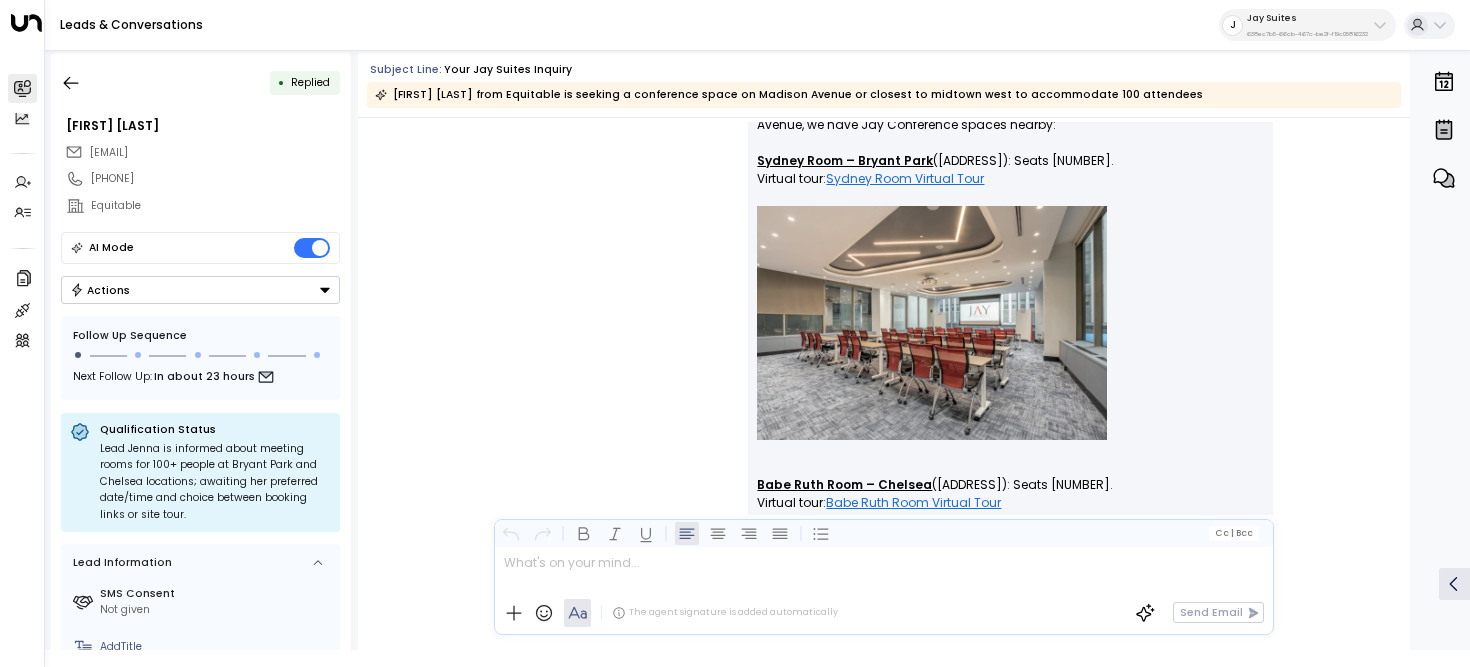 scroll, scrollTop: 775, scrollLeft: 0, axis: vertical 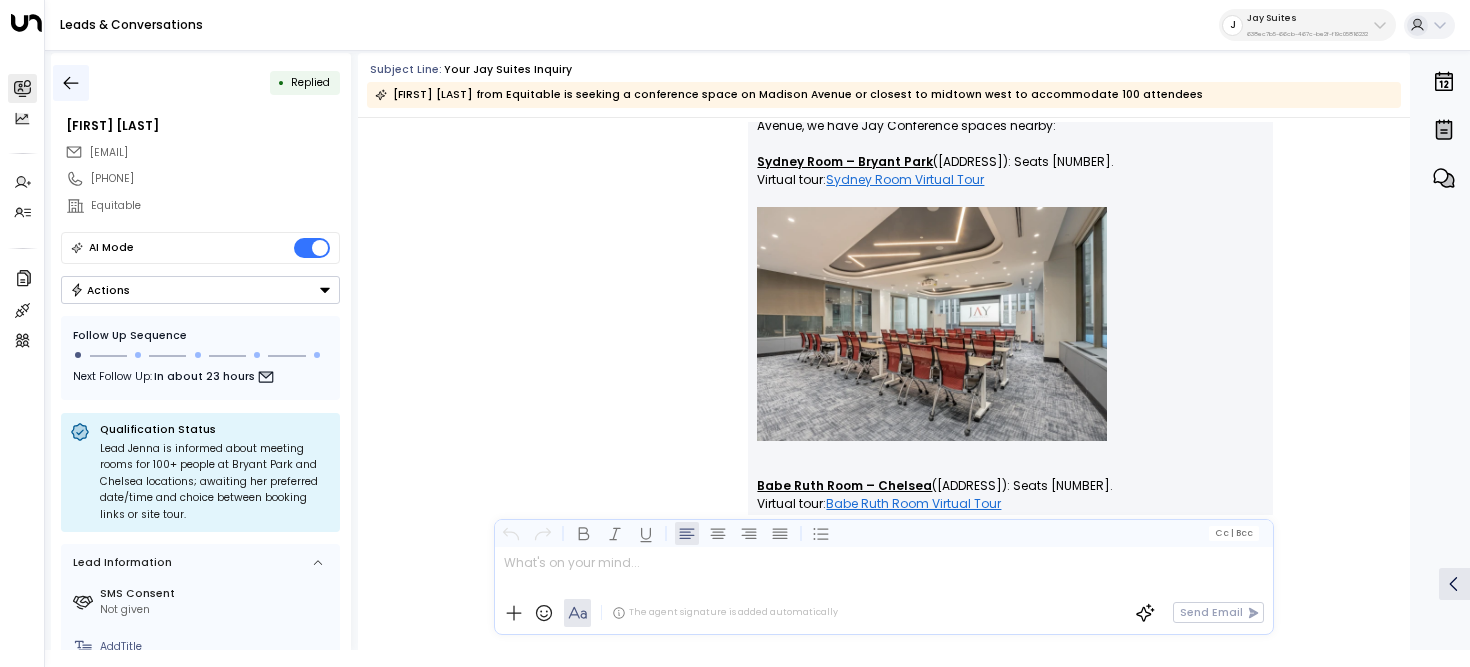 click at bounding box center [71, 83] 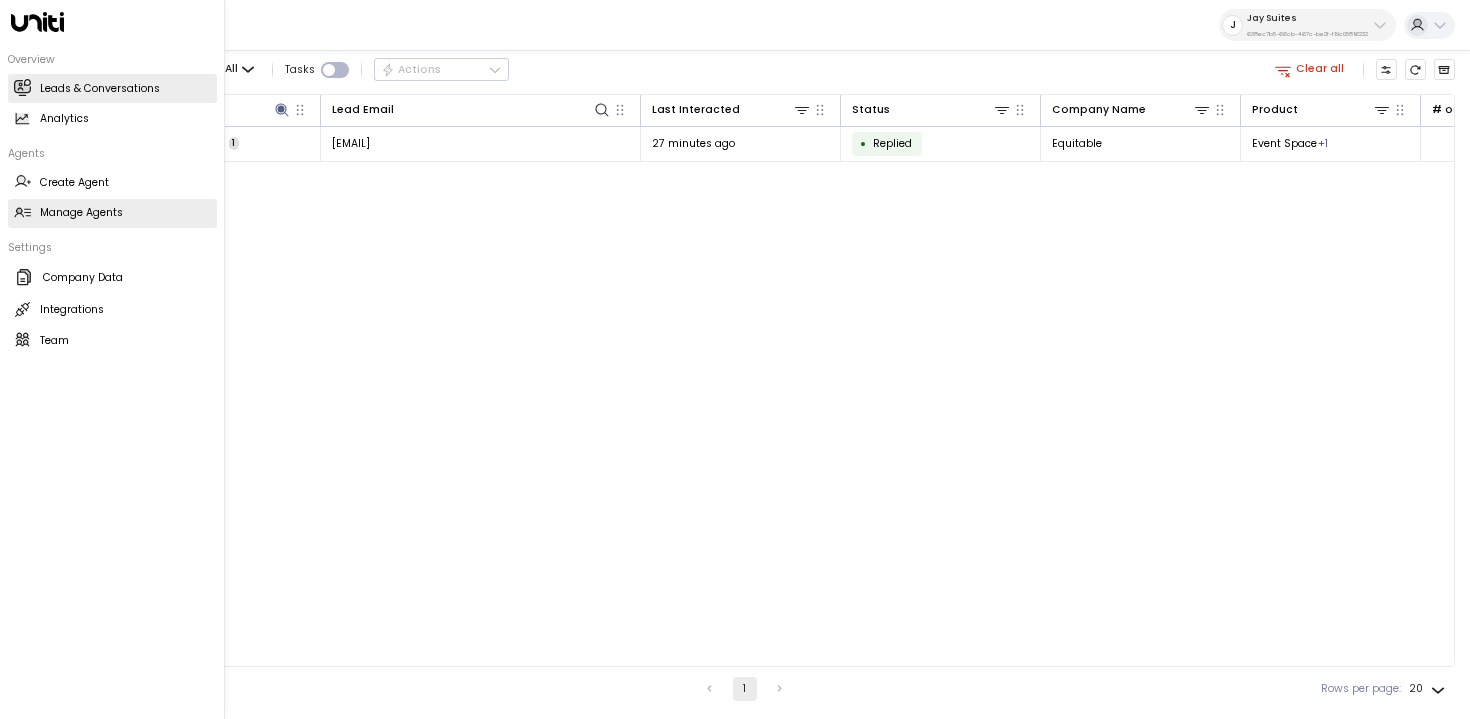click on "Manage Agents Manage Agents" at bounding box center (112, 213) 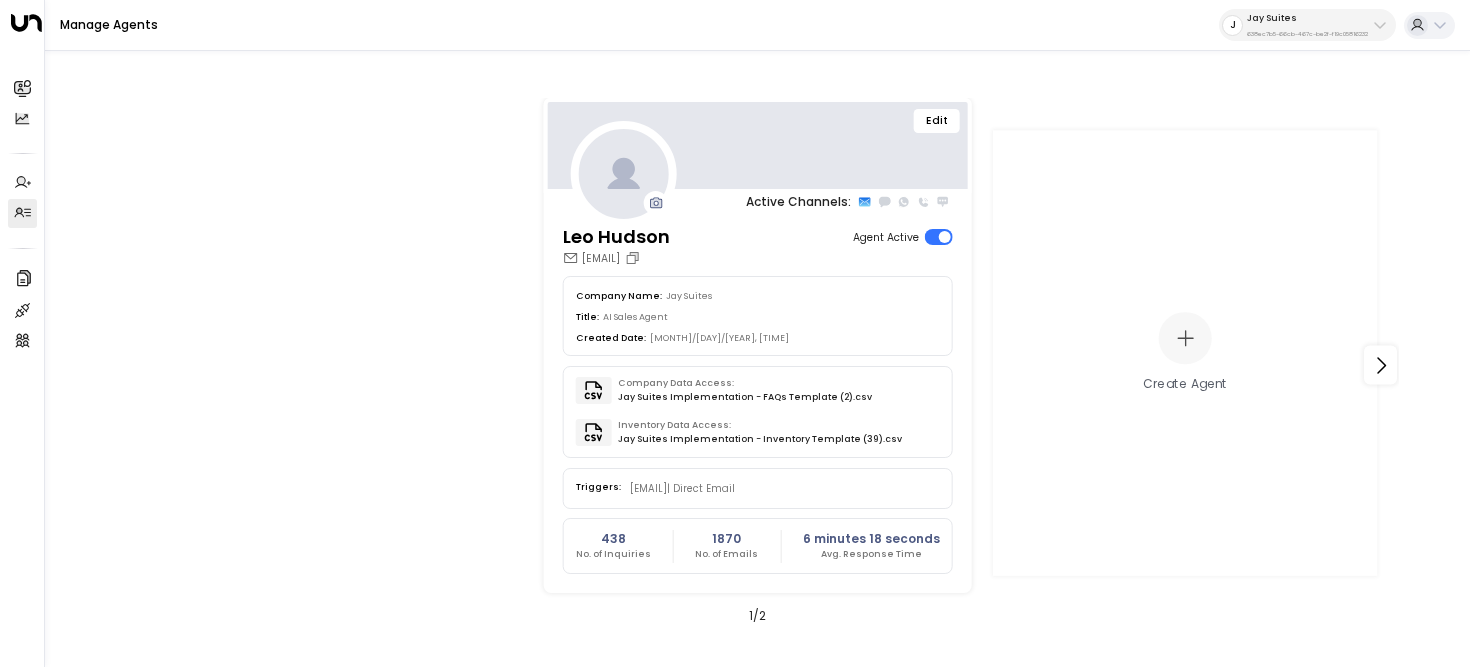 click on "Edit" at bounding box center (937, 121) 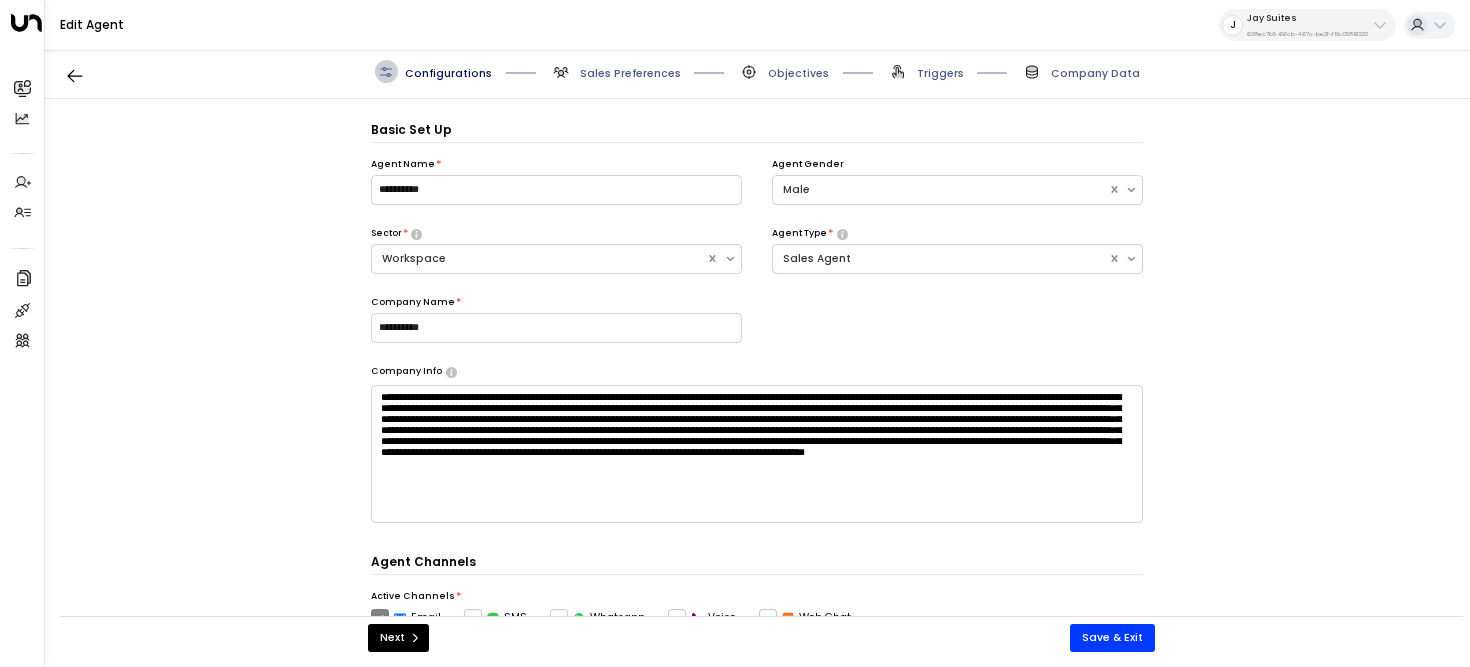 scroll, scrollTop: 22, scrollLeft: 0, axis: vertical 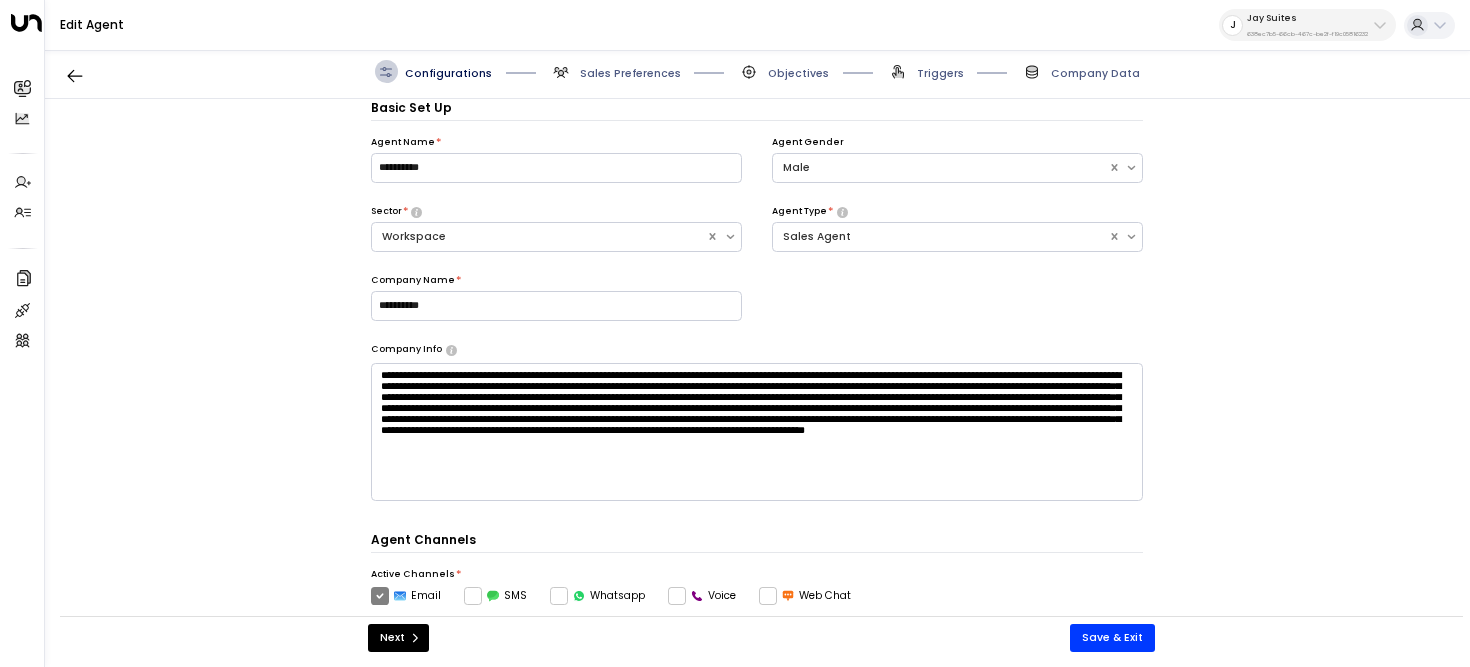 click on "Sales Preferences" at bounding box center [615, 71] 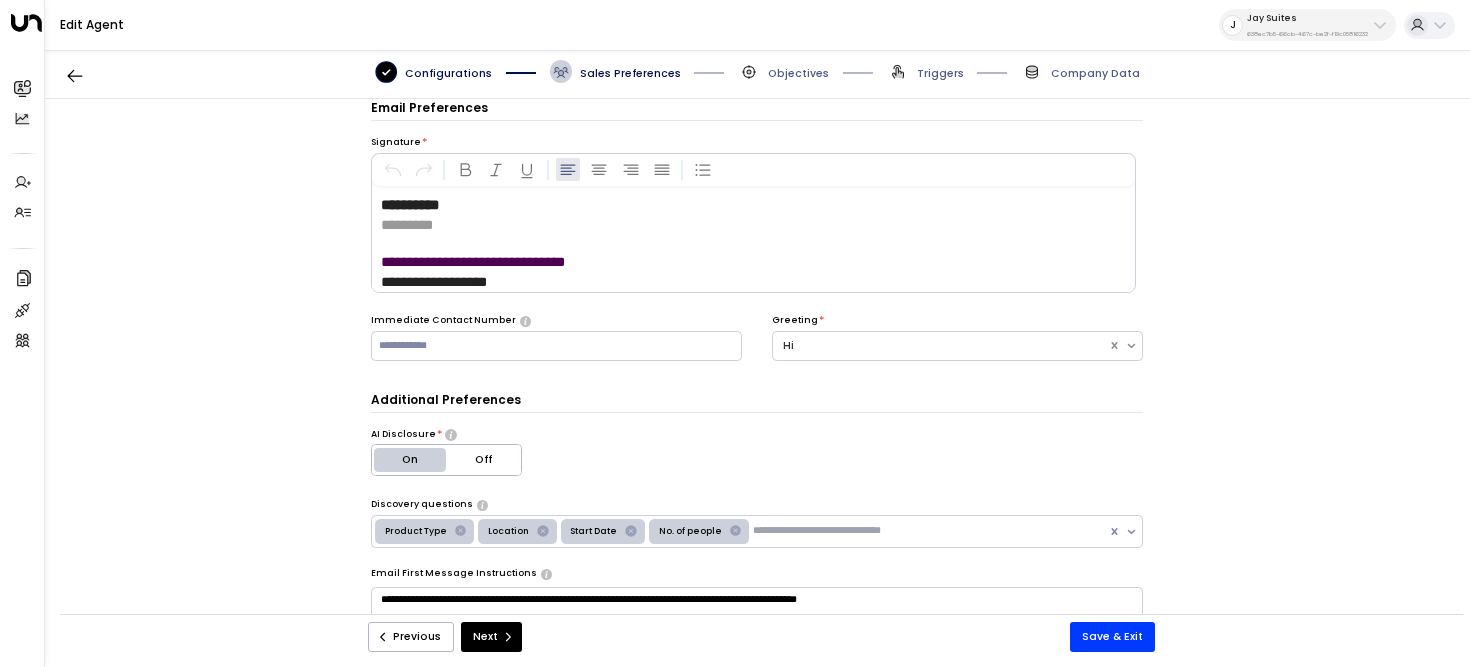scroll, scrollTop: 344, scrollLeft: 0, axis: vertical 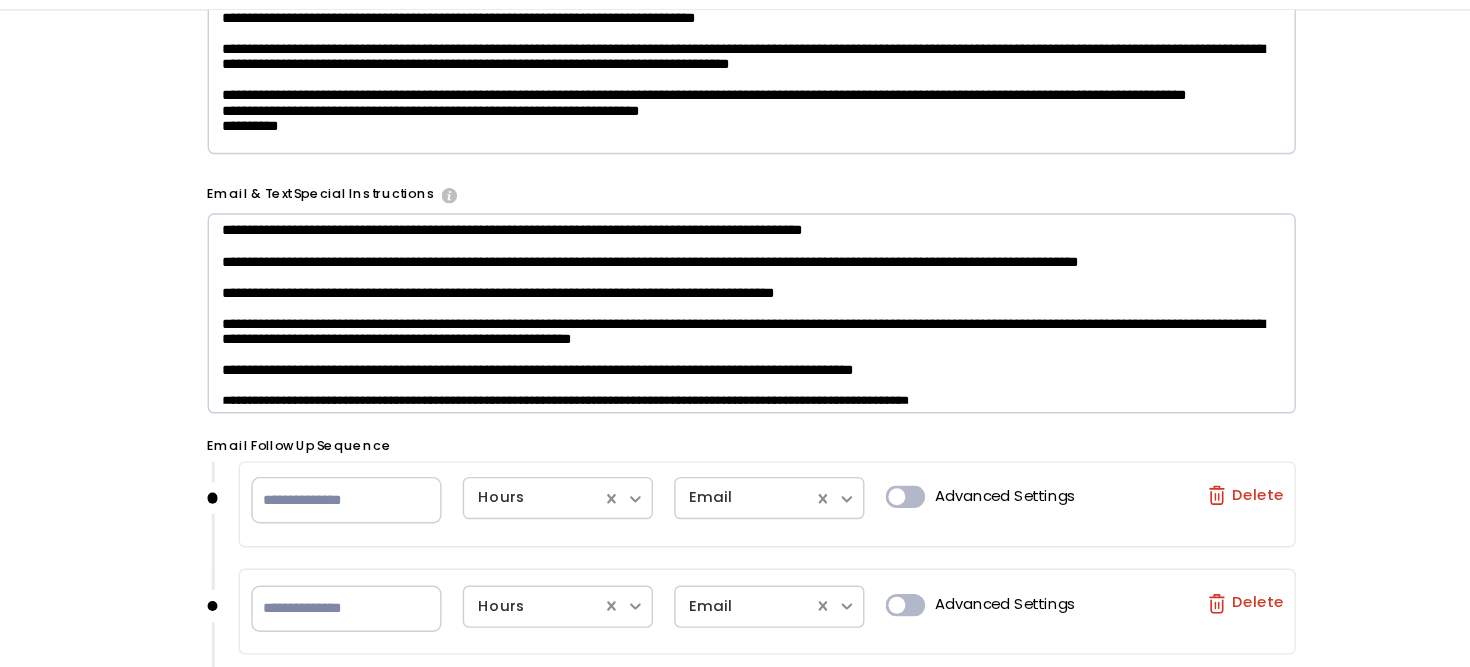 drag, startPoint x: 364, startPoint y: 227, endPoint x: 511, endPoint y: 223, distance: 147.05441 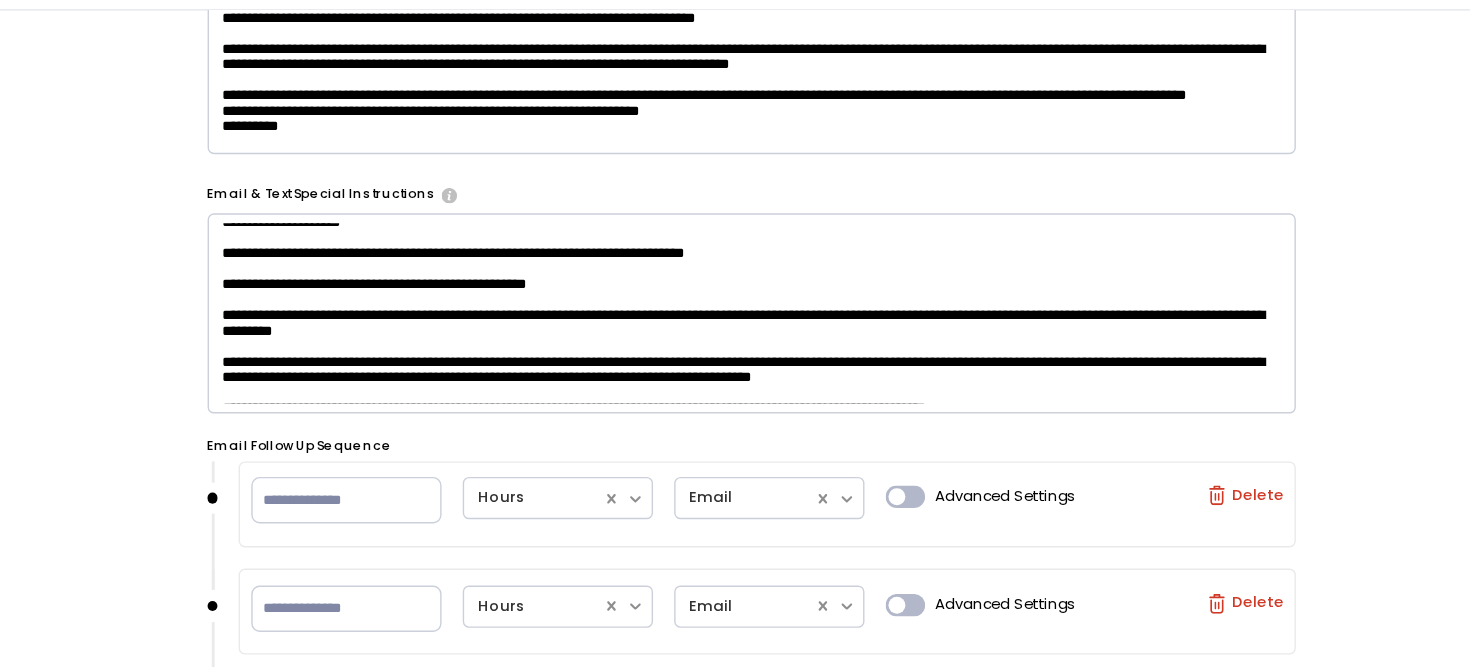scroll, scrollTop: 172, scrollLeft: 0, axis: vertical 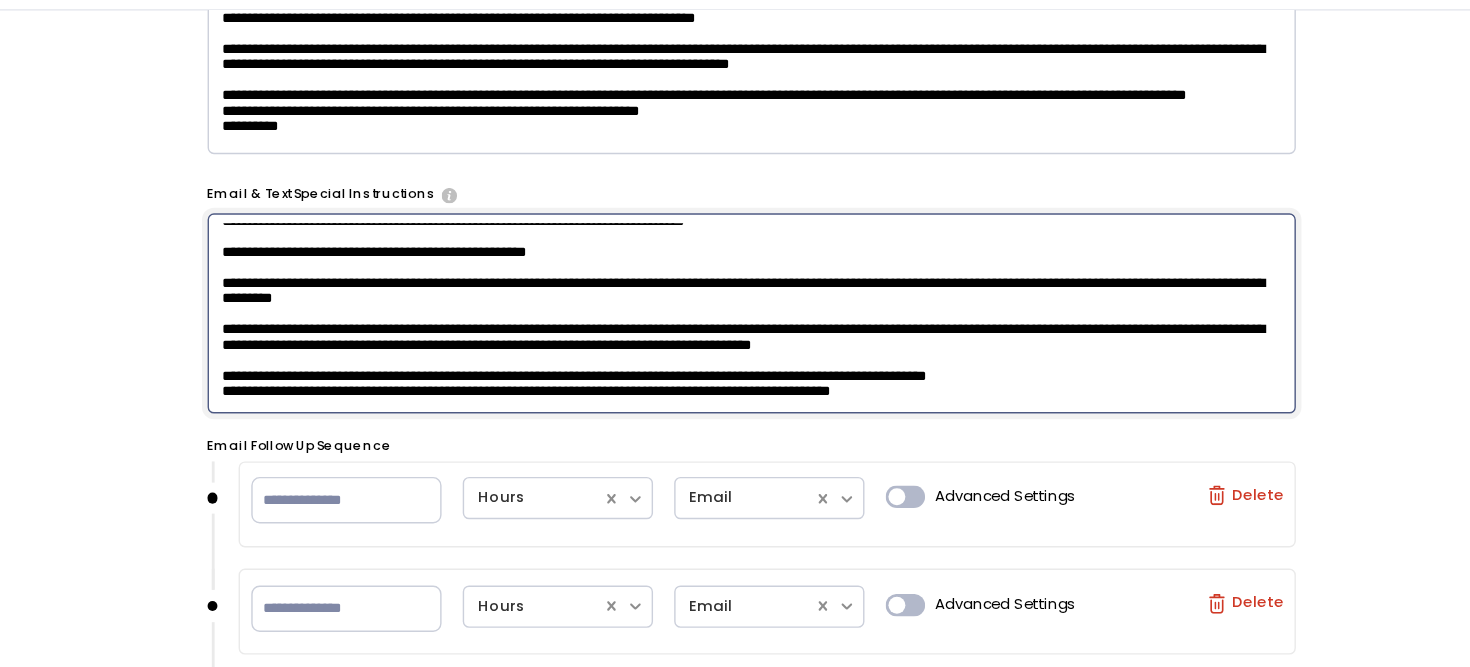 drag, startPoint x: 504, startPoint y: 302, endPoint x: 383, endPoint y: 303, distance: 121.004135 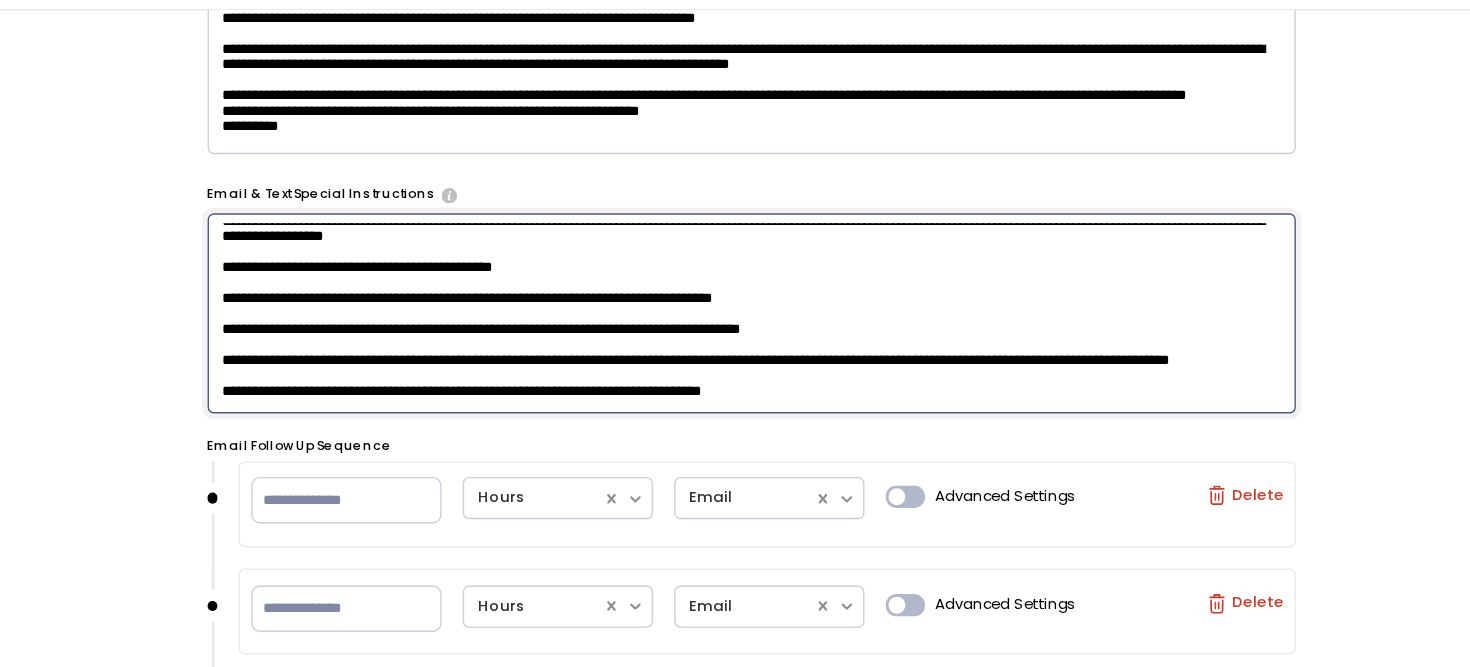 scroll, scrollTop: 688, scrollLeft: 0, axis: vertical 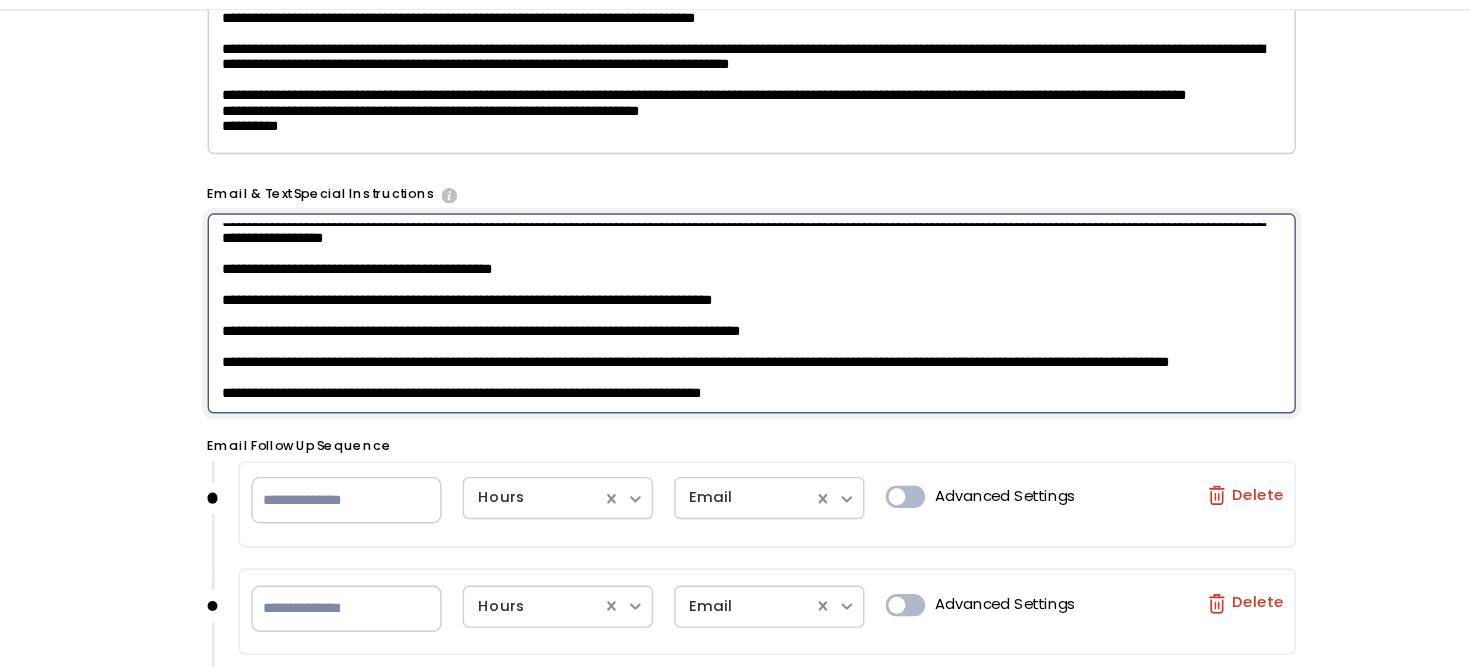 drag, startPoint x: 381, startPoint y: 296, endPoint x: 847, endPoint y: 298, distance: 466.0043 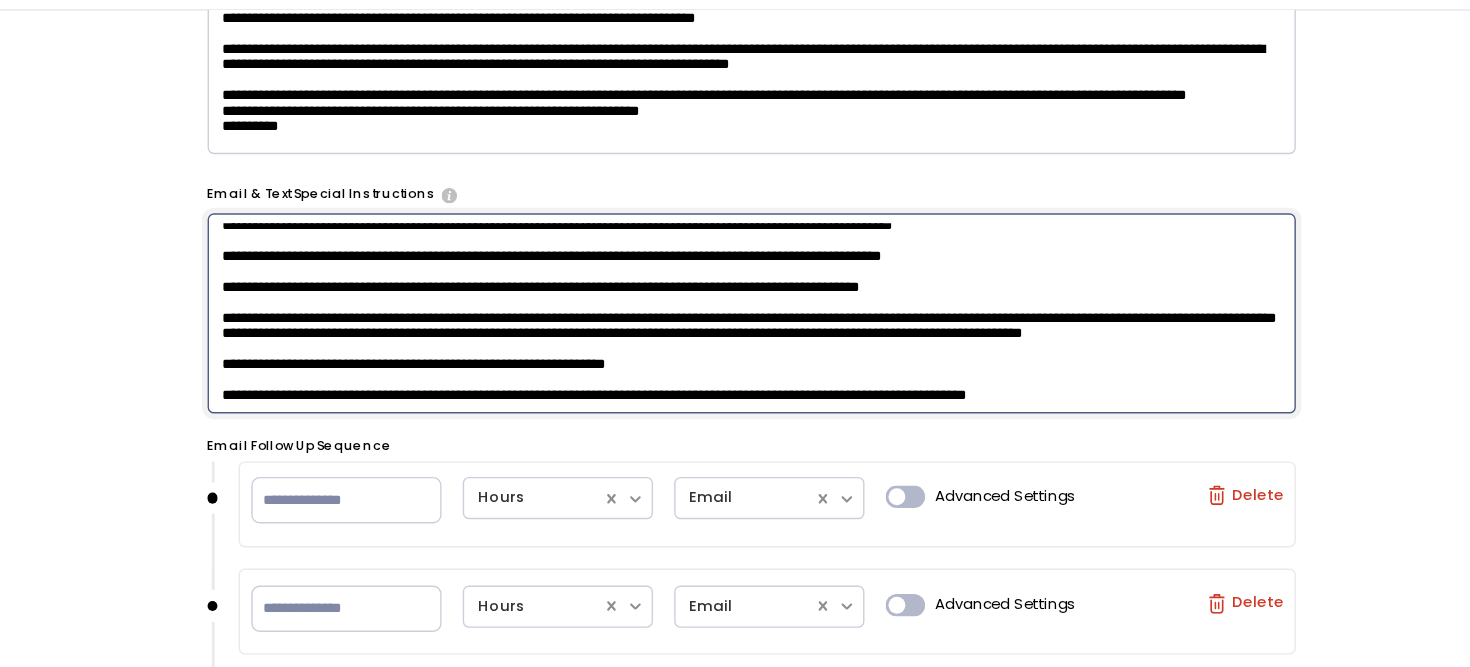 scroll, scrollTop: 1639, scrollLeft: 0, axis: vertical 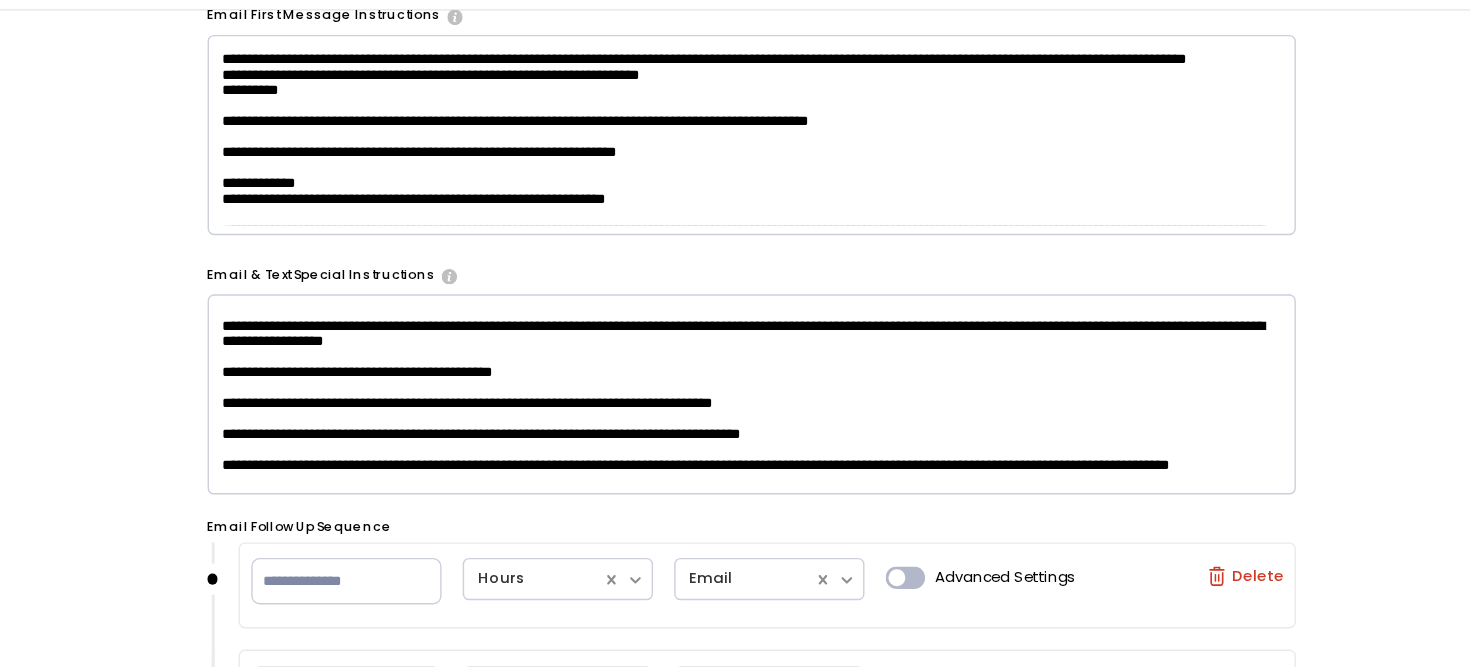 click at bounding box center (757, 371) 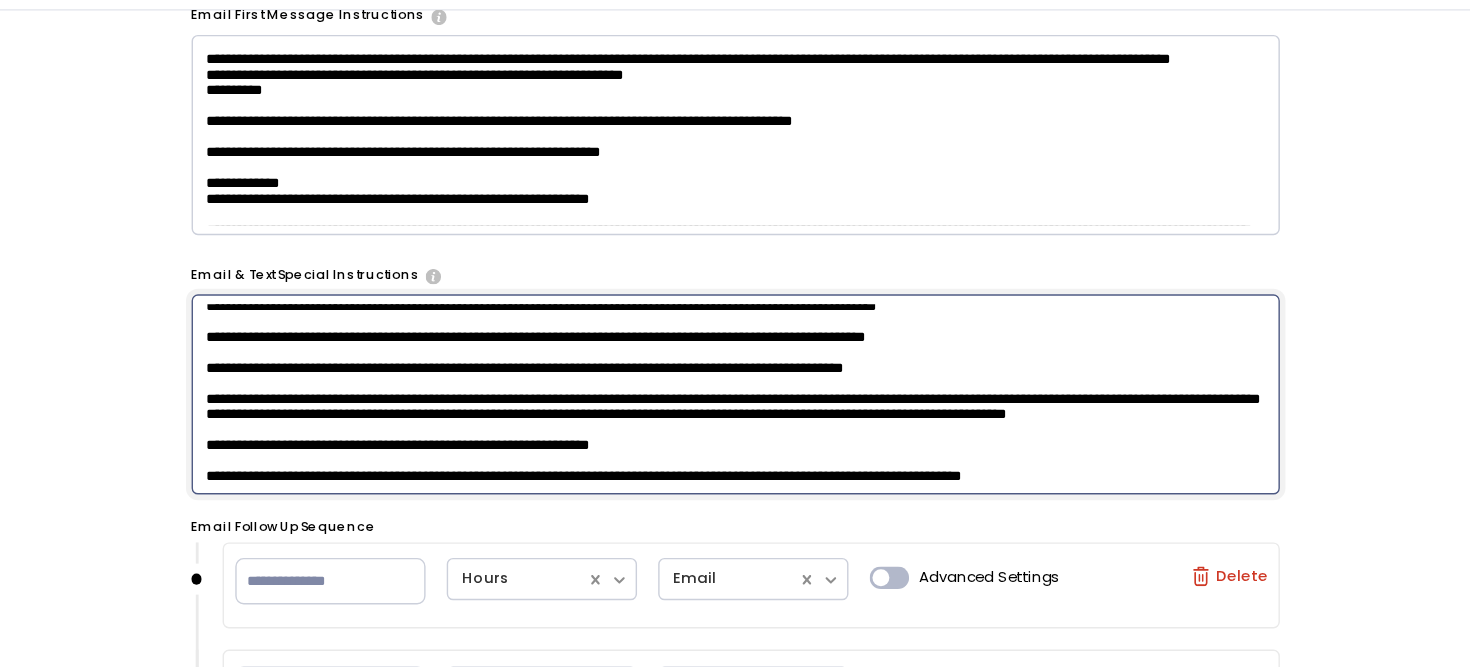 scroll, scrollTop: 1670, scrollLeft: 0, axis: vertical 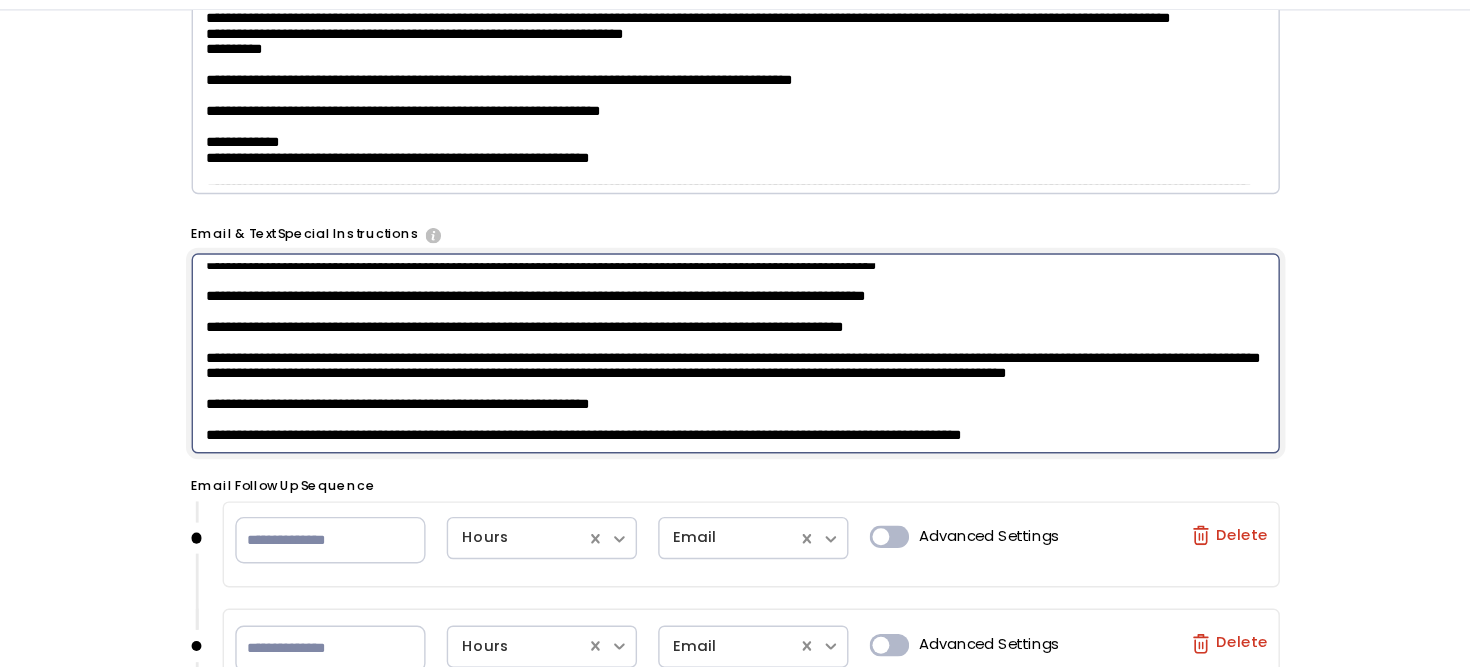 click at bounding box center (757, 342) 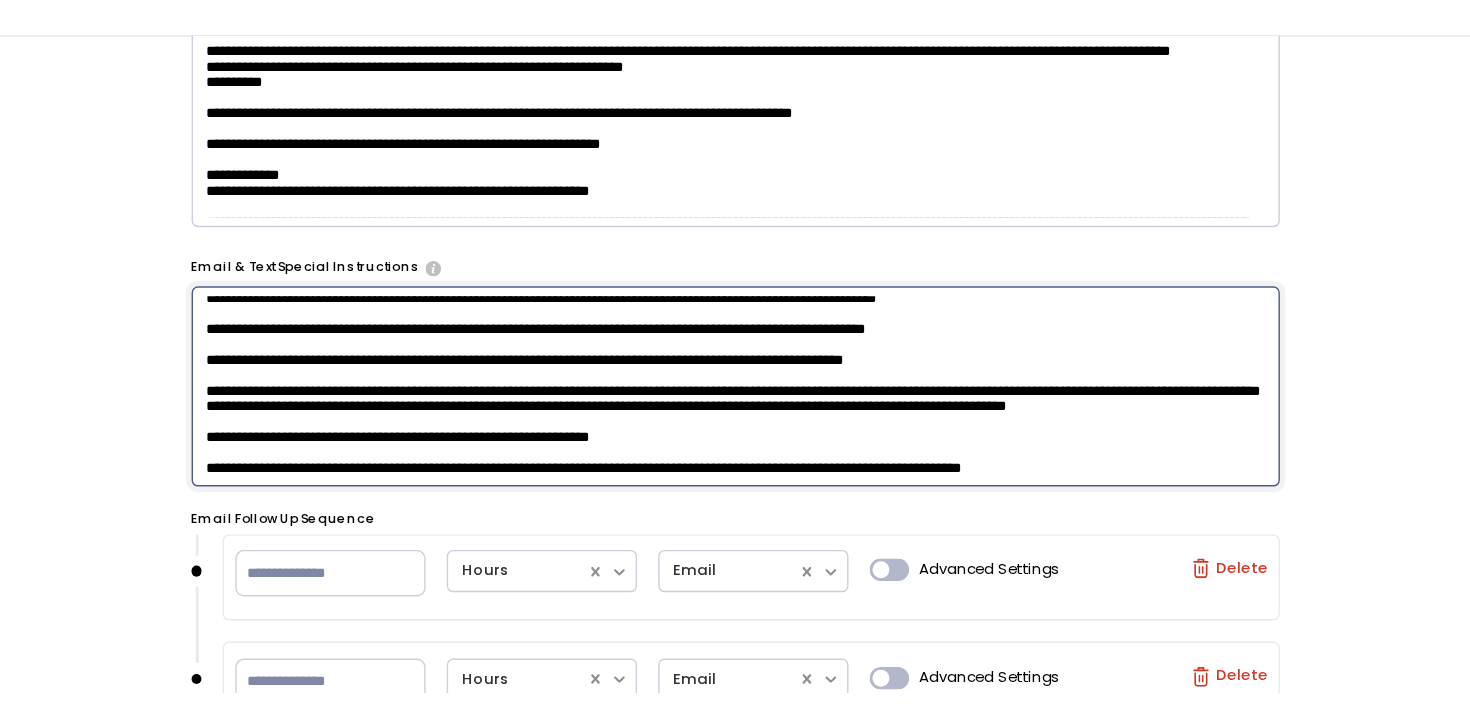scroll, scrollTop: 516, scrollLeft: 0, axis: vertical 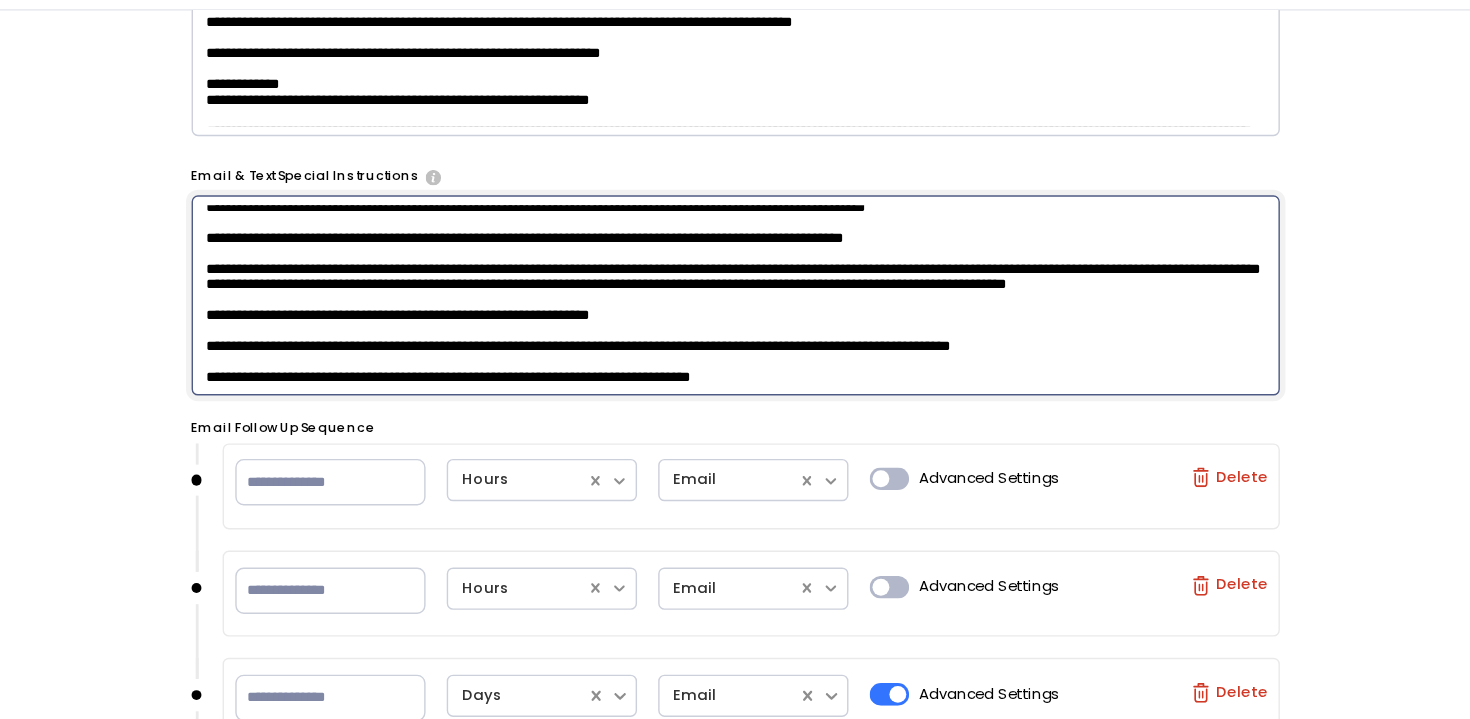 paste on "**********" 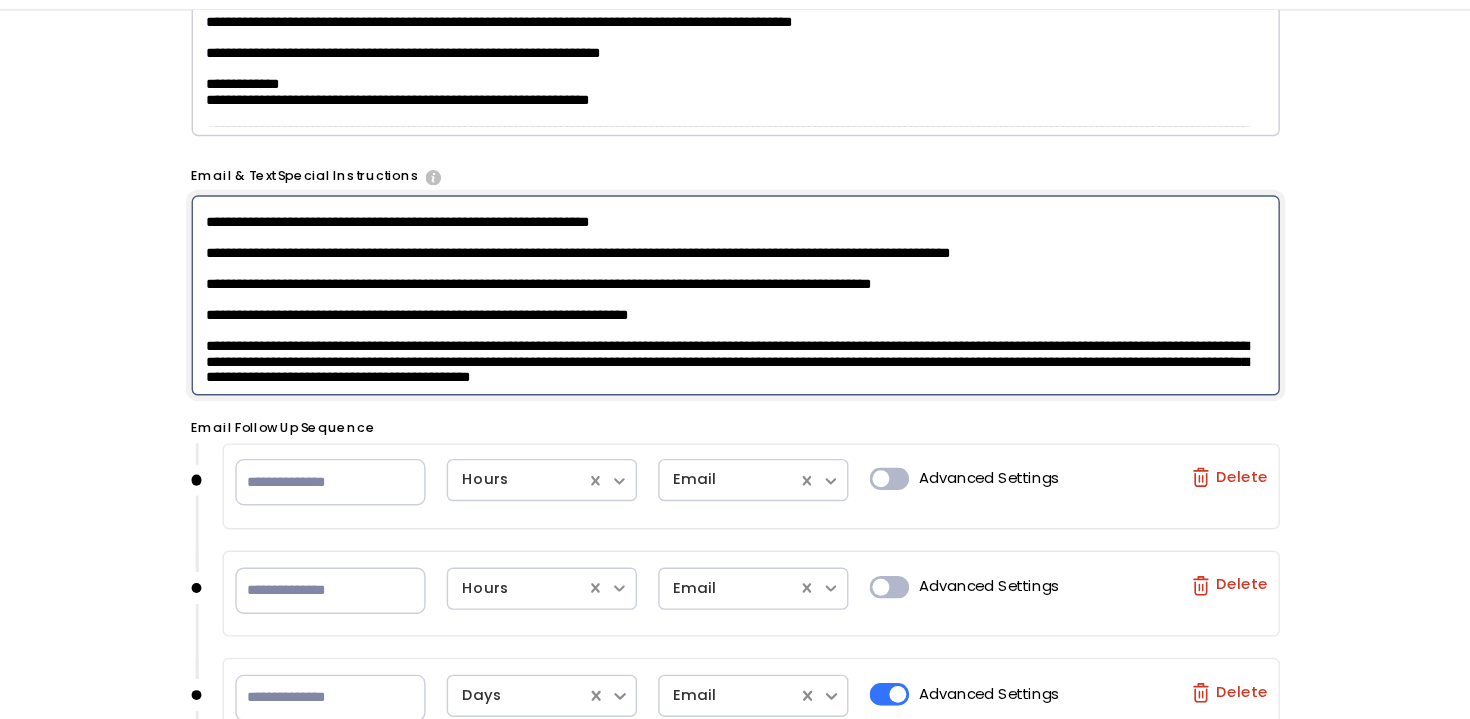 scroll, scrollTop: 1744, scrollLeft: 0, axis: vertical 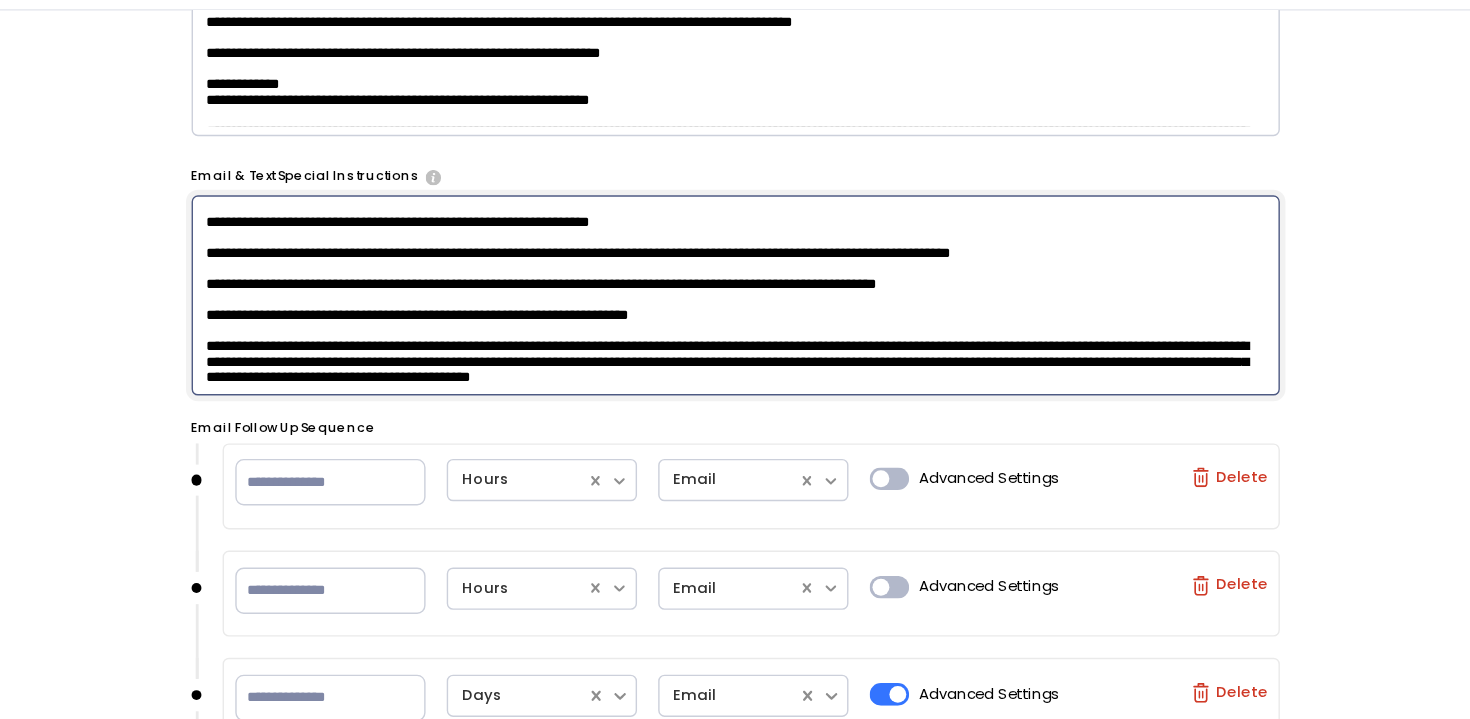 click at bounding box center [757, 301] 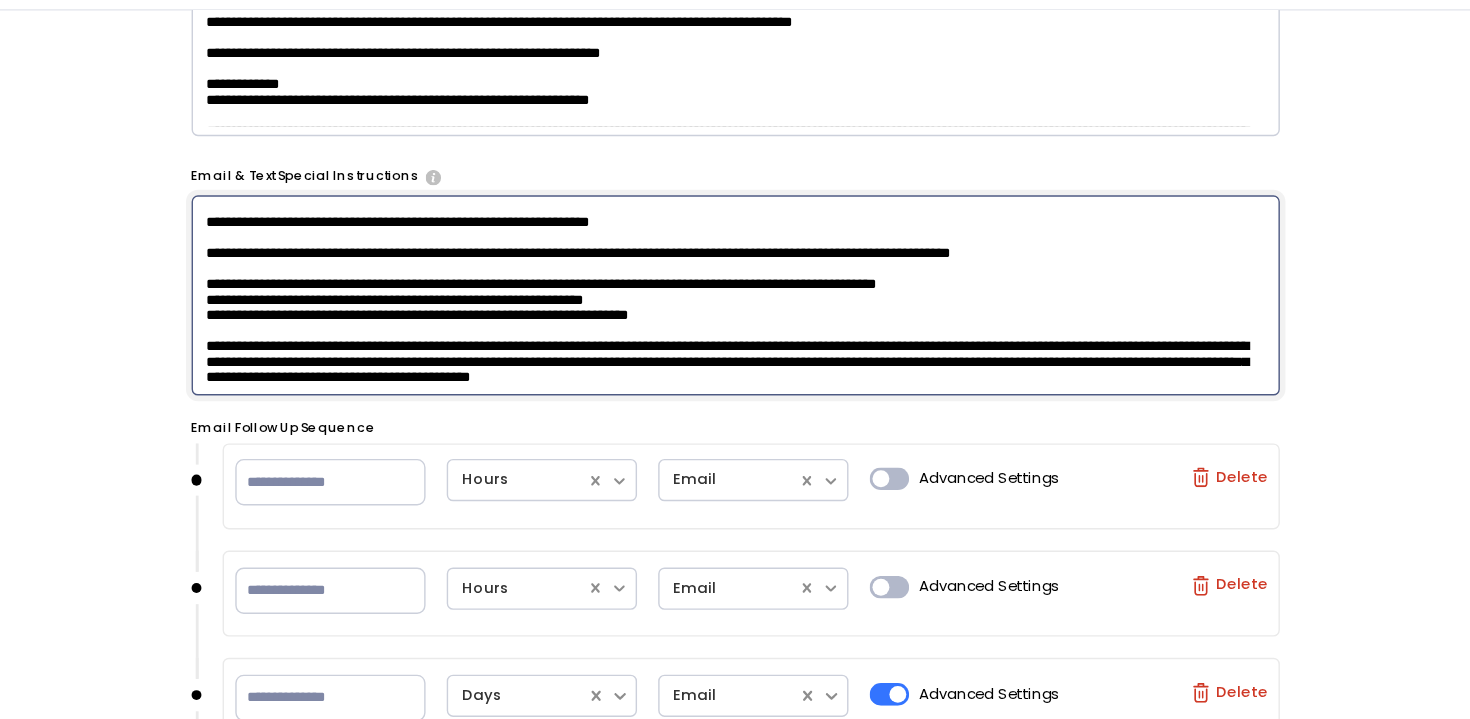 drag, startPoint x: 805, startPoint y: 276, endPoint x: 379, endPoint y: 275, distance: 426.00116 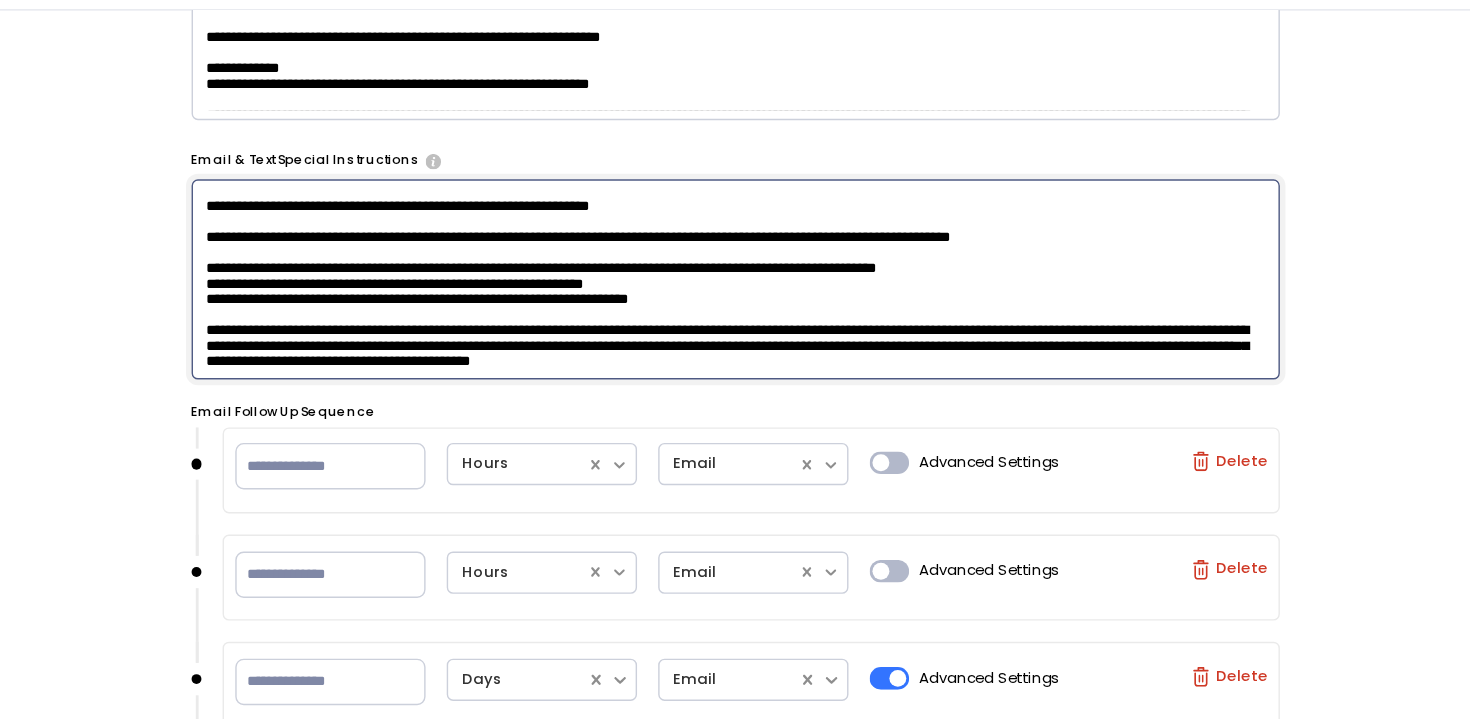 scroll, scrollTop: 575, scrollLeft: 0, axis: vertical 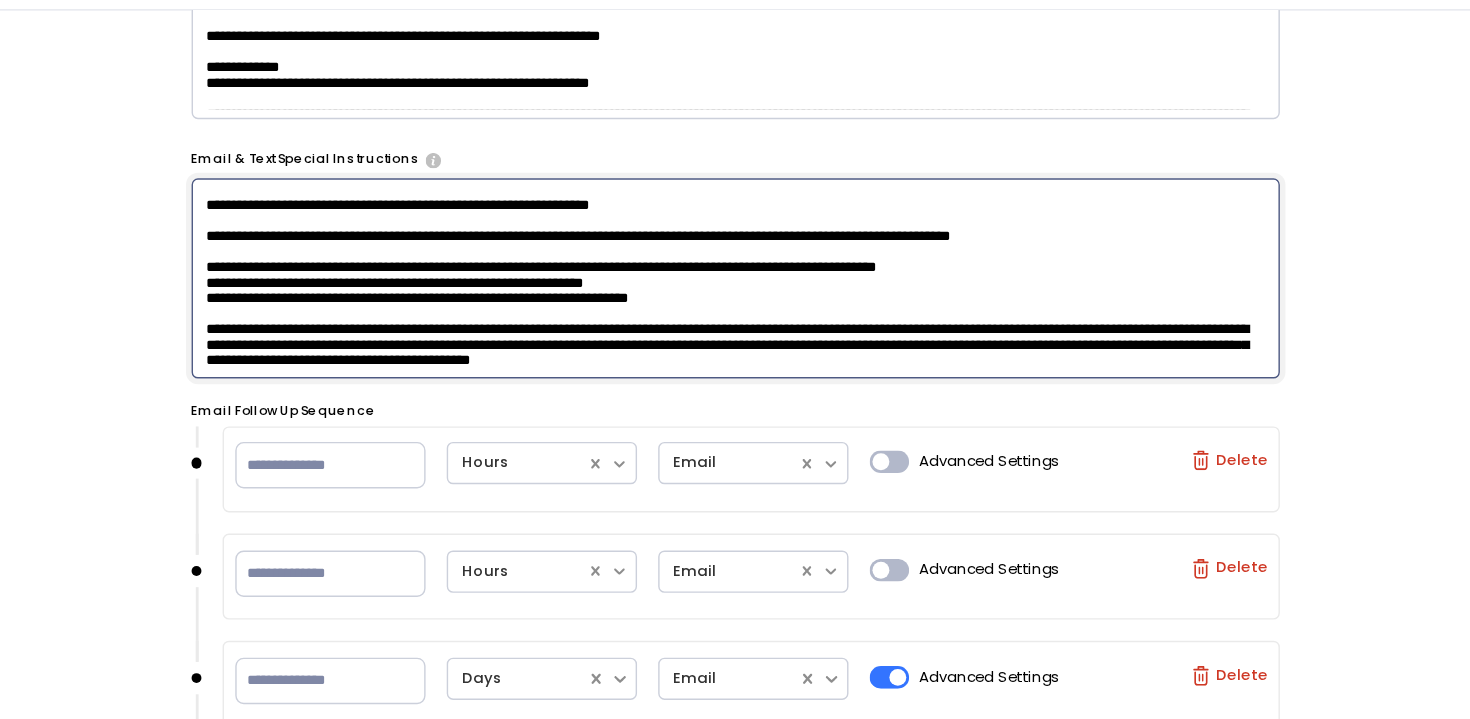 click at bounding box center [757, 289] 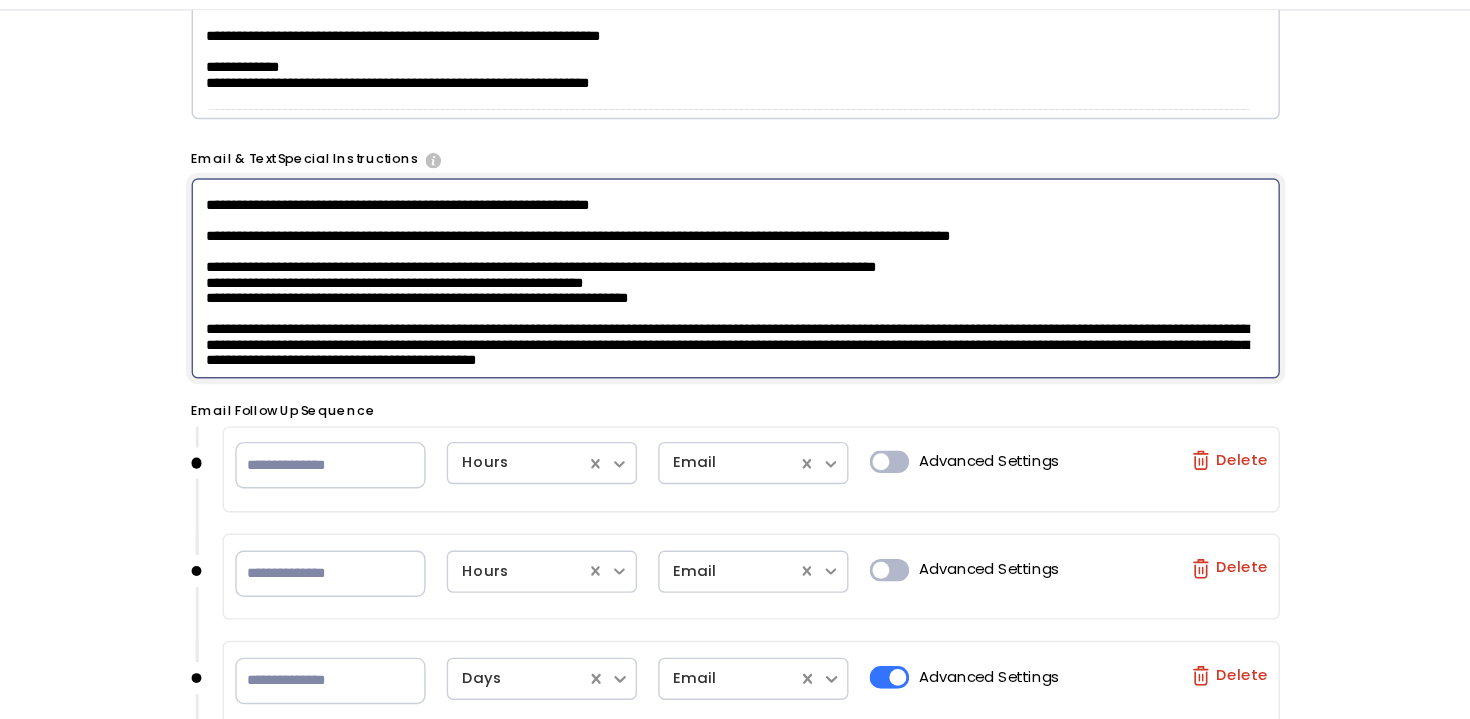 scroll, scrollTop: 1778, scrollLeft: 0, axis: vertical 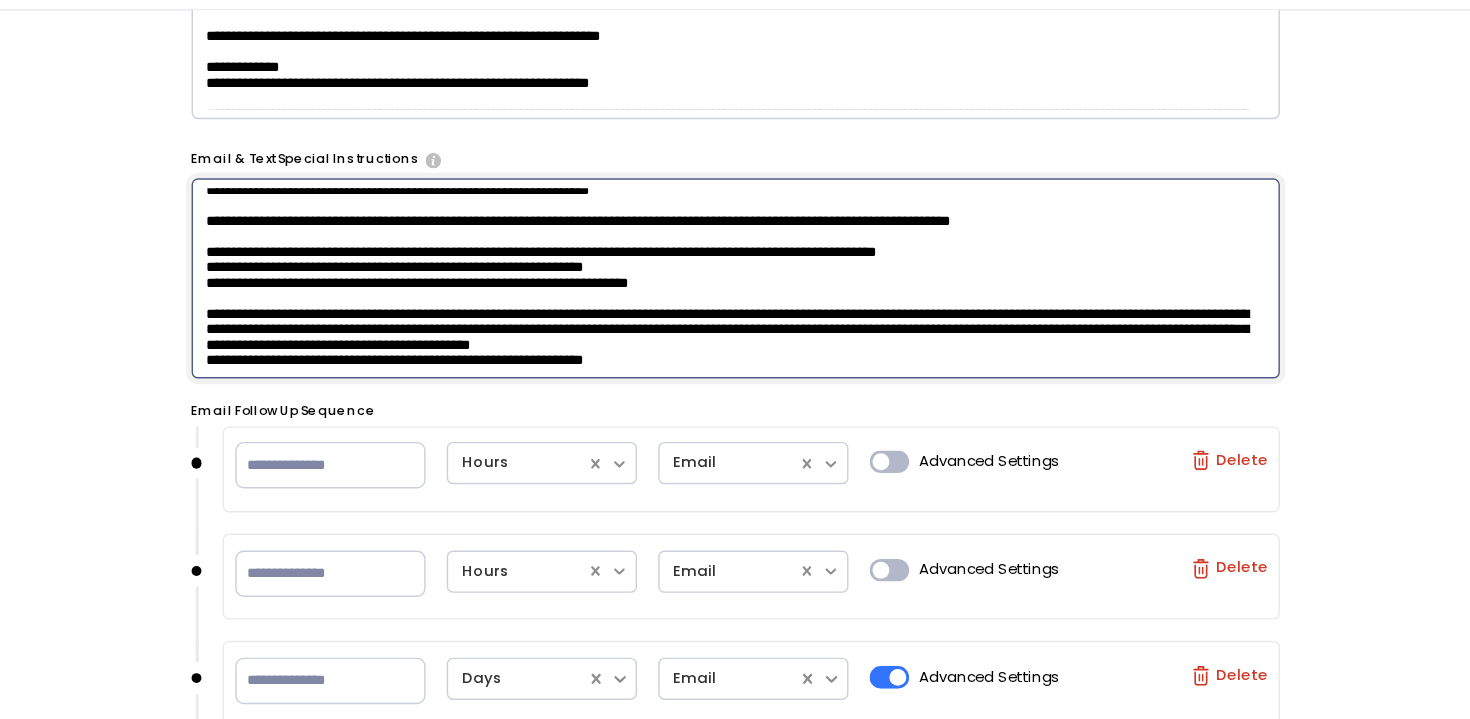 click at bounding box center [757, 289] 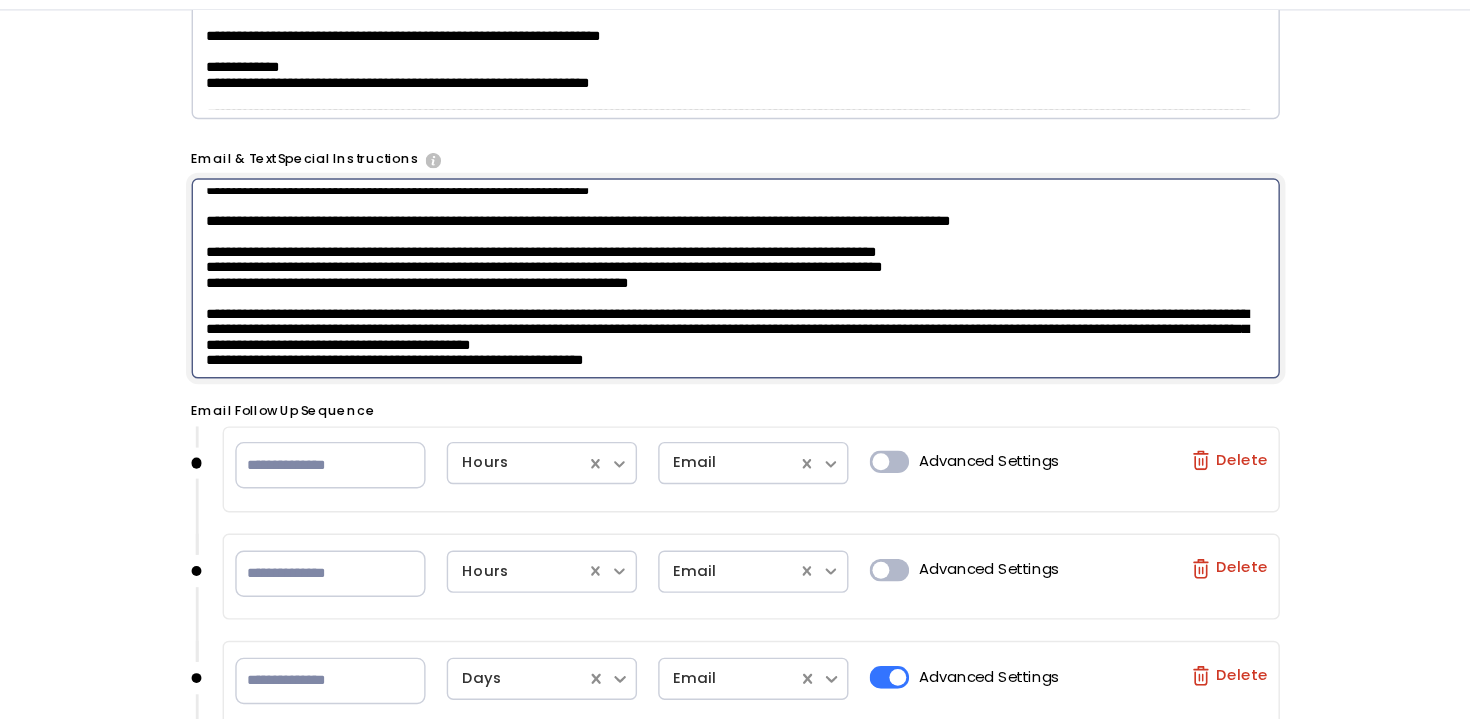 click at bounding box center (757, 289) 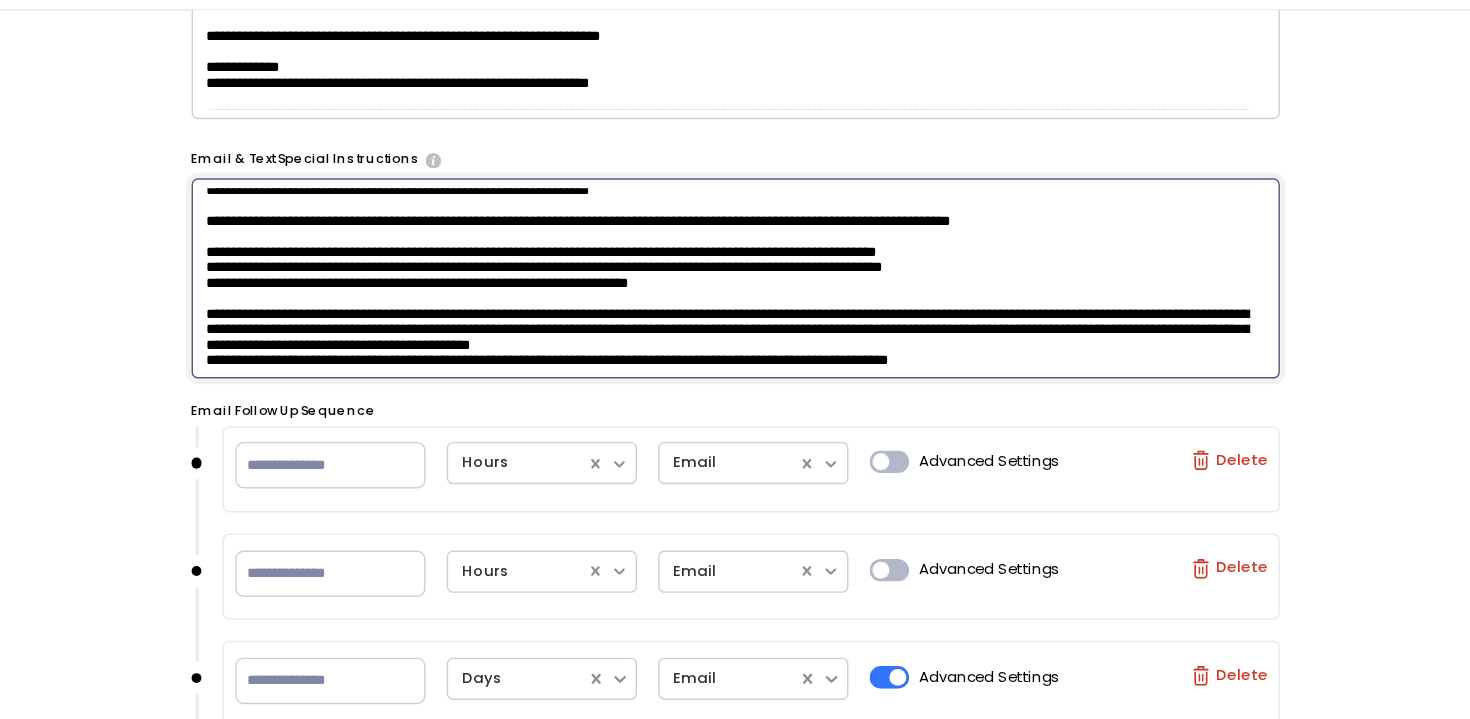 scroll, scrollTop: 1778, scrollLeft: 0, axis: vertical 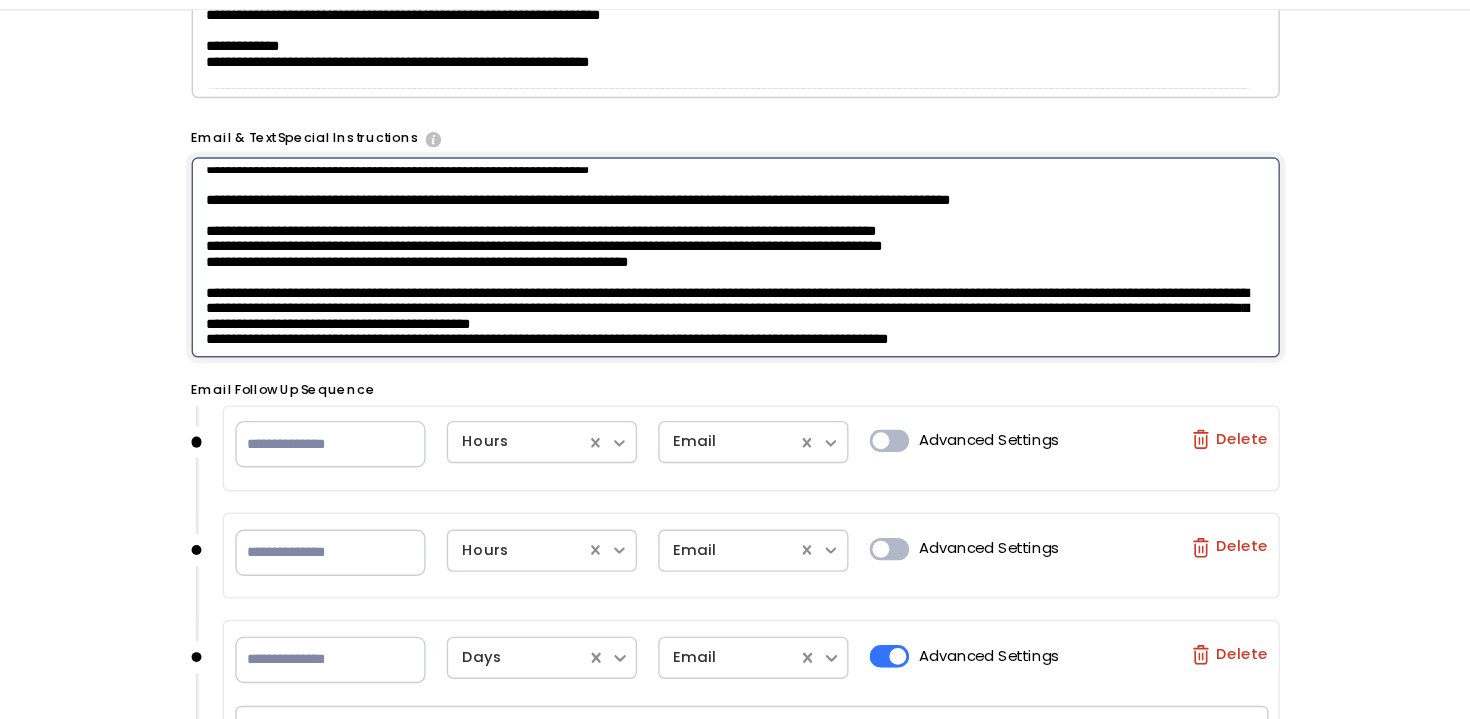 drag, startPoint x: 657, startPoint y: 257, endPoint x: 580, endPoint y: 255, distance: 77.02597 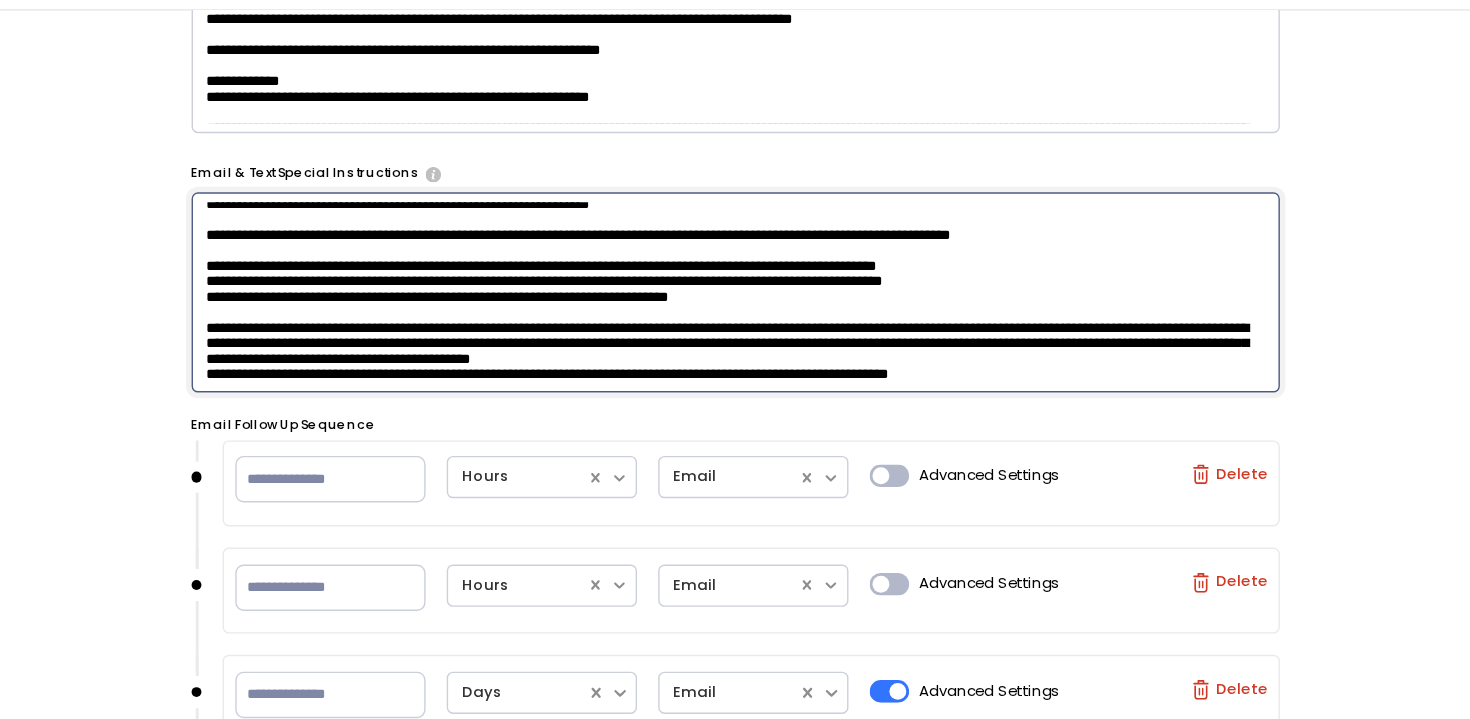 scroll, scrollTop: 568, scrollLeft: 0, axis: vertical 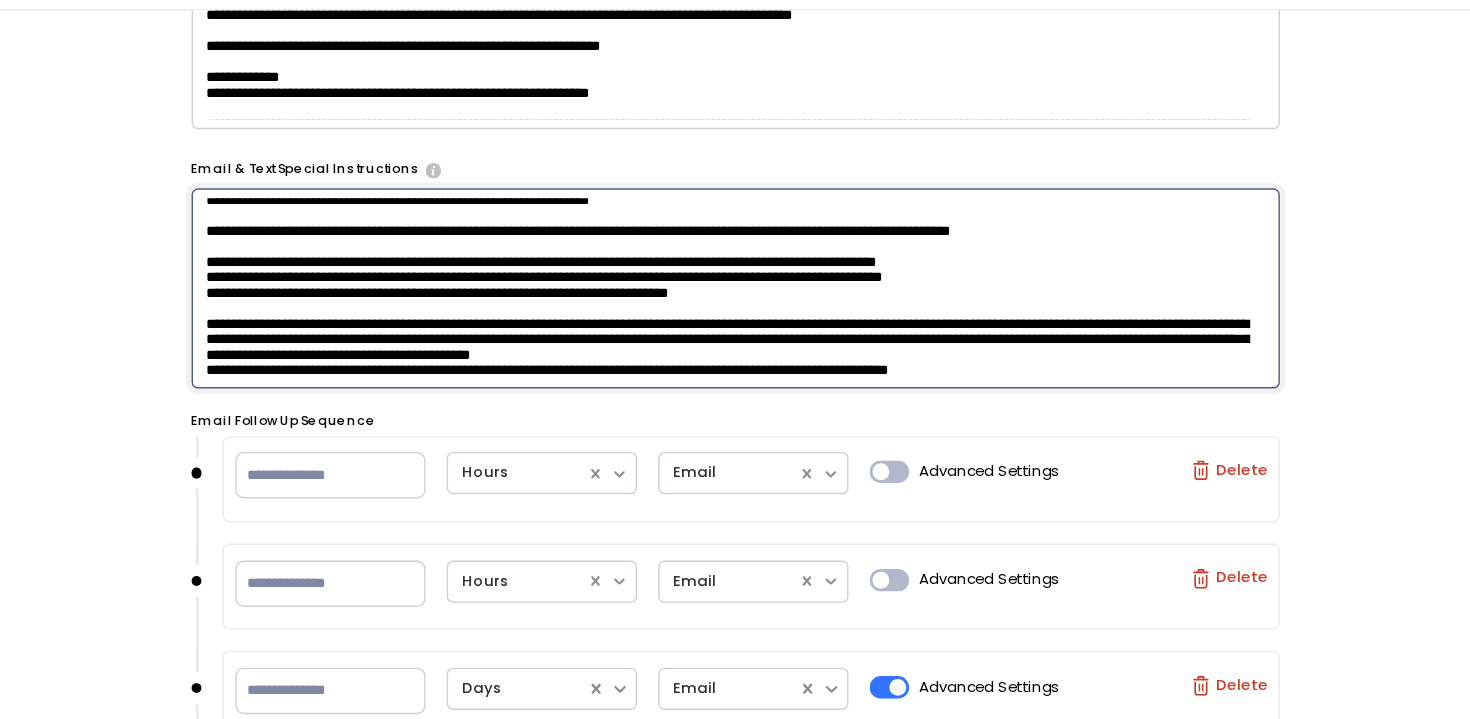 type on "**********" 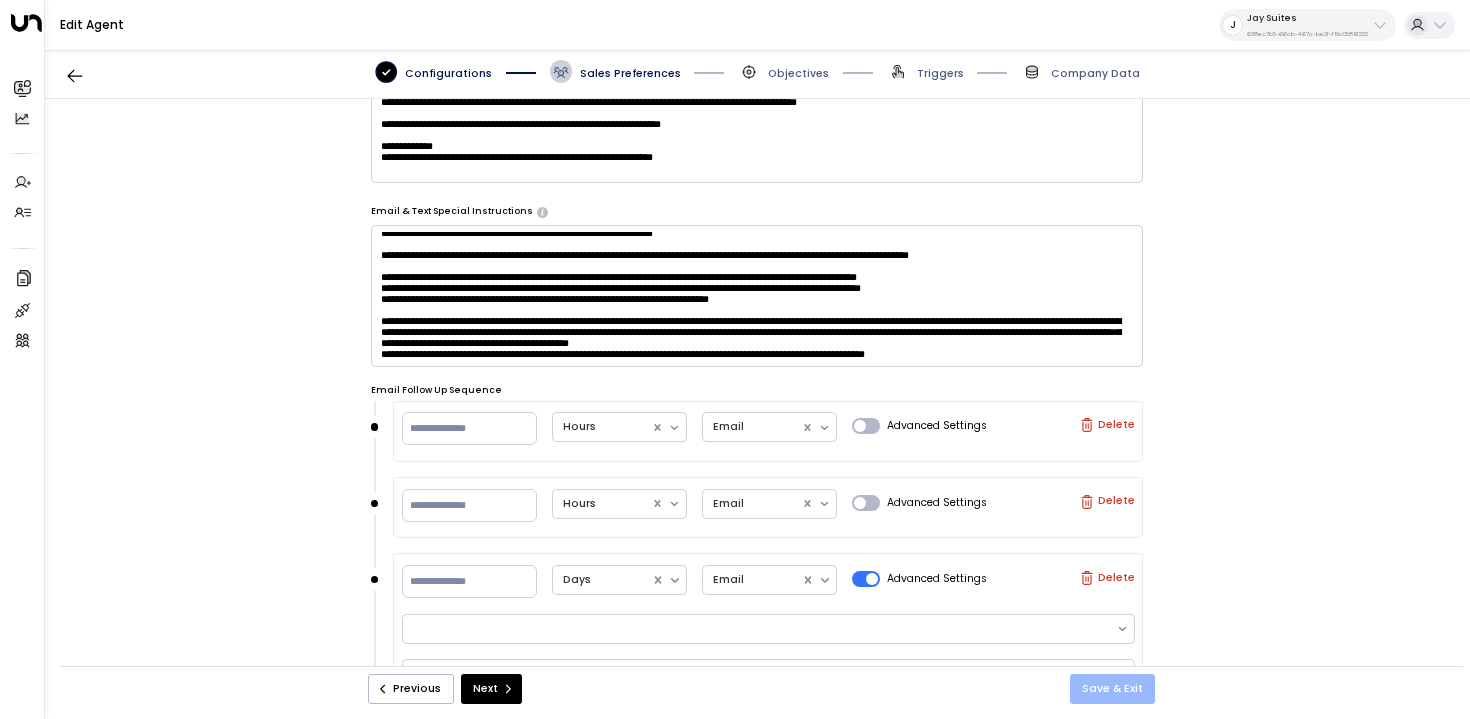 click on "Save & Exit" at bounding box center (1112, 689) 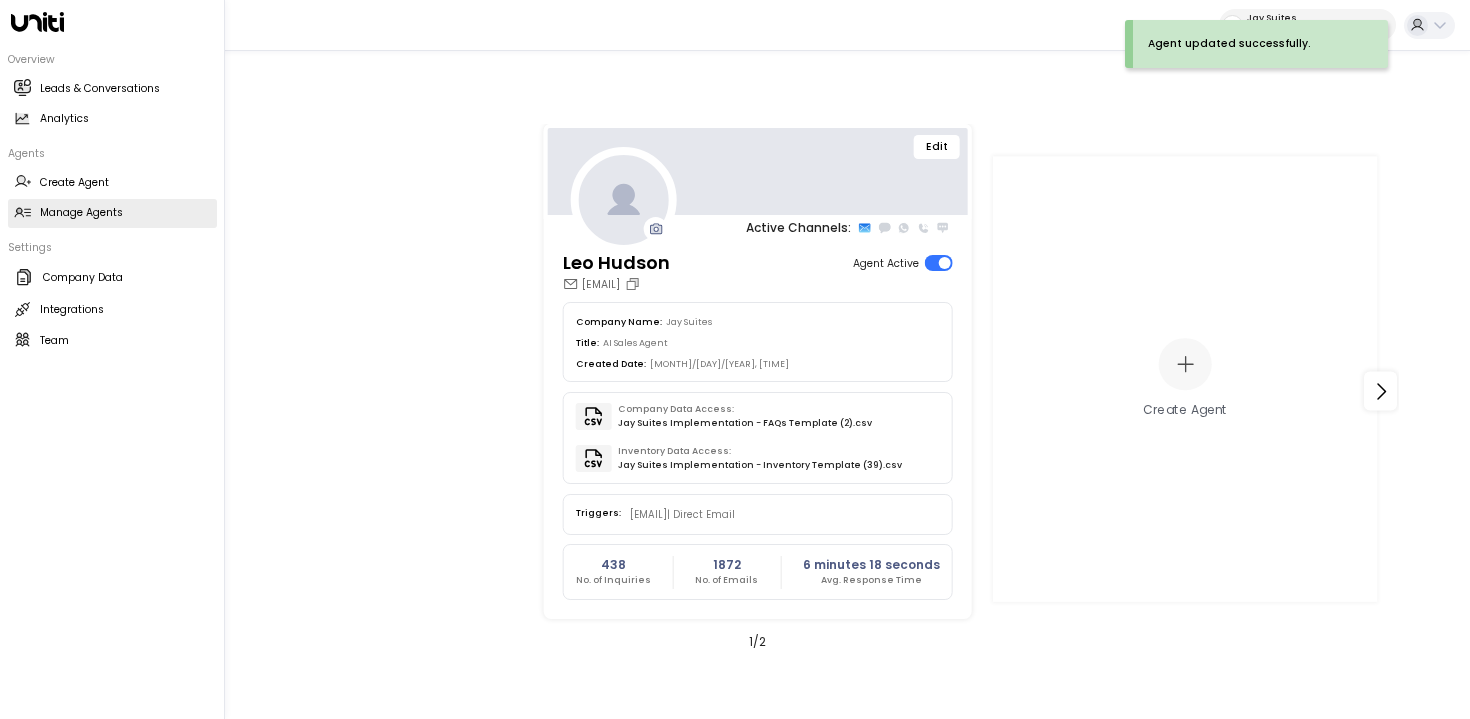 click on "Manage Agents" at bounding box center [81, 213] 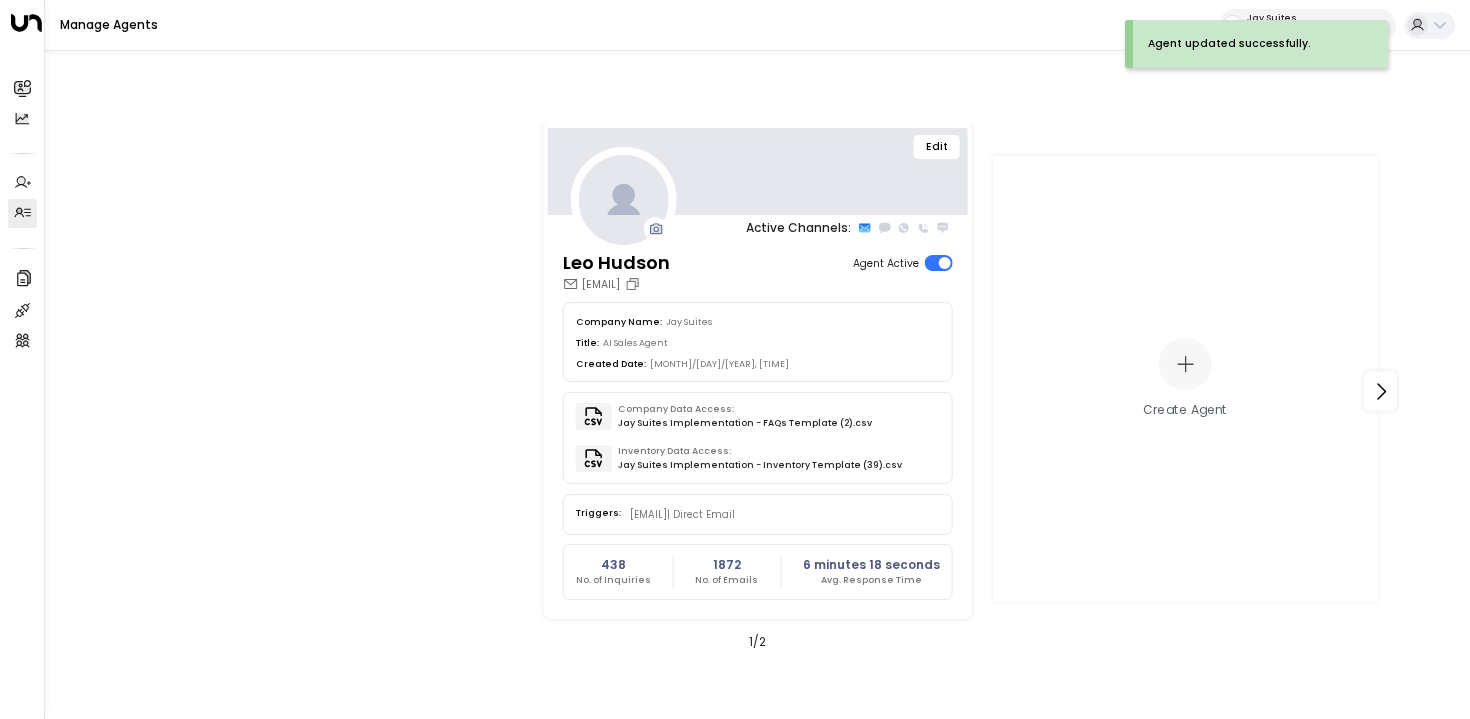 click on "Edit" at bounding box center [937, 147] 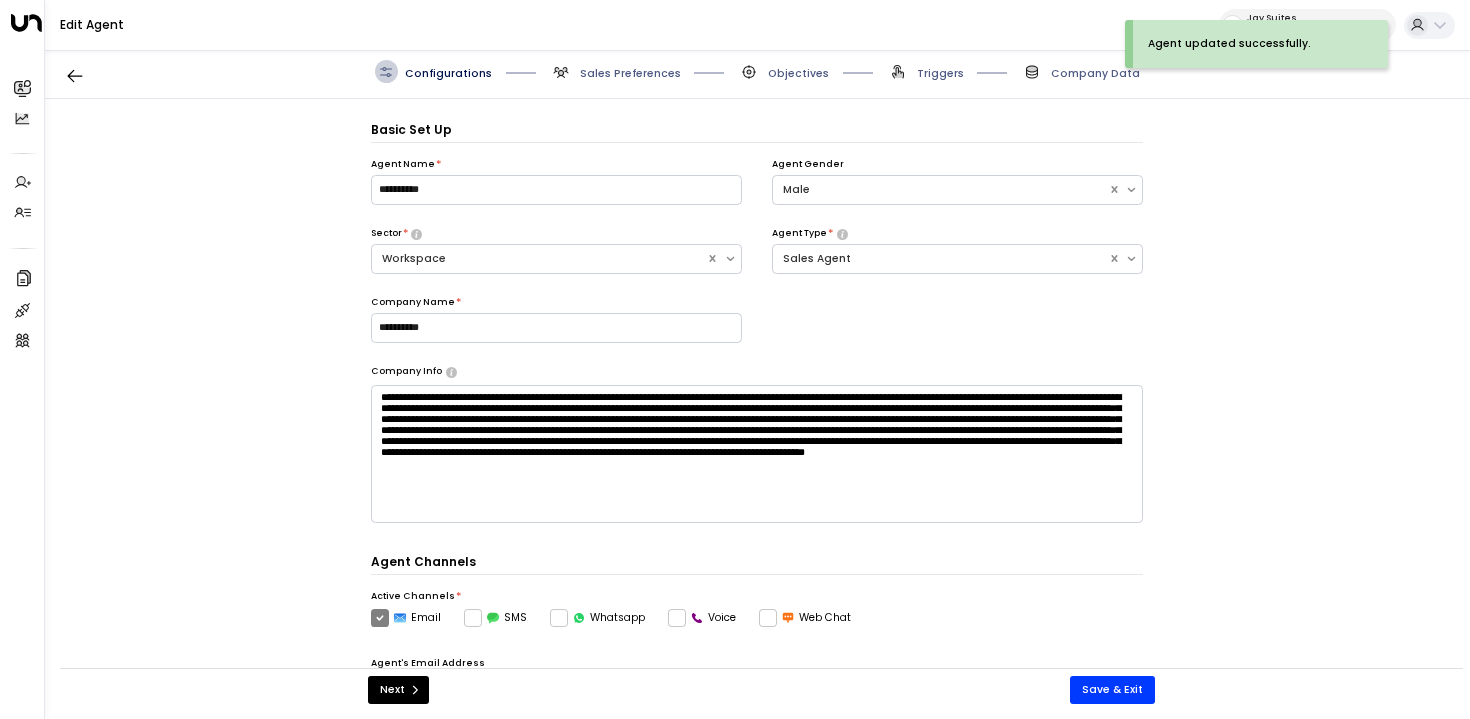 scroll, scrollTop: 22, scrollLeft: 0, axis: vertical 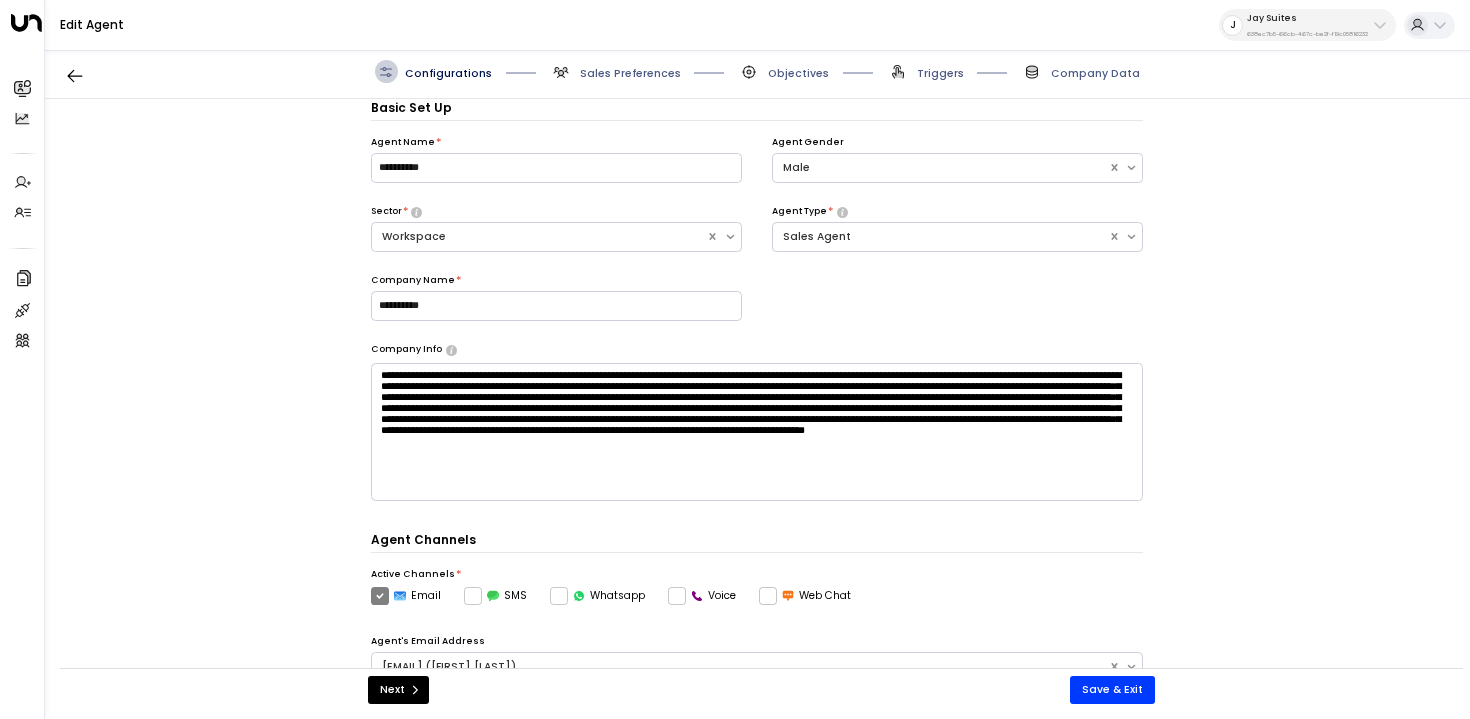 click on "Sales Preferences" at bounding box center [630, 73] 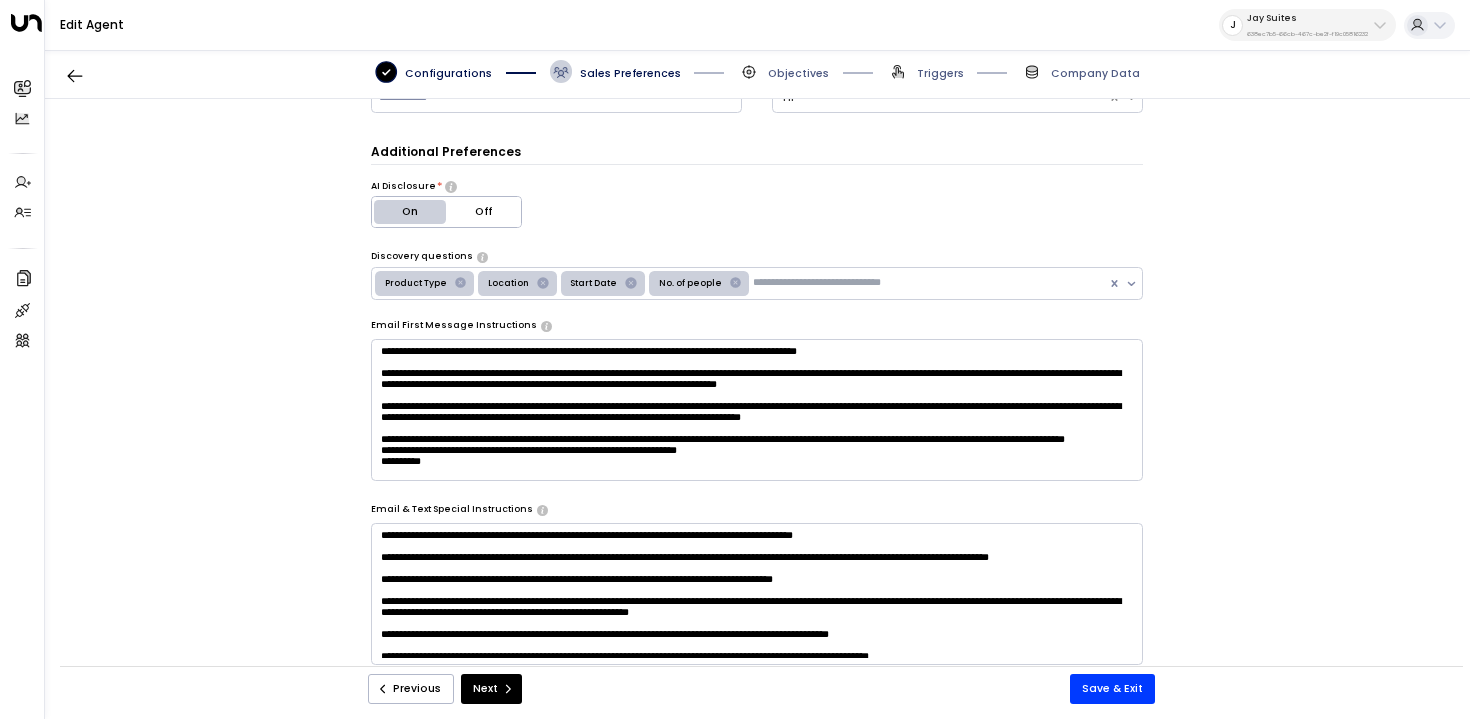 scroll, scrollTop: 307, scrollLeft: 0, axis: vertical 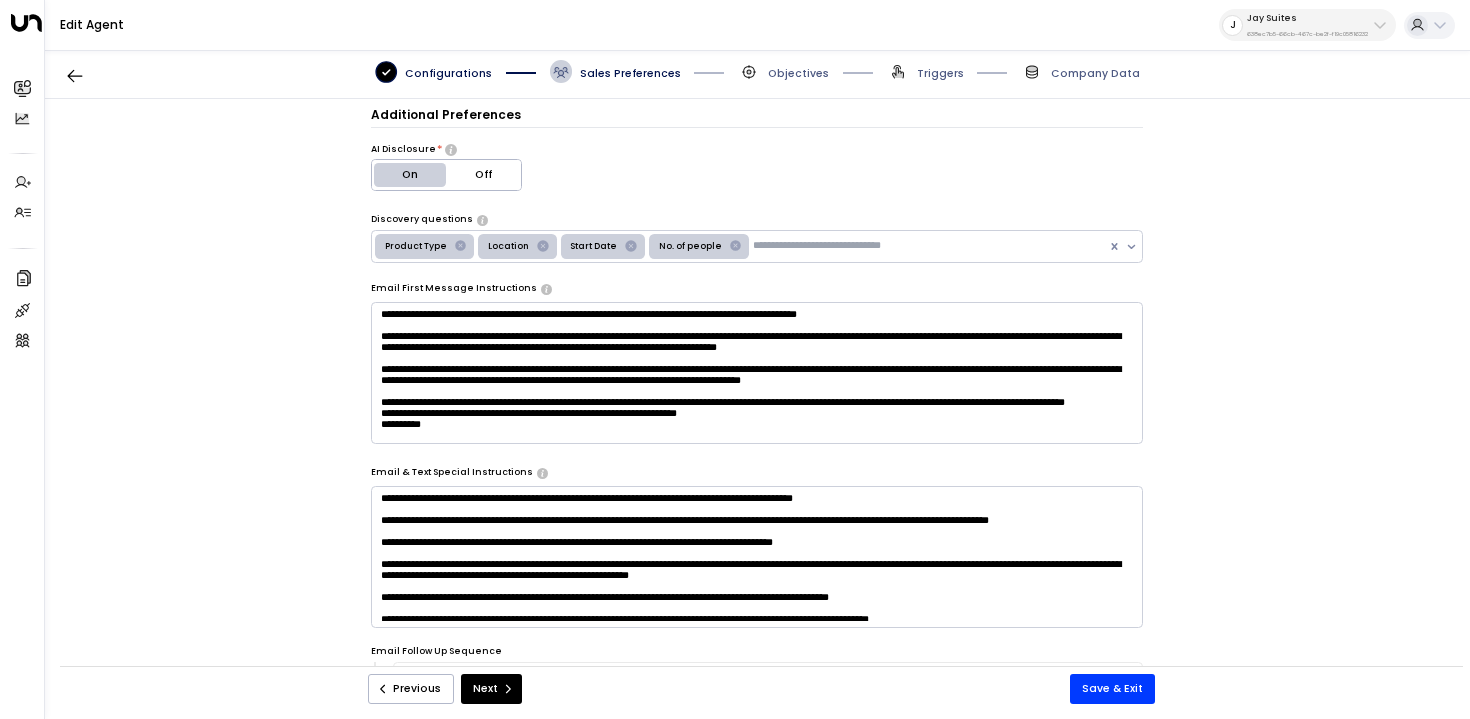 drag, startPoint x: 368, startPoint y: 290, endPoint x: 495, endPoint y: 298, distance: 127.25172 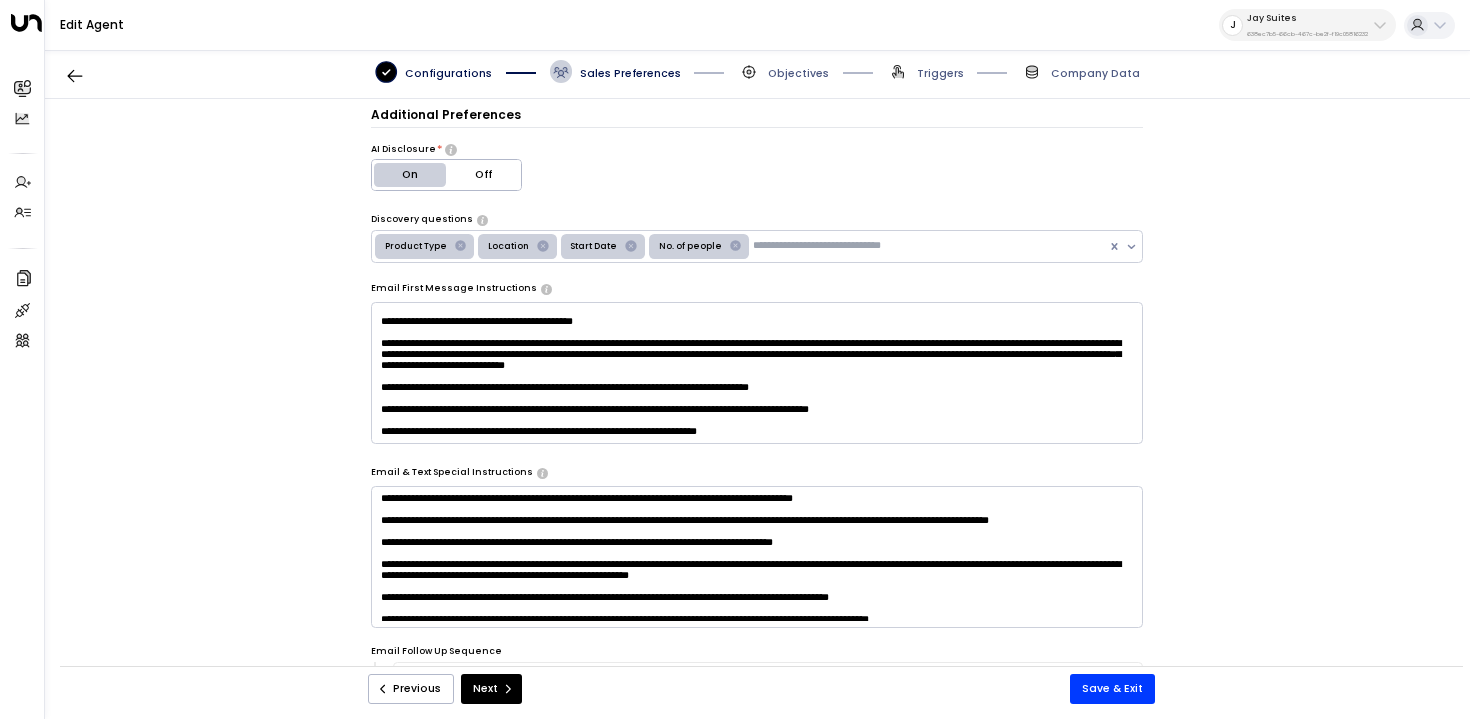 scroll, scrollTop: 972, scrollLeft: 0, axis: vertical 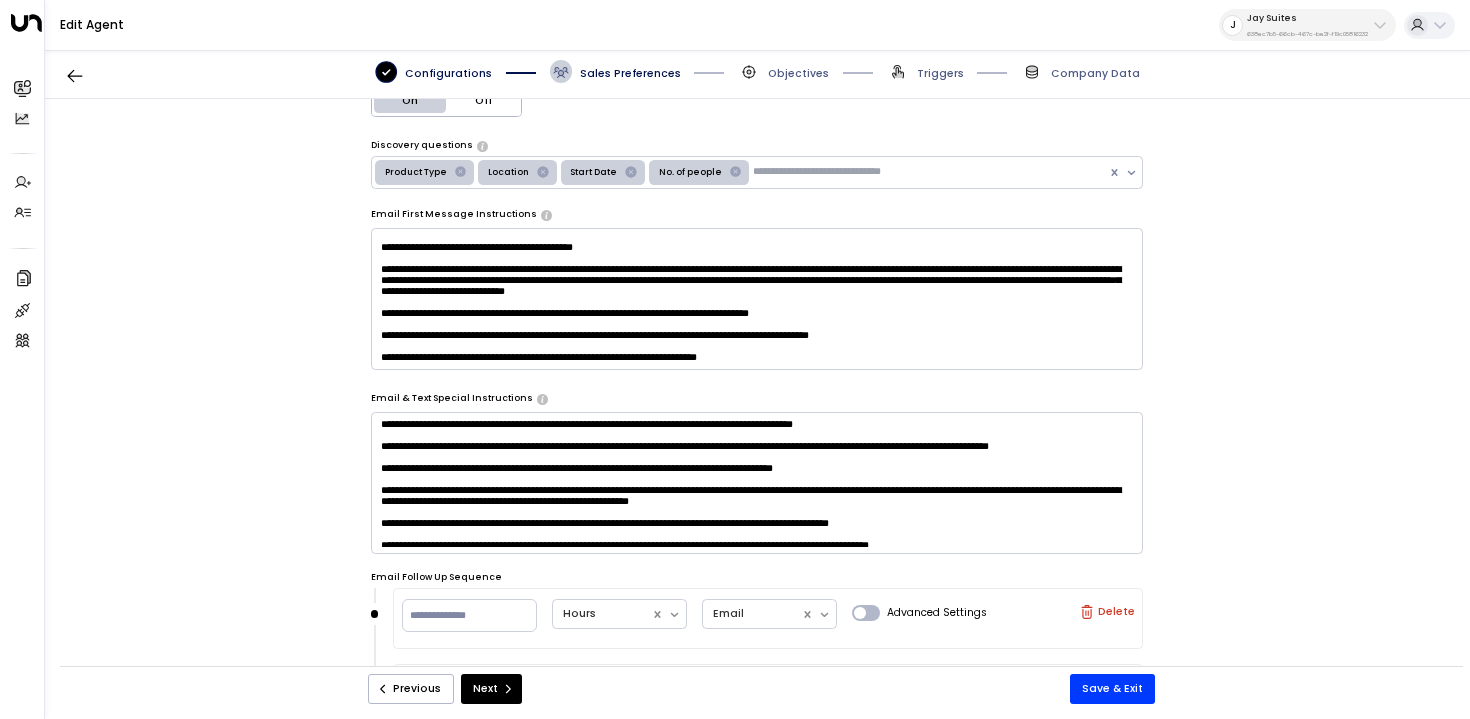 drag, startPoint x: 362, startPoint y: 398, endPoint x: 512, endPoint y: 400, distance: 150.01334 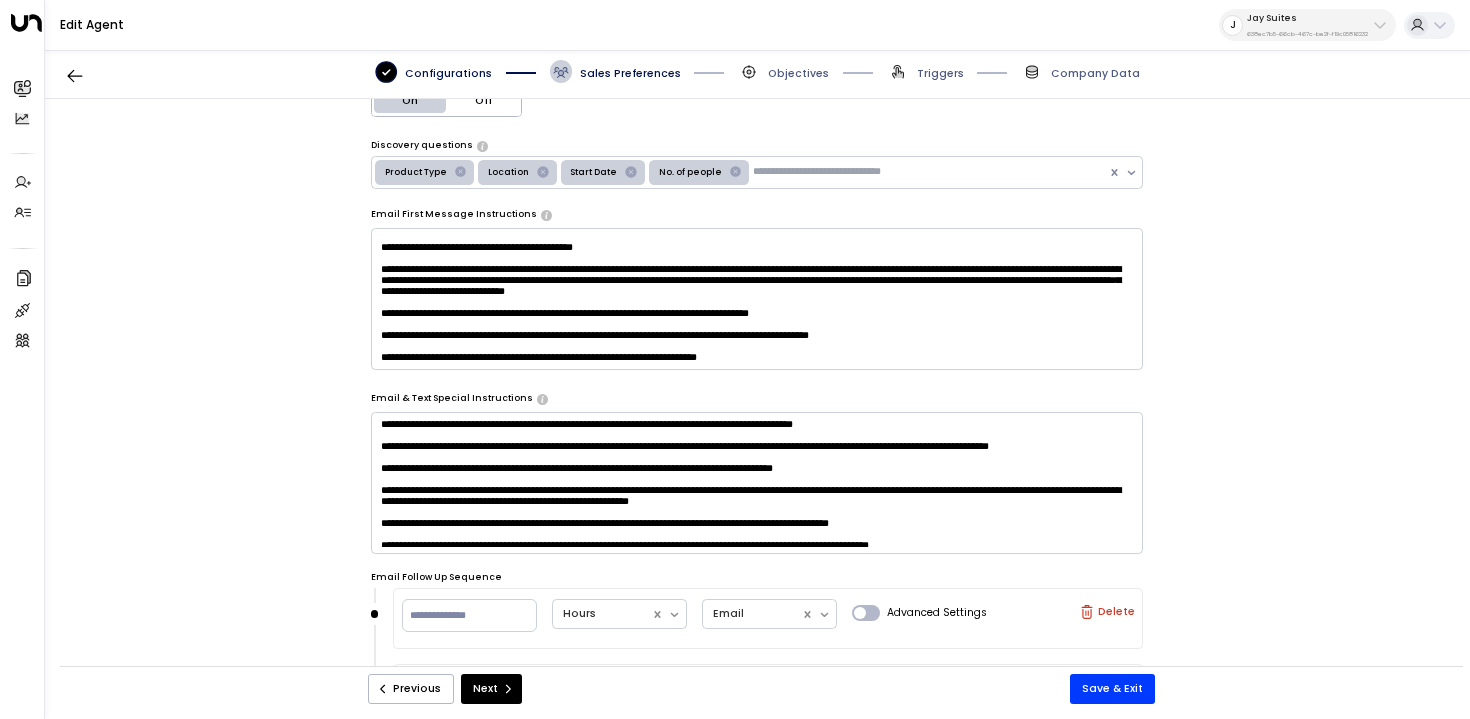 click on "**********" at bounding box center [757, 391] 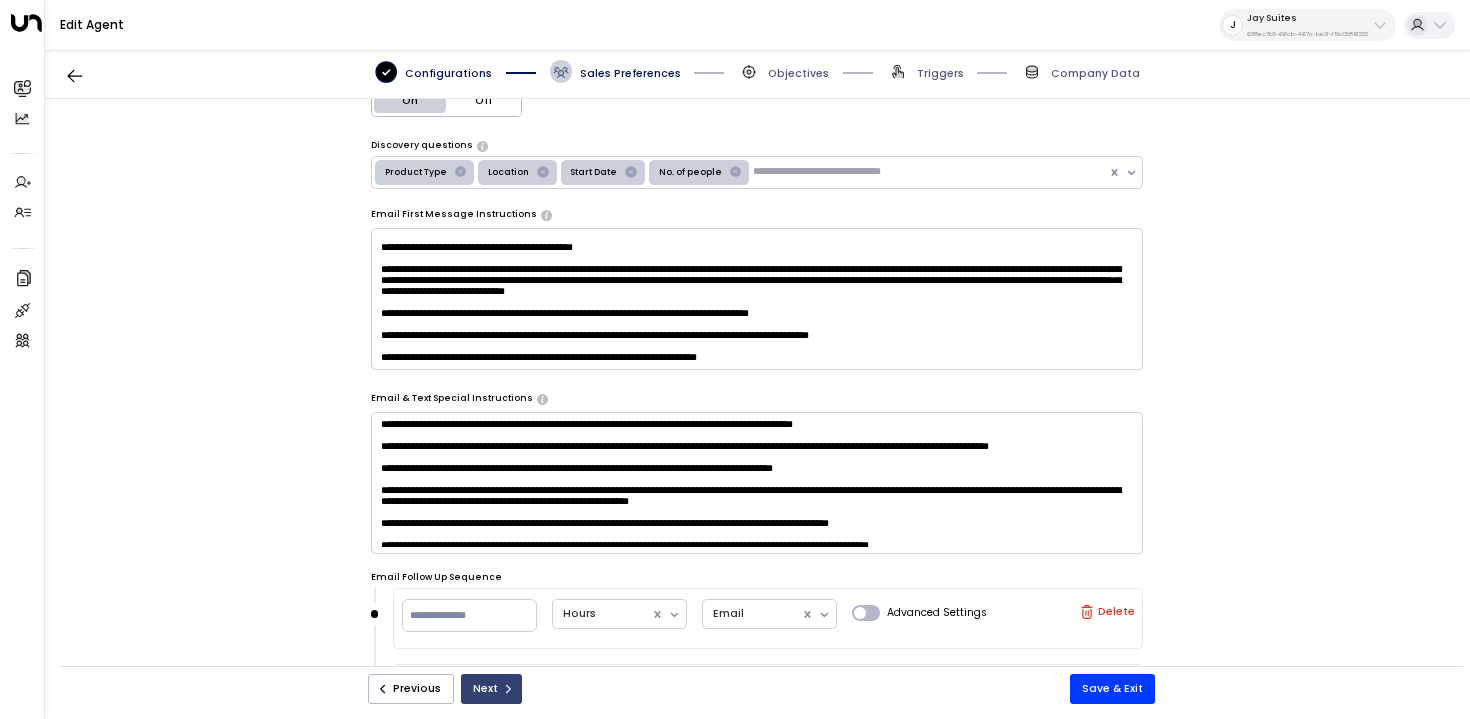 click on "Next" at bounding box center (491, 689) 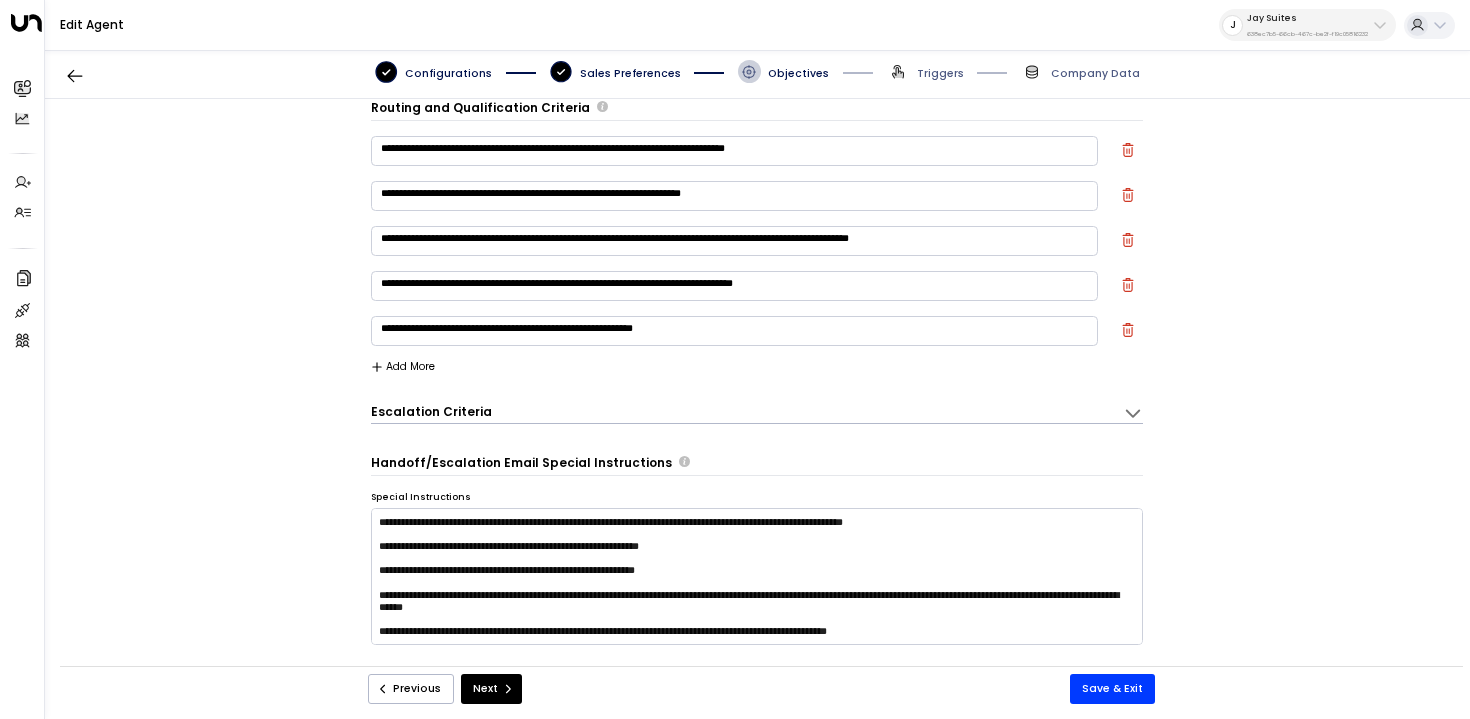 scroll, scrollTop: 101, scrollLeft: 0, axis: vertical 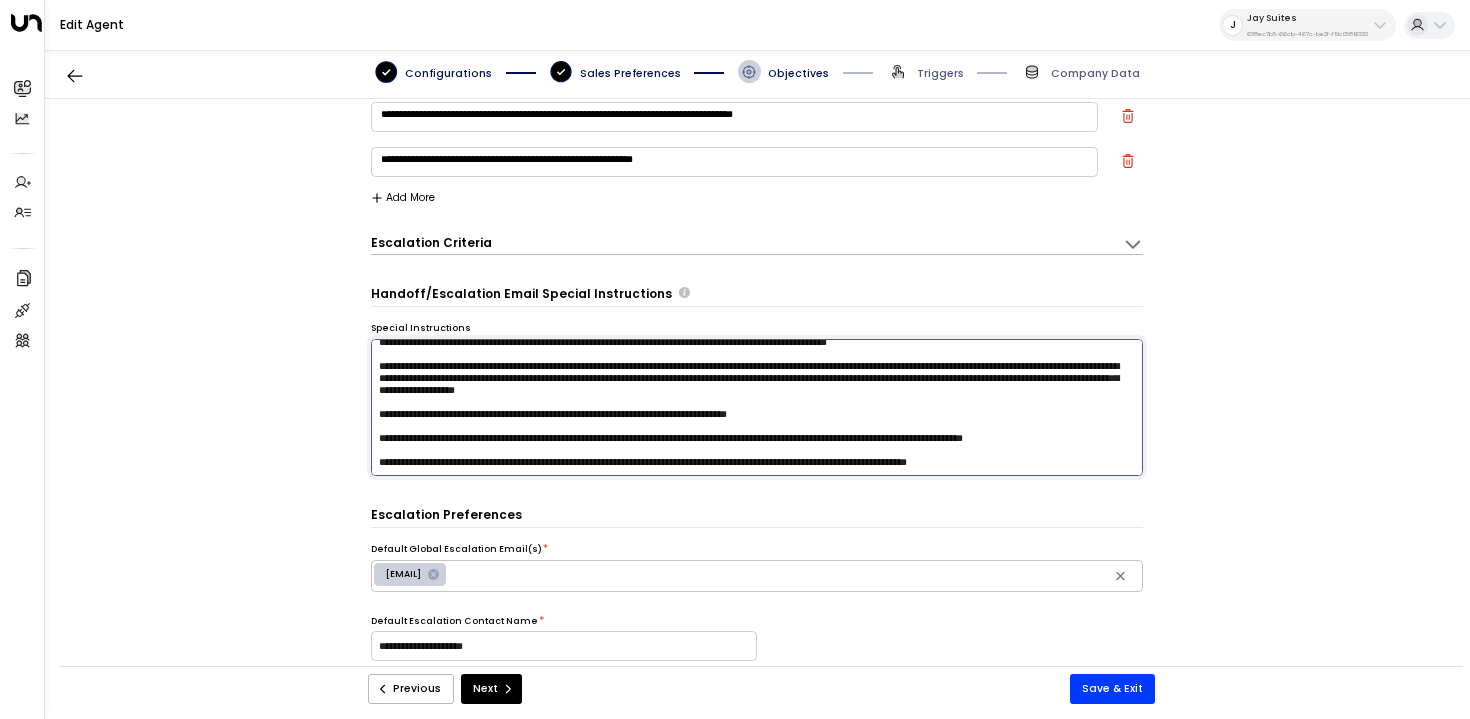 drag, startPoint x: 377, startPoint y: 456, endPoint x: 1126, endPoint y: 463, distance: 749.0327 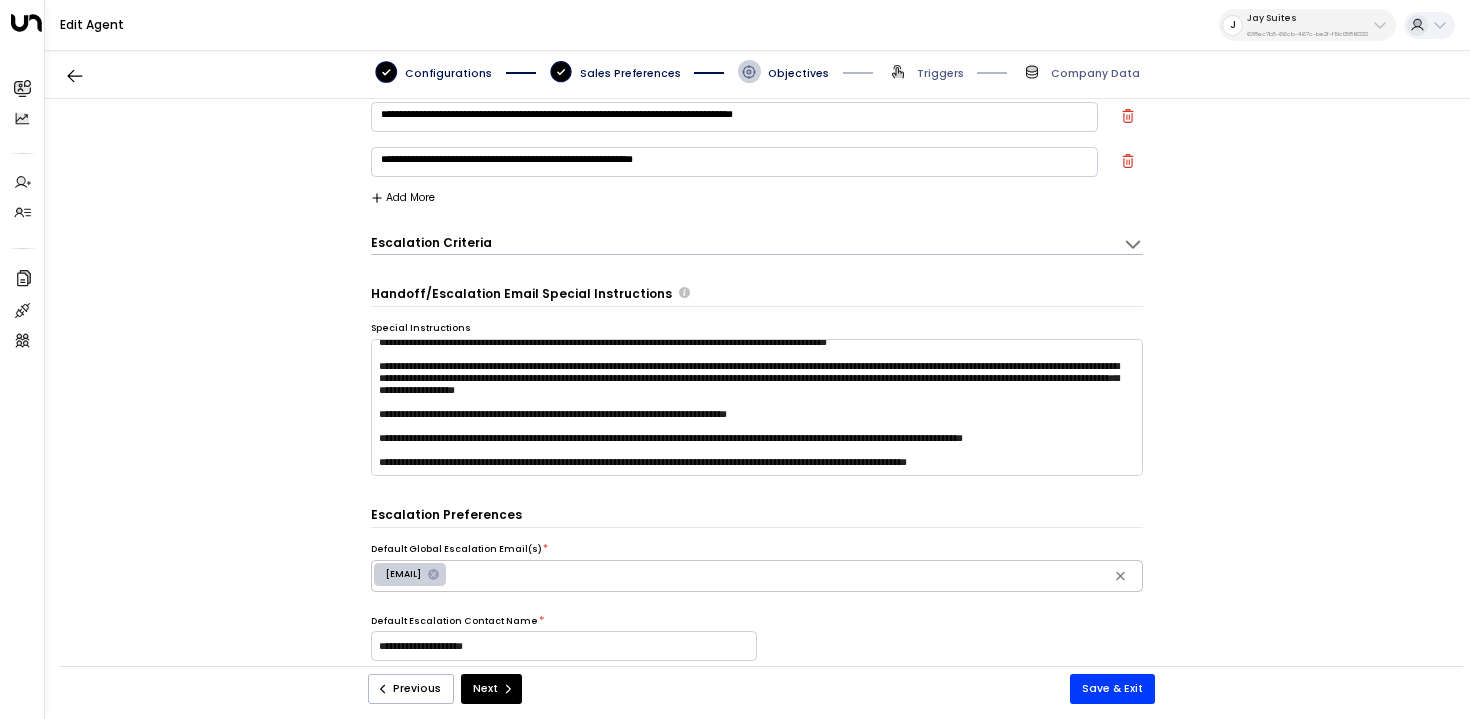 click on "Objectives" at bounding box center [798, 73] 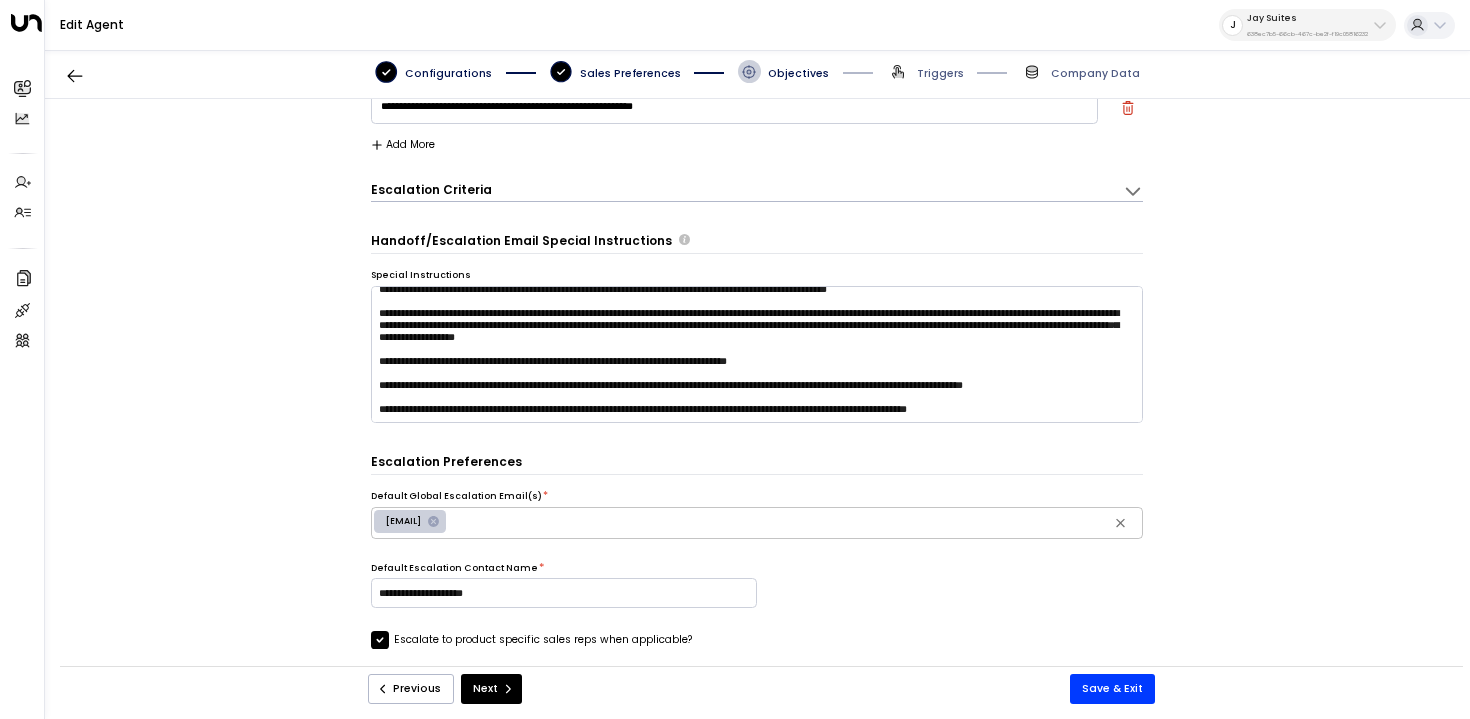 scroll, scrollTop: 729, scrollLeft: 0, axis: vertical 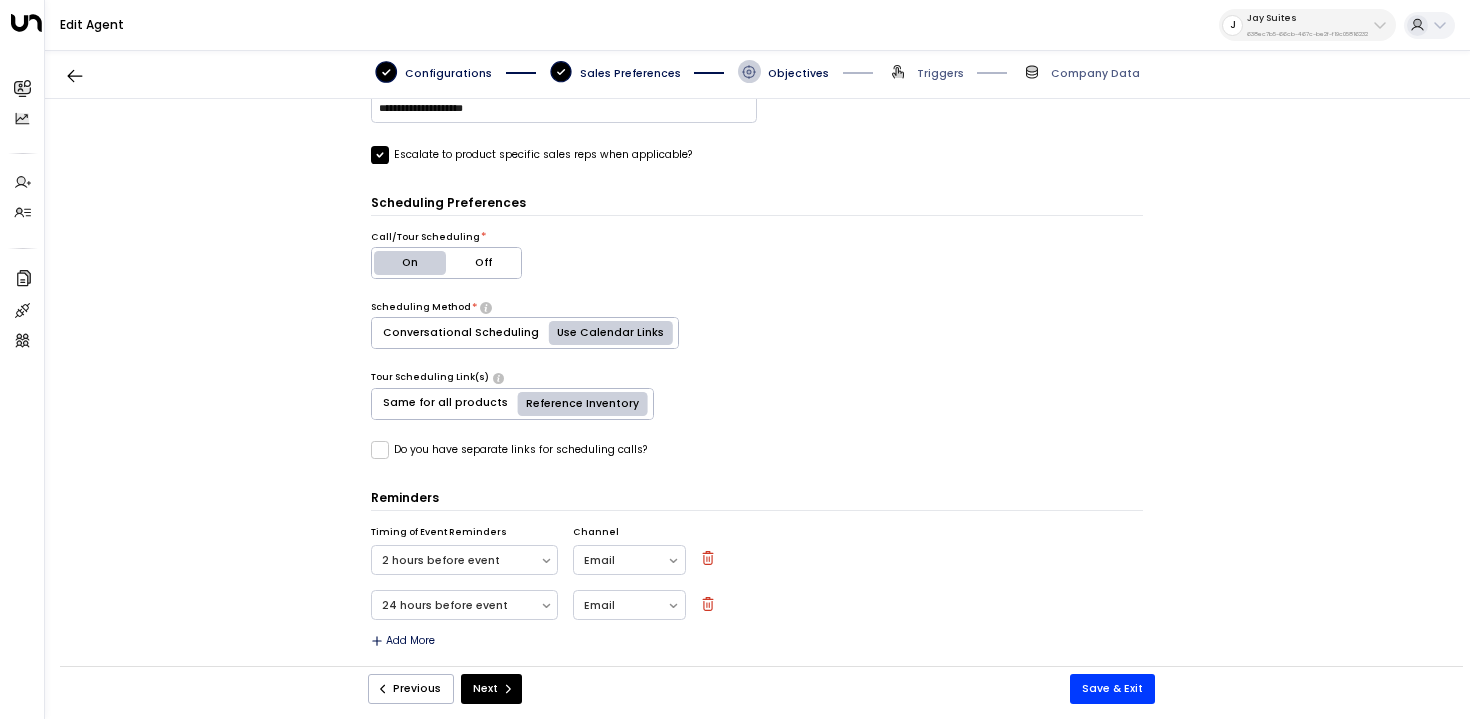 click at bounding box center [386, 72] 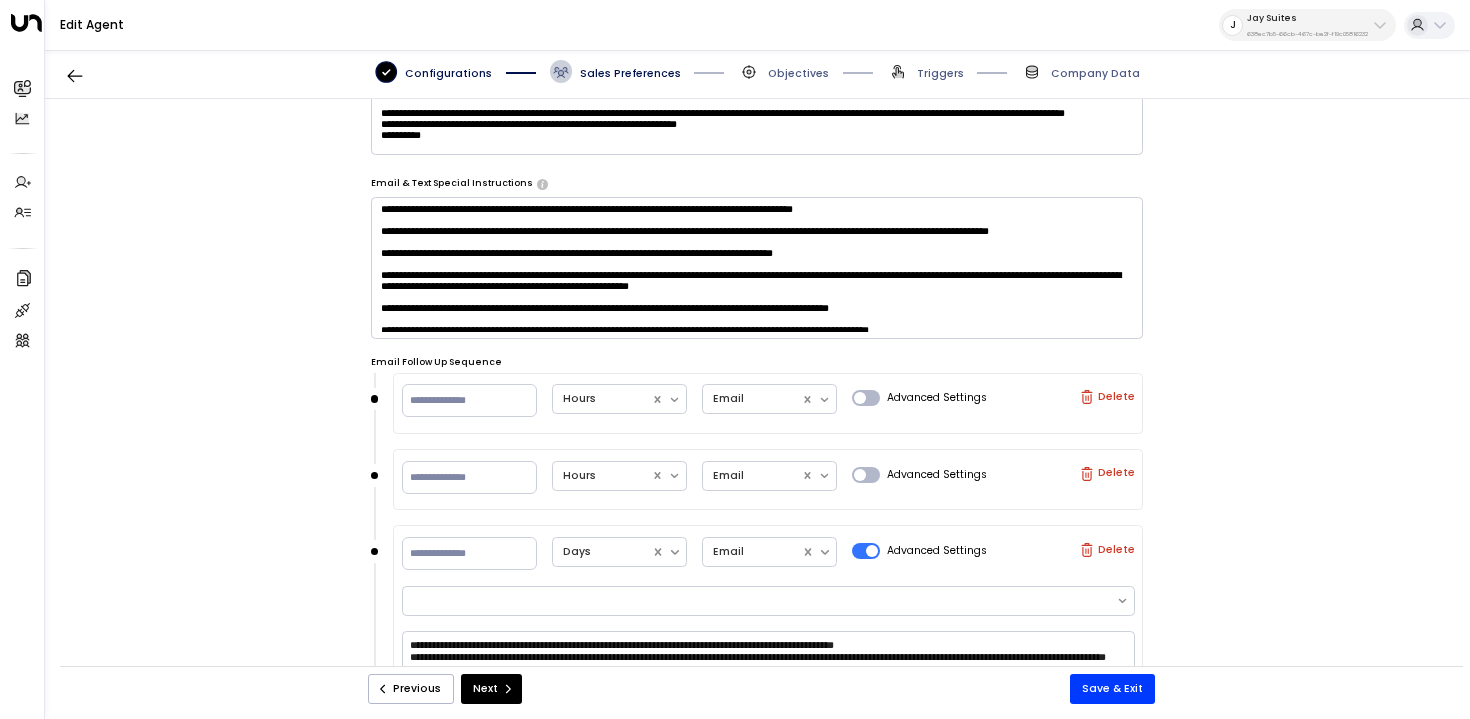 scroll, scrollTop: 649, scrollLeft: 0, axis: vertical 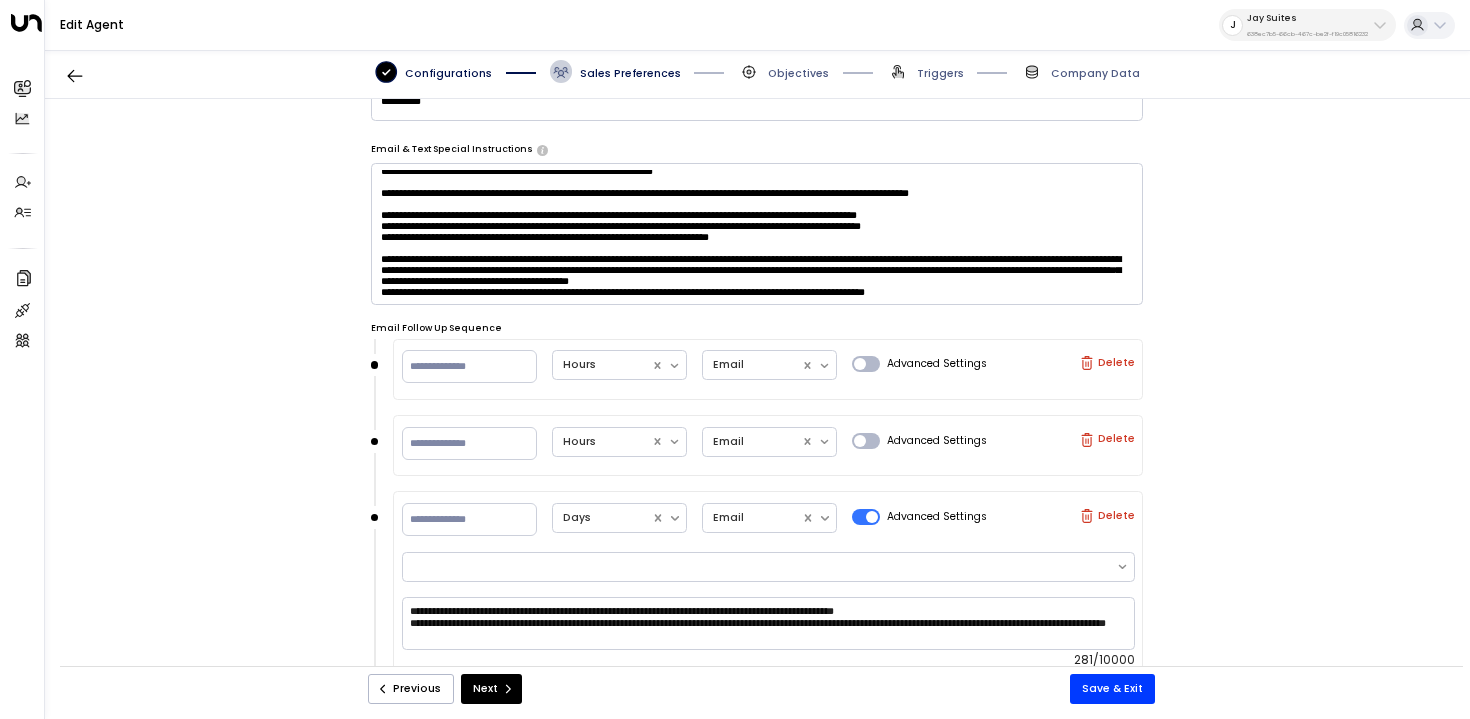 click at bounding box center [757, 234] 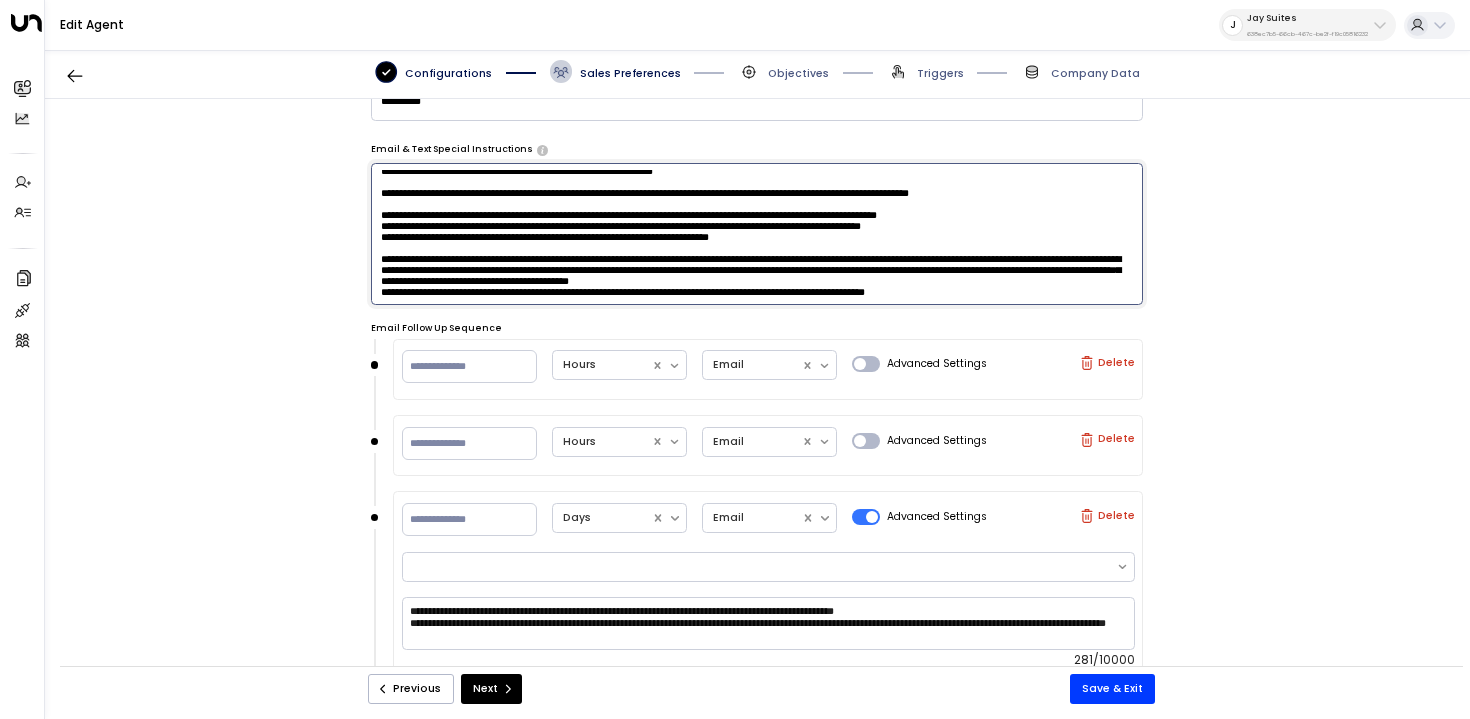 paste on "********" 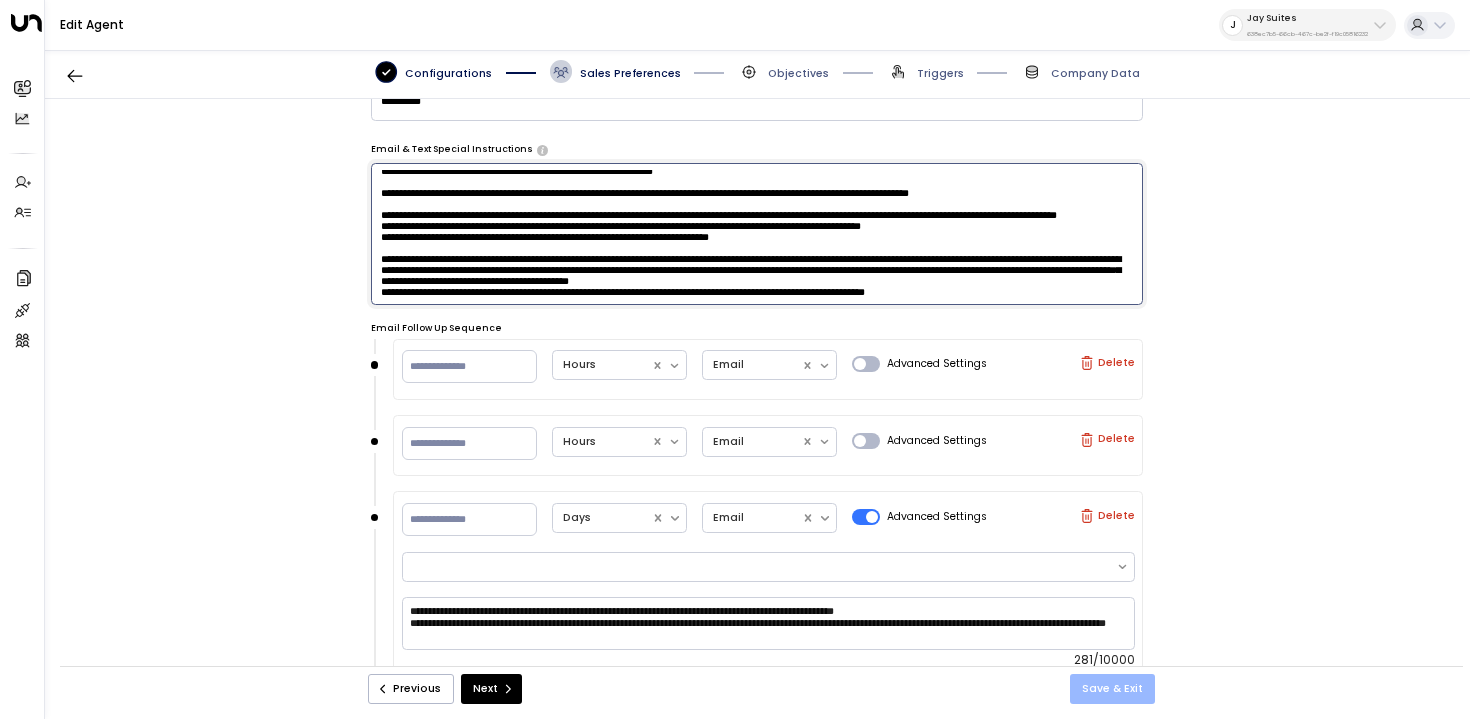type on "**********" 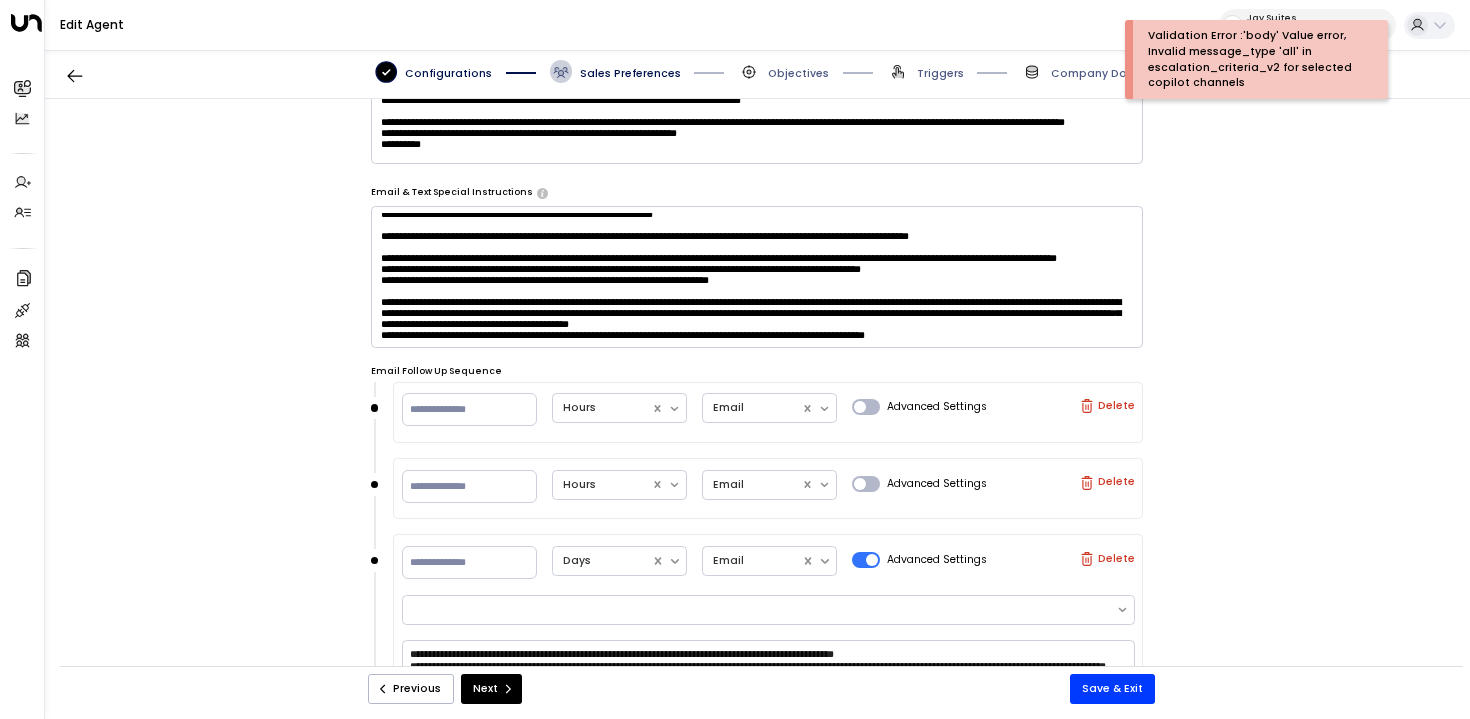scroll, scrollTop: 631, scrollLeft: 0, axis: vertical 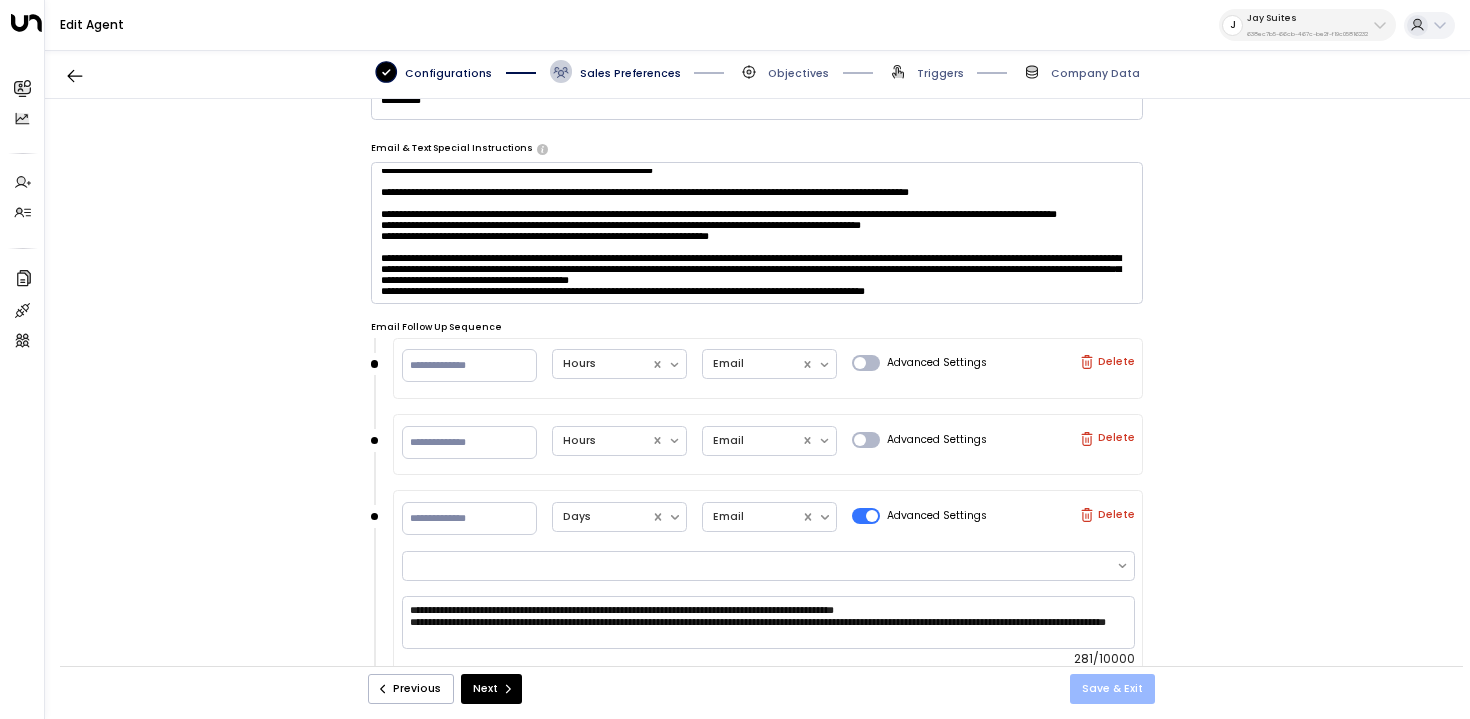 click on "Save & Exit" at bounding box center (1112, 689) 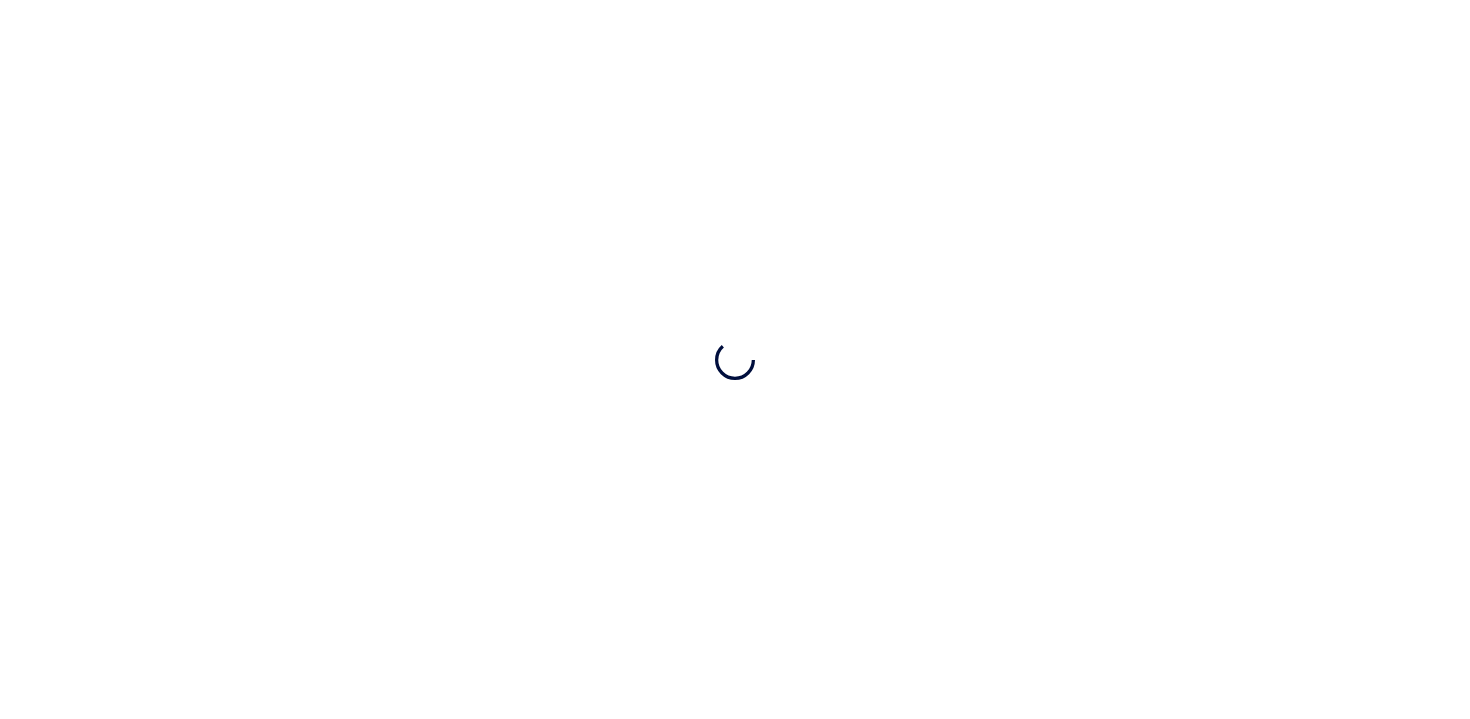 scroll, scrollTop: 0, scrollLeft: 0, axis: both 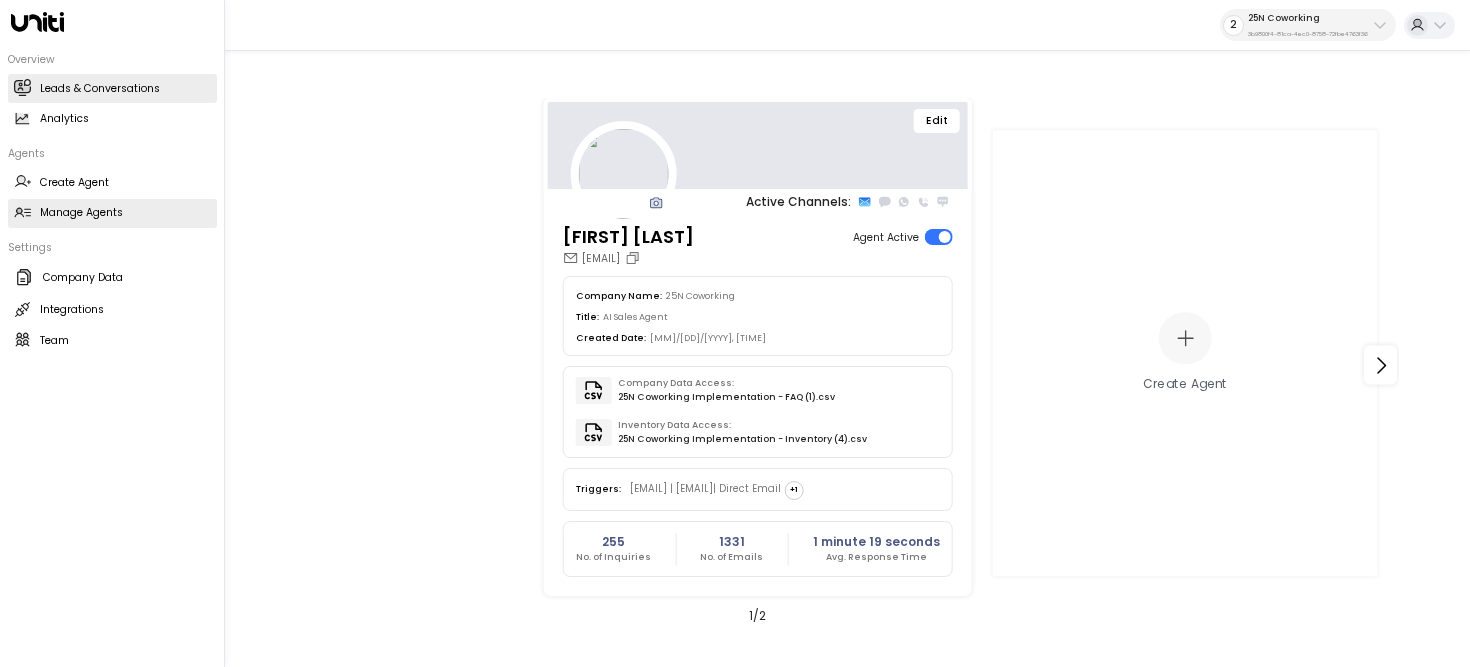 click on "Leads & Conversations" at bounding box center [100, 89] 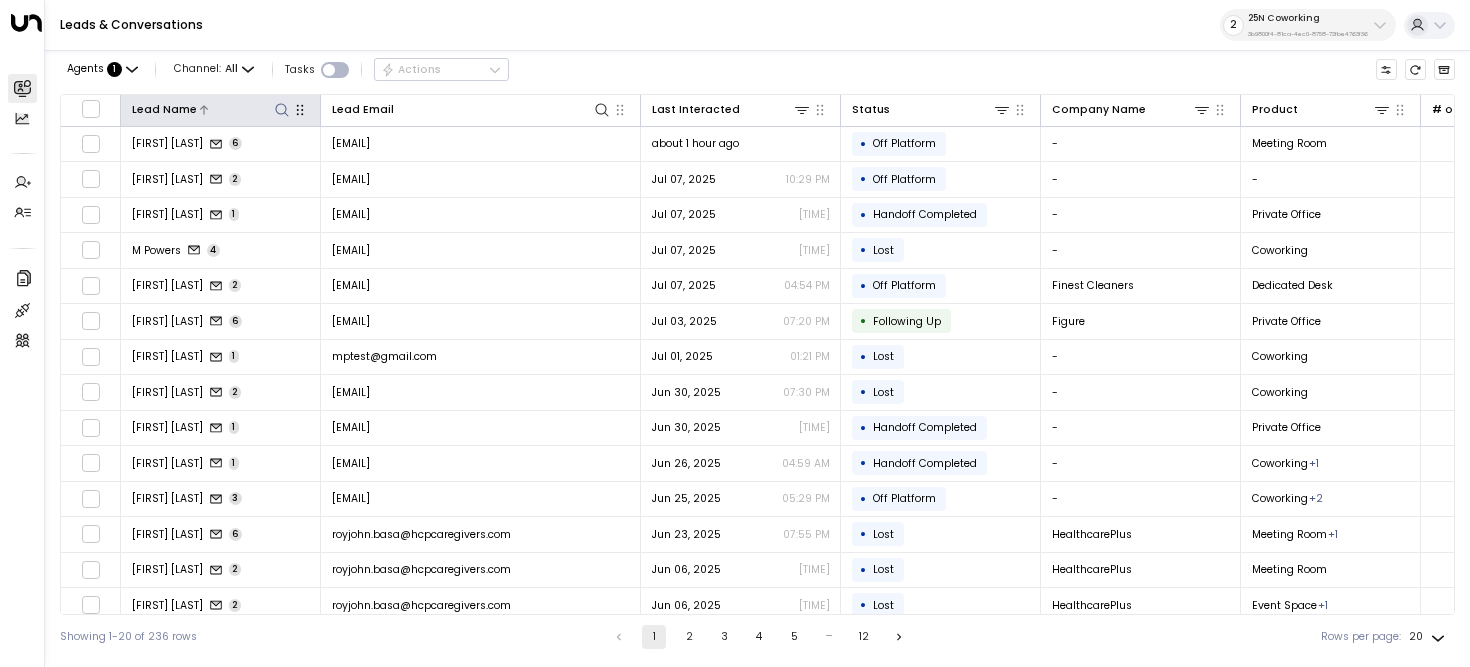 click at bounding box center (281, 109) 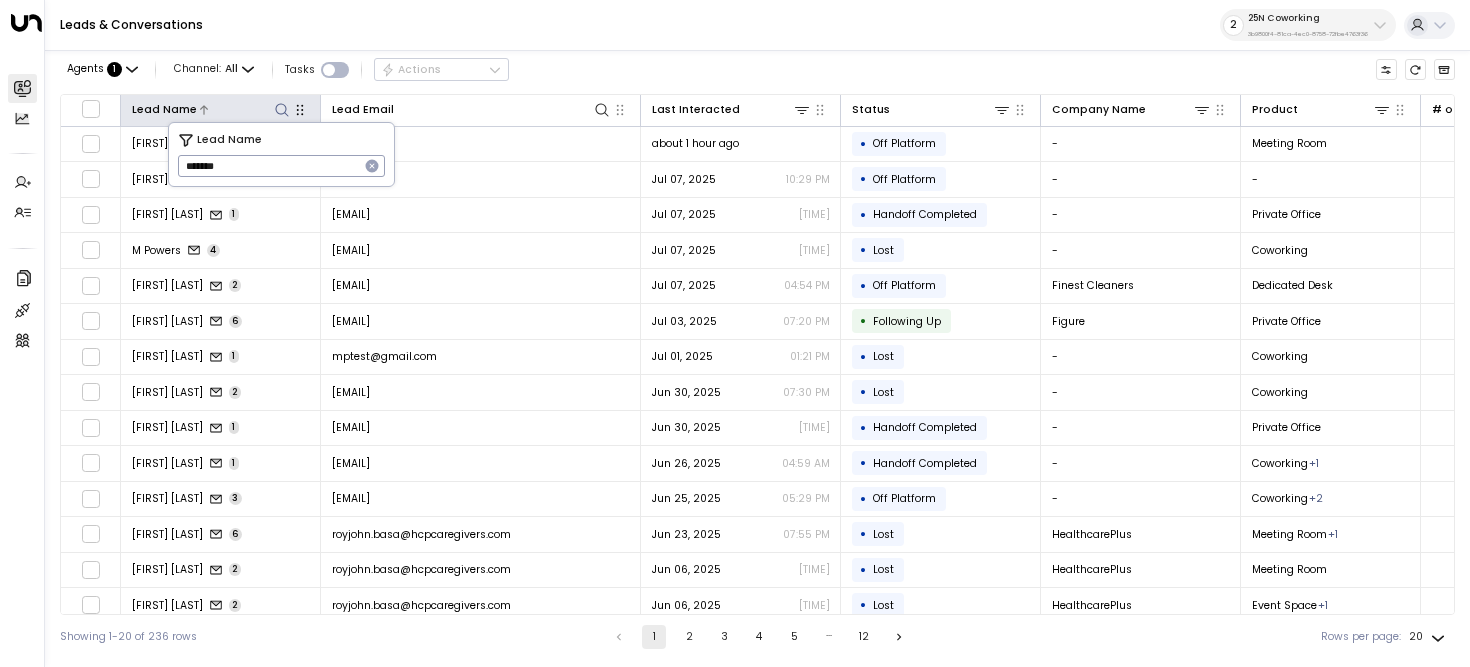 type on "*******" 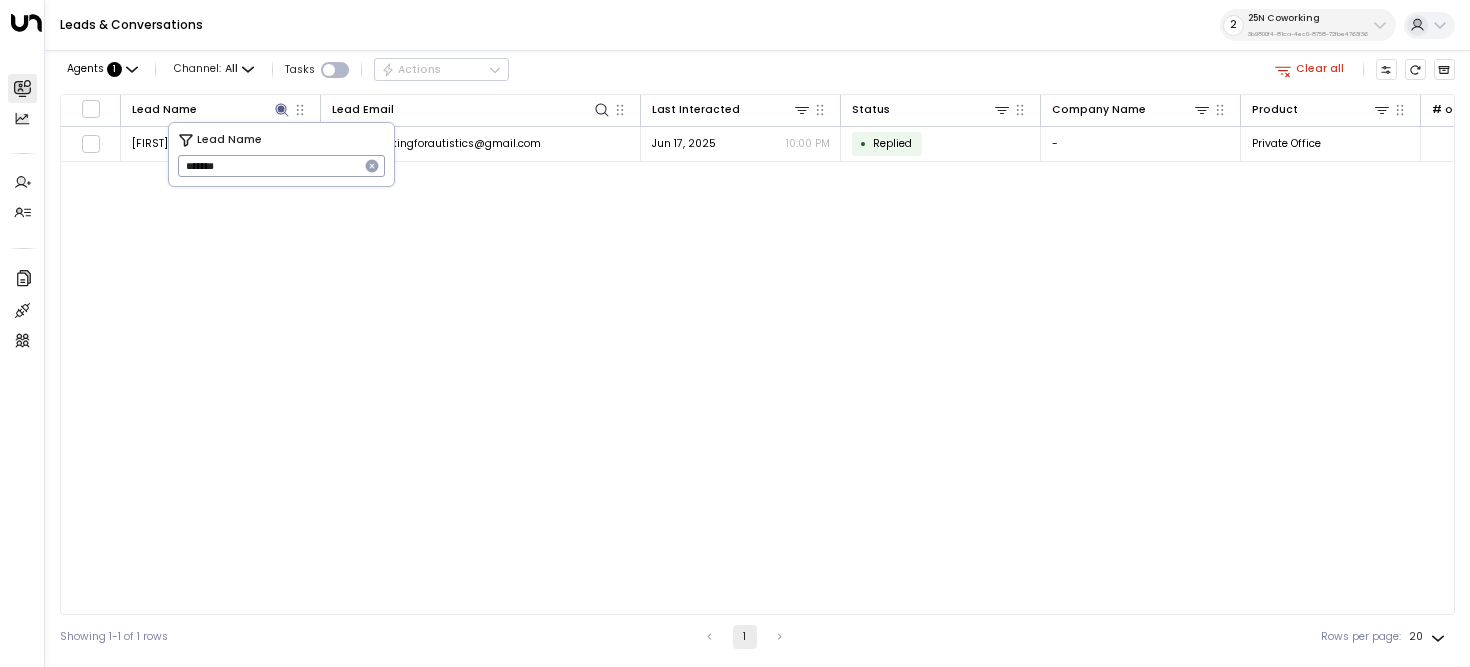 click on "Agents : 1 Channel: All Tasks   Actions Clear all" at bounding box center (757, 70) 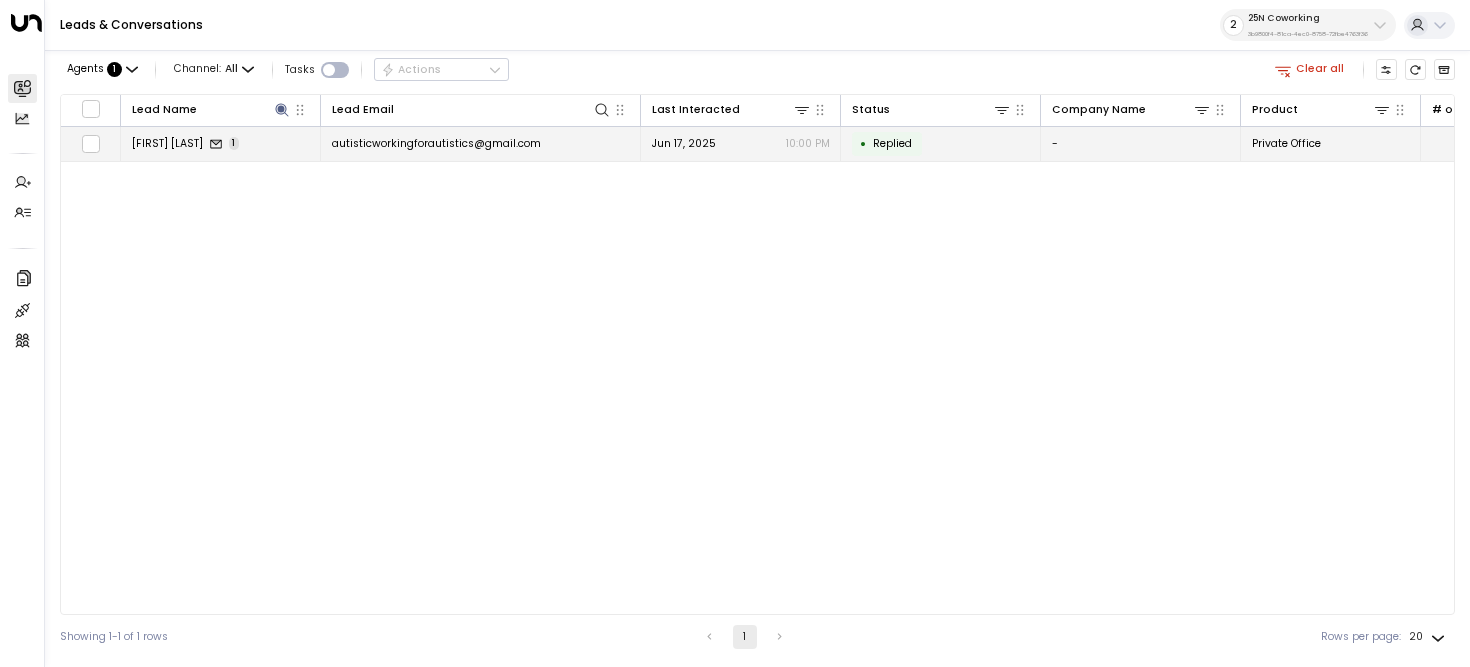 click on "autisticworkingforautistics@gmail.com" at bounding box center (436, 143) 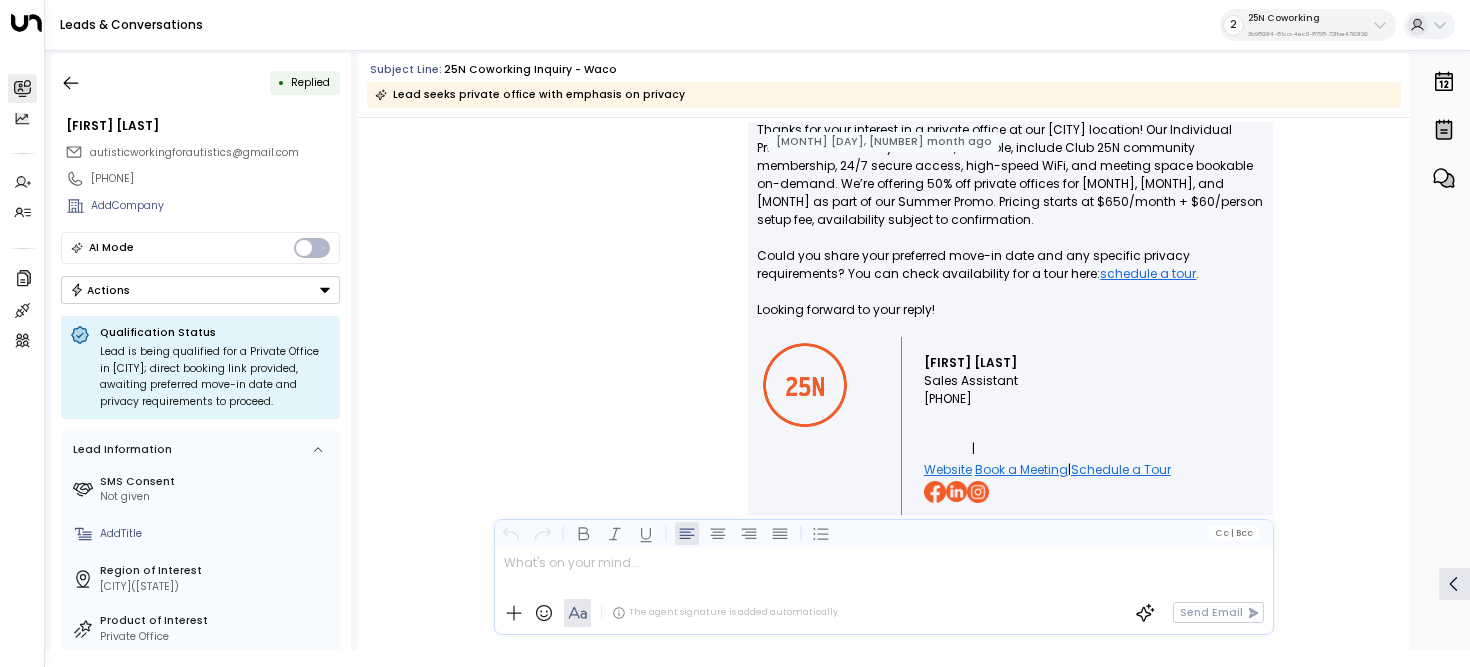 scroll, scrollTop: 1488, scrollLeft: 0, axis: vertical 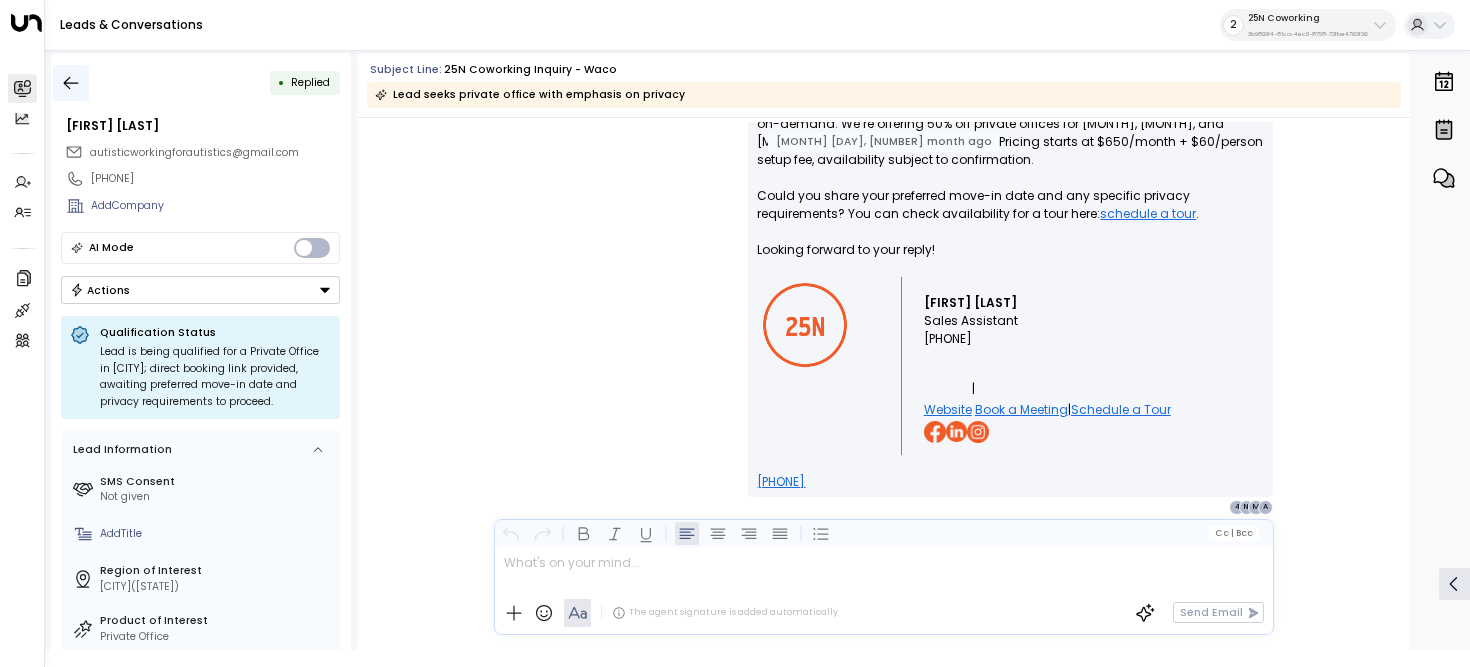 click at bounding box center [71, 83] 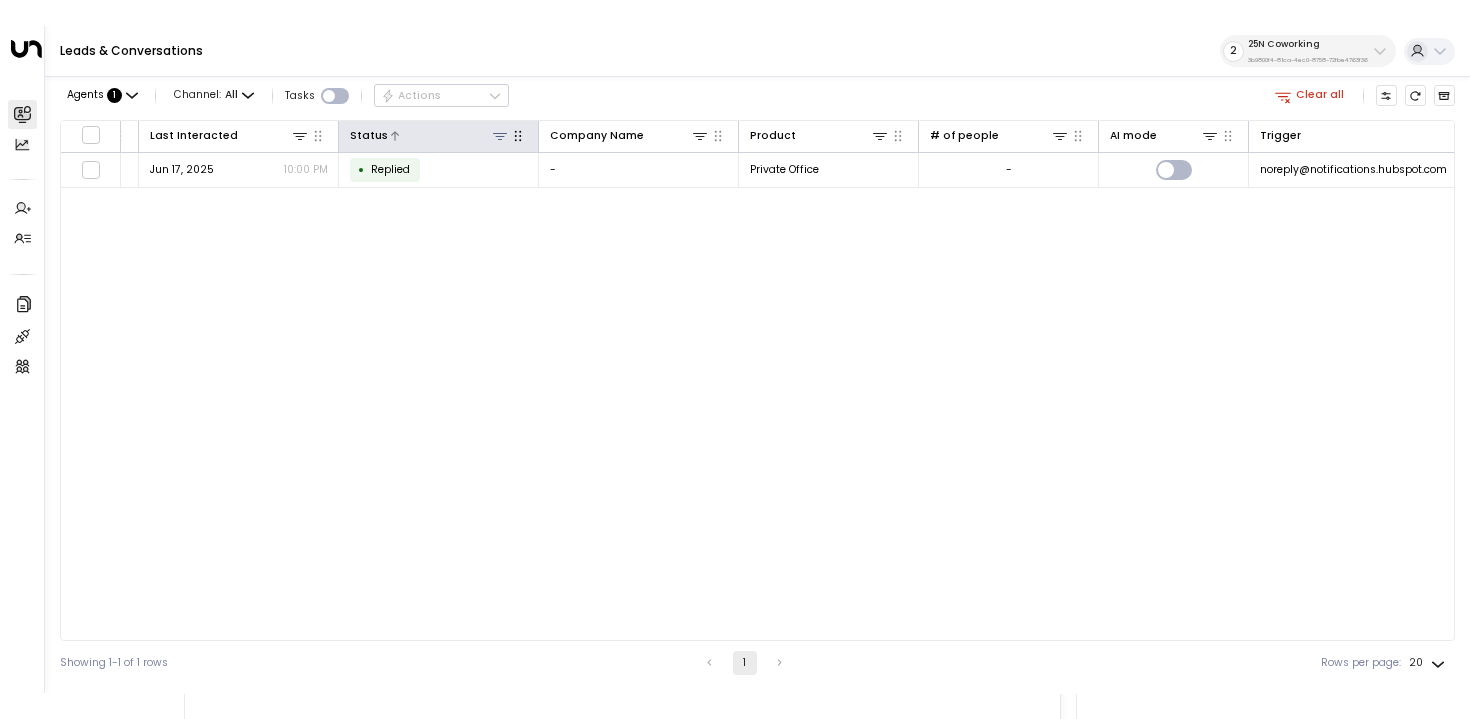scroll, scrollTop: 0, scrollLeft: 481, axis: horizontal 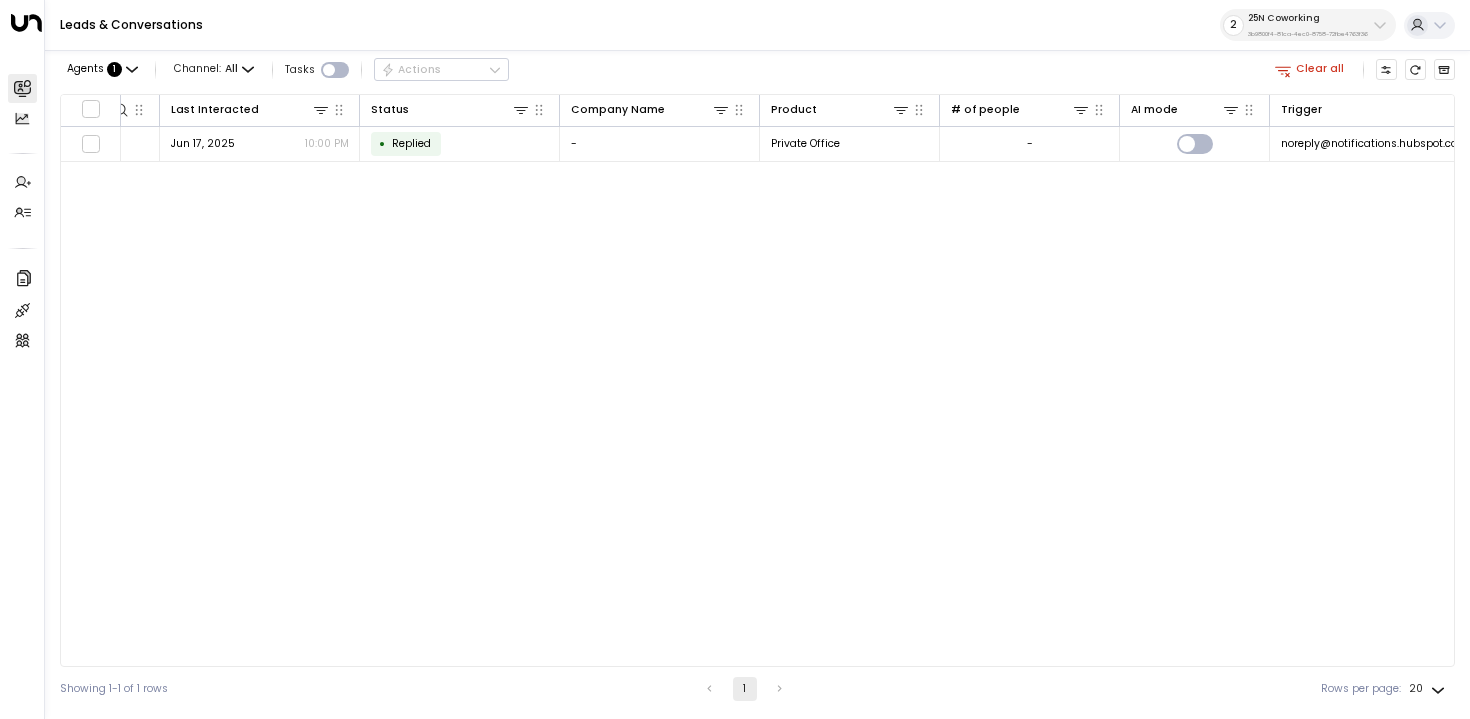 click on "Clear all" at bounding box center (1310, 69) 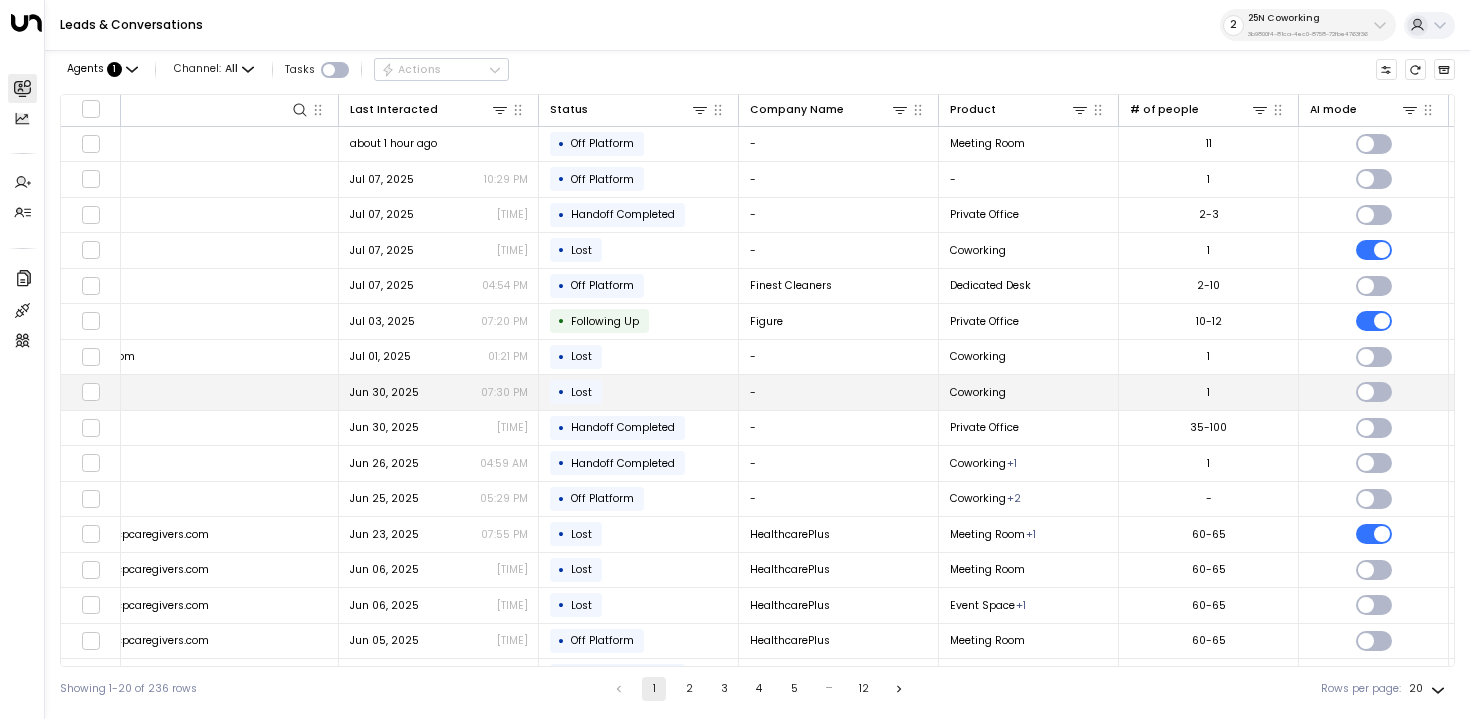 scroll, scrollTop: 0, scrollLeft: 0, axis: both 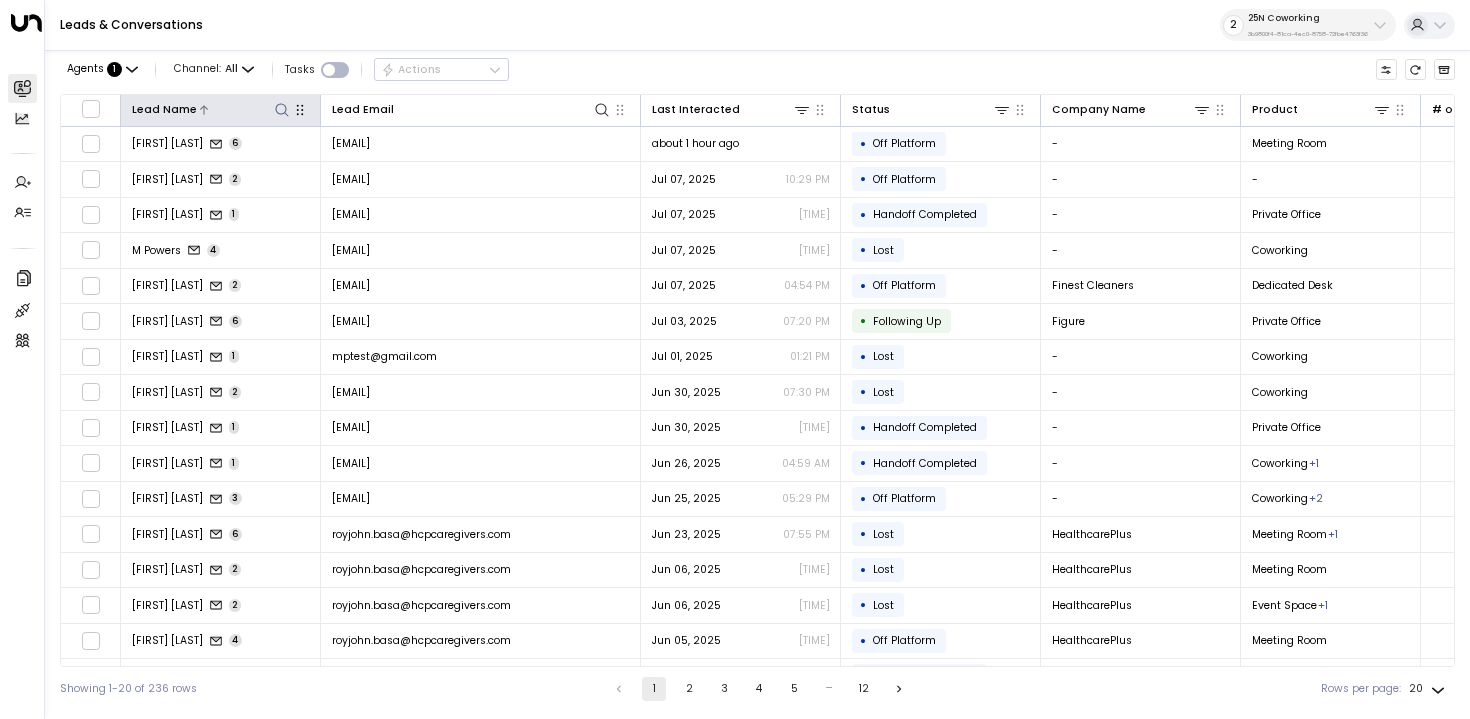 click at bounding box center [282, 110] 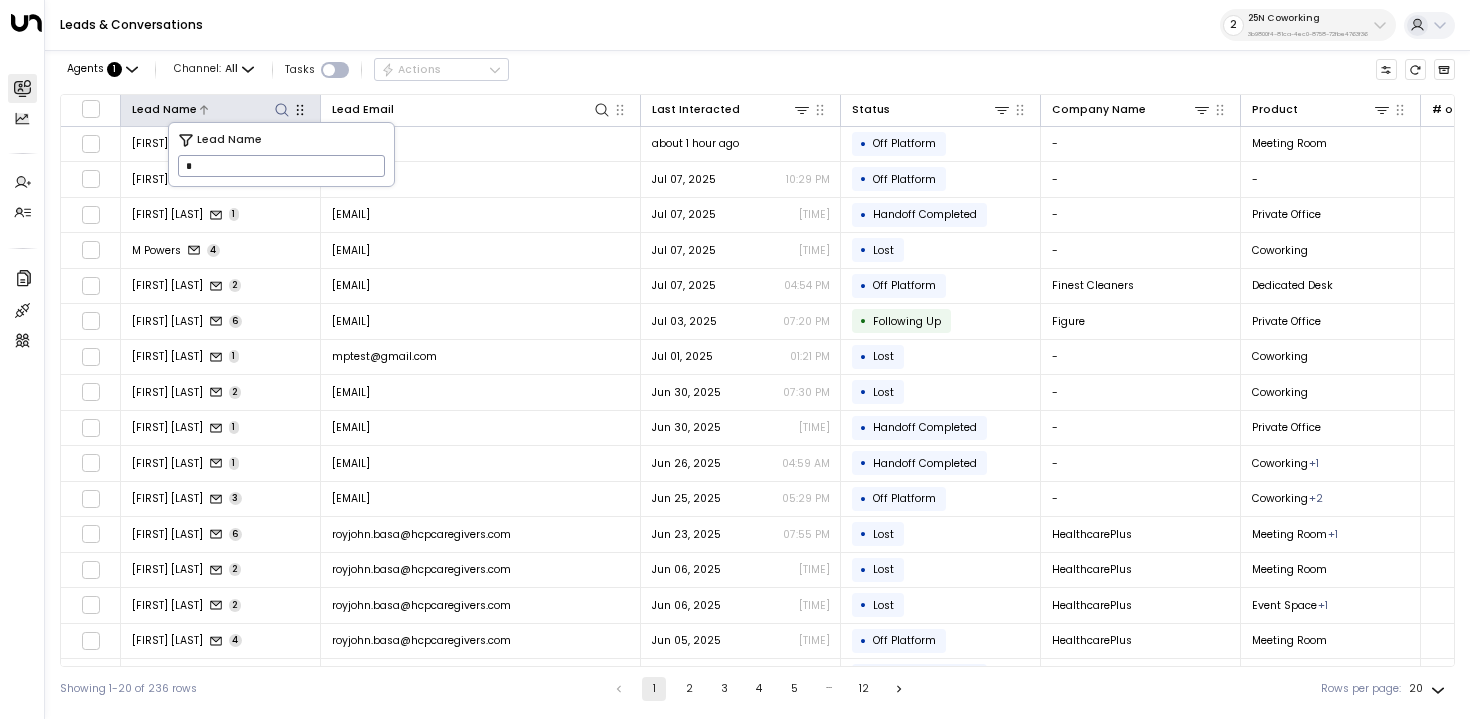 type on "**" 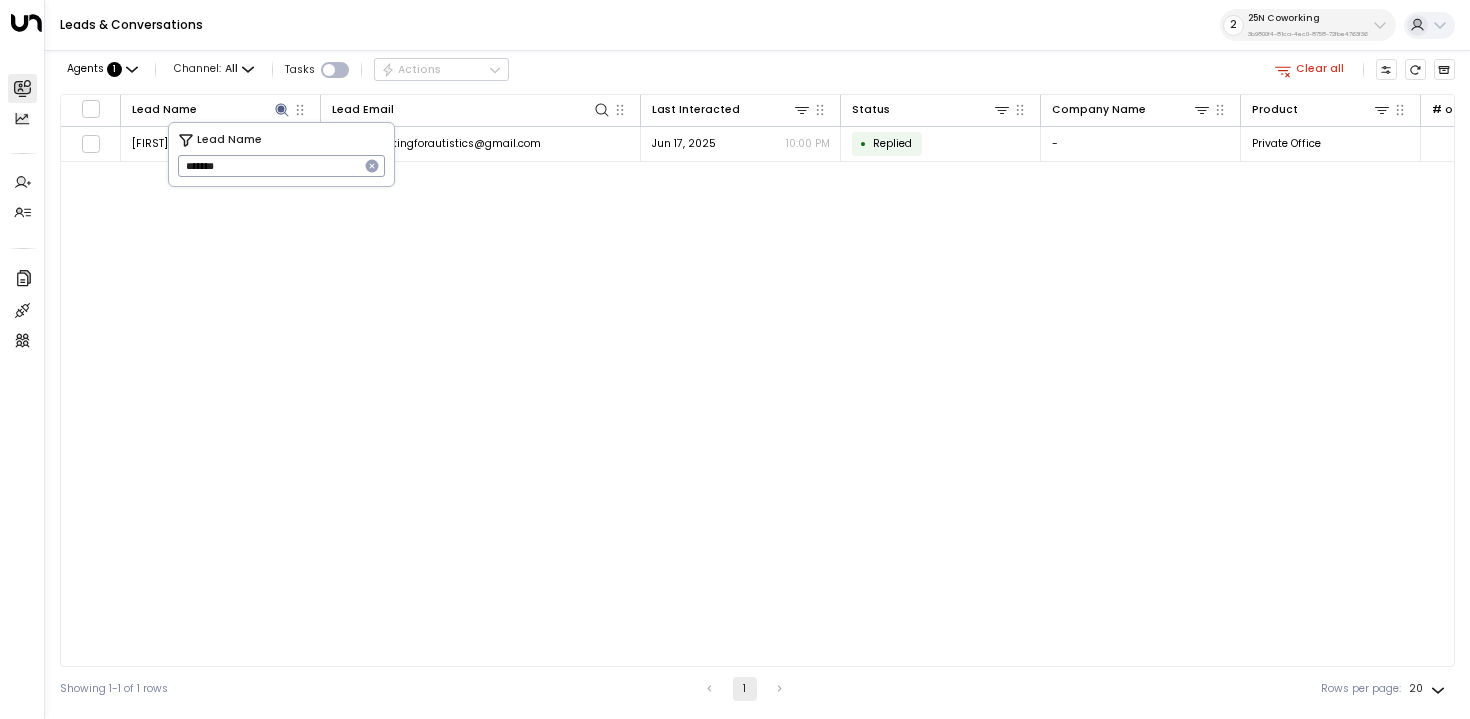 click on "Lead Name Lead Email Last Interacted Status Company Name Product # of people AI mode Trigger Phone Location Inquired At [FIRST] [LAST] [EMAIL] [MONTH] 17, 2025 [TIME] • Replied - Private Office - [EMAIL] [PHONE] [CITY] [MONTH] 17, 2025 [TIME]" at bounding box center [757, 380] 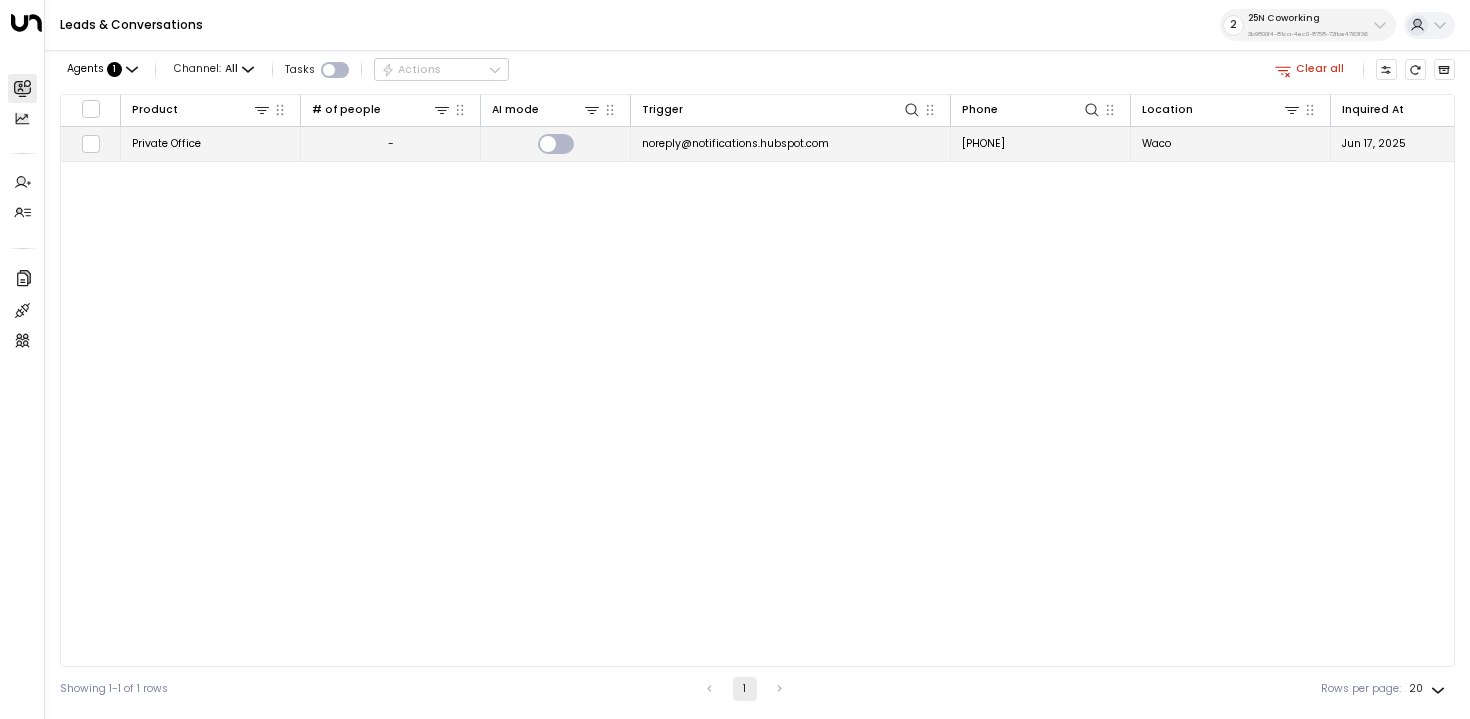 scroll, scrollTop: 0, scrollLeft: 1123, axis: horizontal 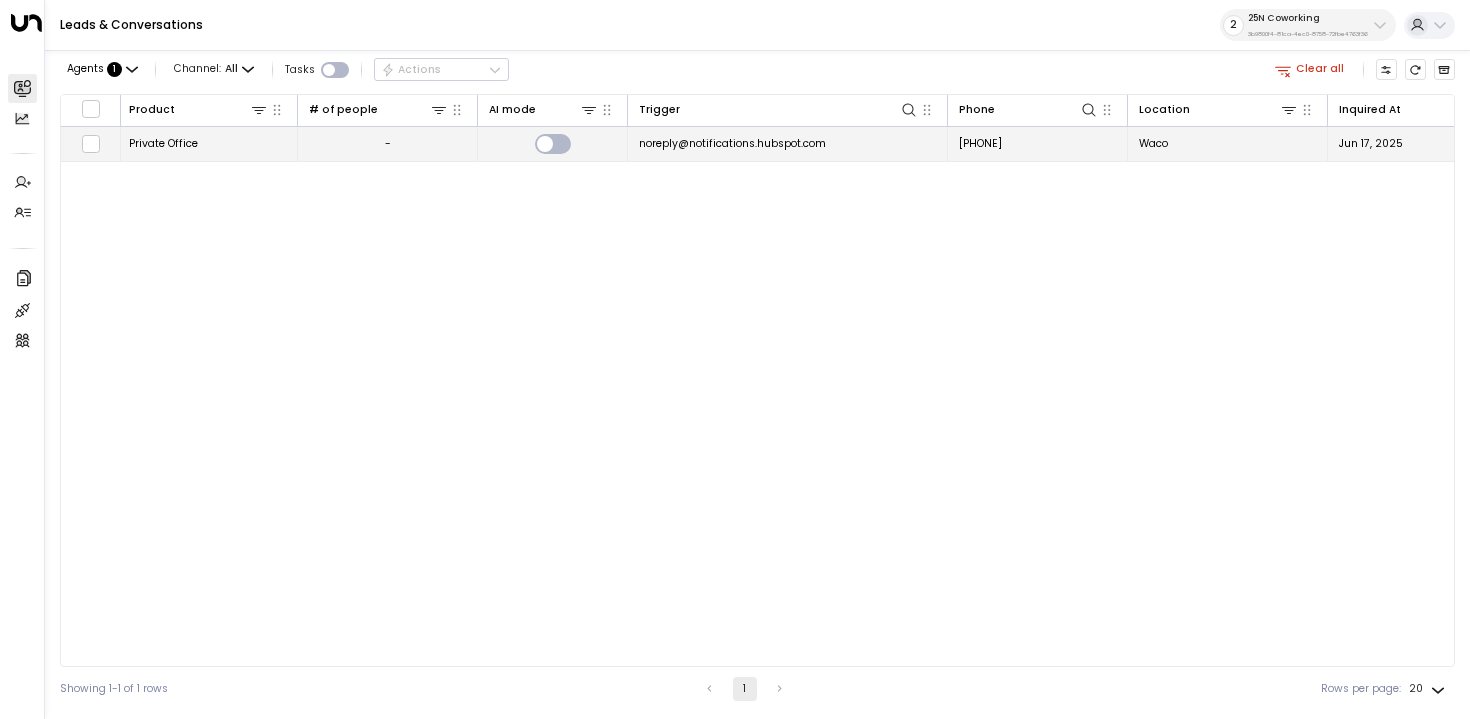 click on "noreply@notifications.hubspot.com" at bounding box center (732, 143) 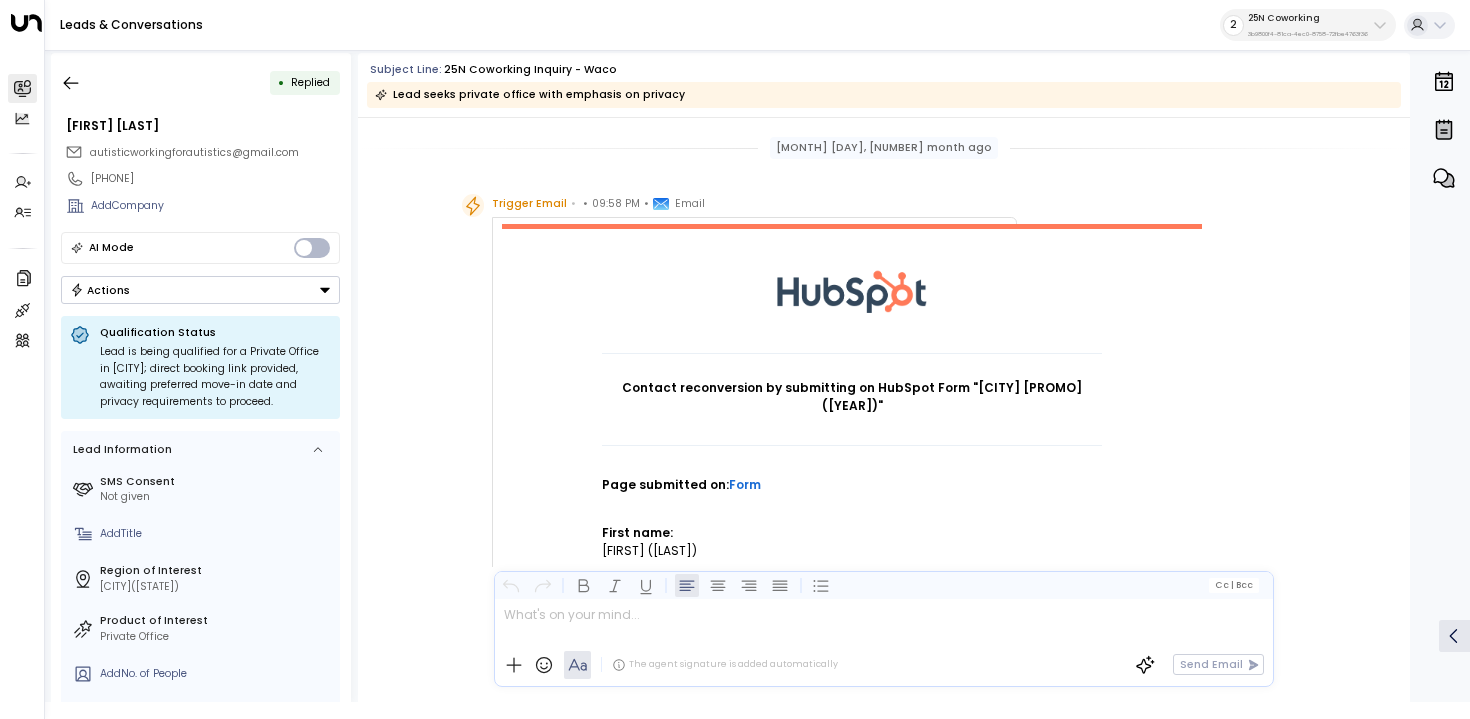scroll, scrollTop: 1096, scrollLeft: 0, axis: vertical 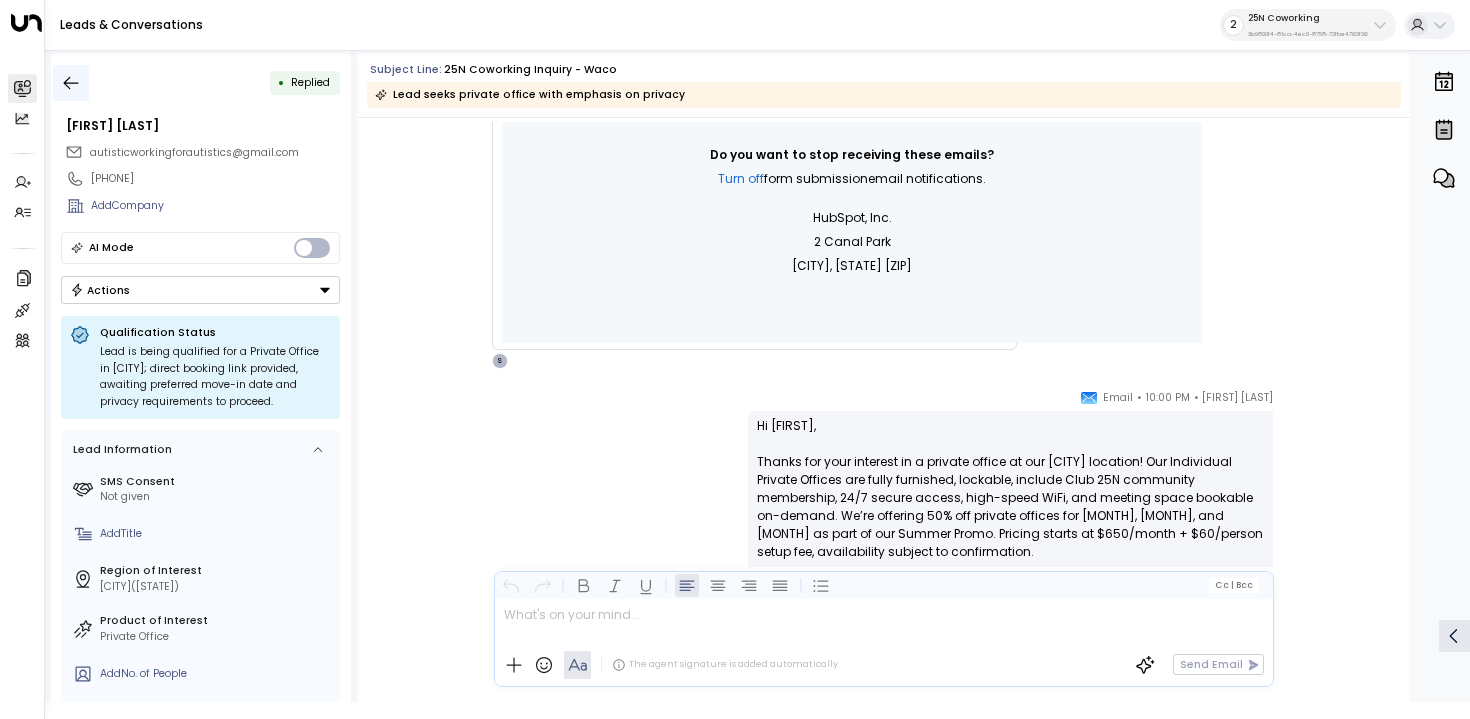 click at bounding box center [71, 83] 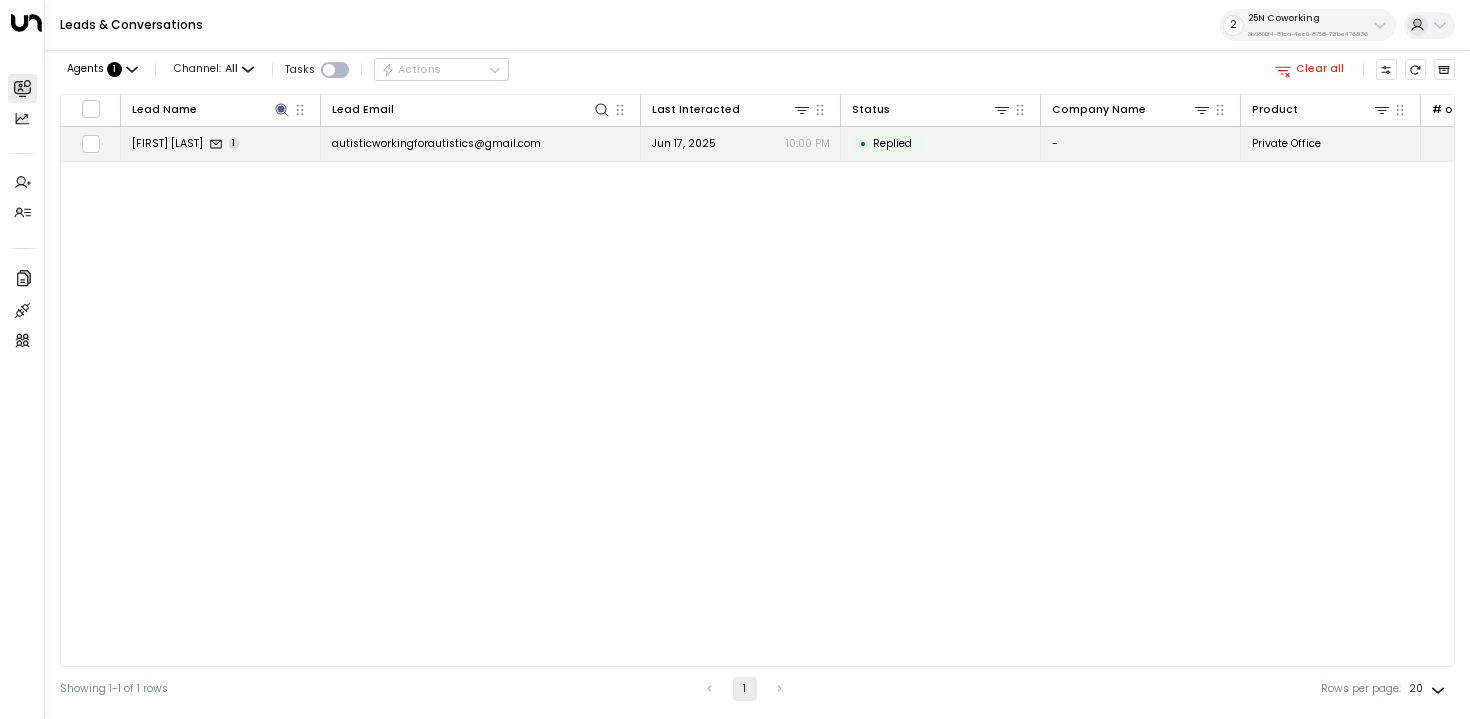 click on "• Replied" at bounding box center (941, 144) 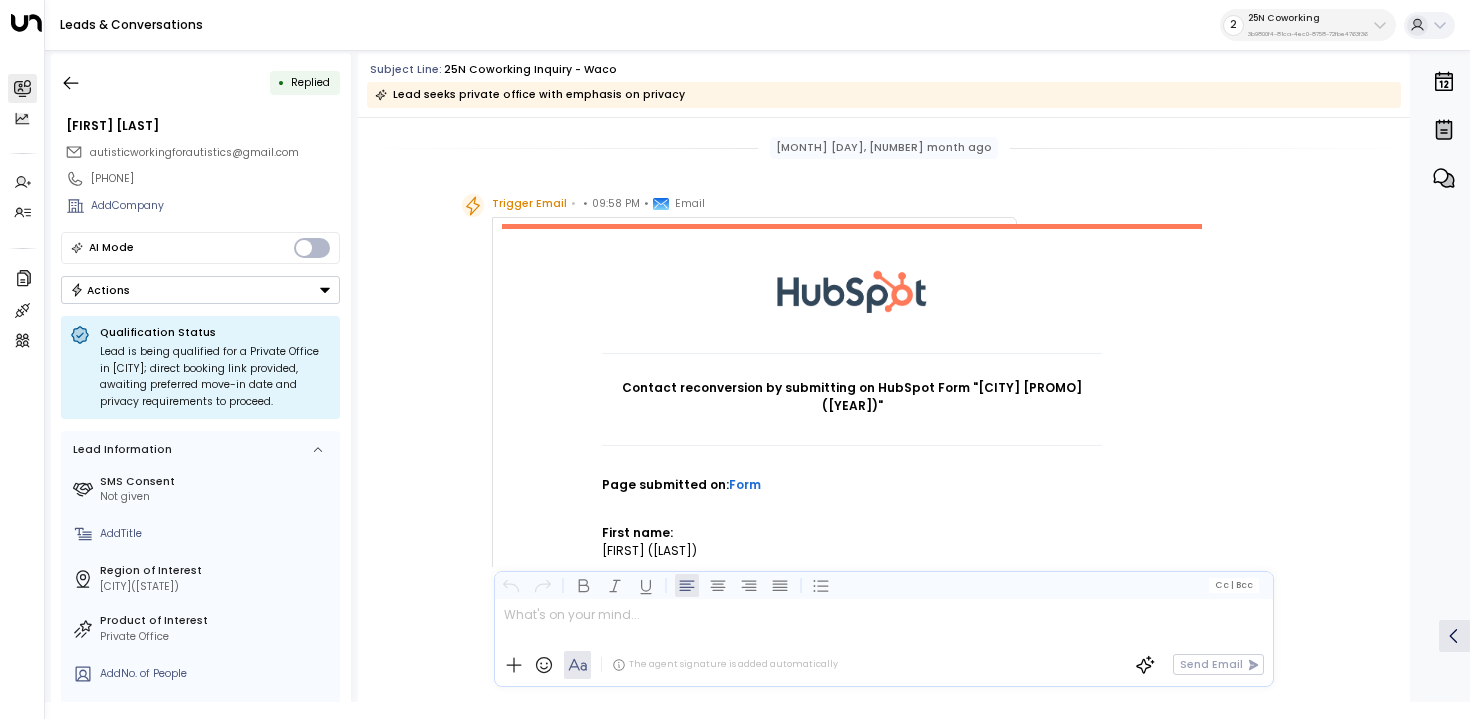 scroll, scrollTop: 1096, scrollLeft: 0, axis: vertical 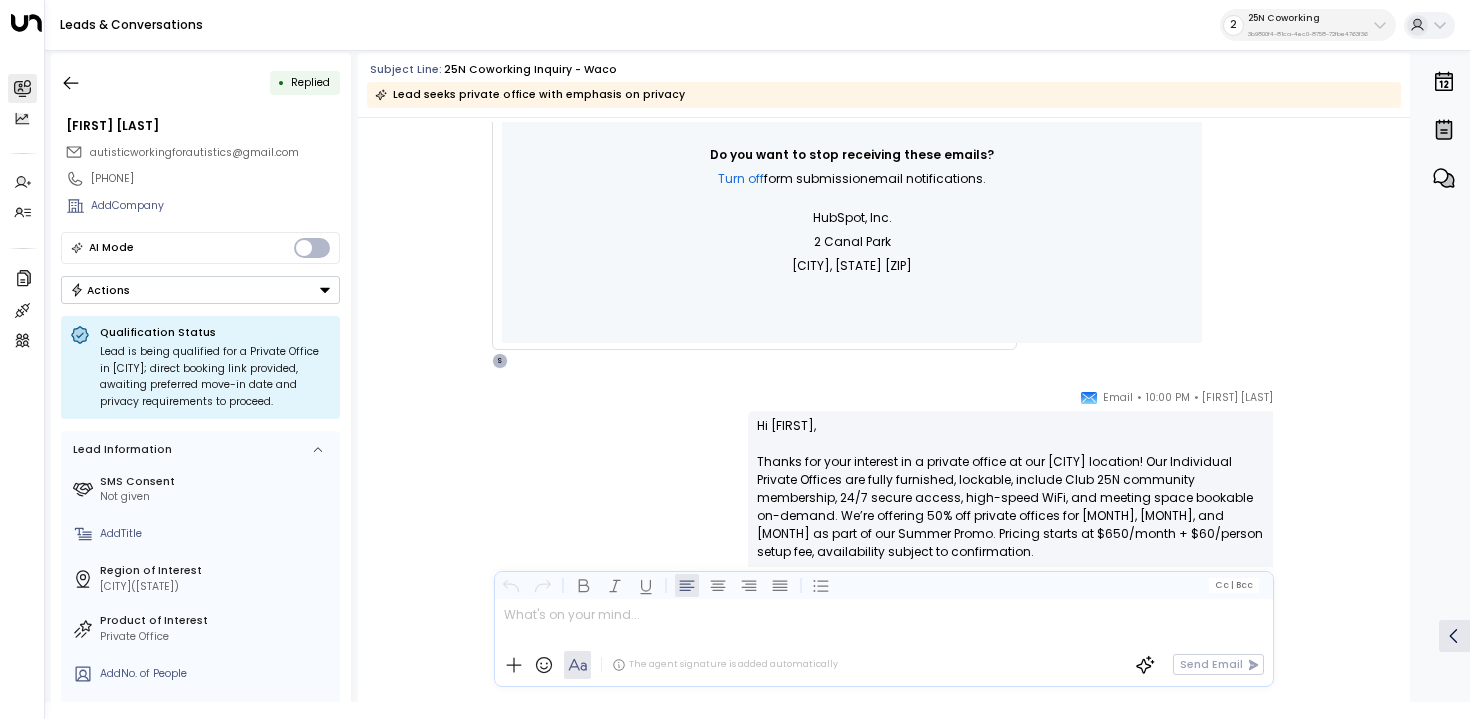 click at bounding box center [325, 290] 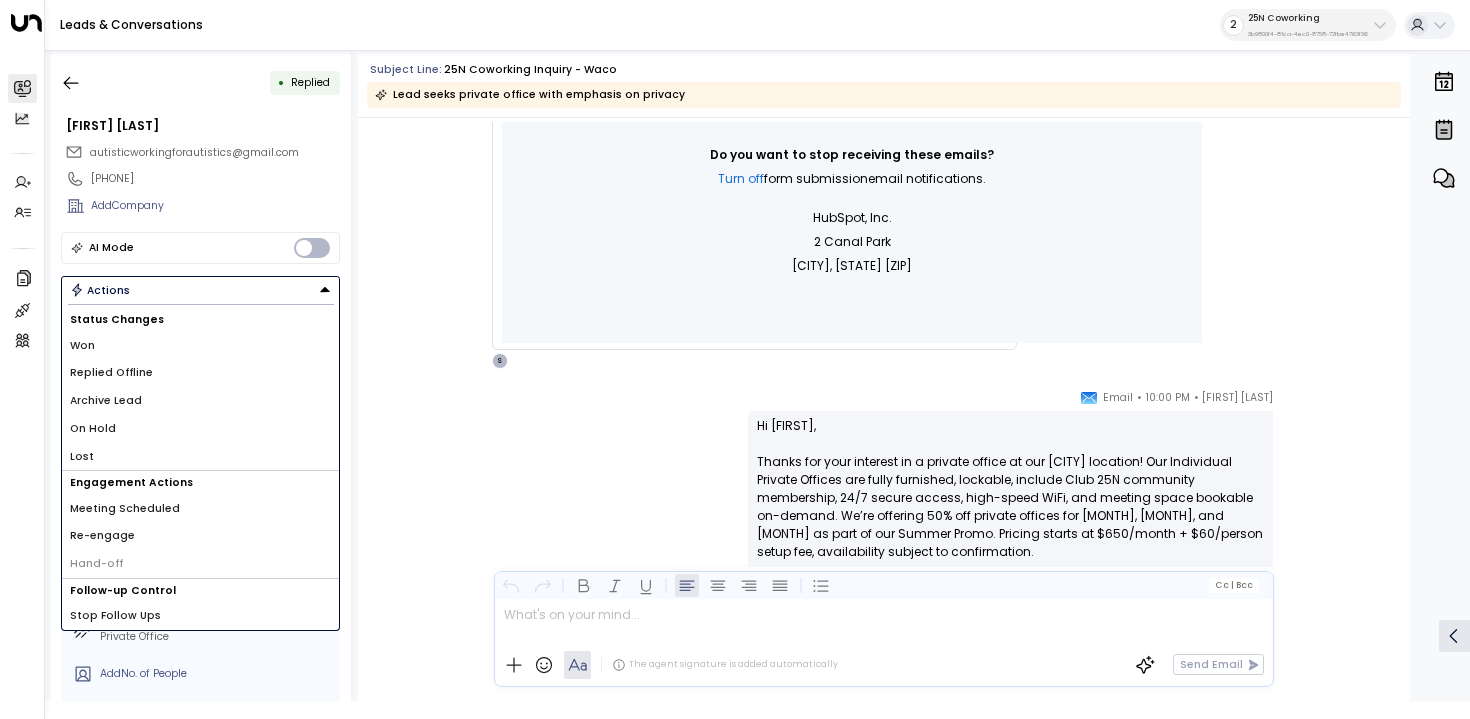 click on "Add  Company" at bounding box center [201, 179] 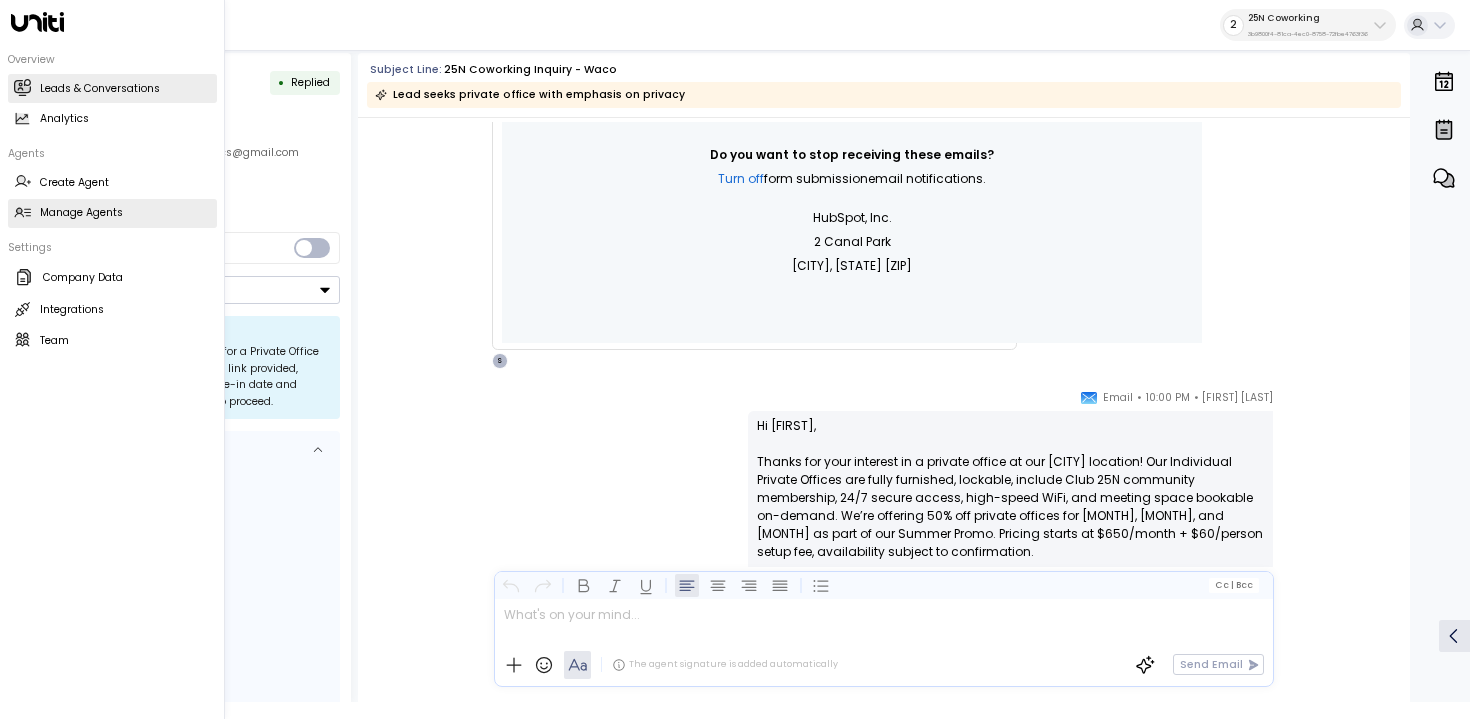 click on "Manage Agents Manage Agents" at bounding box center (112, 213) 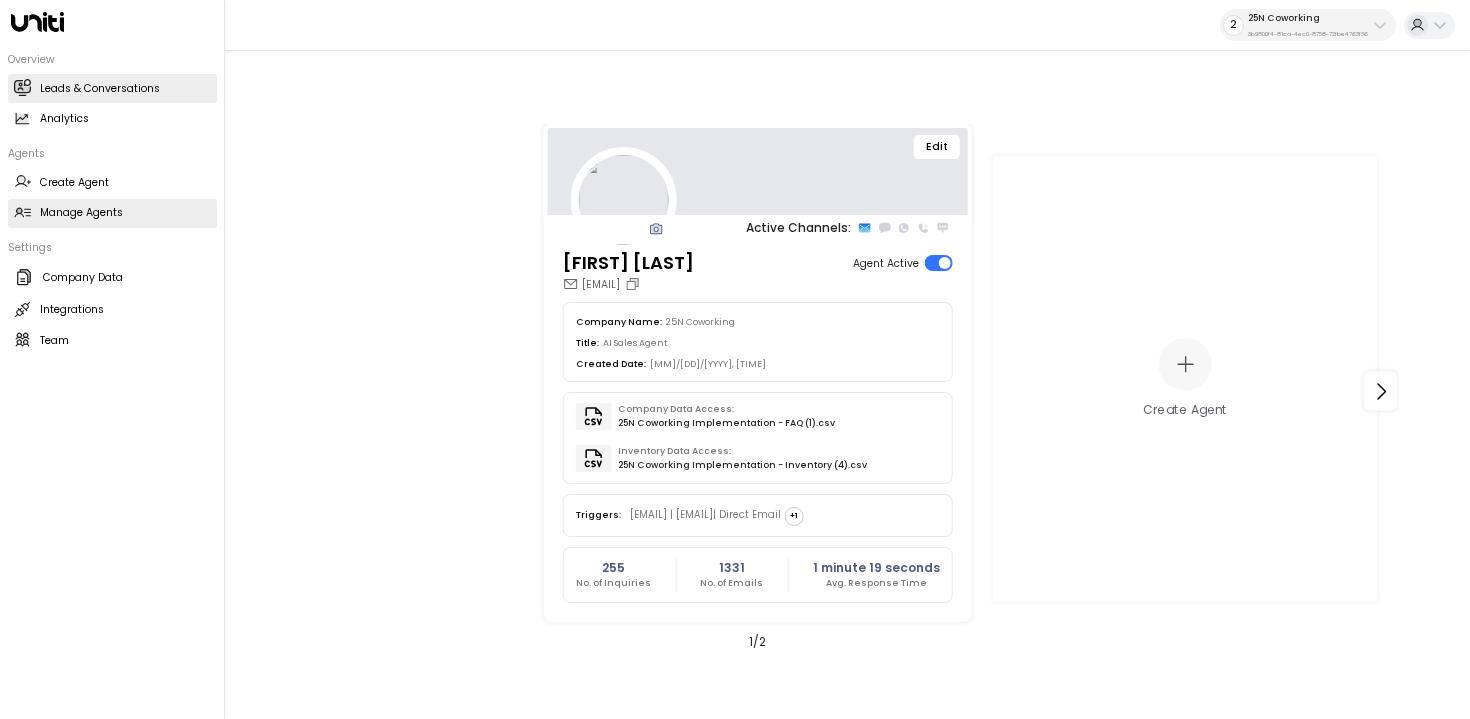 click on "Leads & Conversations Leads & Conversations" at bounding box center (112, 88) 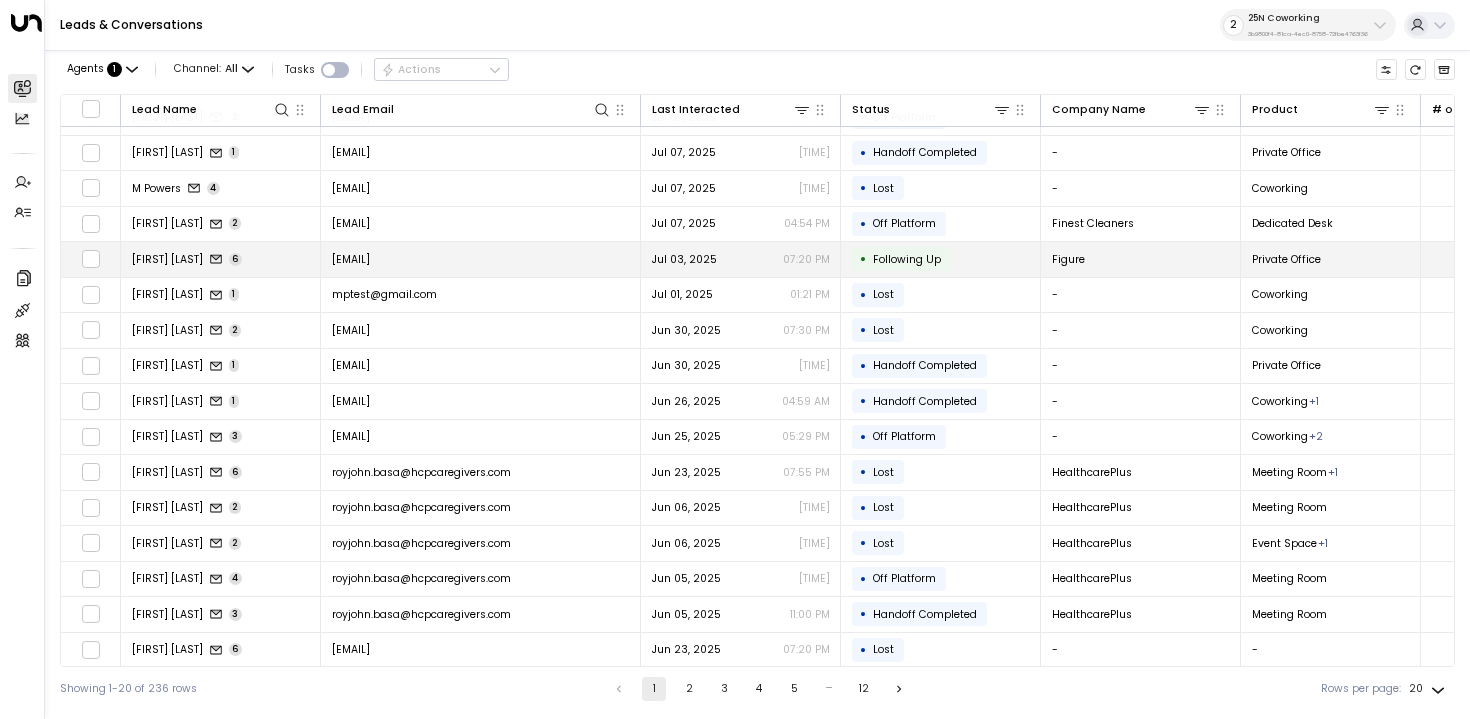 scroll, scrollTop: 0, scrollLeft: 0, axis: both 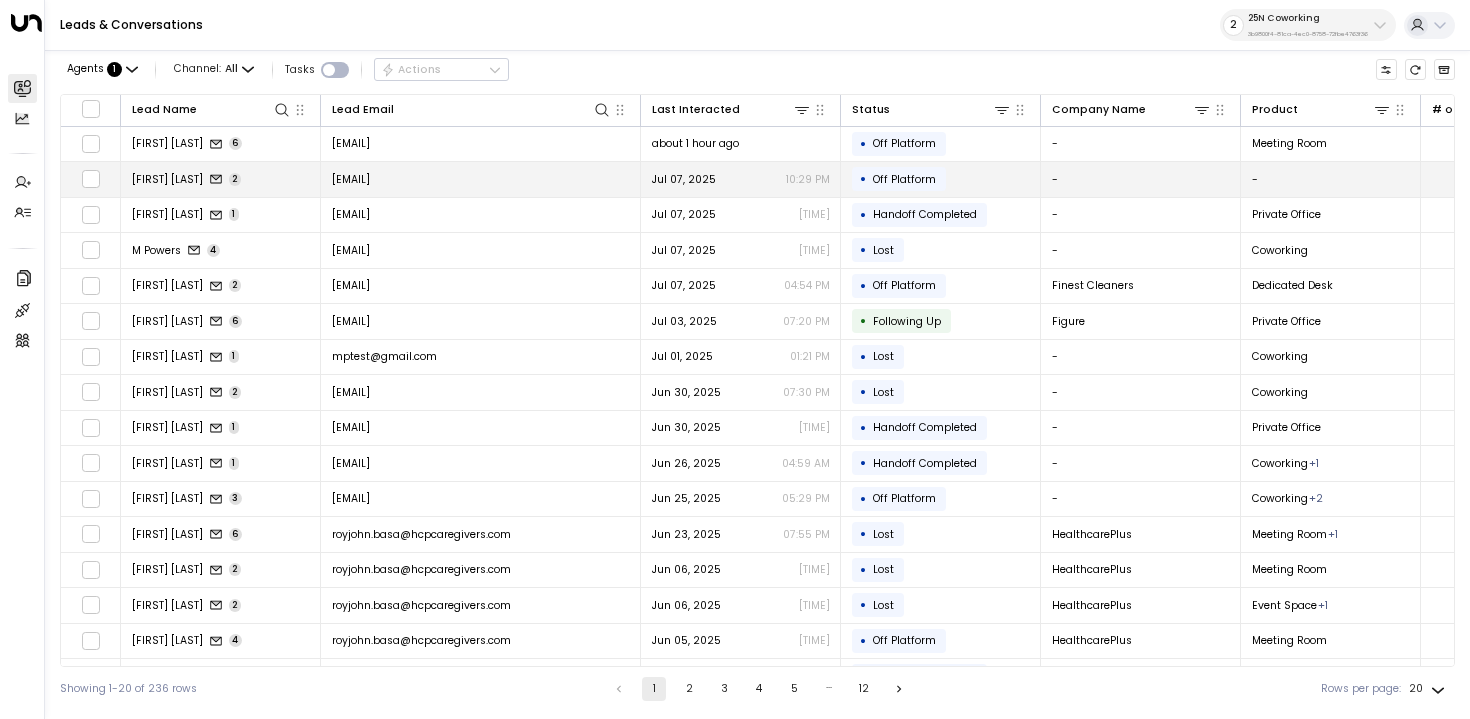 click on "[EMAIL]" at bounding box center (481, 179) 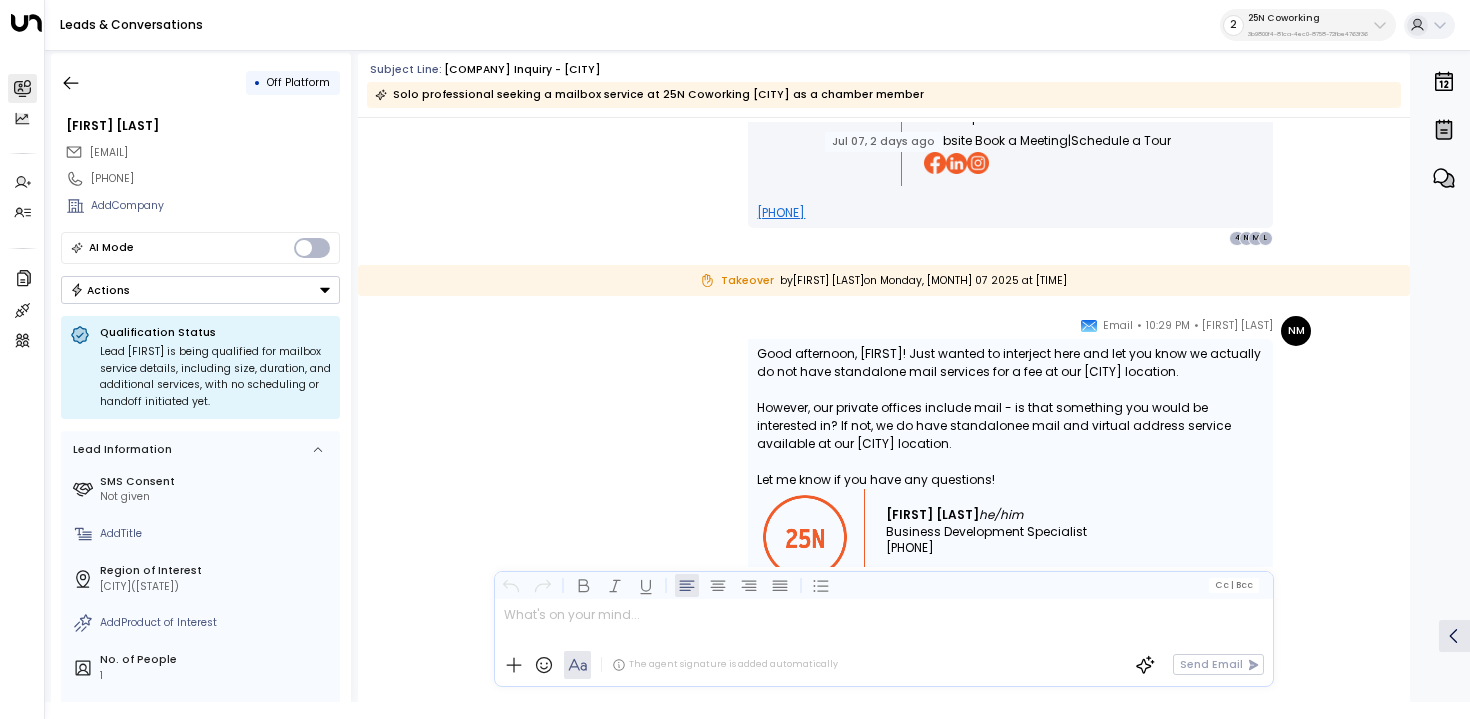 scroll, scrollTop: 1889, scrollLeft: 0, axis: vertical 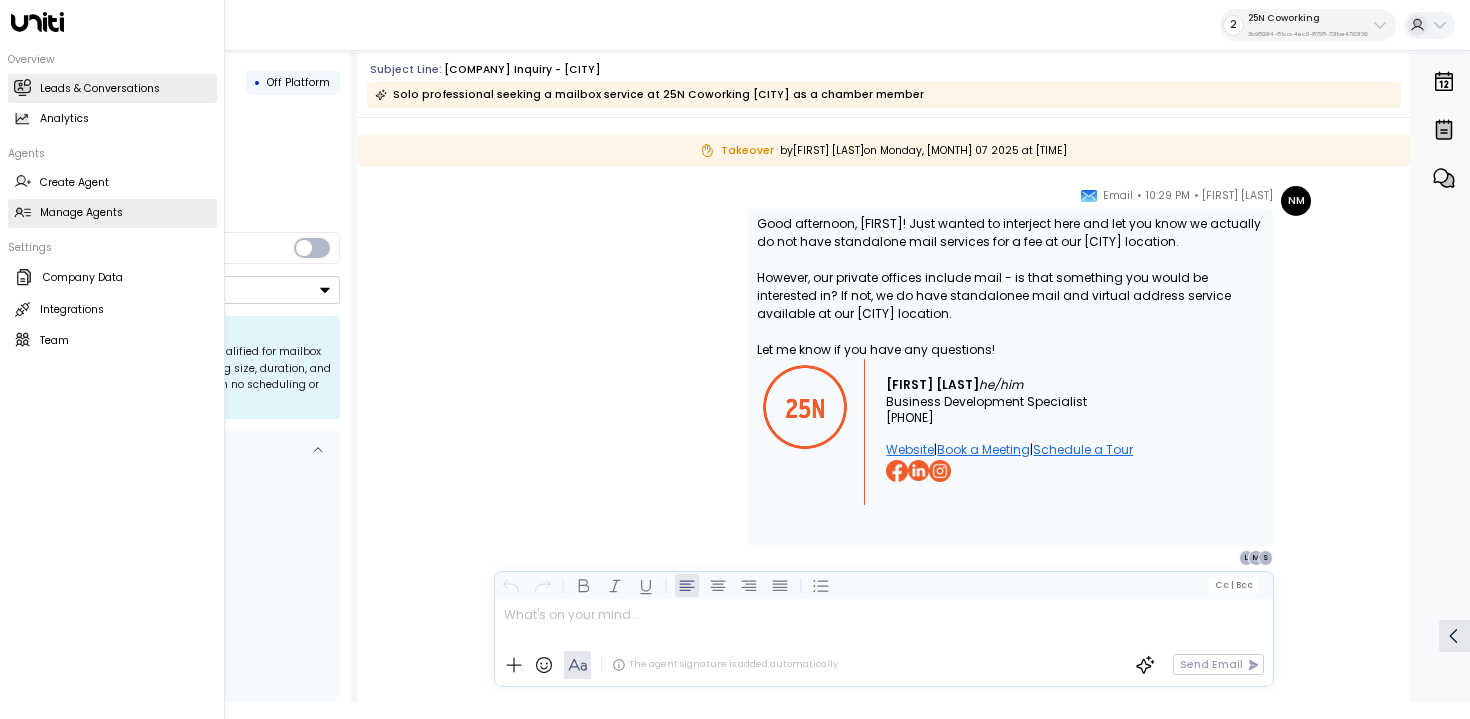 click on "Manage Agents" at bounding box center [81, 213] 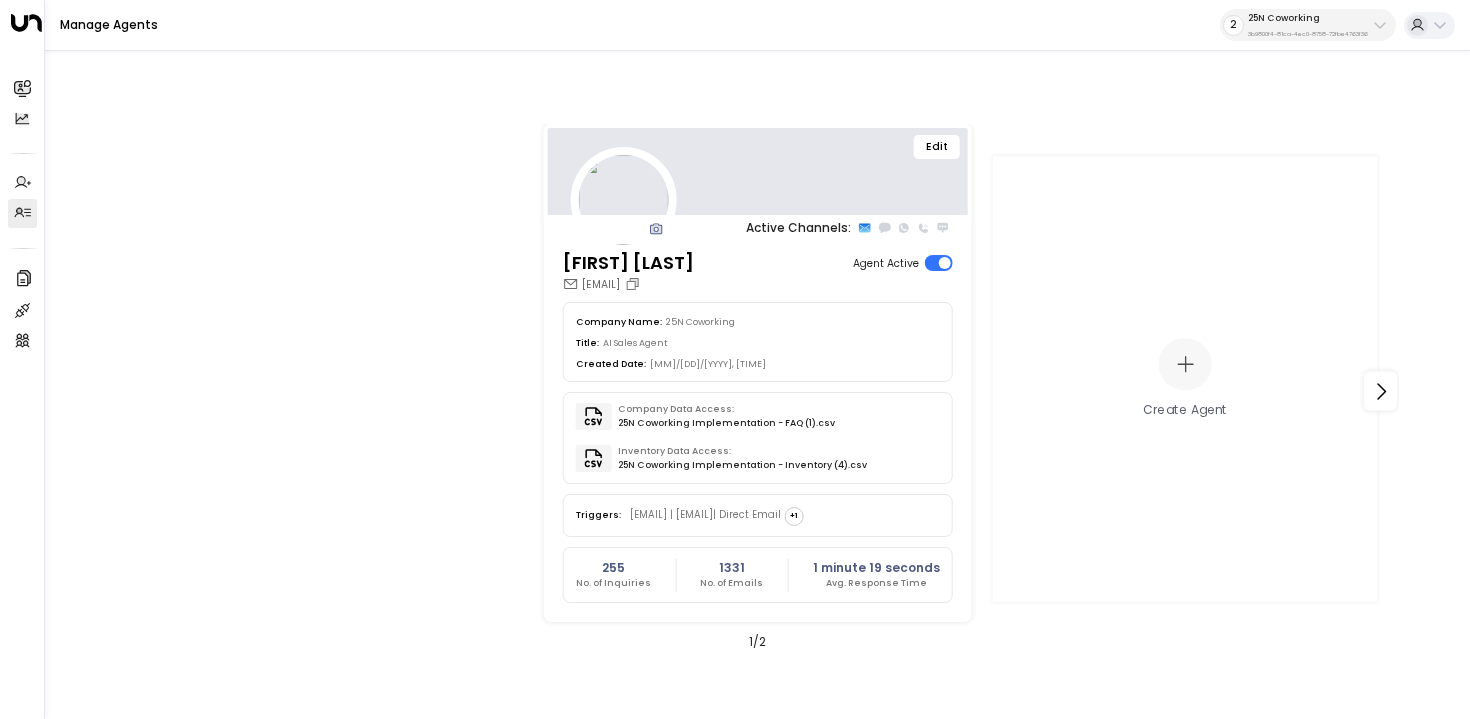 click on "Edit" at bounding box center [757, 172] 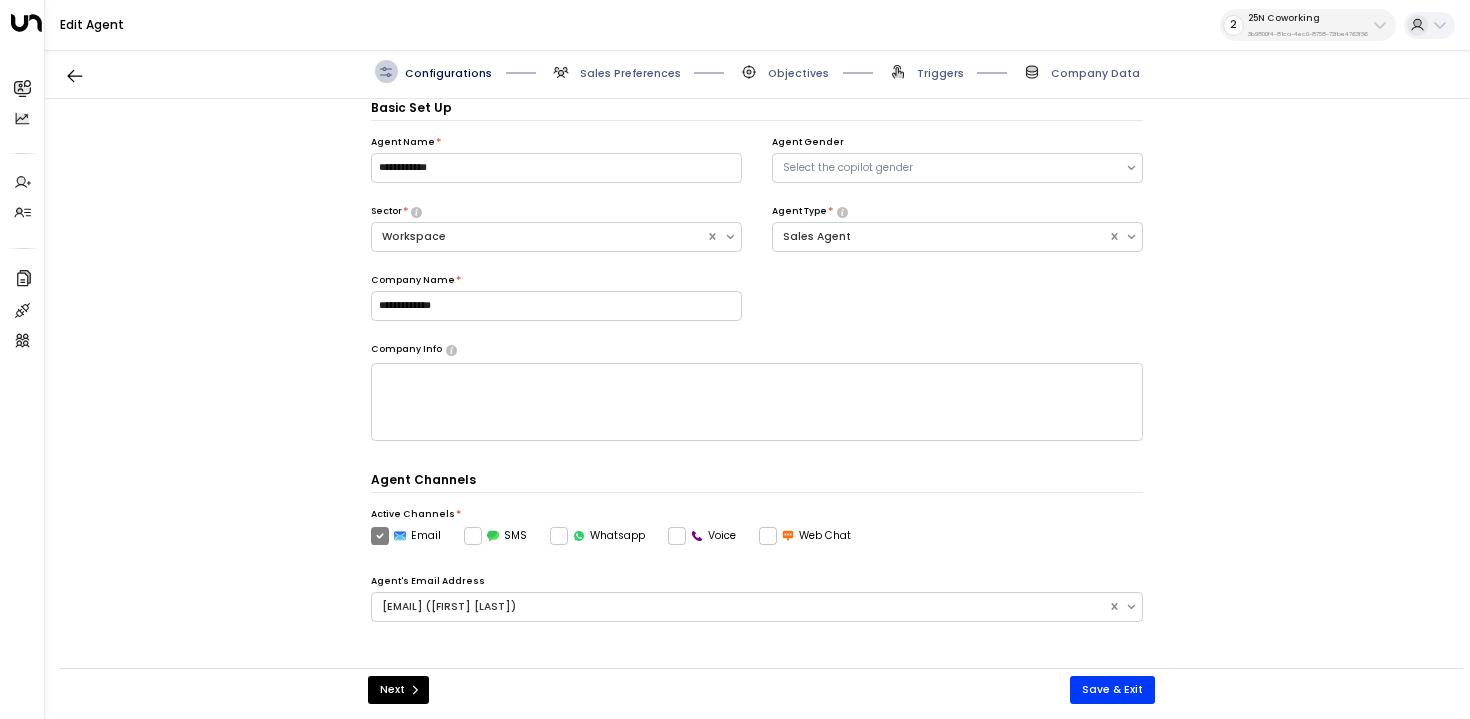 scroll, scrollTop: 22, scrollLeft: 0, axis: vertical 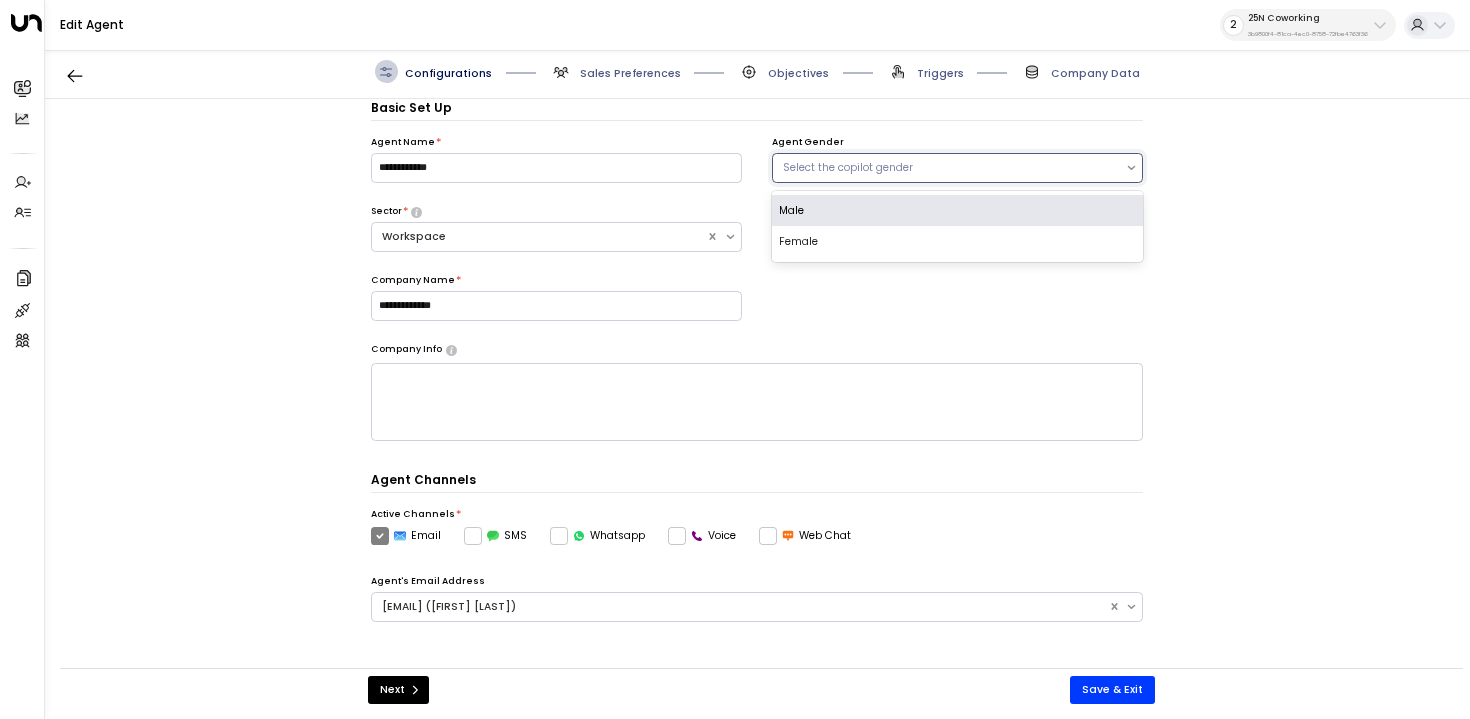 click on "Select the copilot gender" at bounding box center [949, 168] 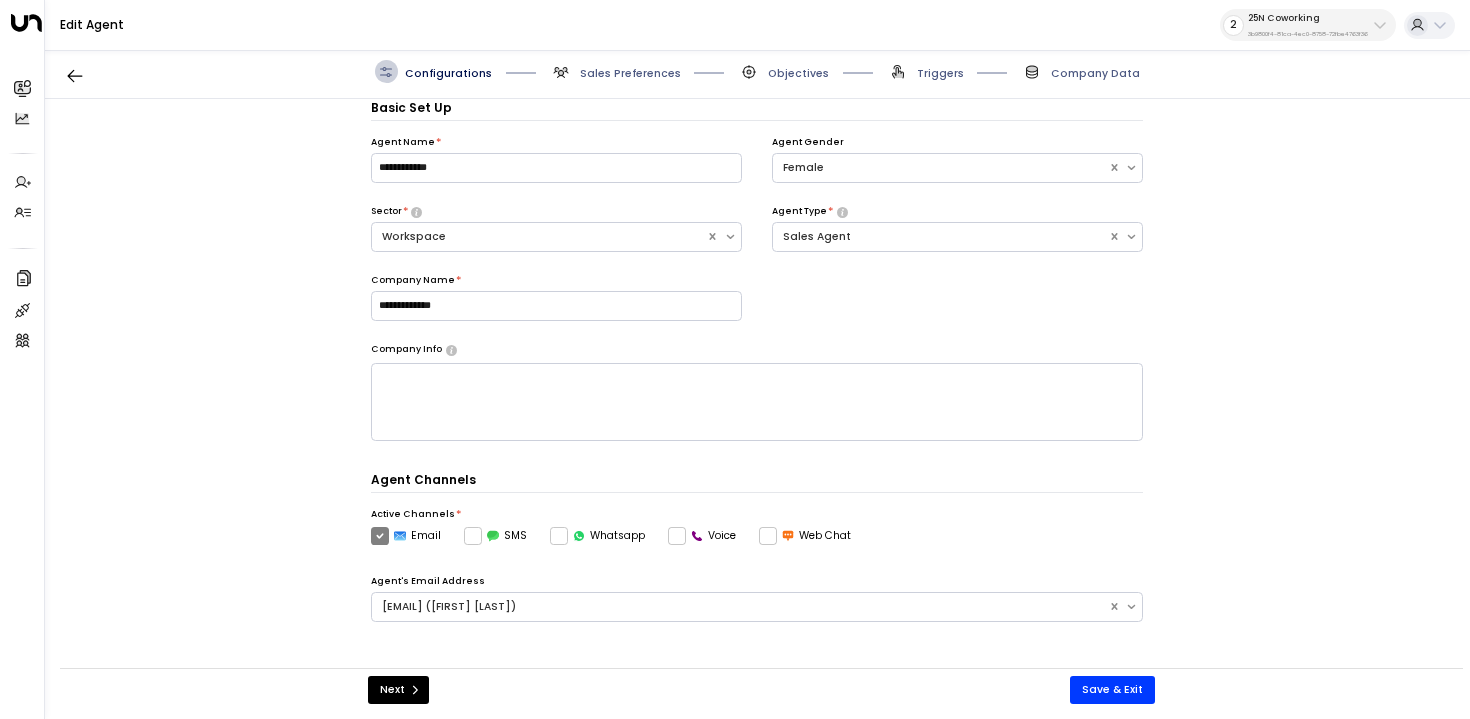 click on "Company Info" at bounding box center (757, 350) 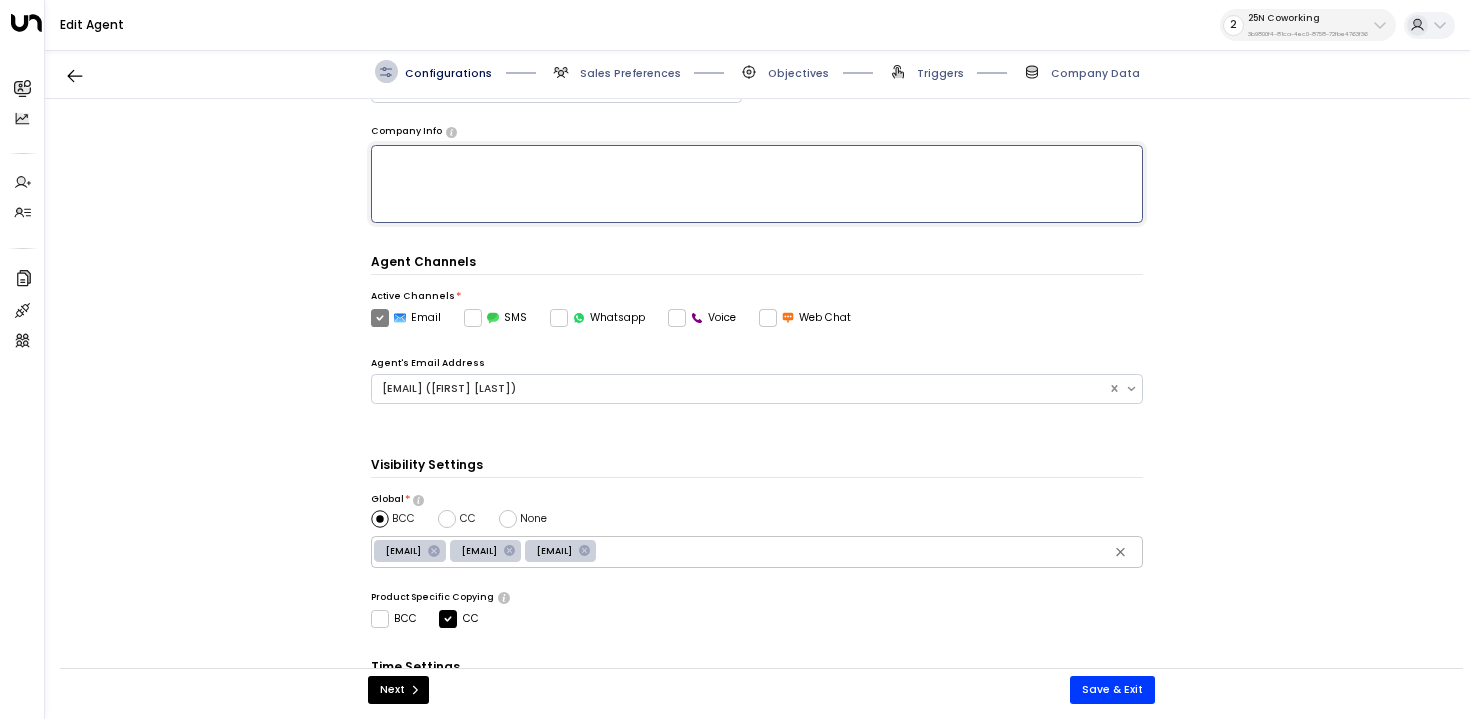 scroll, scrollTop: 372, scrollLeft: 0, axis: vertical 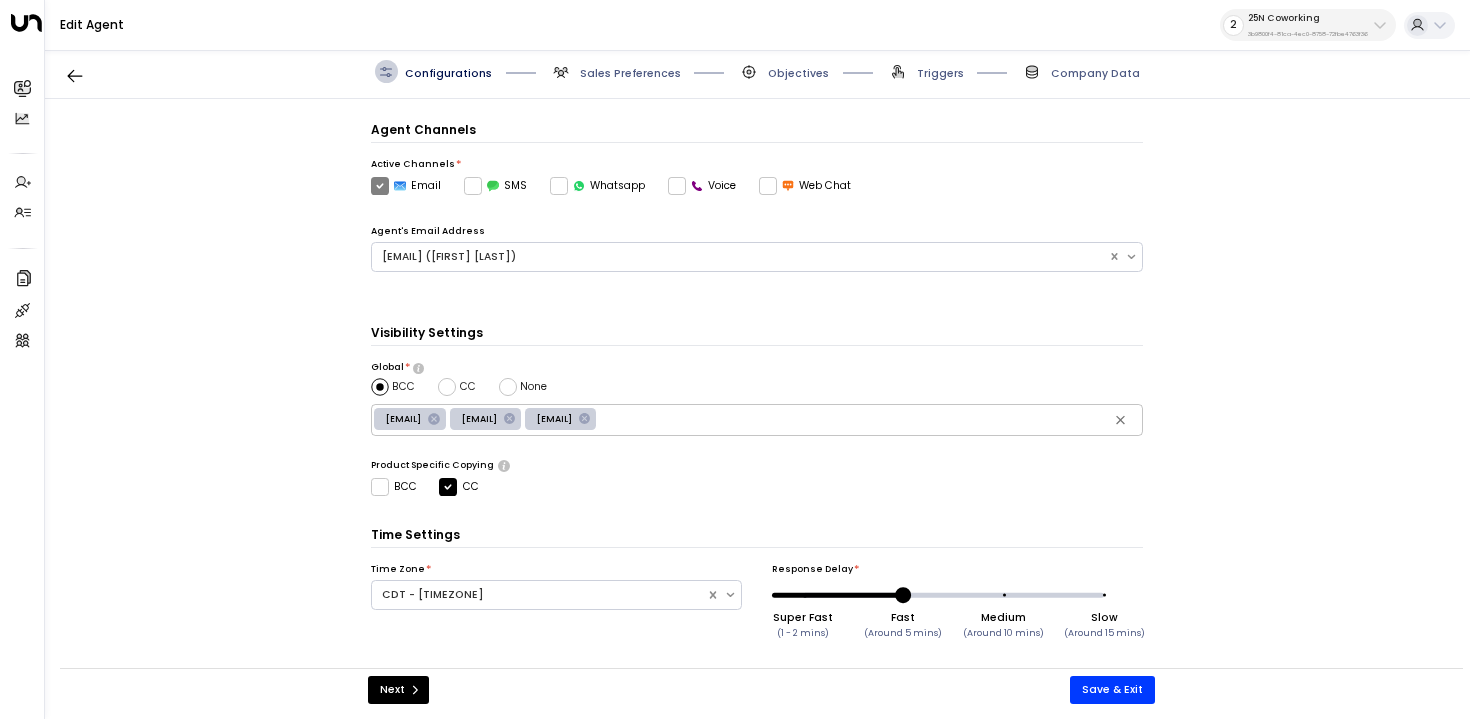 drag, startPoint x: 350, startPoint y: 451, endPoint x: 481, endPoint y: 455, distance: 131.06105 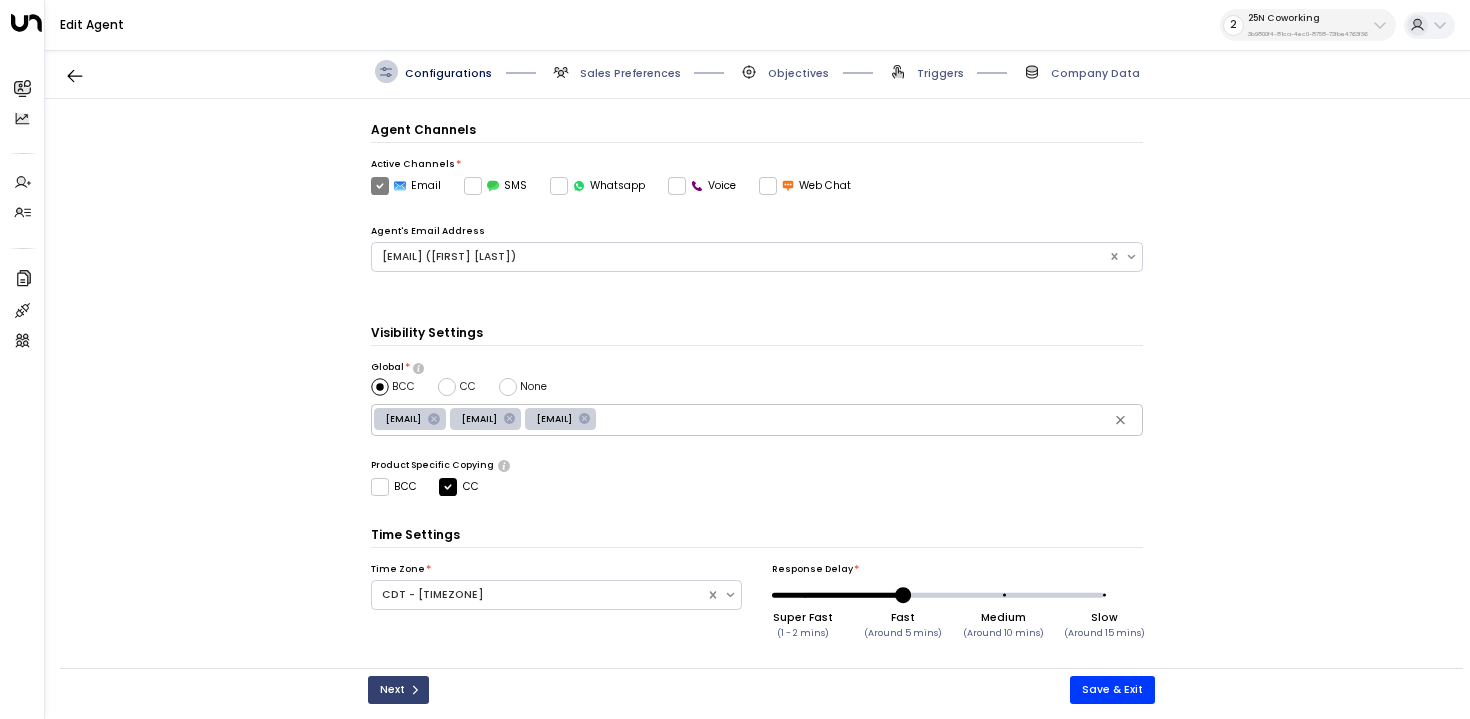 click on "Next" at bounding box center [398, 690] 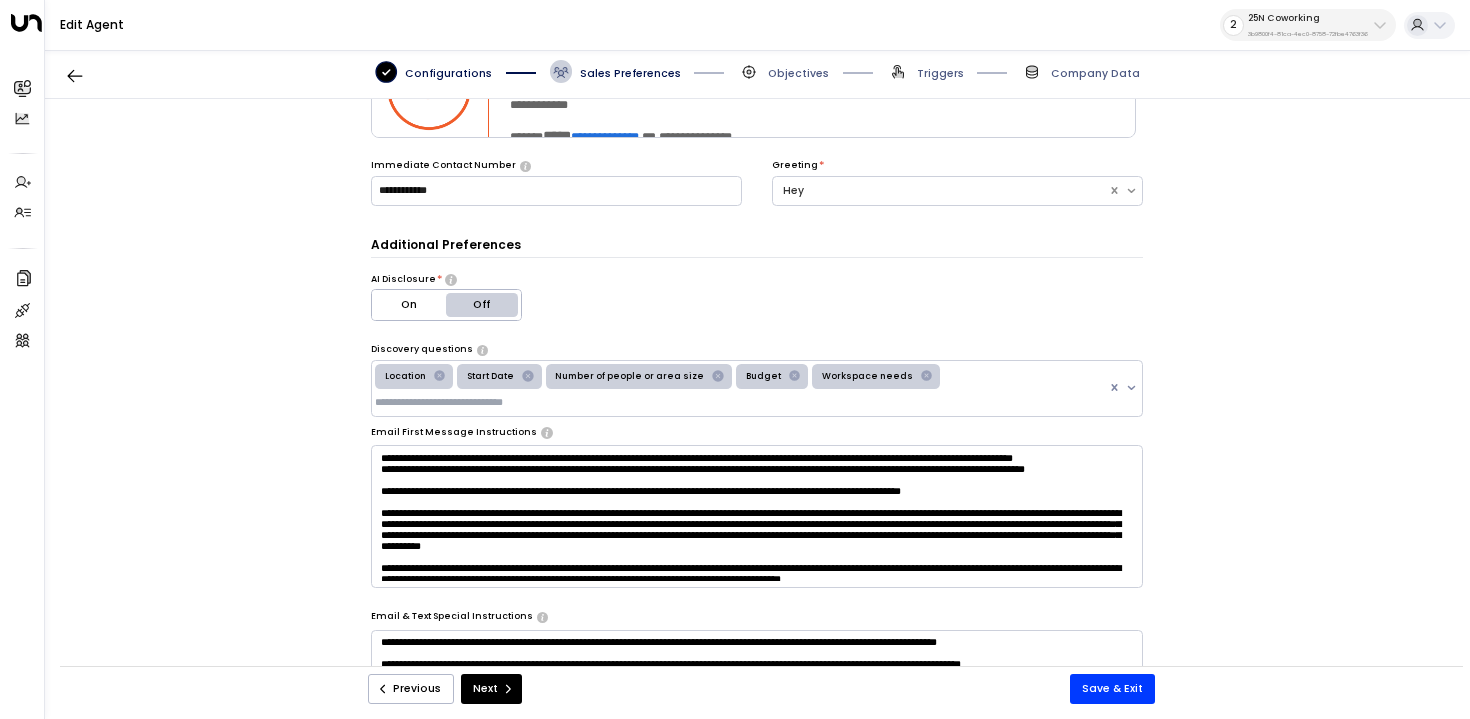 scroll, scrollTop: 178, scrollLeft: 0, axis: vertical 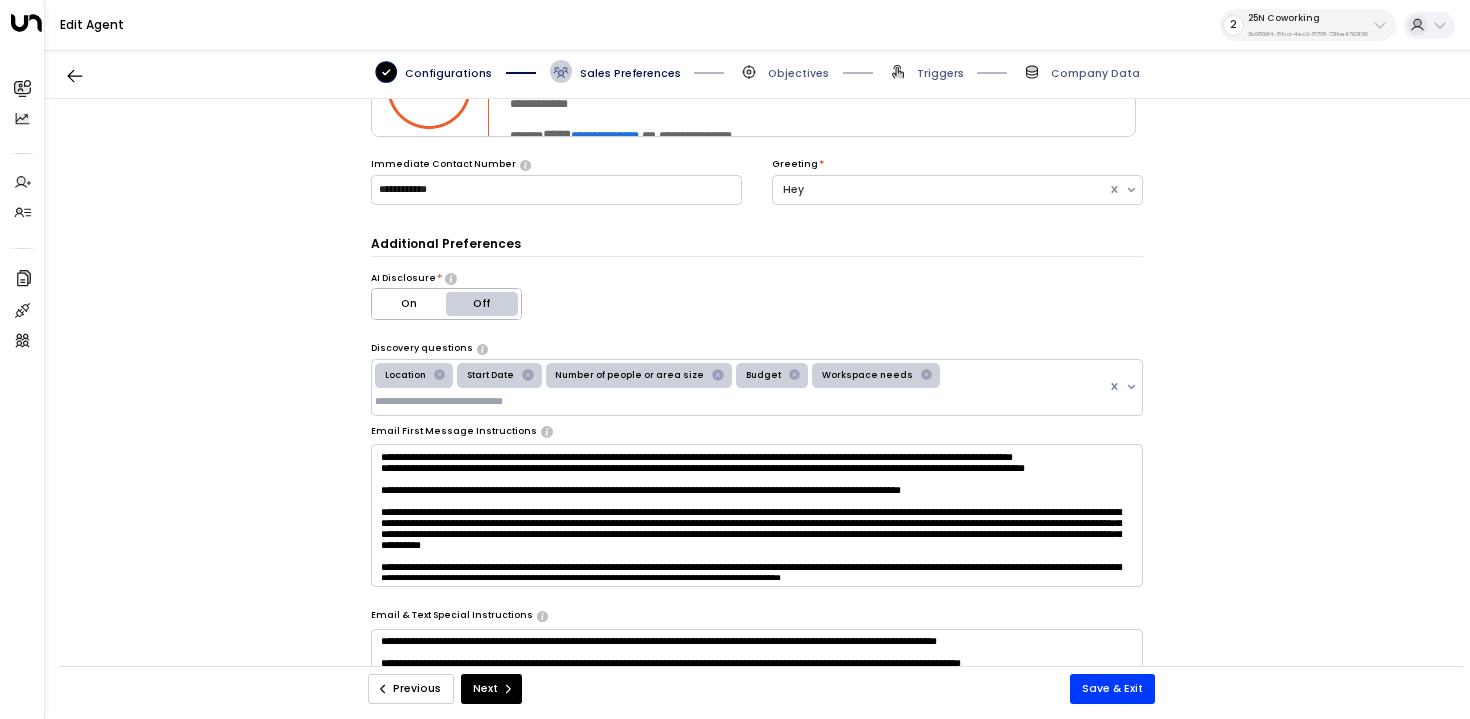 click on "Previous" at bounding box center (411, 689) 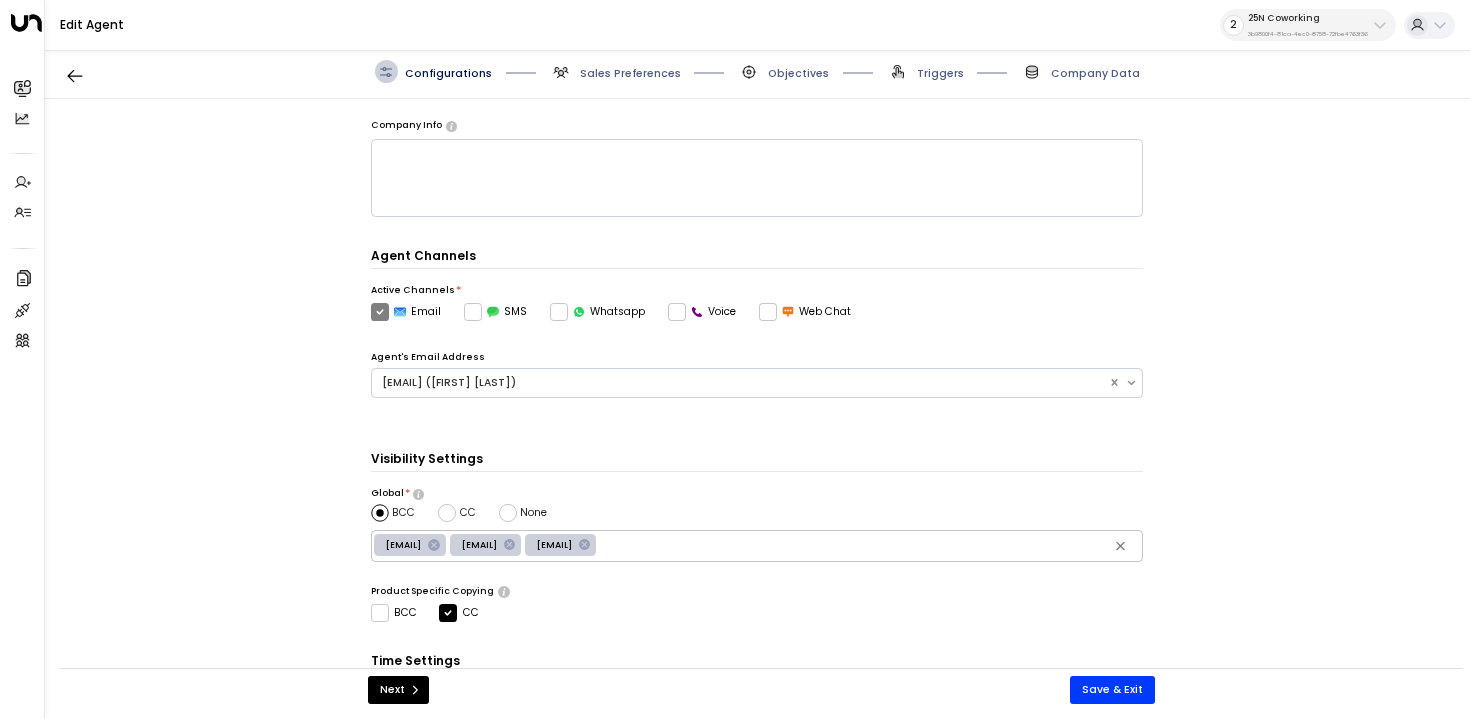 scroll, scrollTop: 247, scrollLeft: 0, axis: vertical 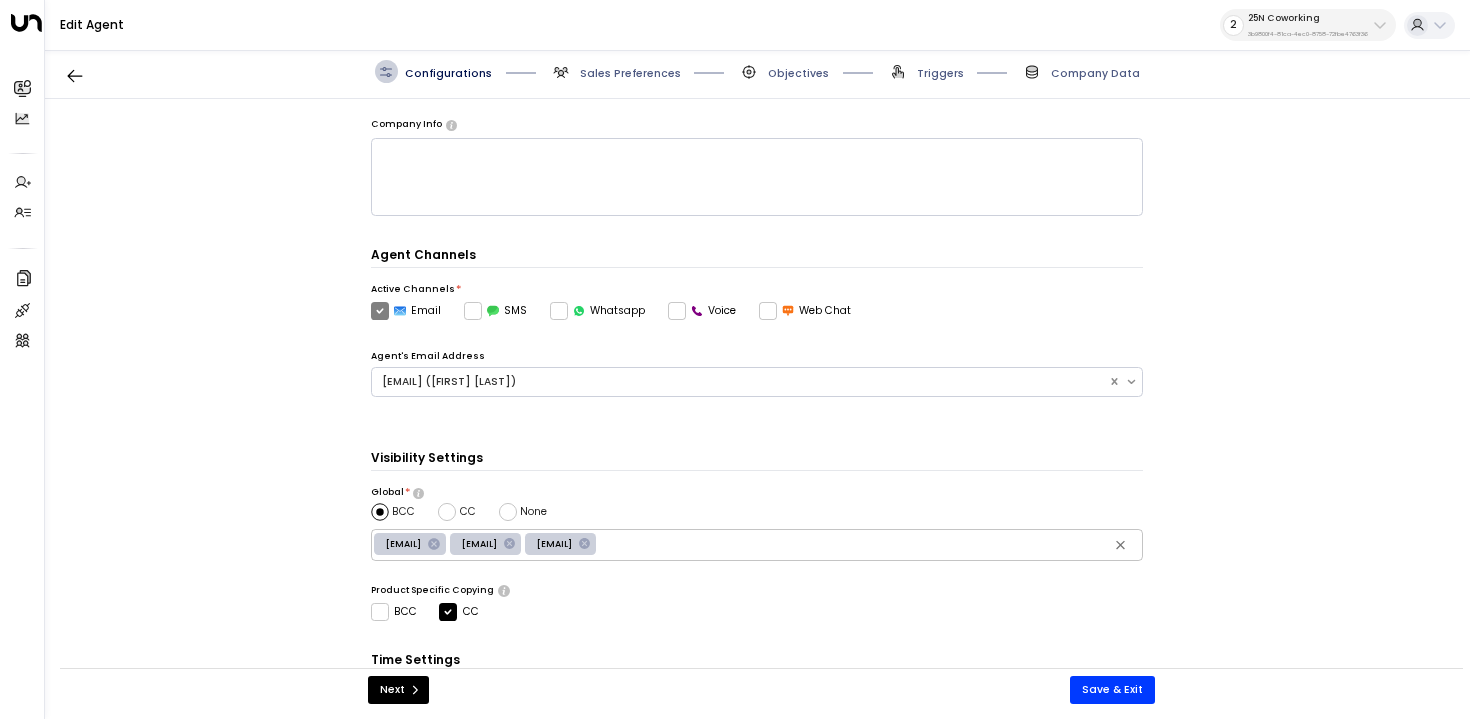 click on "[EMAIL]" at bounding box center (486, 544) 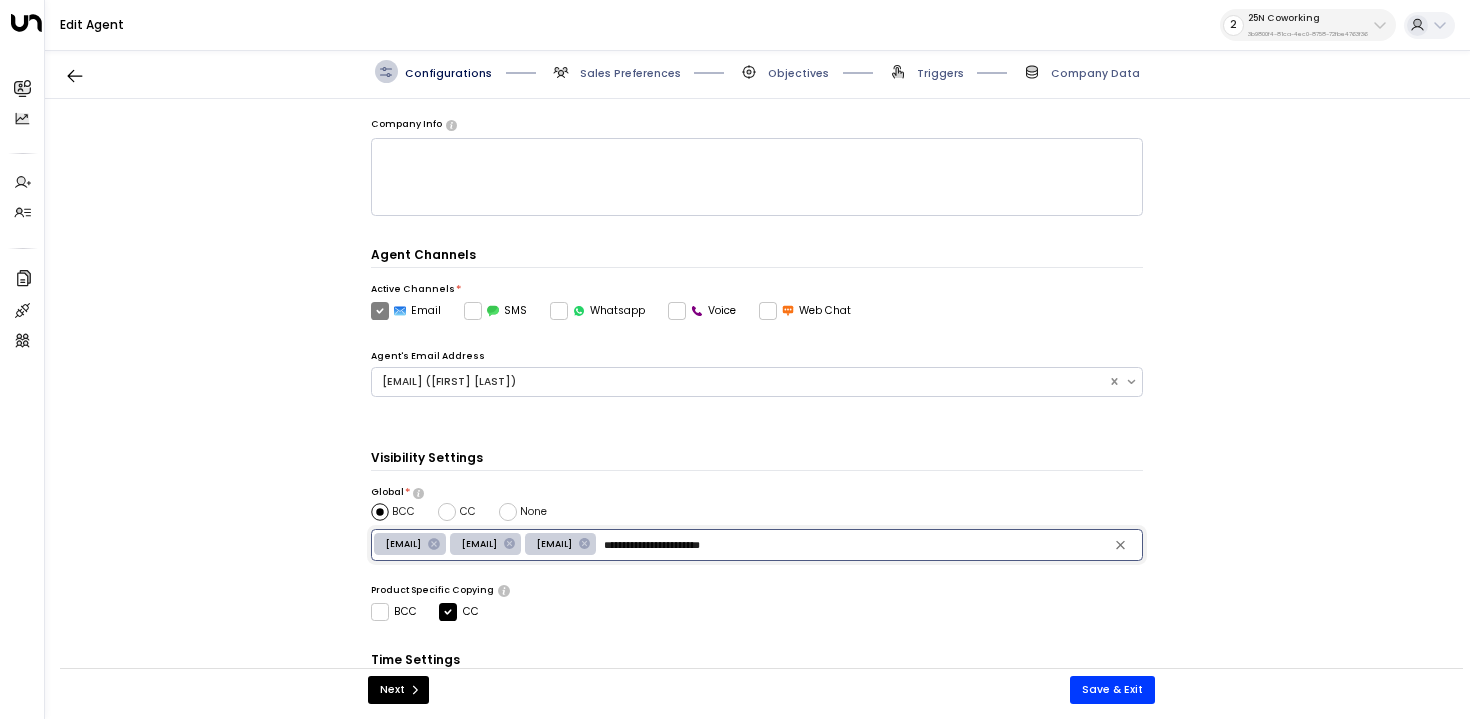 drag, startPoint x: 968, startPoint y: 538, endPoint x: 803, endPoint y: 563, distance: 166.8832 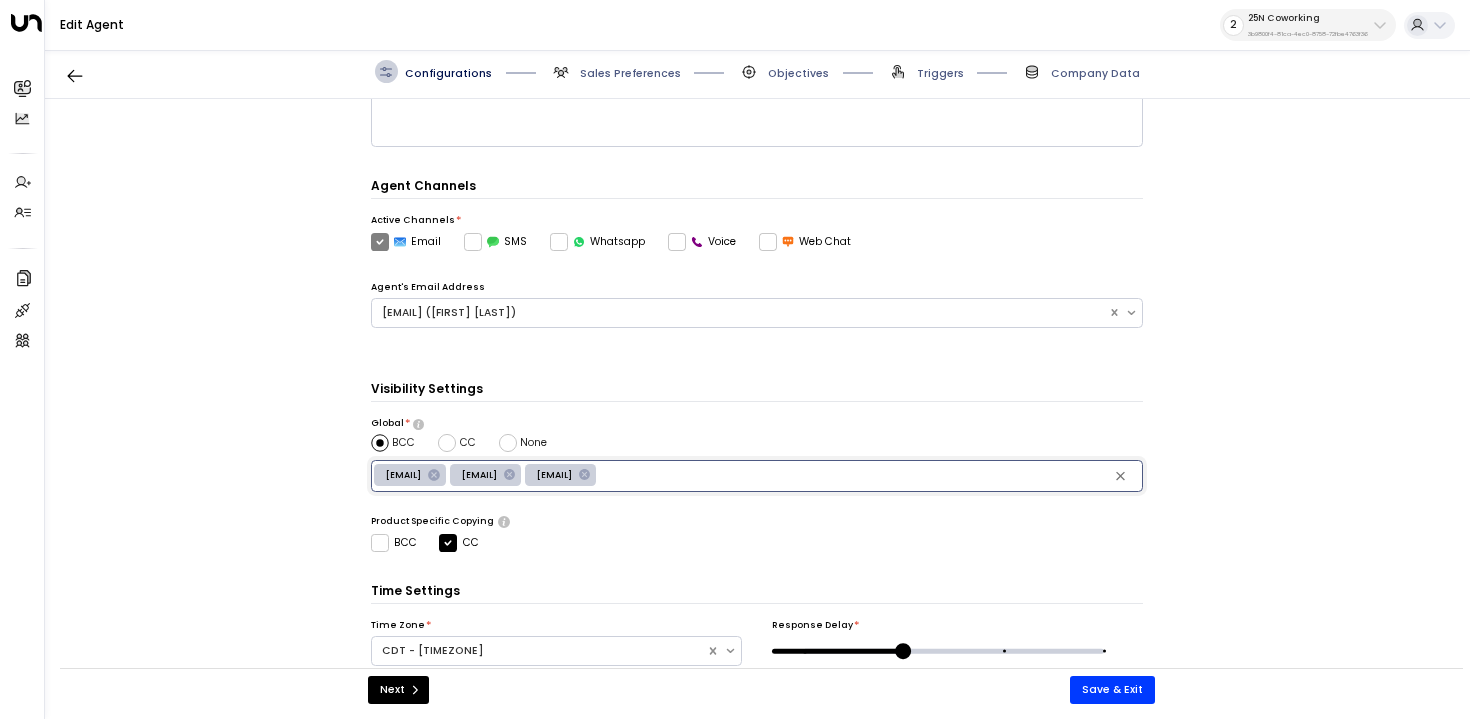 scroll, scrollTop: 324, scrollLeft: 0, axis: vertical 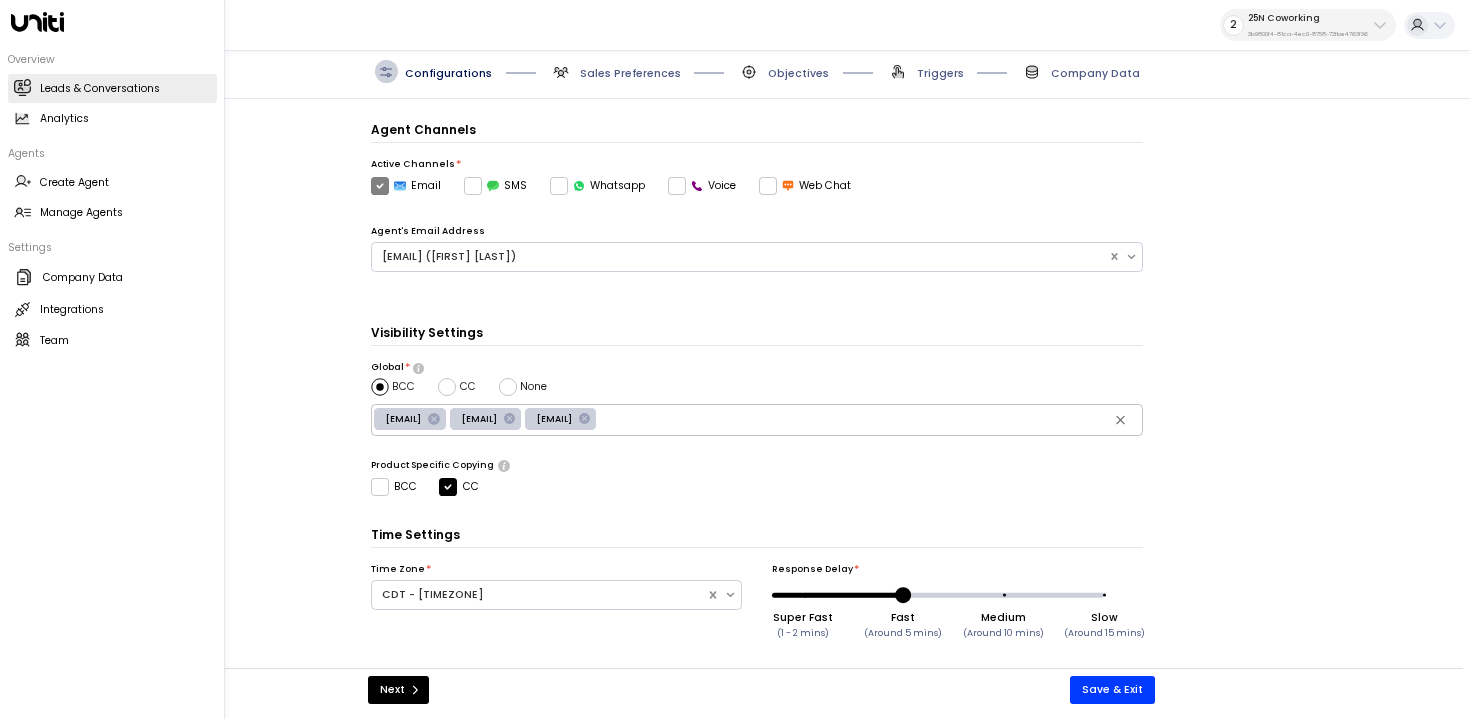 click on "Leads & Conversations Leads & Conversations" at bounding box center [112, 88] 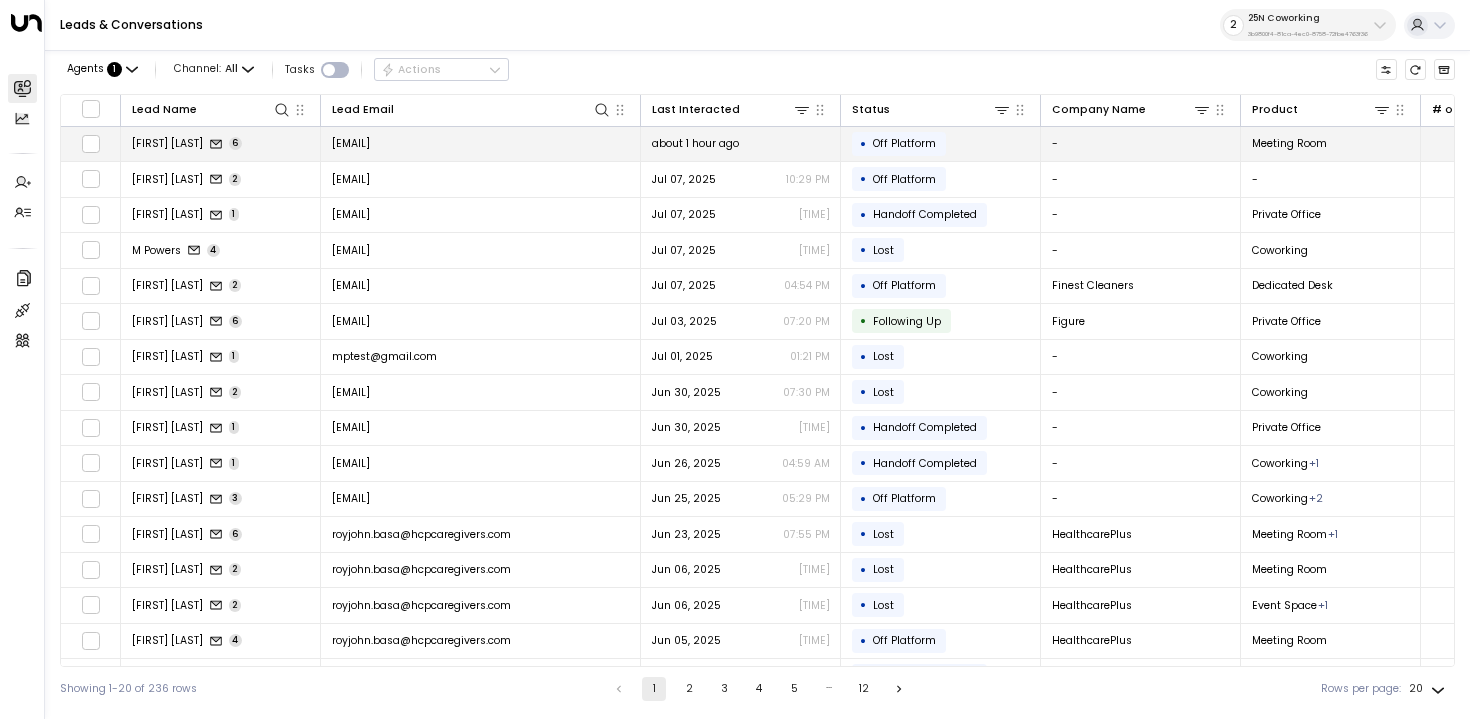 click on "[FIRST] [LAST] 6" at bounding box center (221, 144) 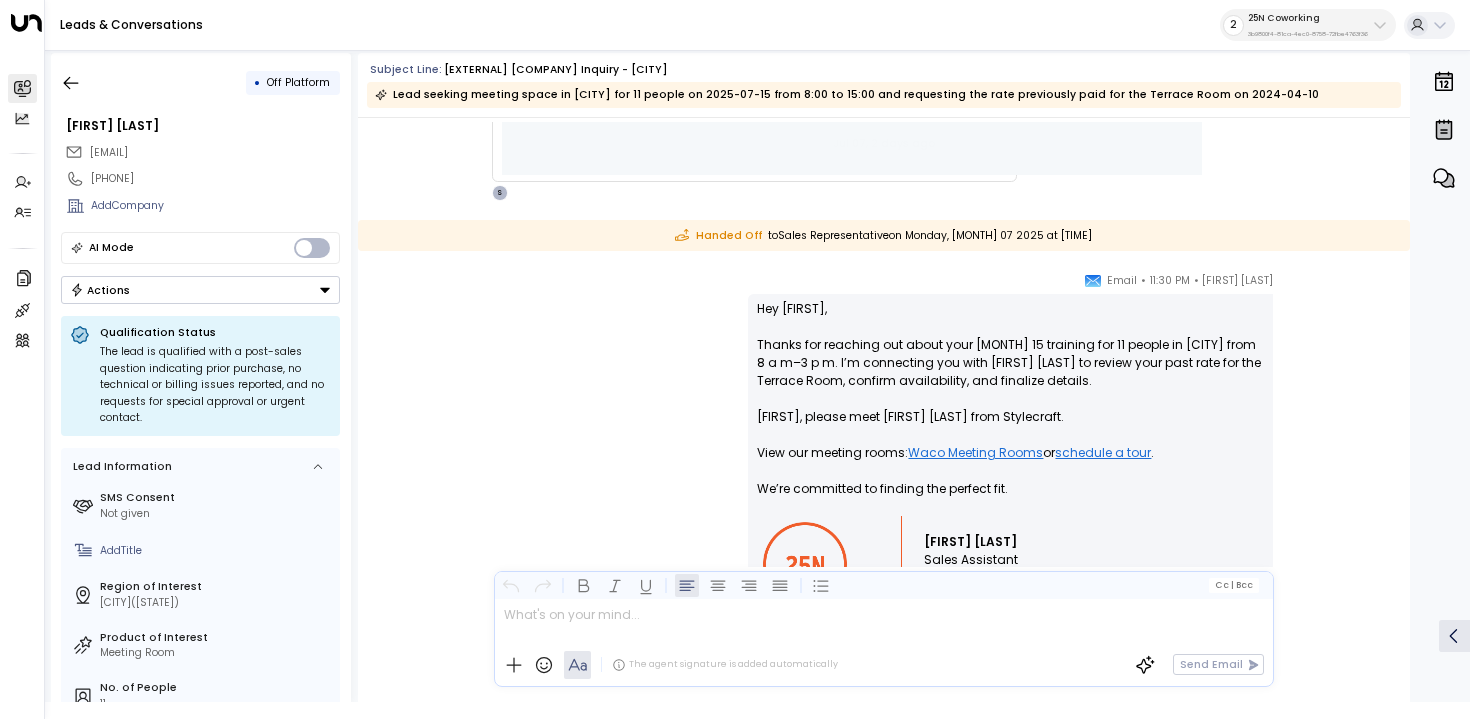 scroll, scrollTop: 1393, scrollLeft: 0, axis: vertical 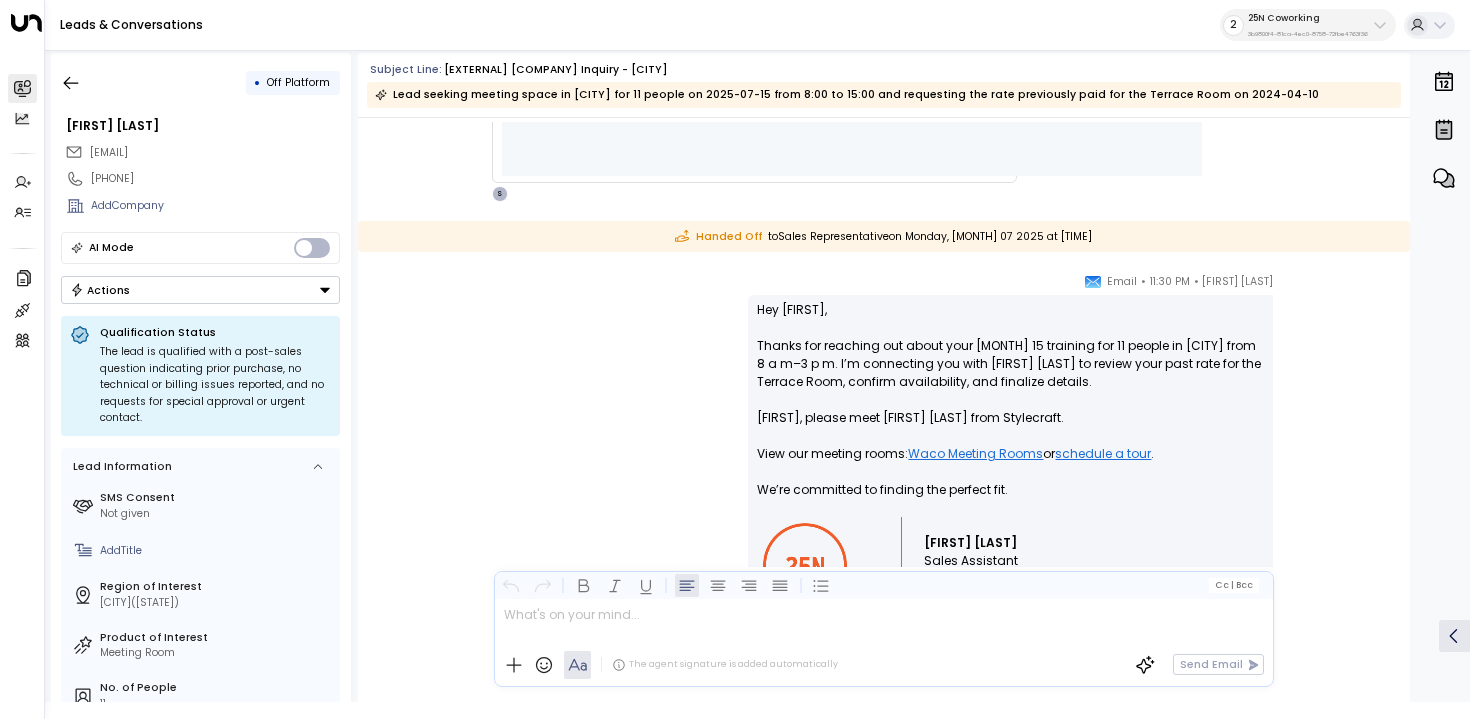 click on "Hey [FIRST], Thanks for reaching out about your [MONTH] 15 training for 11 people in [CITY] from 8 a m–3 p m. I’m connecting you with [FIRST] [LAST] to review your past rate for the Terrace Room, confirm availability, and finalize details. [FIRST], please meet [FIRST] [LAST] from [COMPANY]. View our meeting rooms:  [CITY] Meeting Rooms  or  schedule a tour . We’re committed to finding the perfect fit. [FIRST] [LAST] Sales Assistant [PHONE] Website  | Book a Meeting | Schedule a Tour [PHONE] ________________________________________________________________________________________________________________________________________________________________________________________________________uniti_thread_id_[ID]" at bounding box center [1010, 533] 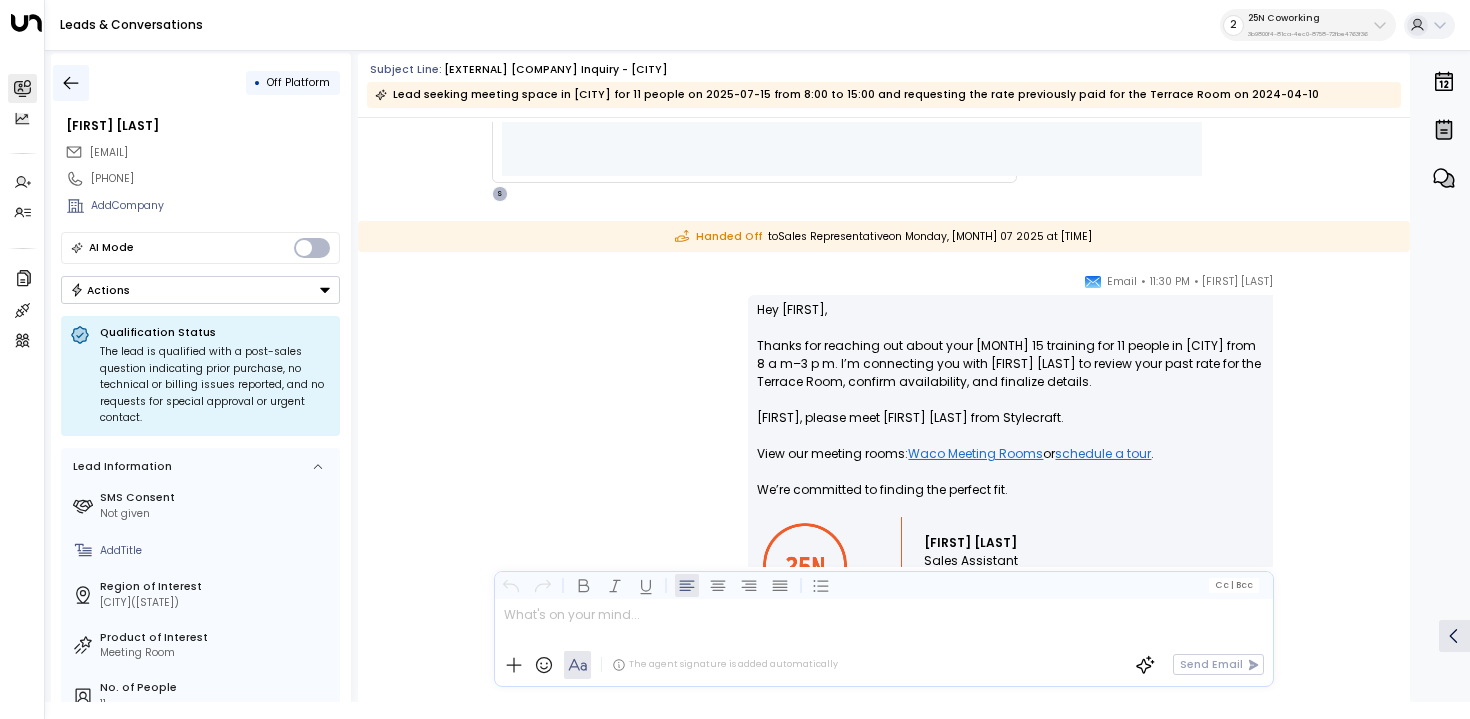 click at bounding box center (71, 83) 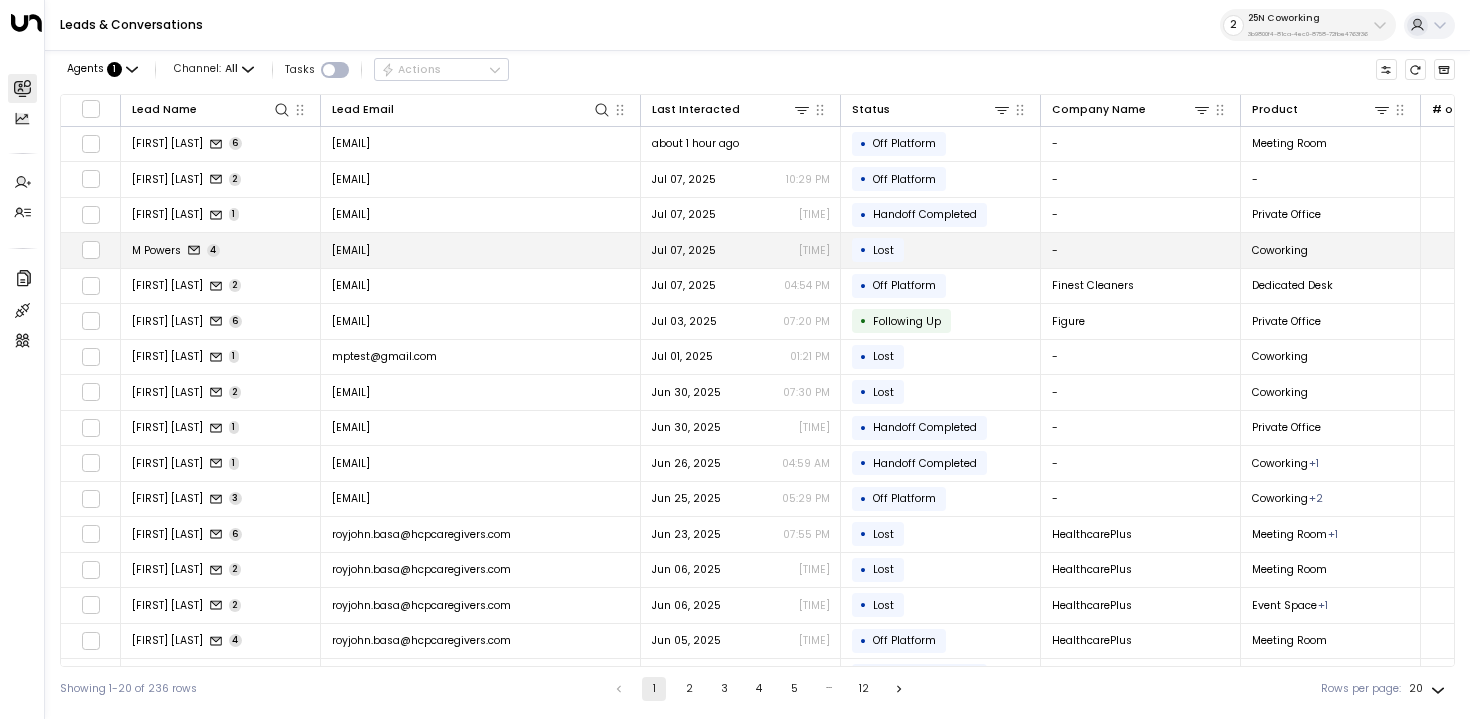click on "[FIRST] [LAST] 4" at bounding box center [221, 250] 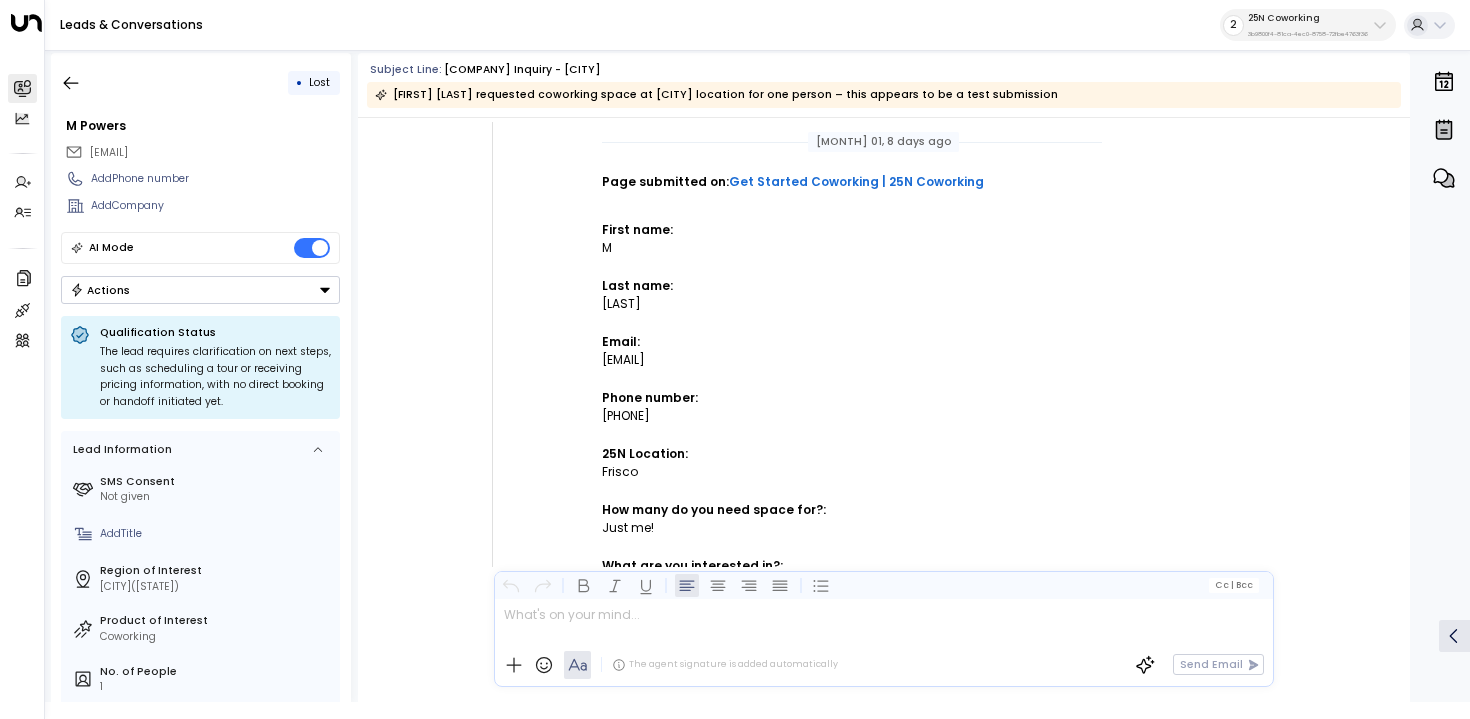 scroll, scrollTop: 286, scrollLeft: 0, axis: vertical 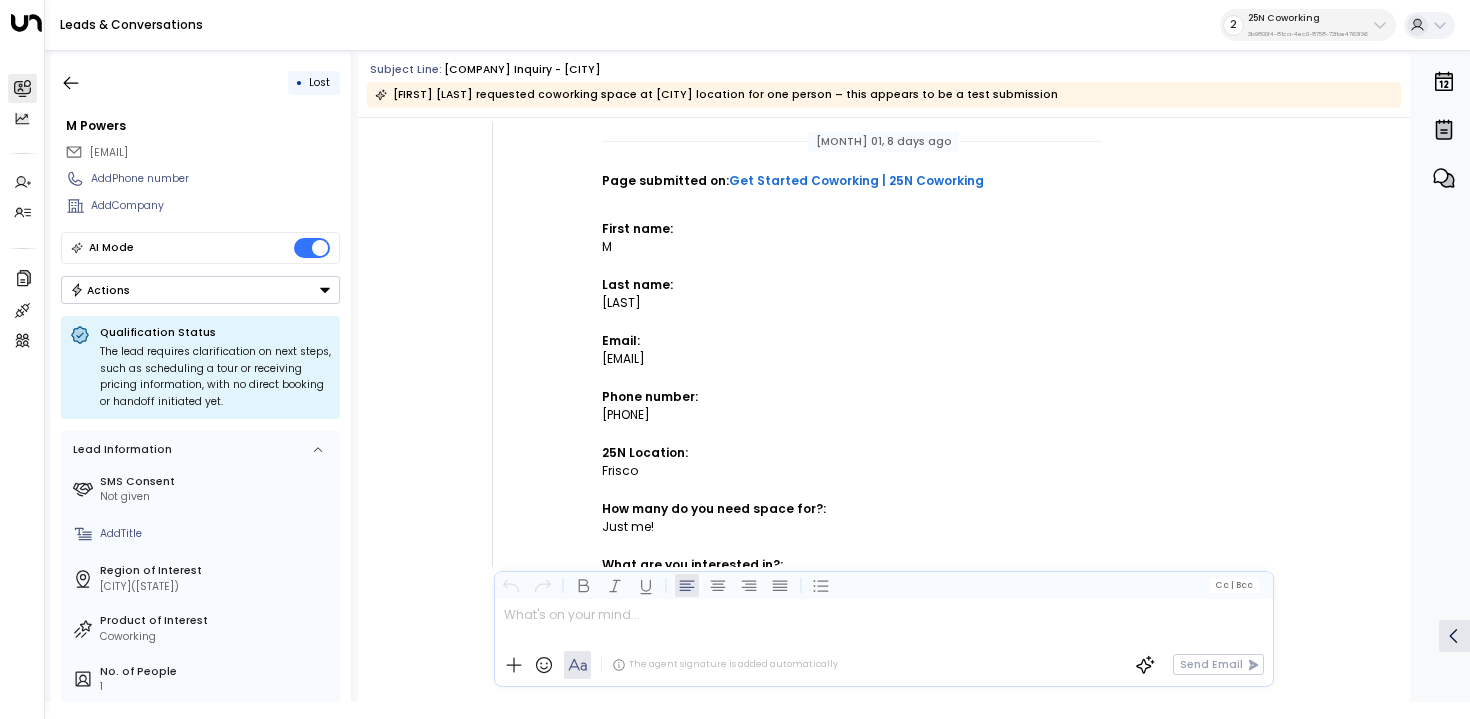 click on "[EMAIL]" at bounding box center (852, 359) 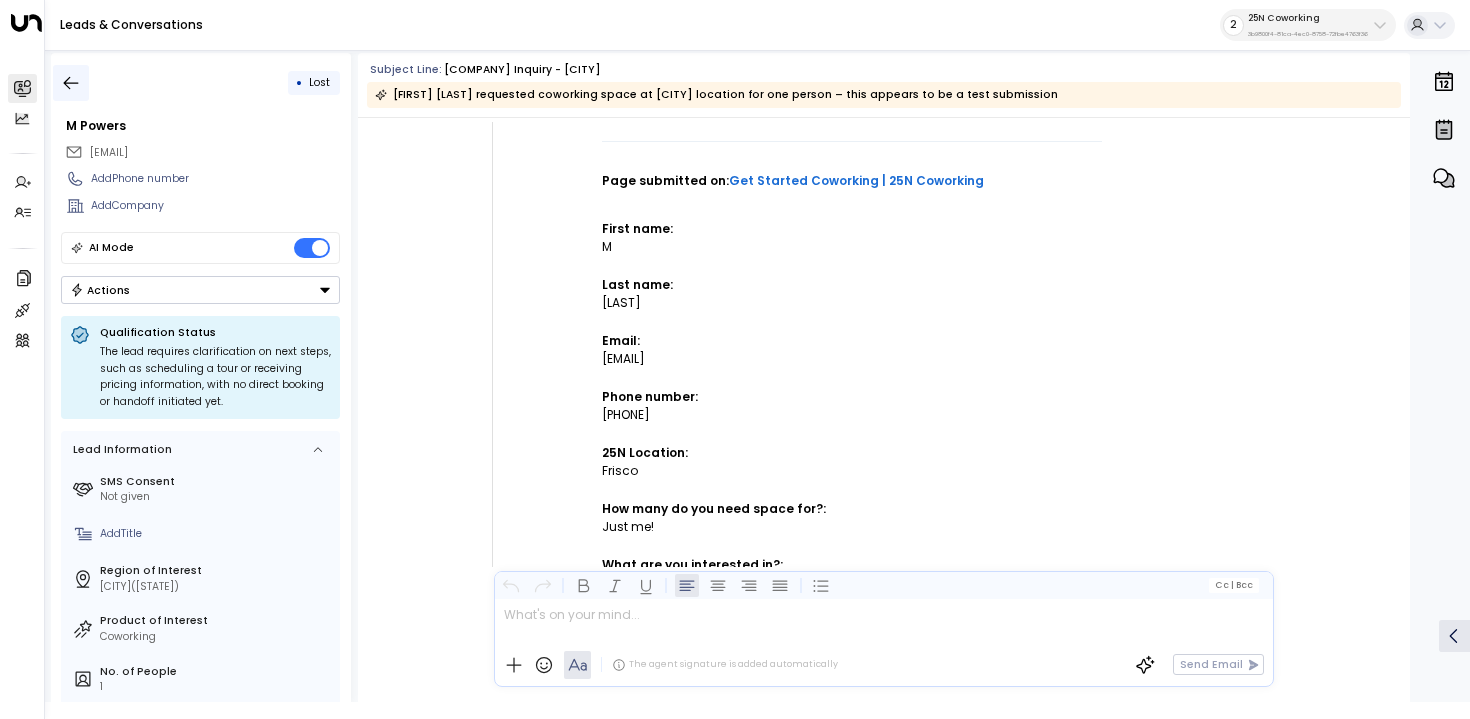 click at bounding box center [71, 83] 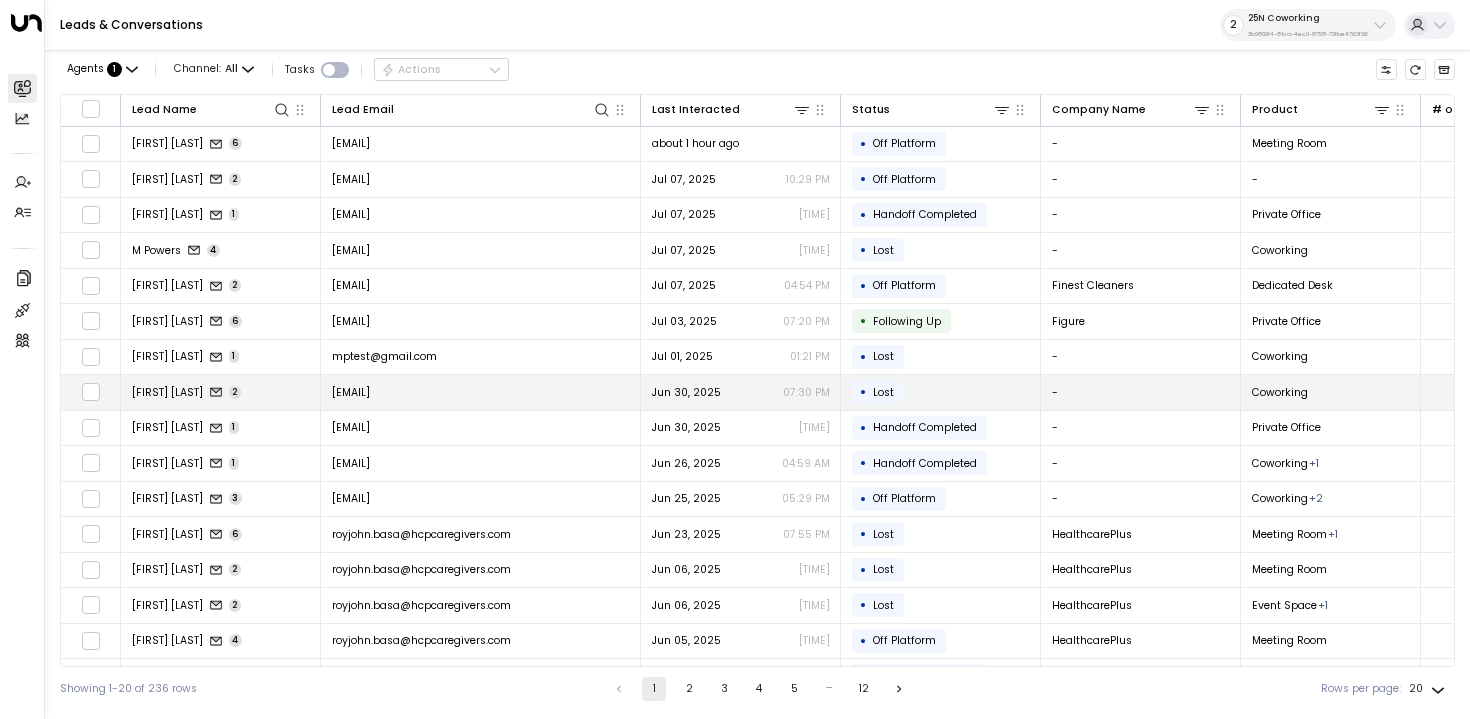 click on "[FIRST] [LAST] 2" at bounding box center [221, 392] 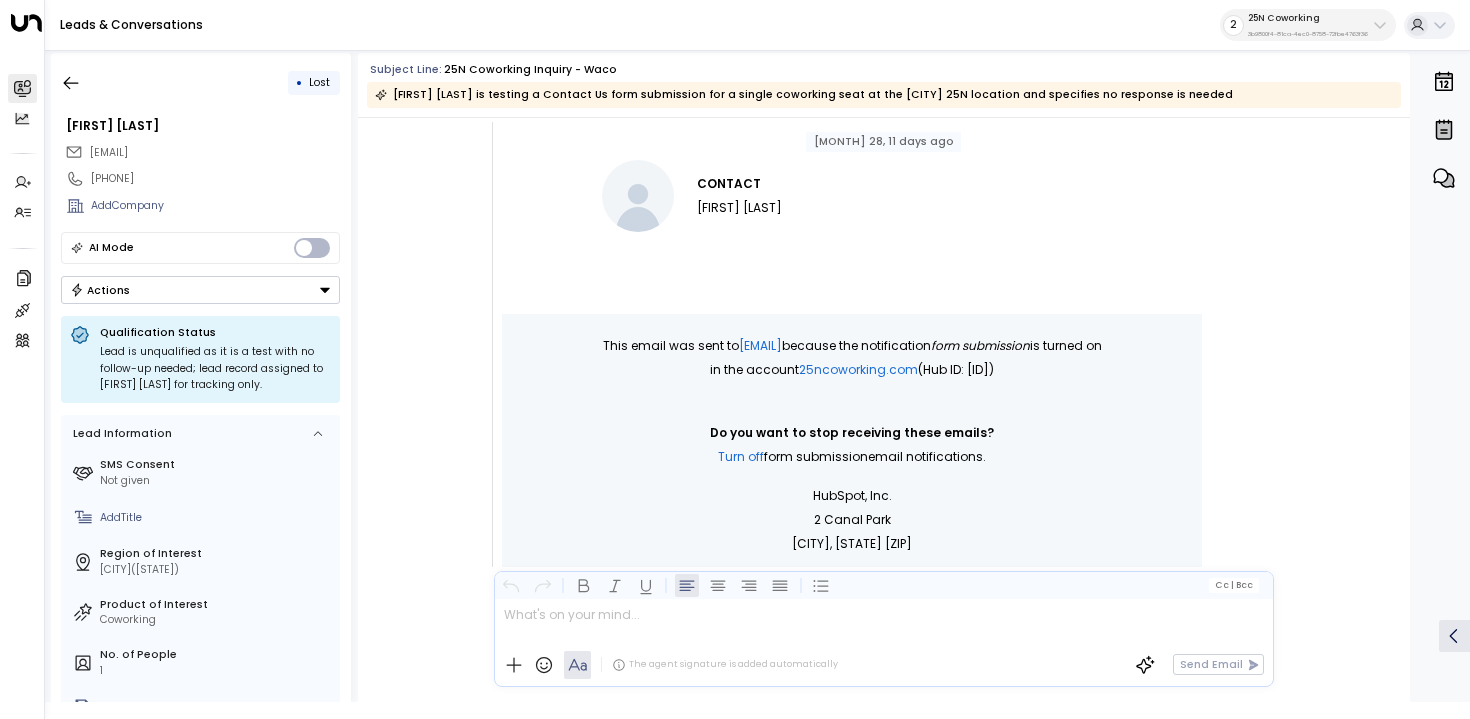 scroll, scrollTop: 1091, scrollLeft: 0, axis: vertical 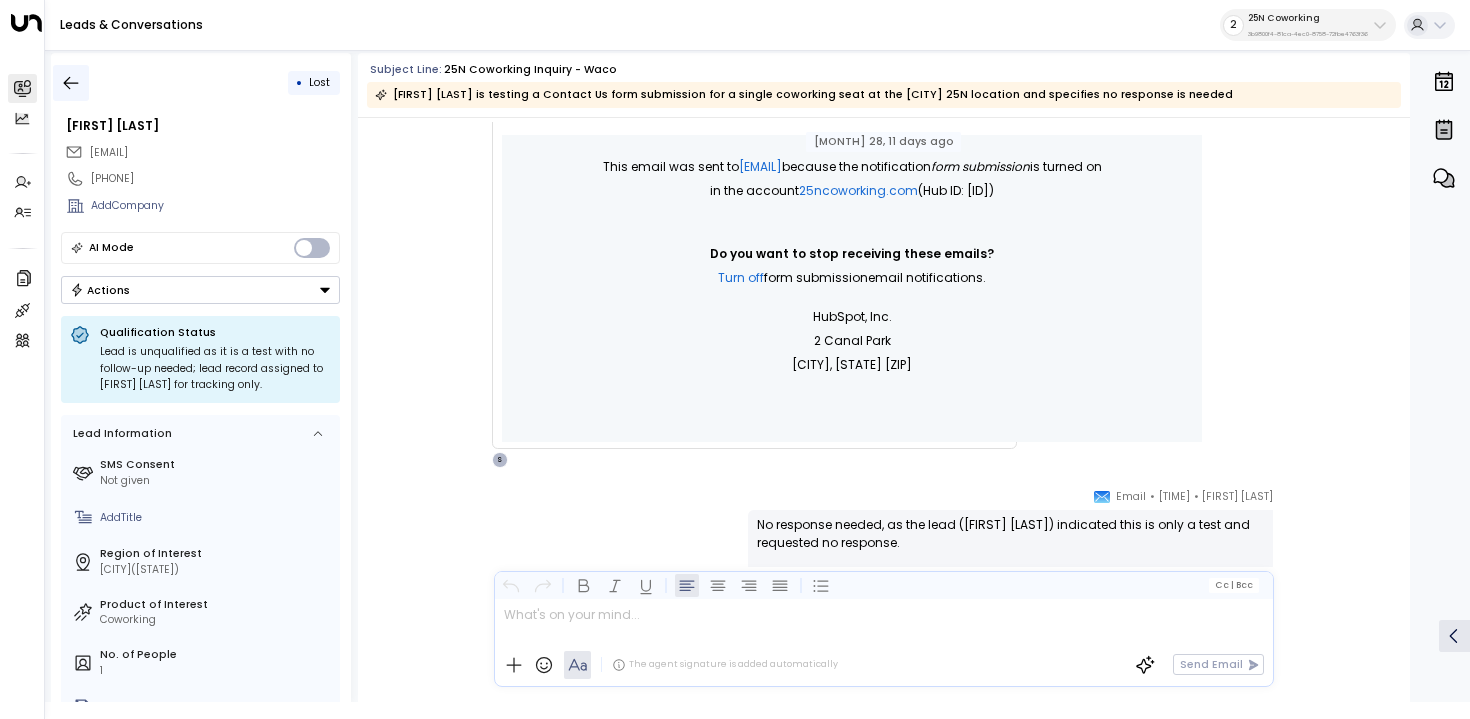 click at bounding box center [71, 83] 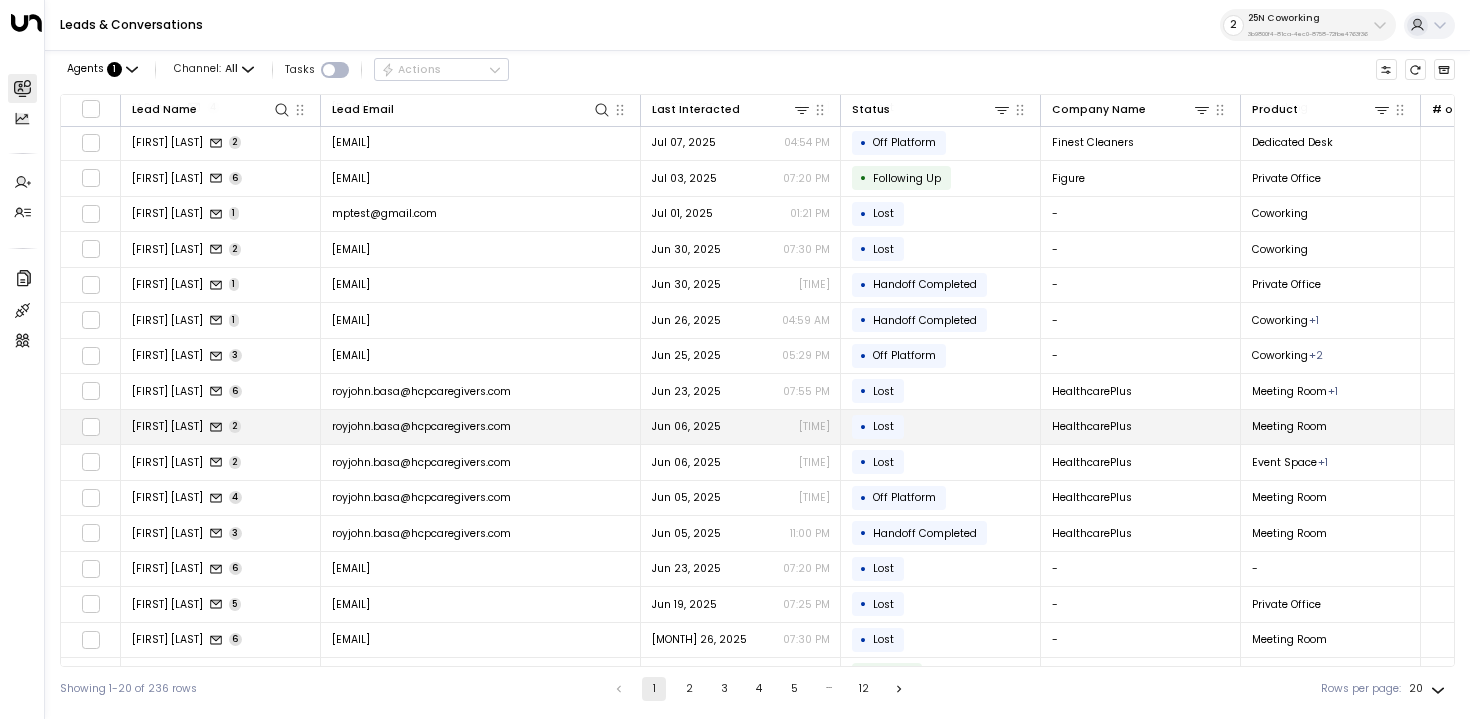 scroll, scrollTop: 175, scrollLeft: 0, axis: vertical 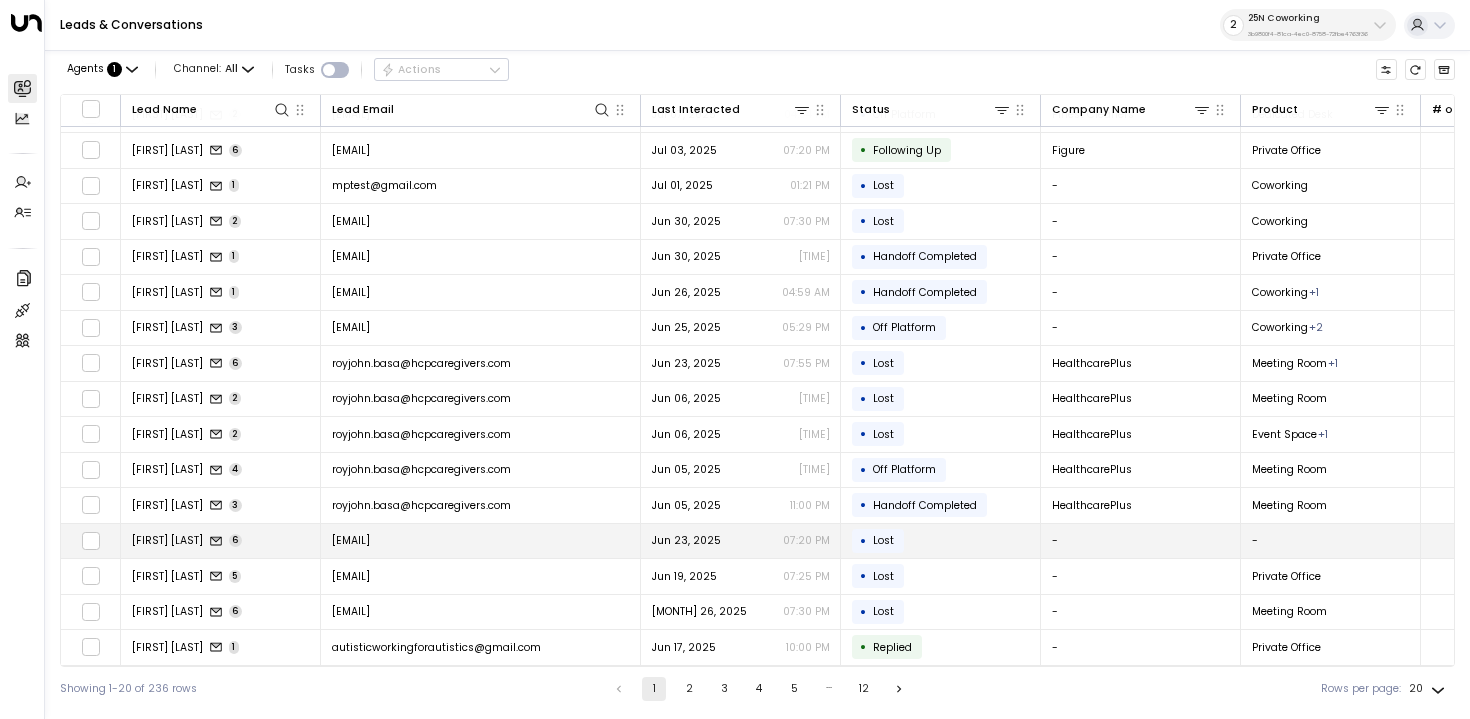 click on "[FIRST] [LAST] [NUMBER]" at bounding box center [221, 541] 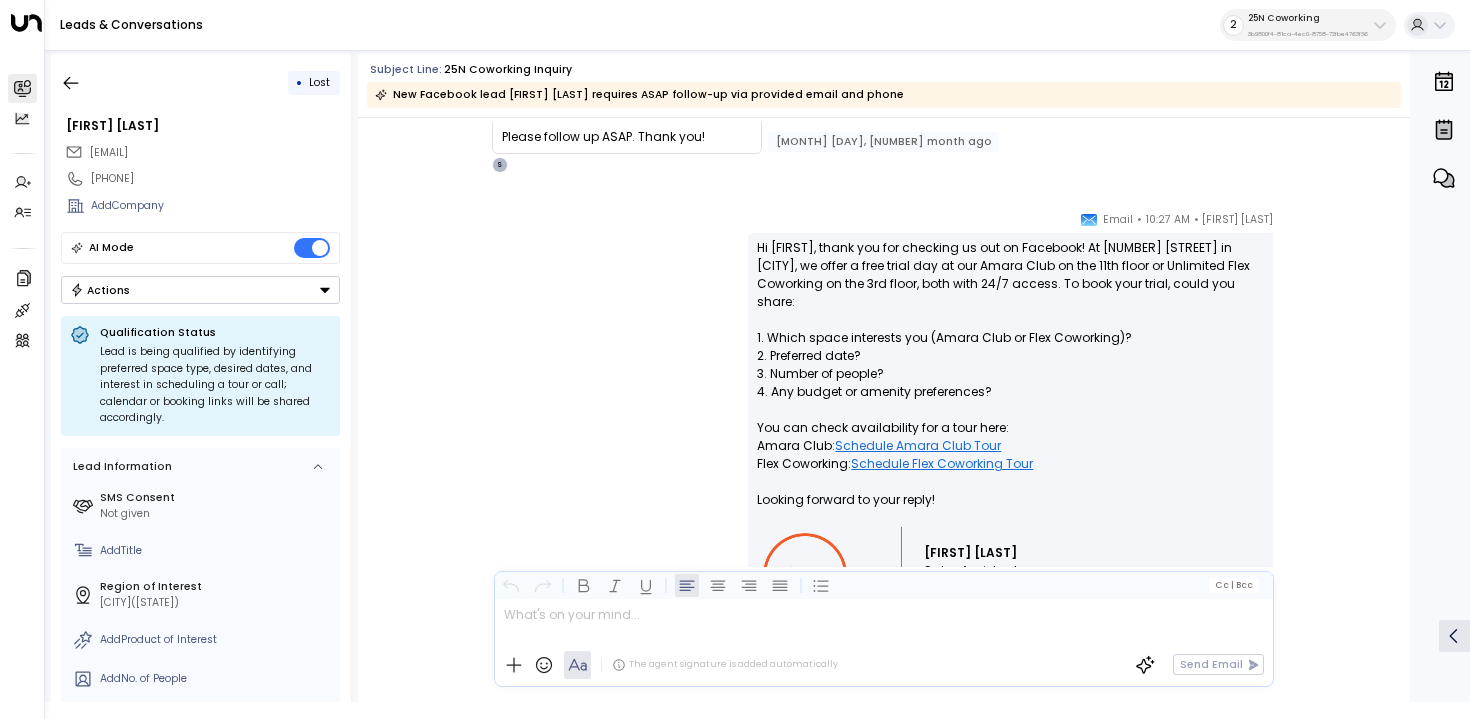 scroll, scrollTop: 282, scrollLeft: 0, axis: vertical 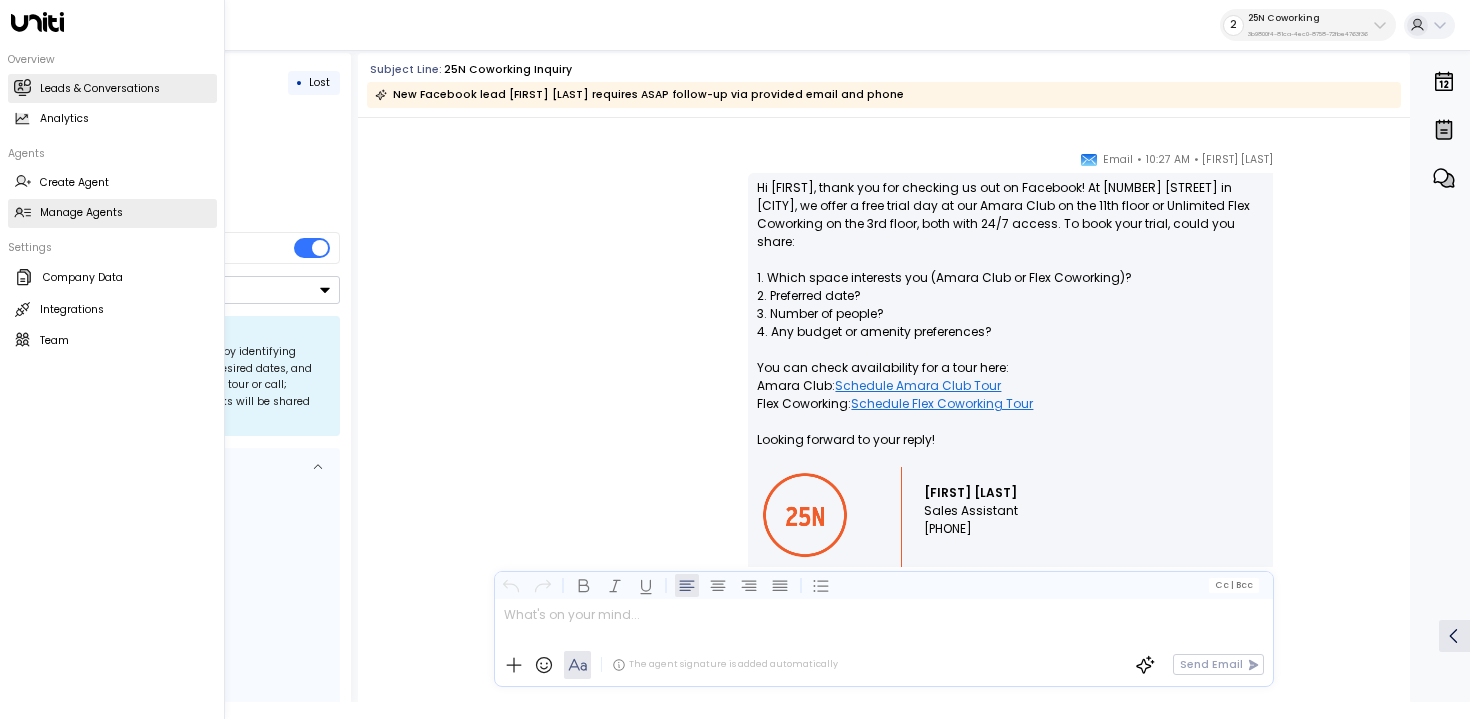 click on "Manage Agents" at bounding box center (81, 213) 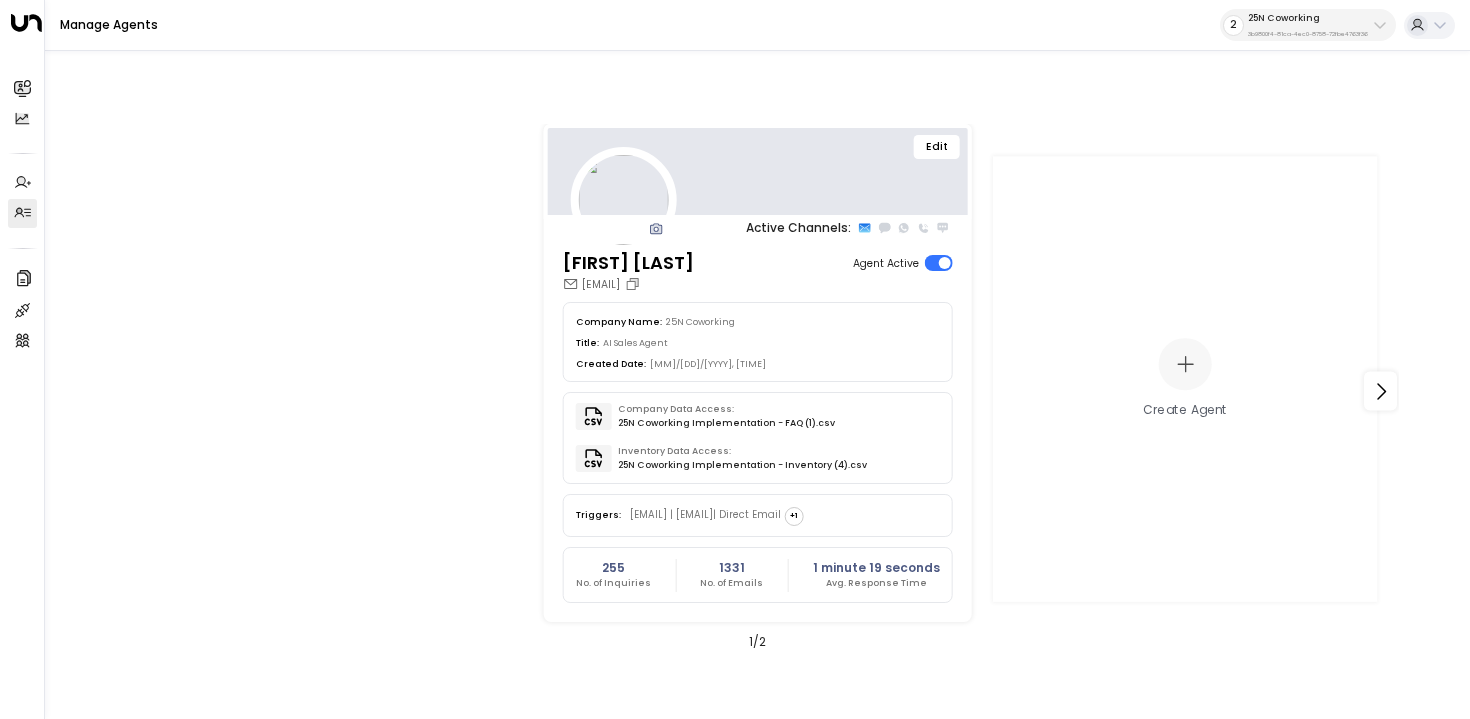 click on "Edit" at bounding box center [937, 147] 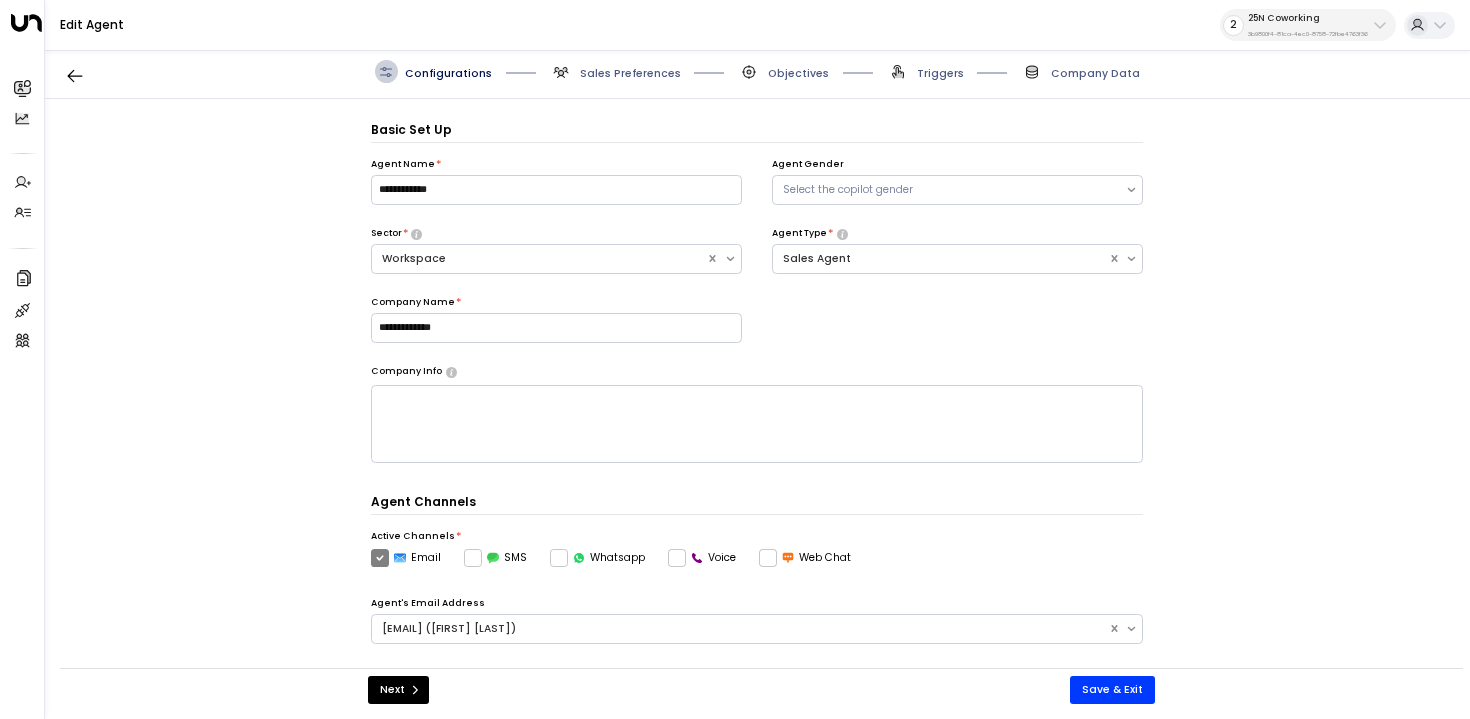 scroll, scrollTop: 22, scrollLeft: 0, axis: vertical 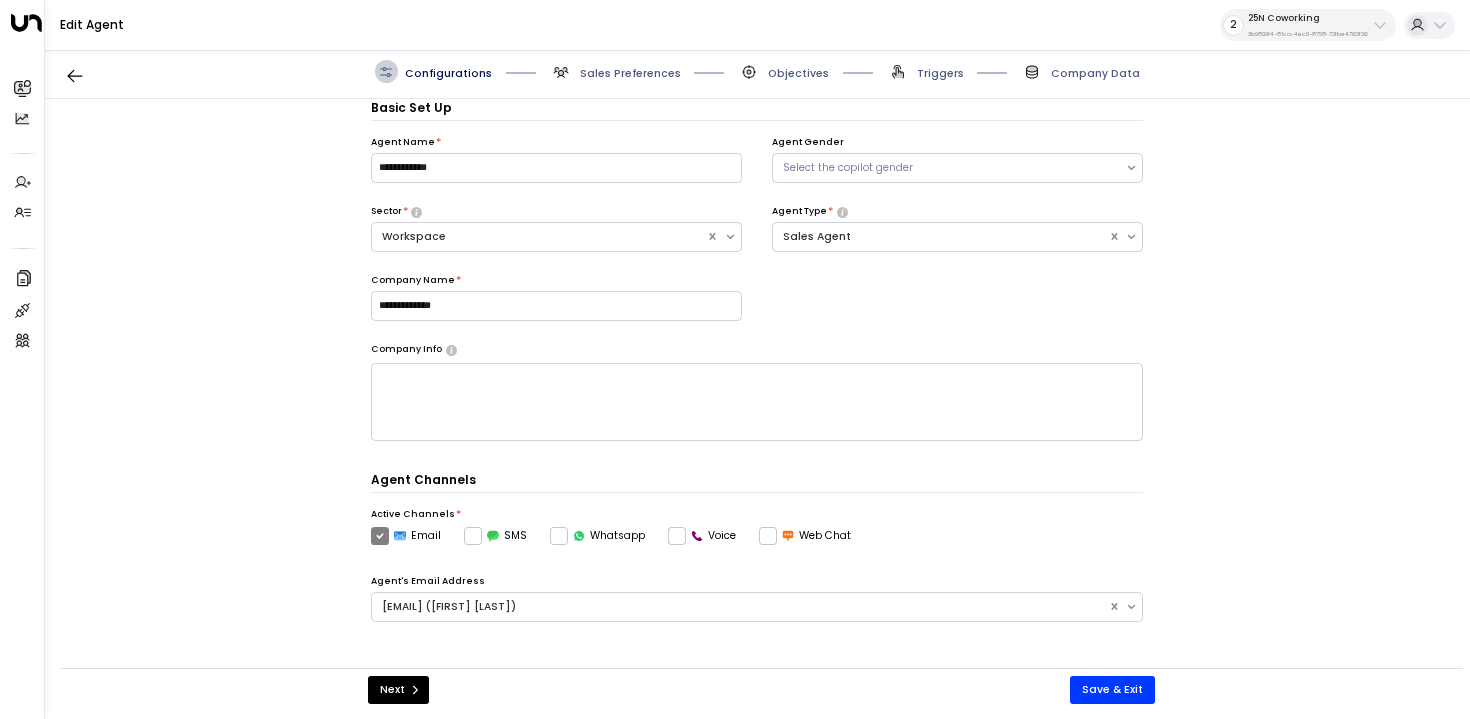 click on "Sales Preferences" at bounding box center [630, 73] 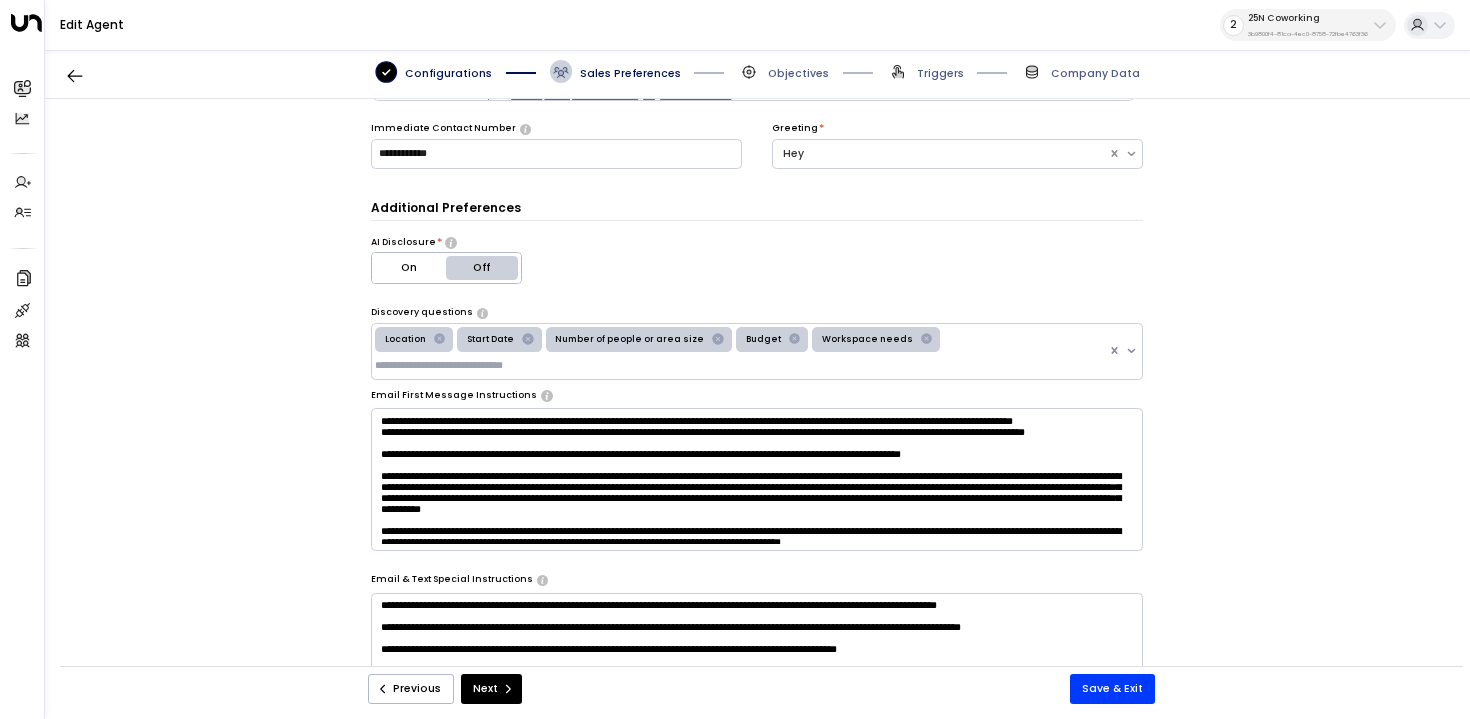 scroll, scrollTop: 226, scrollLeft: 0, axis: vertical 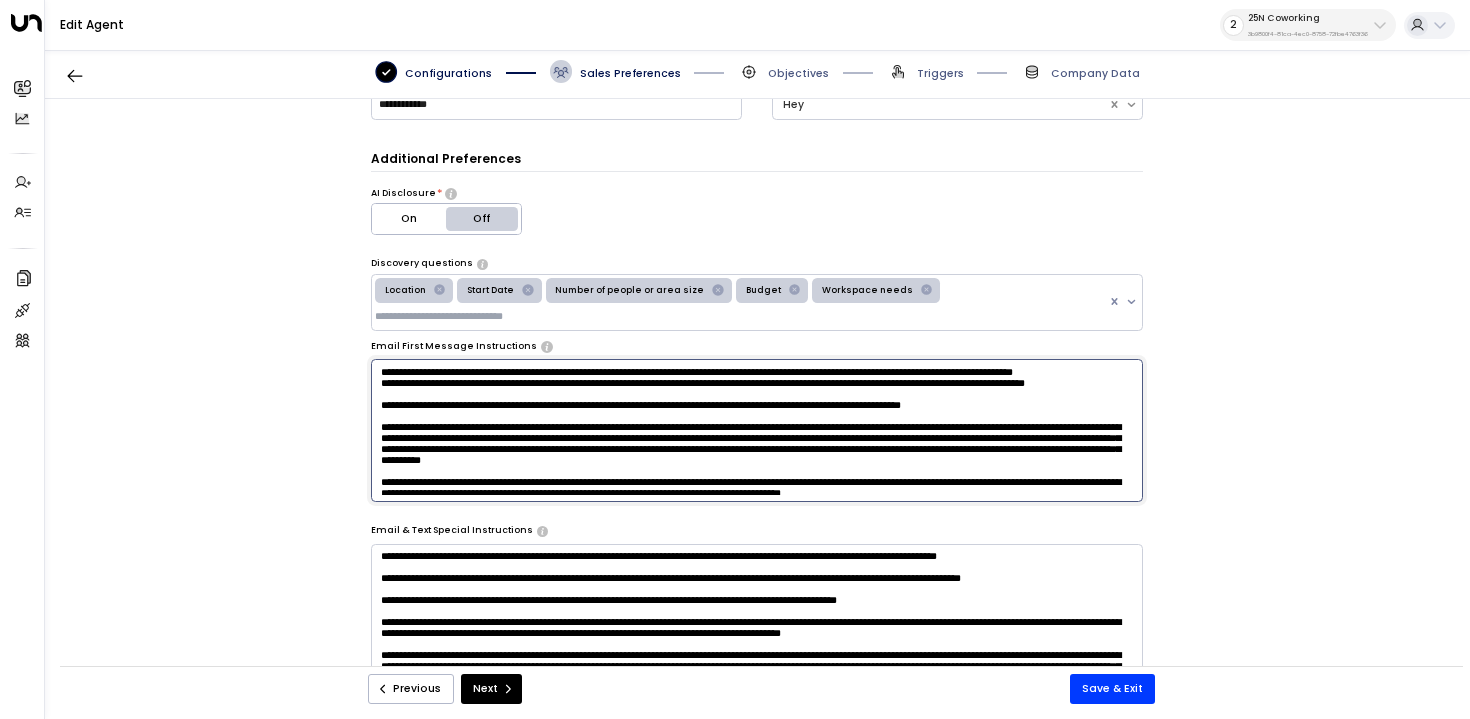 drag, startPoint x: 508, startPoint y: 417, endPoint x: 362, endPoint y: 372, distance: 152.77762 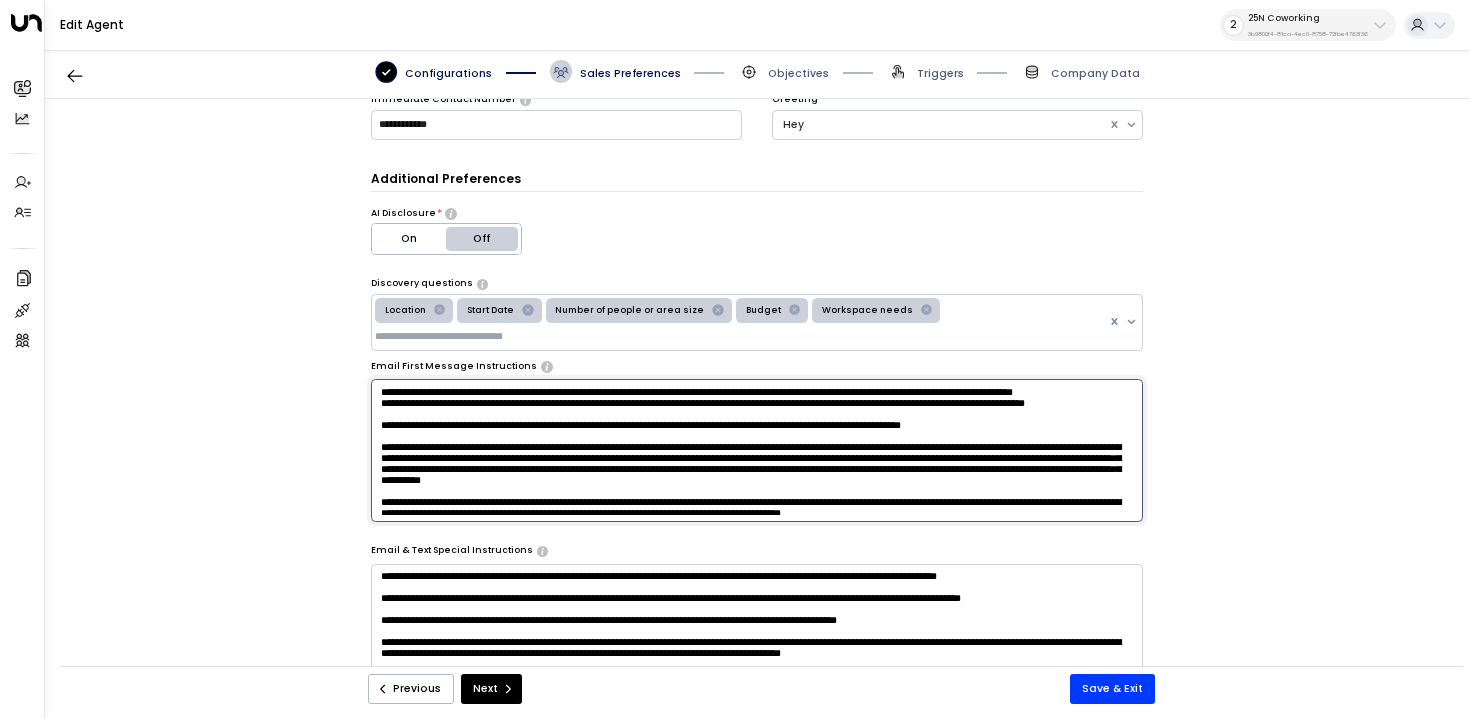 scroll, scrollTop: 239, scrollLeft: 0, axis: vertical 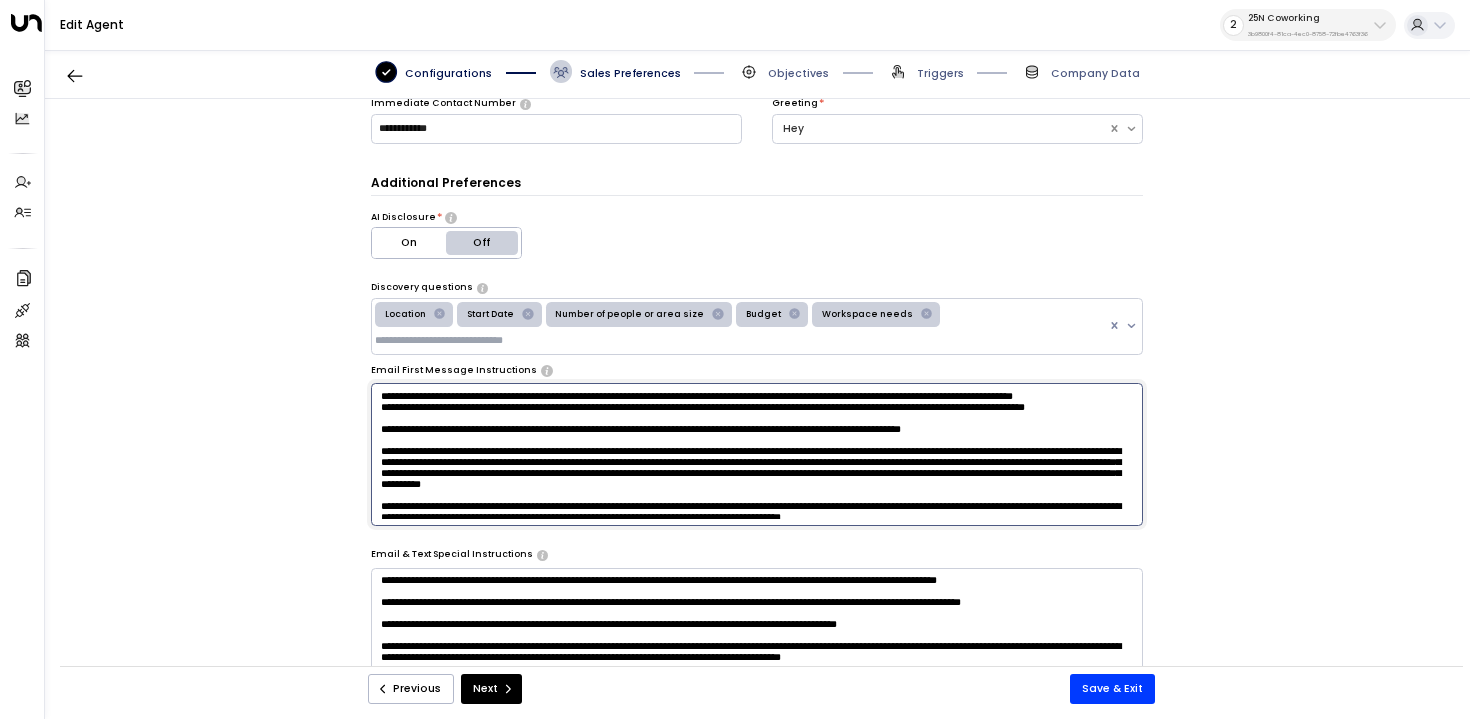 click on "**********" at bounding box center (757, 391) 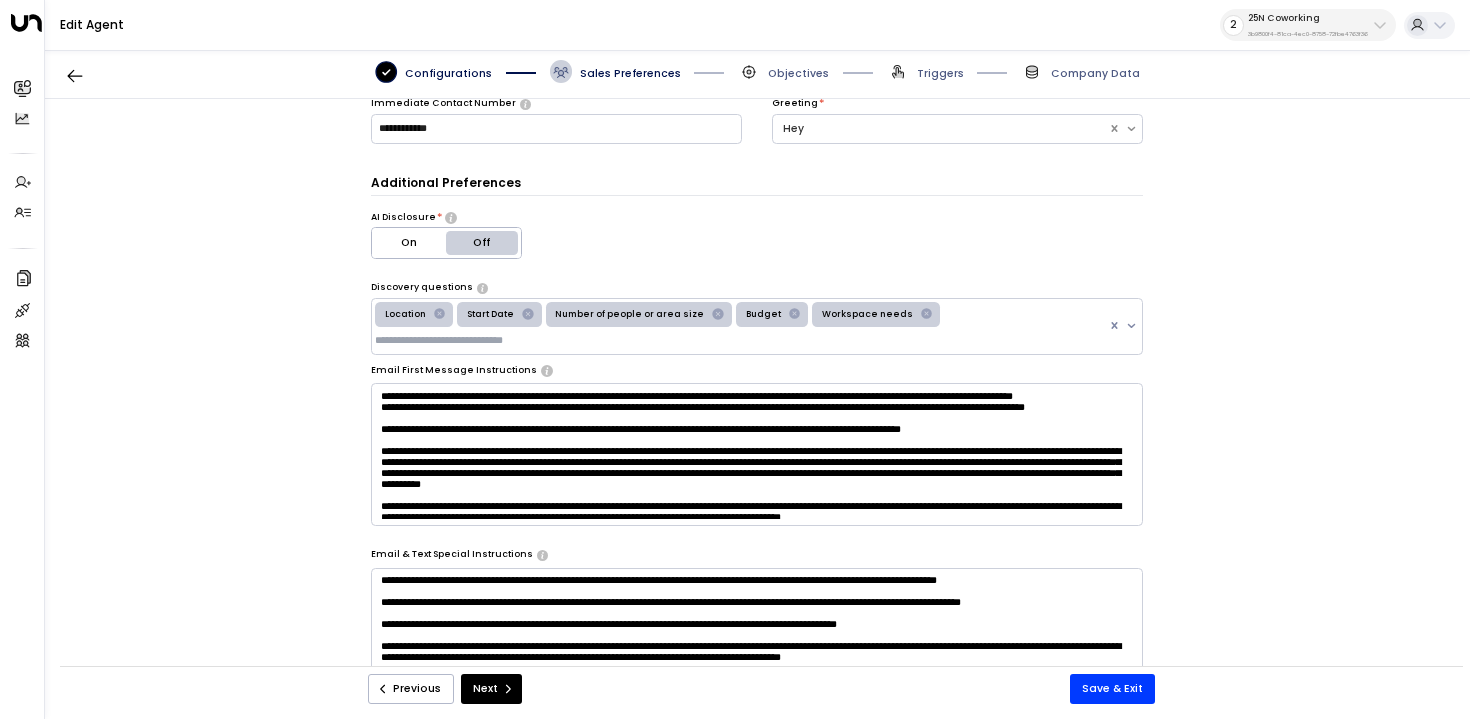 click on "**********" at bounding box center (757, 391) 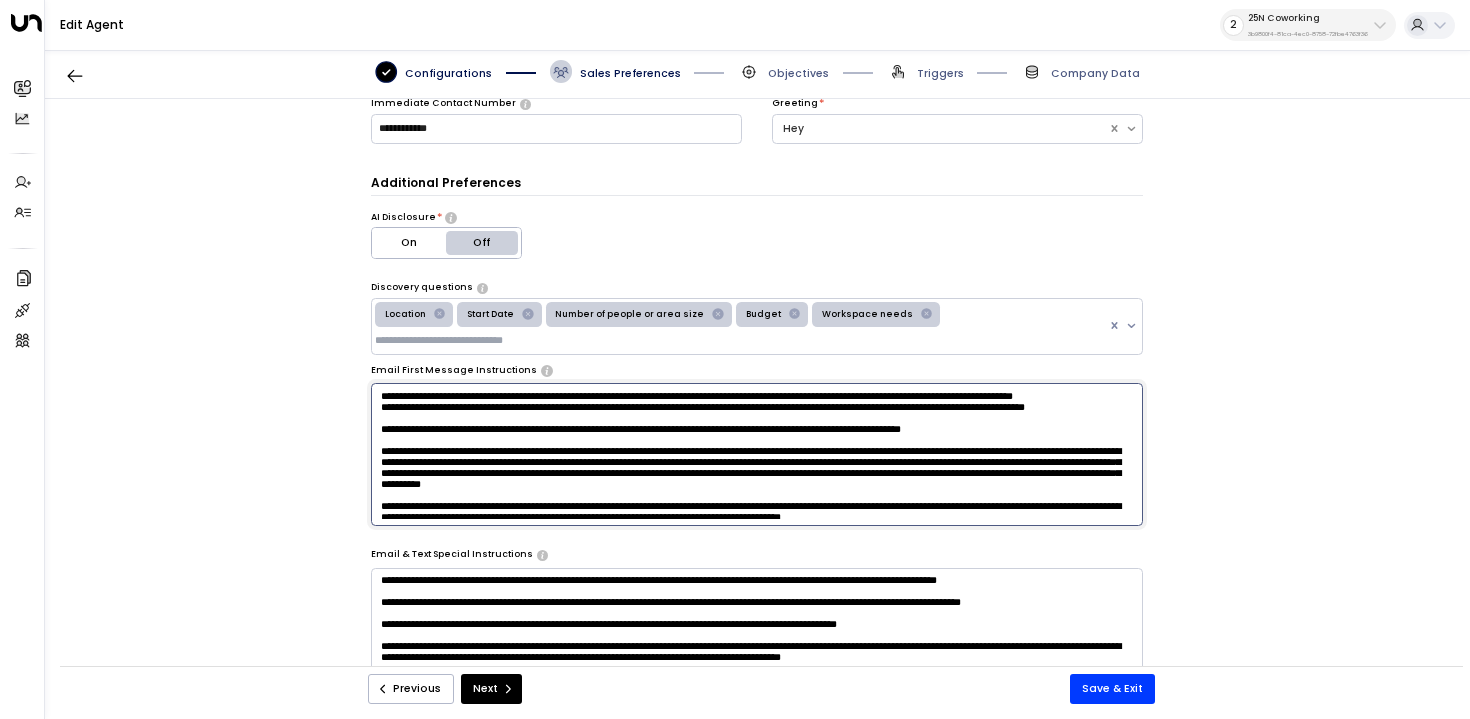 drag, startPoint x: 505, startPoint y: 444, endPoint x: 341, endPoint y: 404, distance: 168.80759 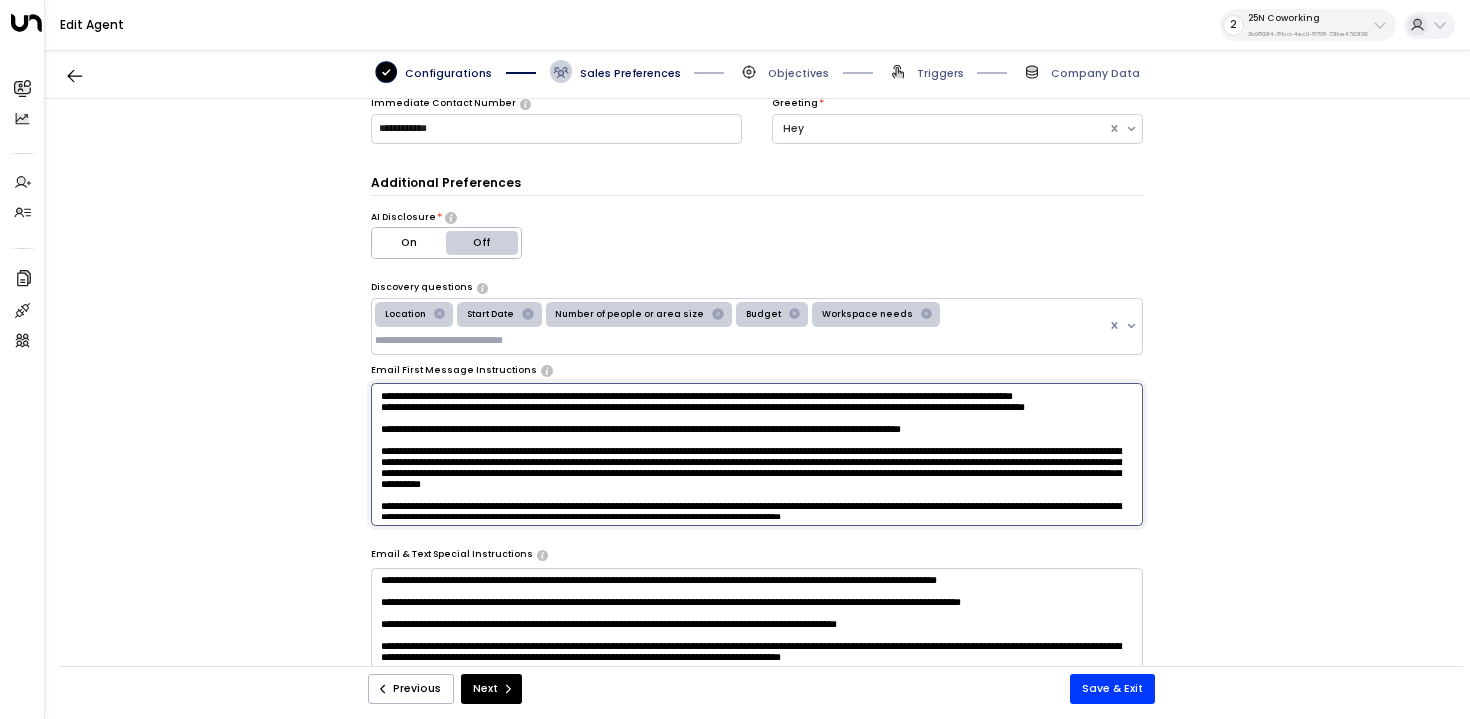 scroll, scrollTop: 252, scrollLeft: 0, axis: vertical 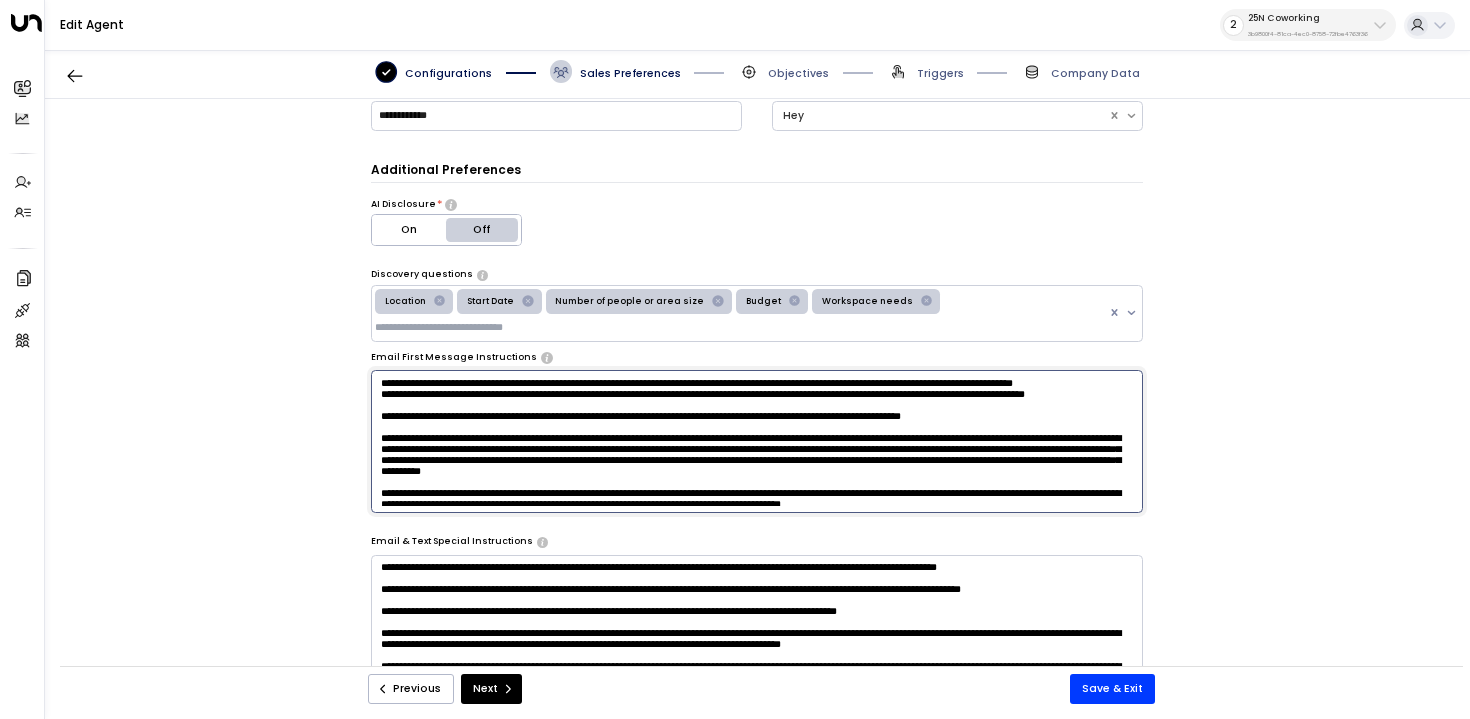 drag, startPoint x: 489, startPoint y: 433, endPoint x: 215, endPoint y: 336, distance: 290.66302 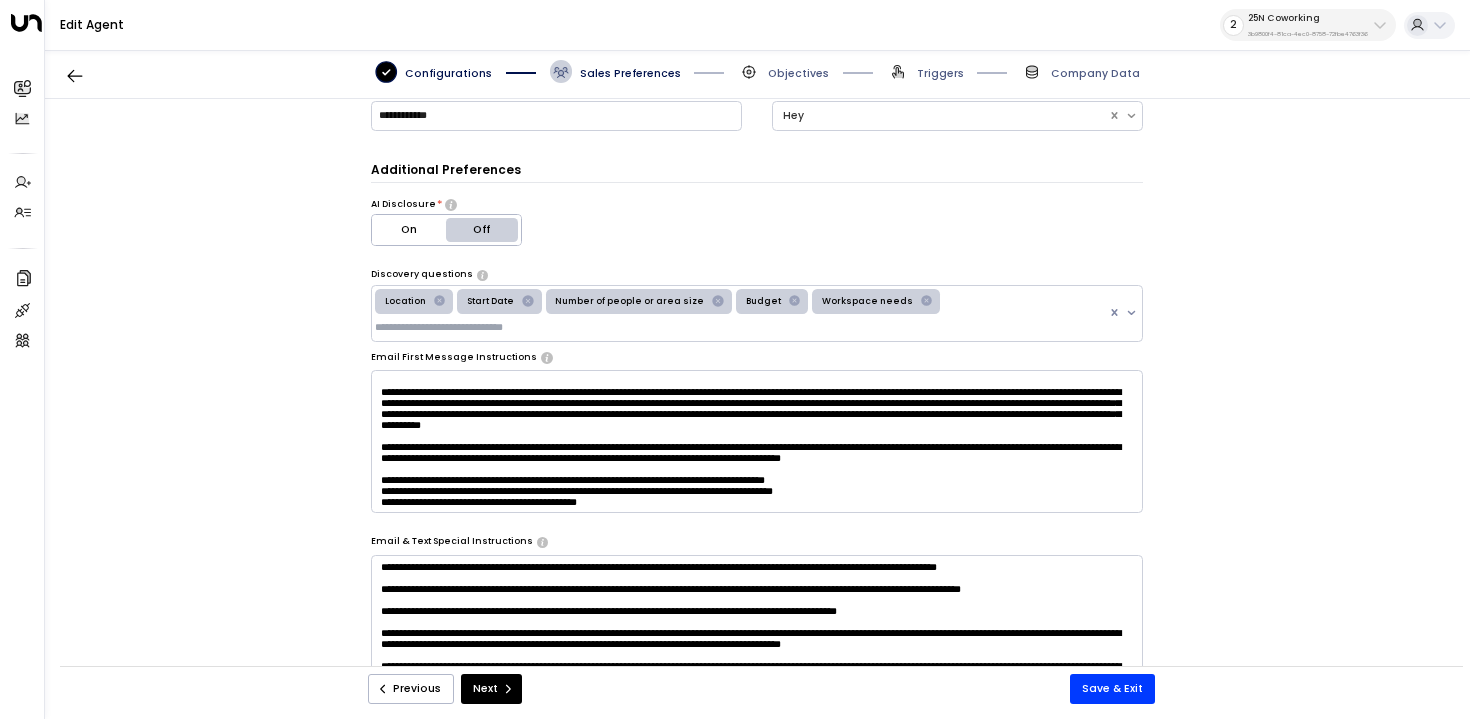 scroll, scrollTop: 0, scrollLeft: 0, axis: both 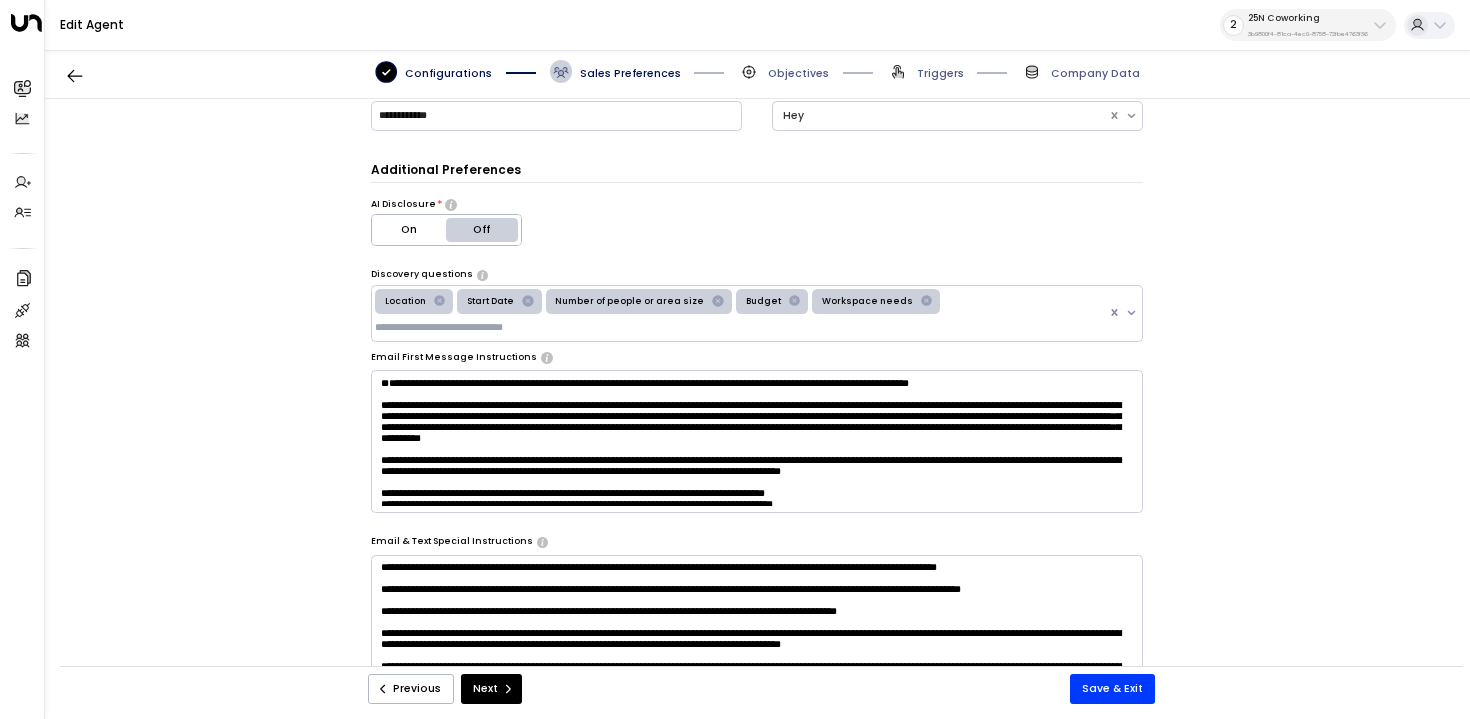click at bounding box center (757, 442) 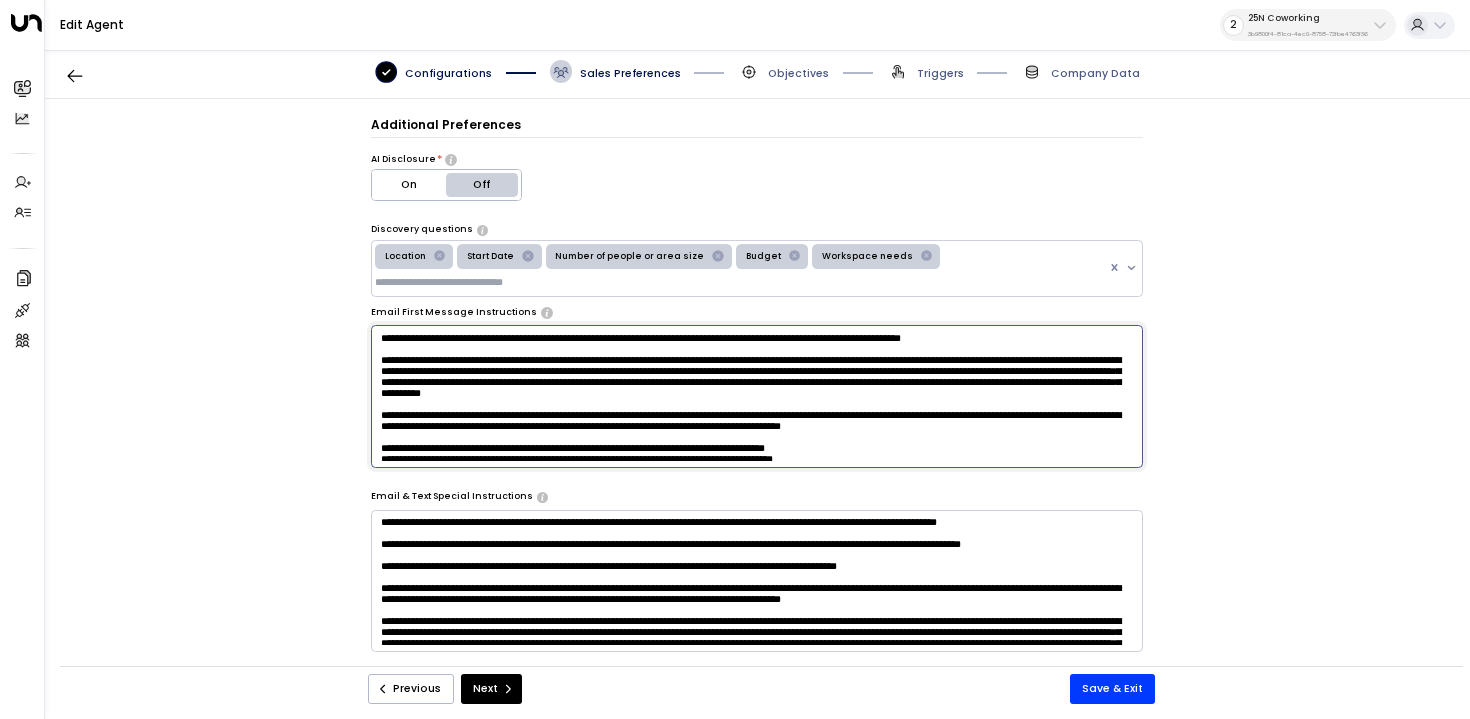 scroll, scrollTop: 299, scrollLeft: 0, axis: vertical 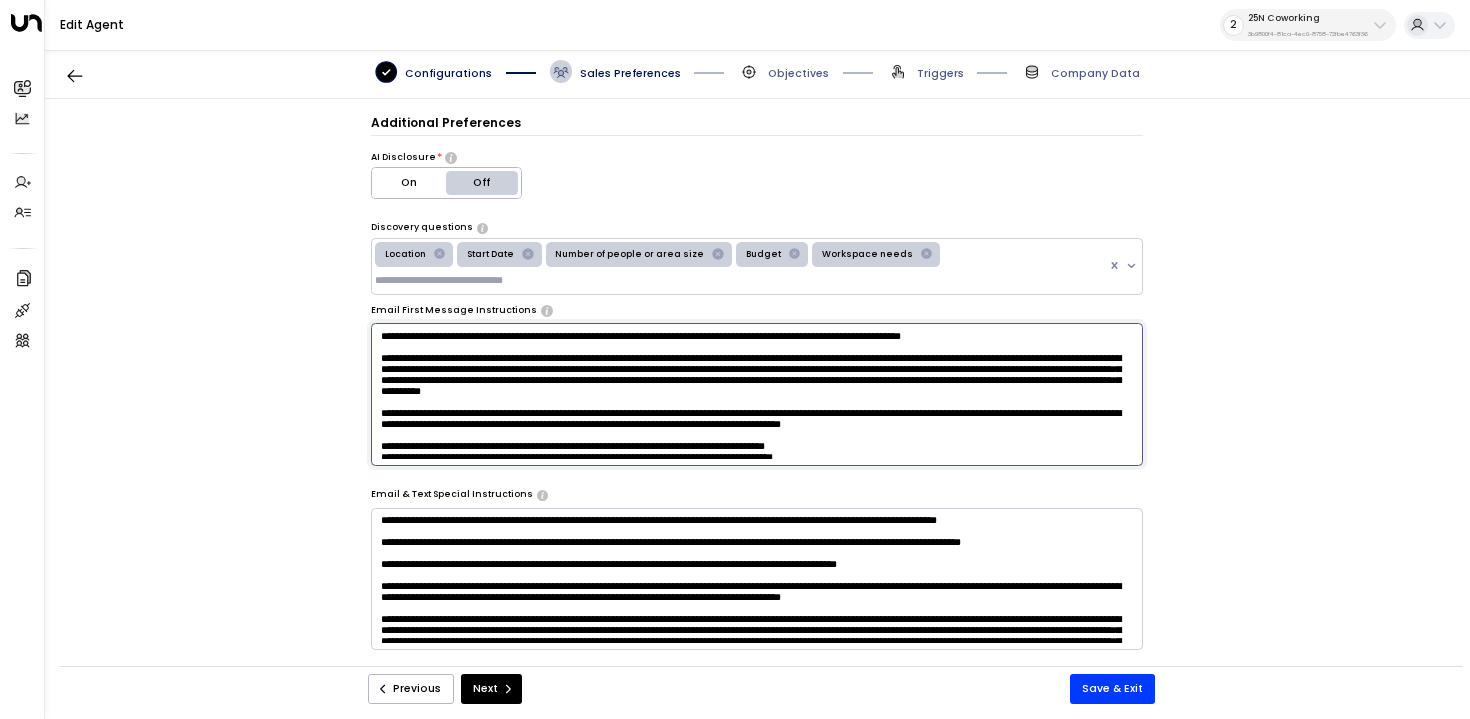 type on "**********" 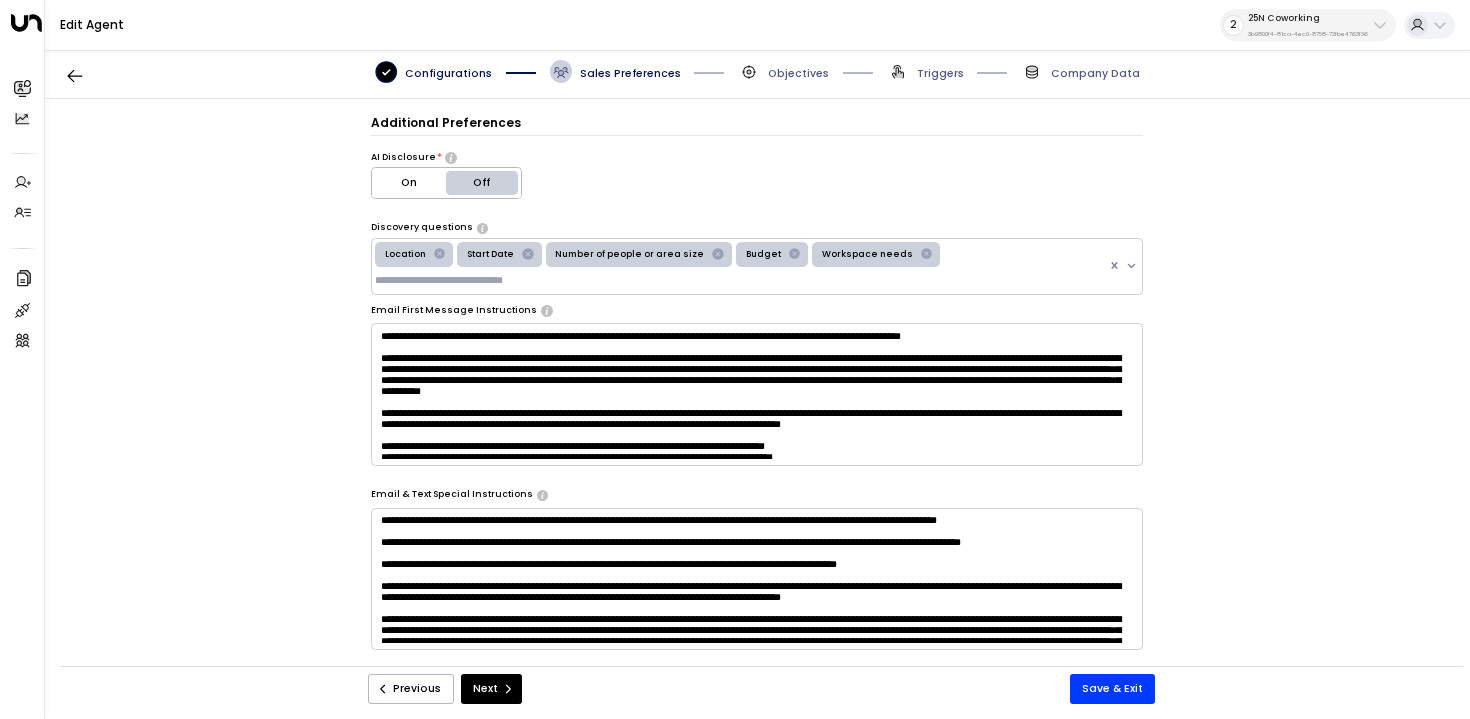 scroll, scrollTop: 265, scrollLeft: 0, axis: vertical 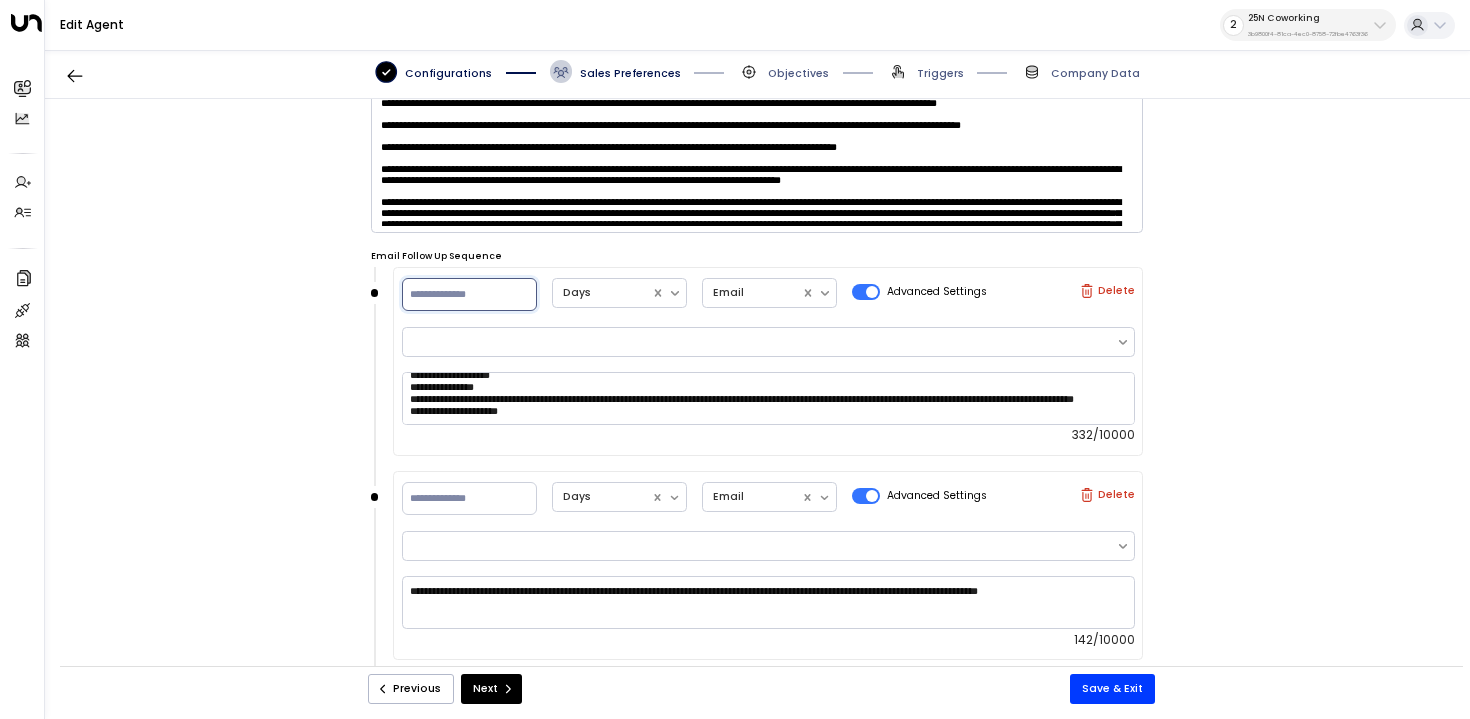 click on "*" at bounding box center [469, 294] 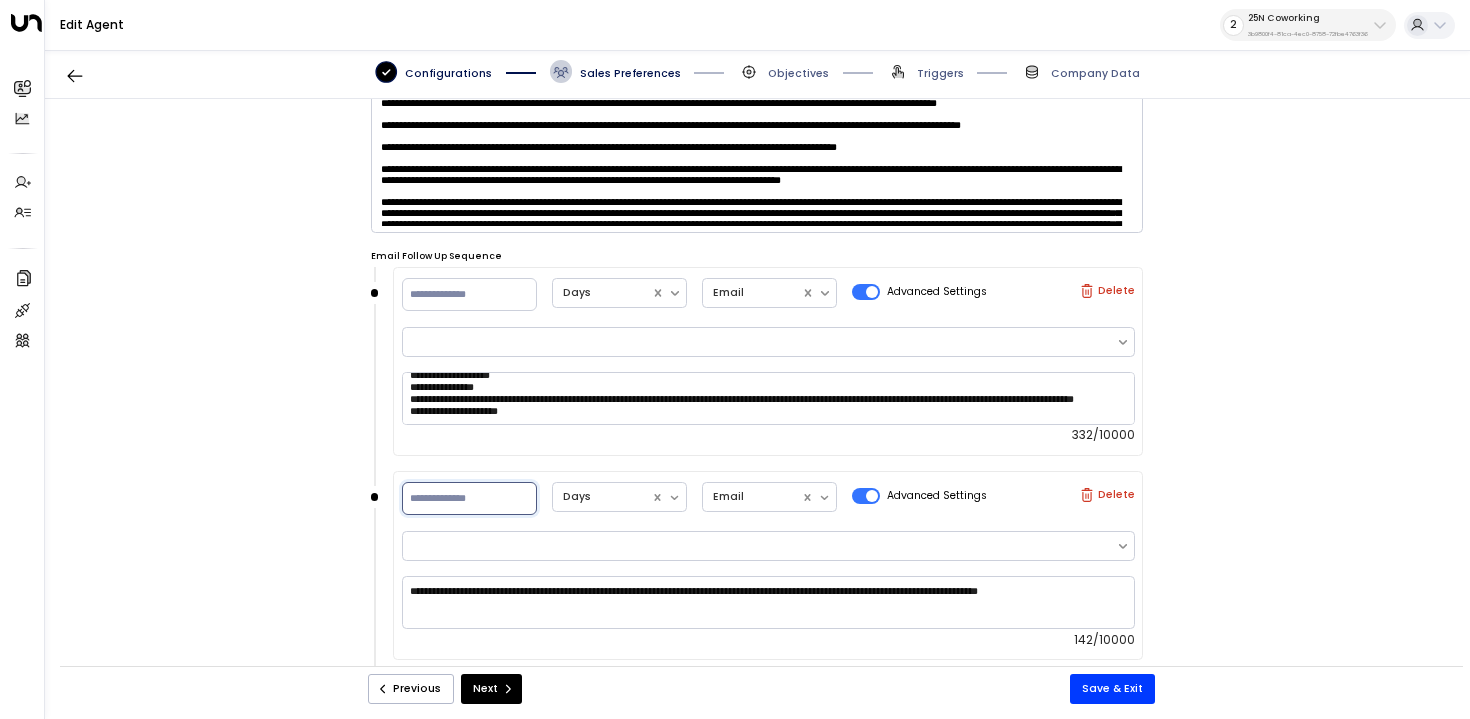 click on "*" at bounding box center [469, 498] 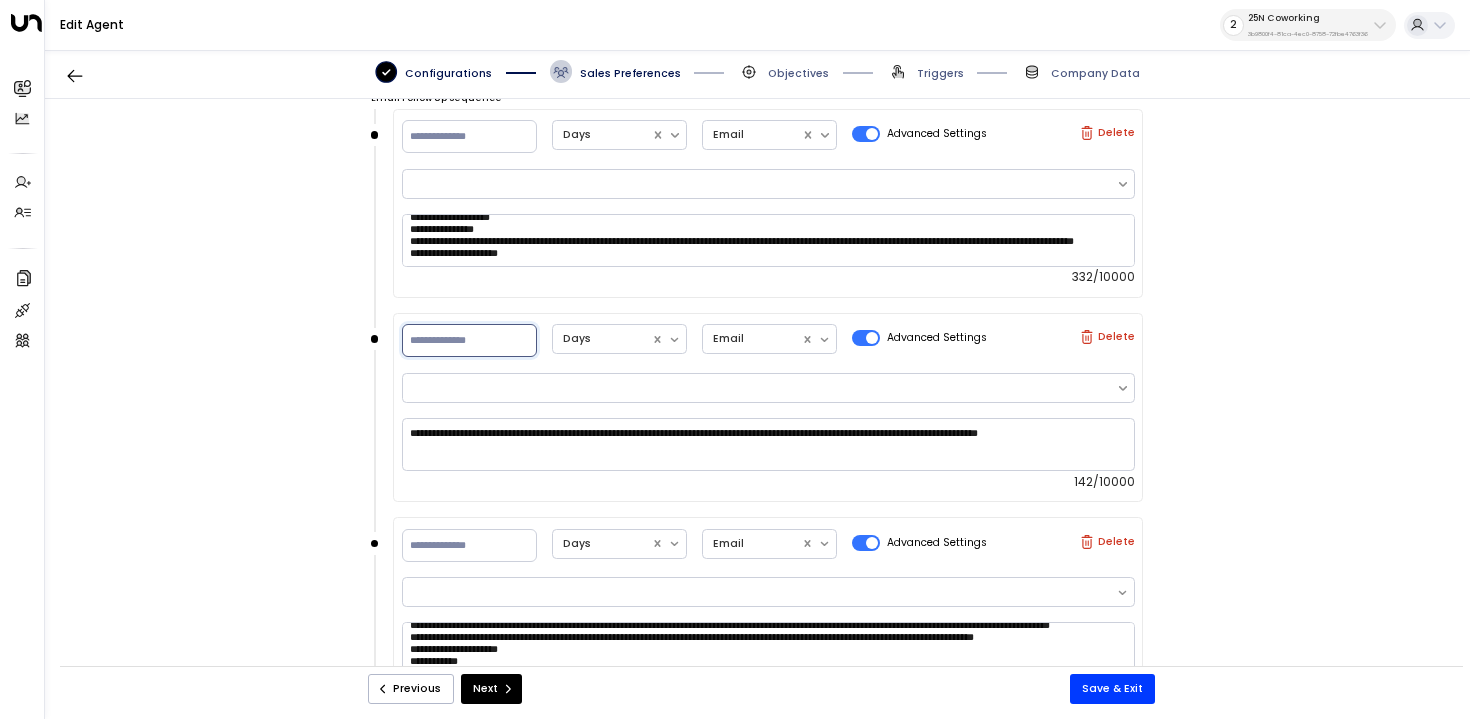 scroll, scrollTop: 875, scrollLeft: 0, axis: vertical 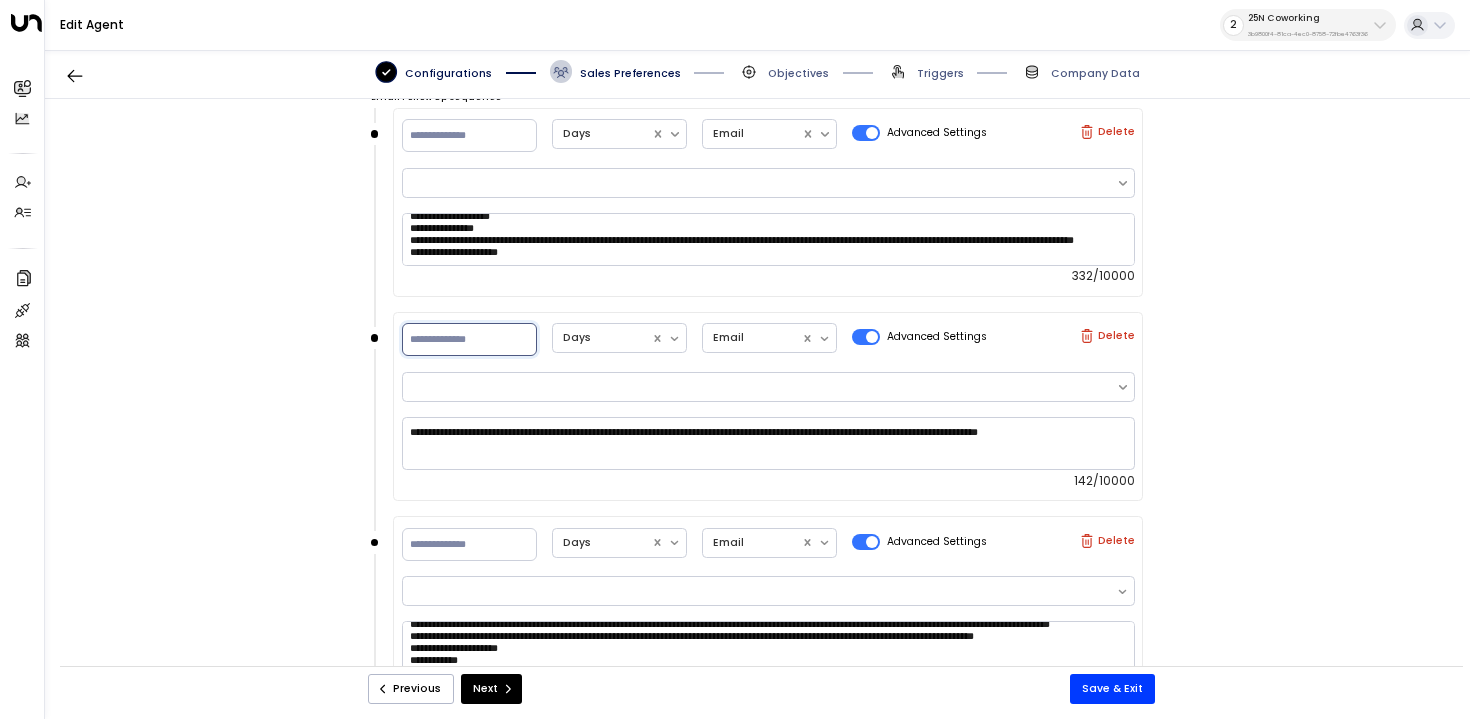 type on "*" 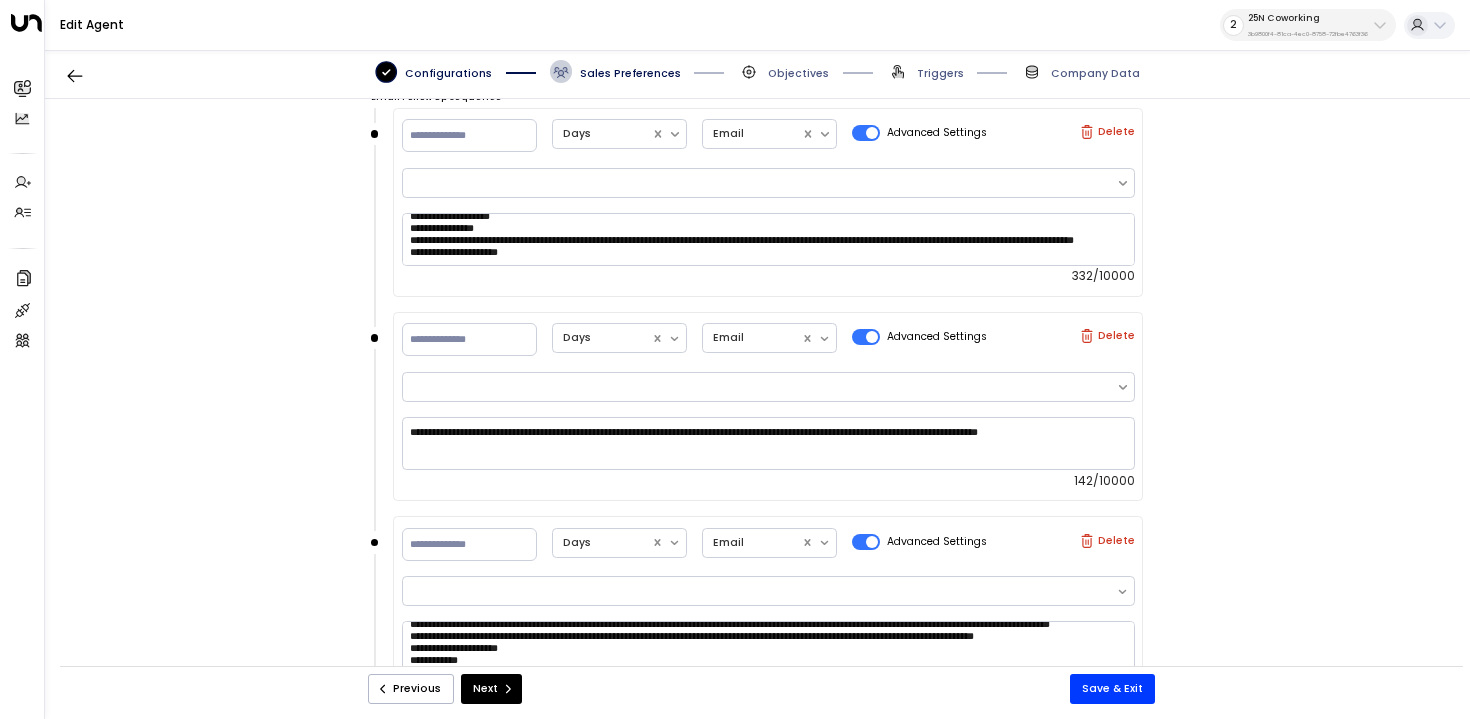 click on "**********" at bounding box center [757, 391] 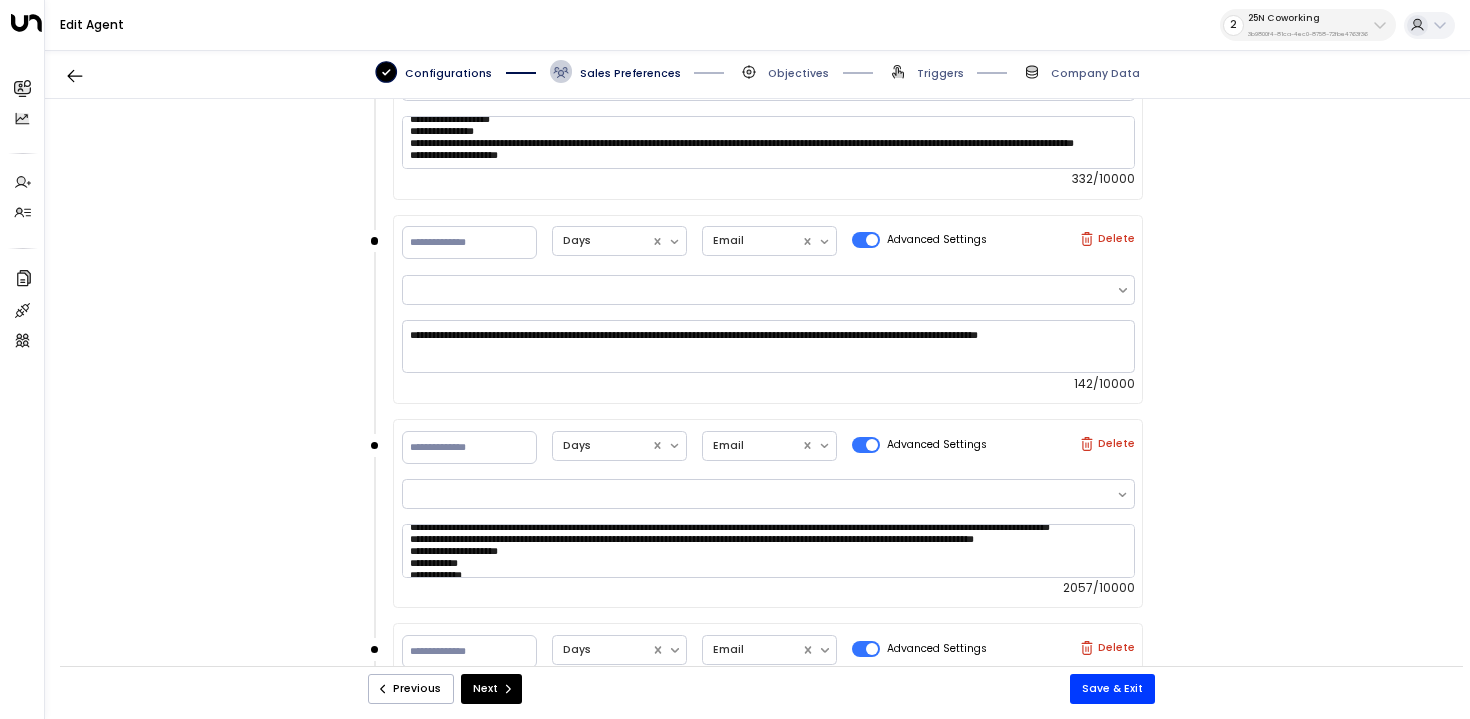 scroll, scrollTop: 981, scrollLeft: 0, axis: vertical 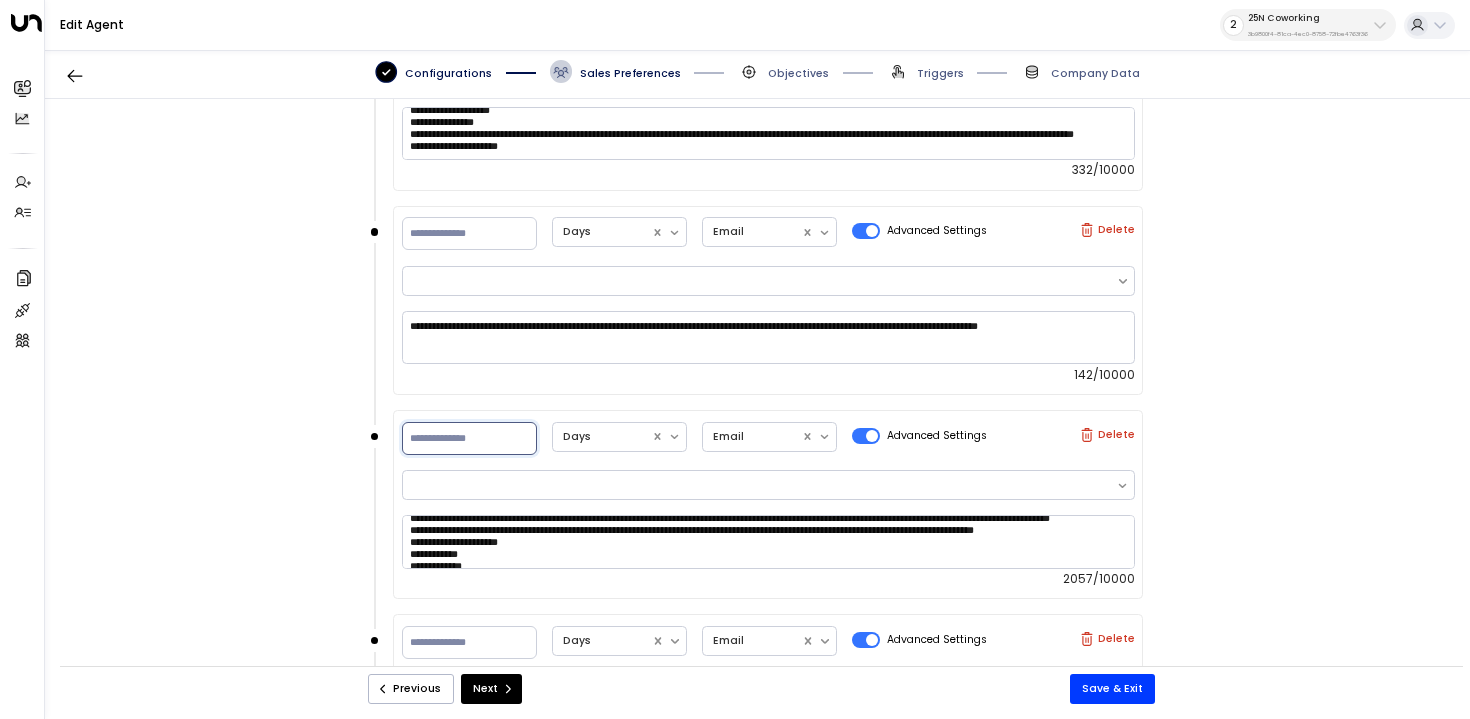 click on "*" at bounding box center [469, 438] 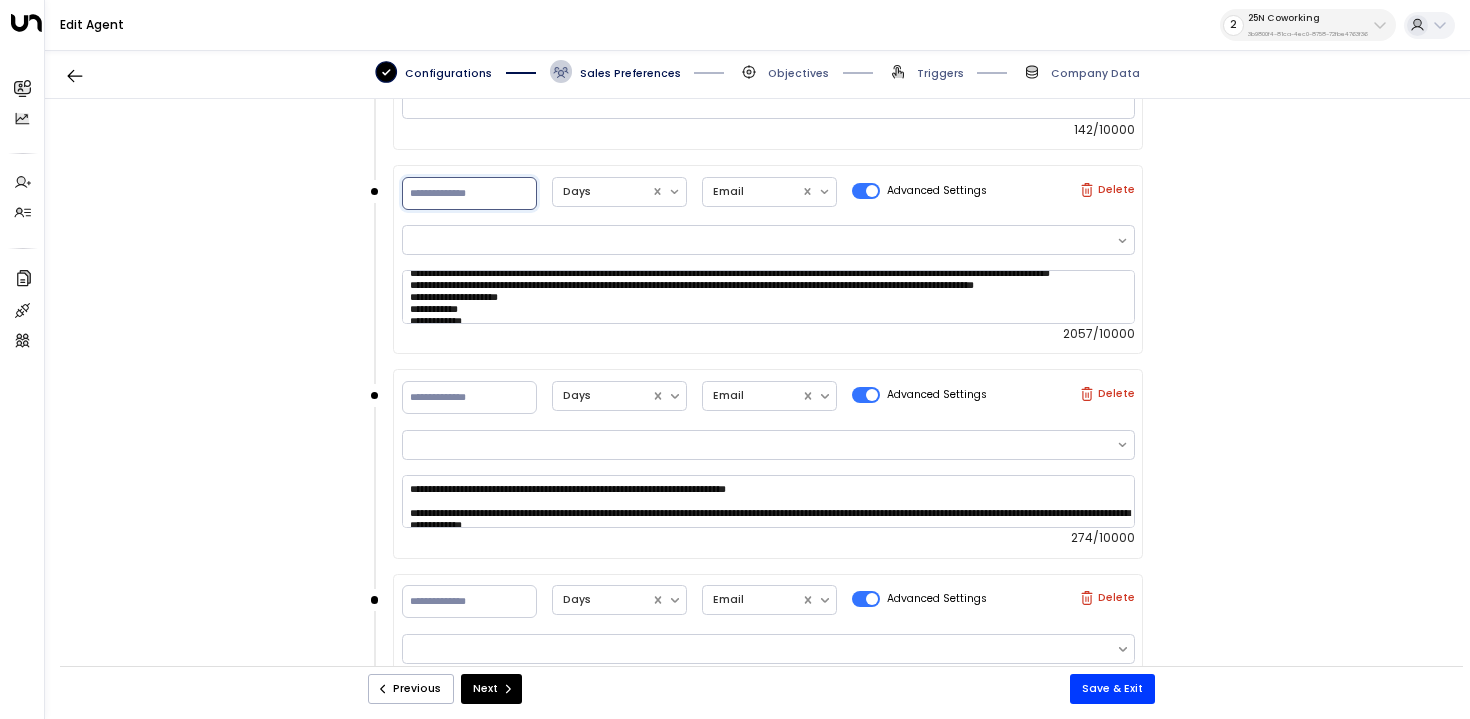 scroll, scrollTop: 1224, scrollLeft: 0, axis: vertical 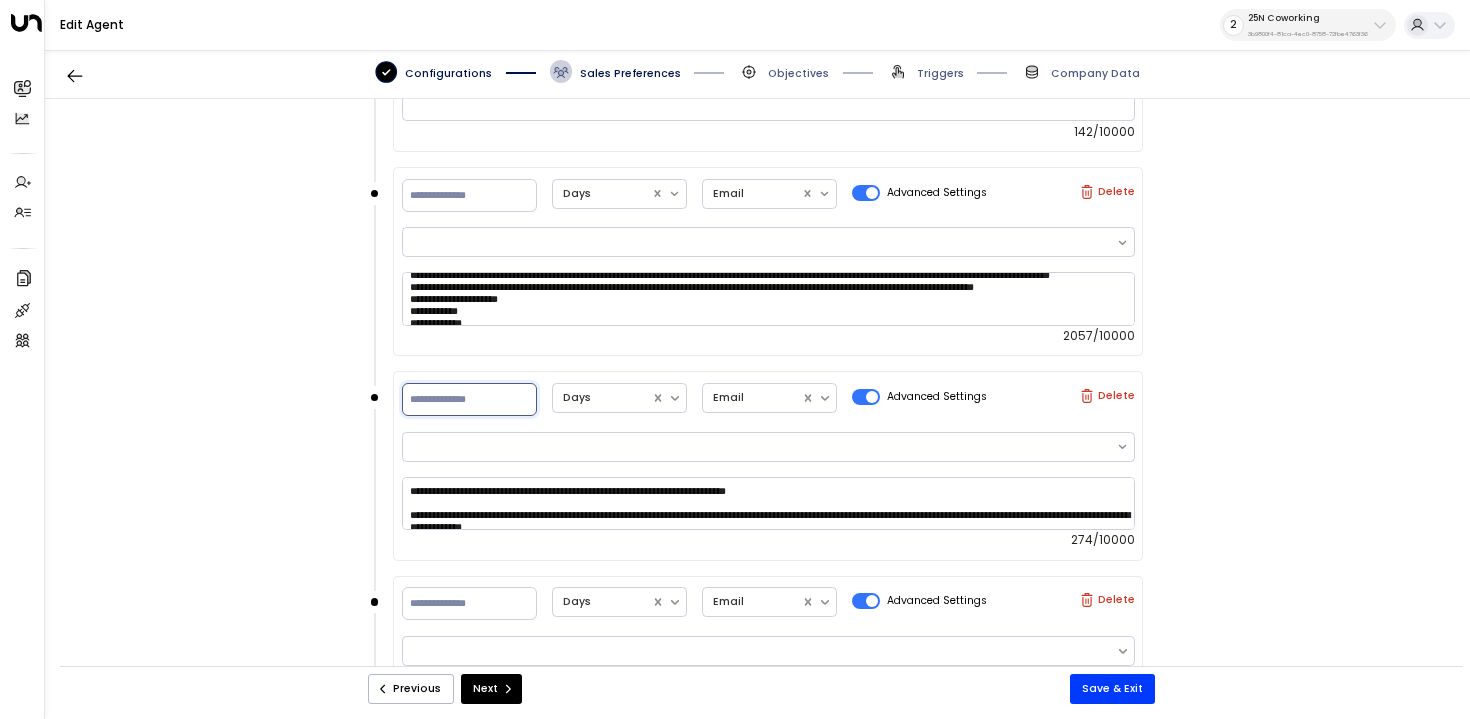 click on "**" at bounding box center (469, 399) 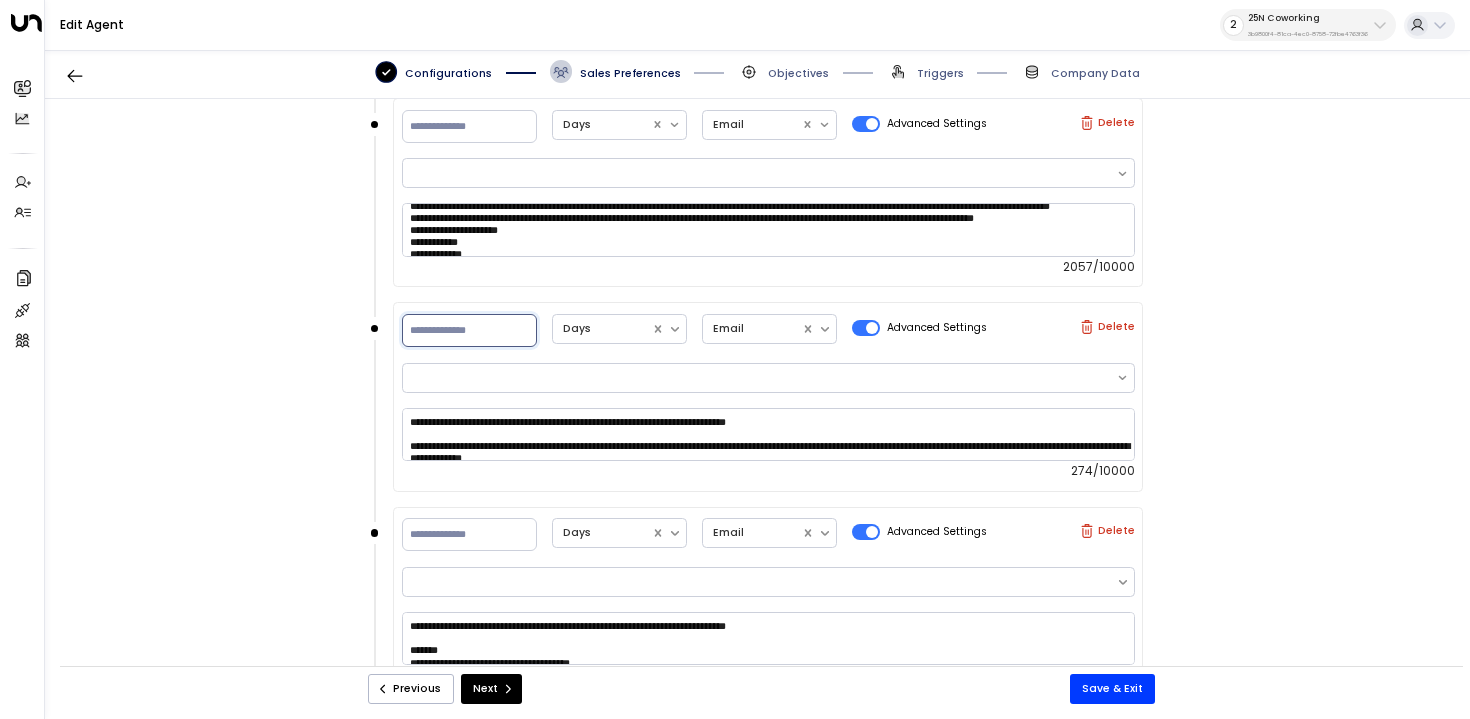 scroll, scrollTop: 1291, scrollLeft: 0, axis: vertical 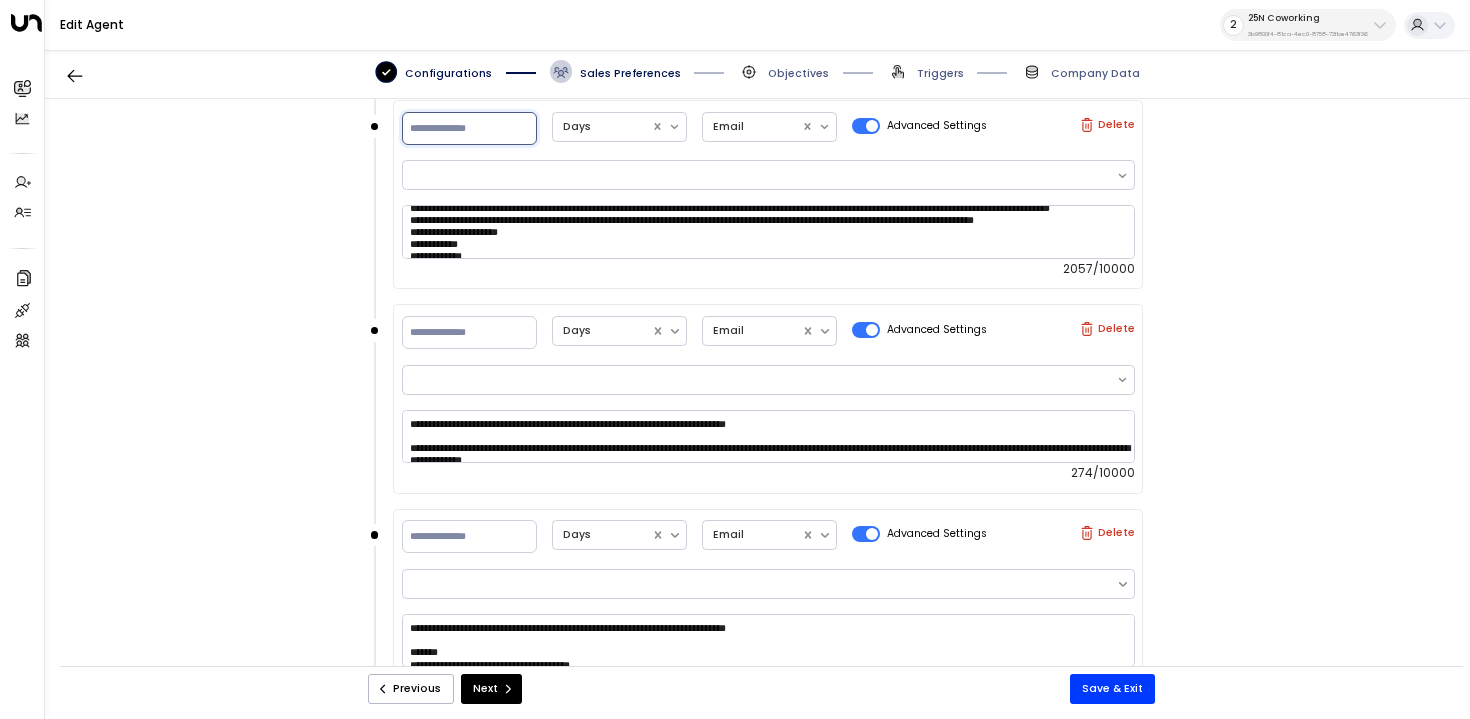 drag, startPoint x: 450, startPoint y: 129, endPoint x: 327, endPoint y: 129, distance: 123 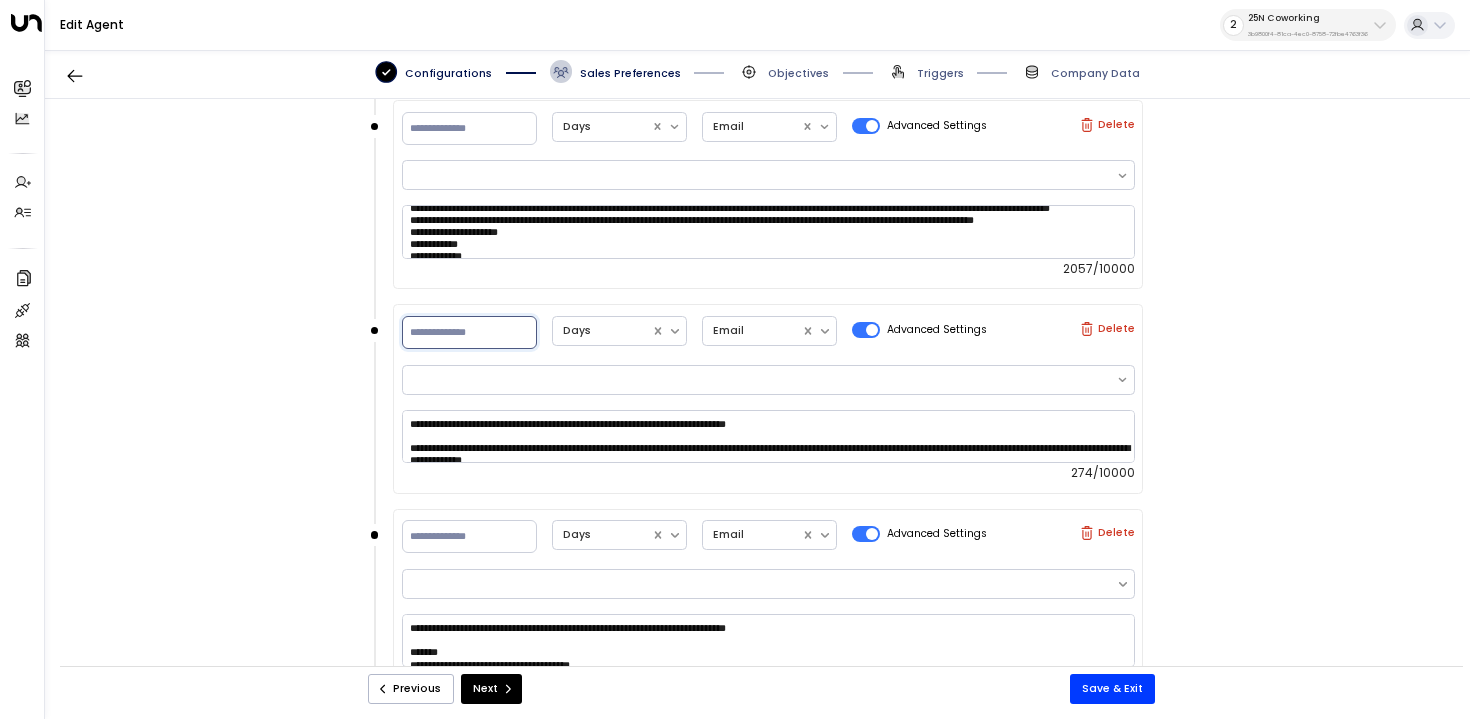 drag, startPoint x: 444, startPoint y: 329, endPoint x: 220, endPoint y: 311, distance: 224.72205 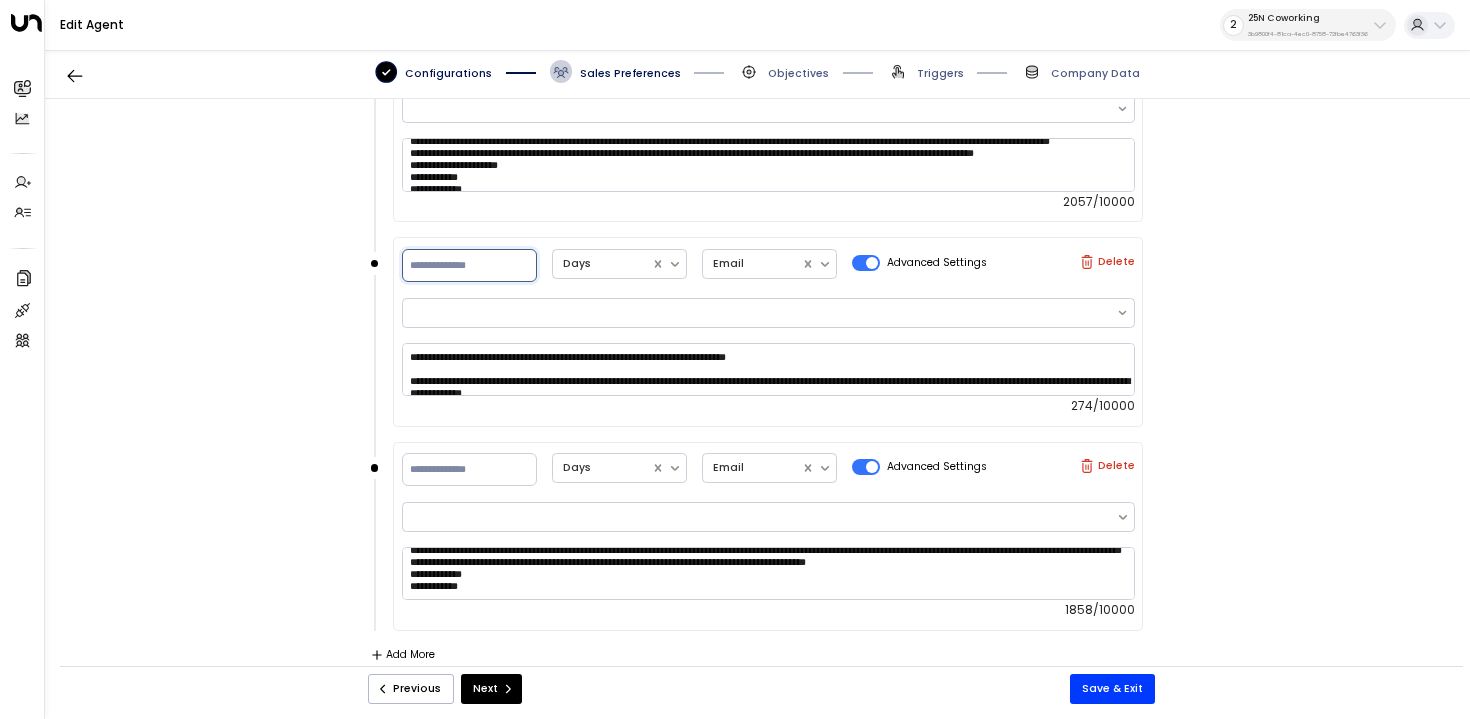 scroll, scrollTop: 483, scrollLeft: 0, axis: vertical 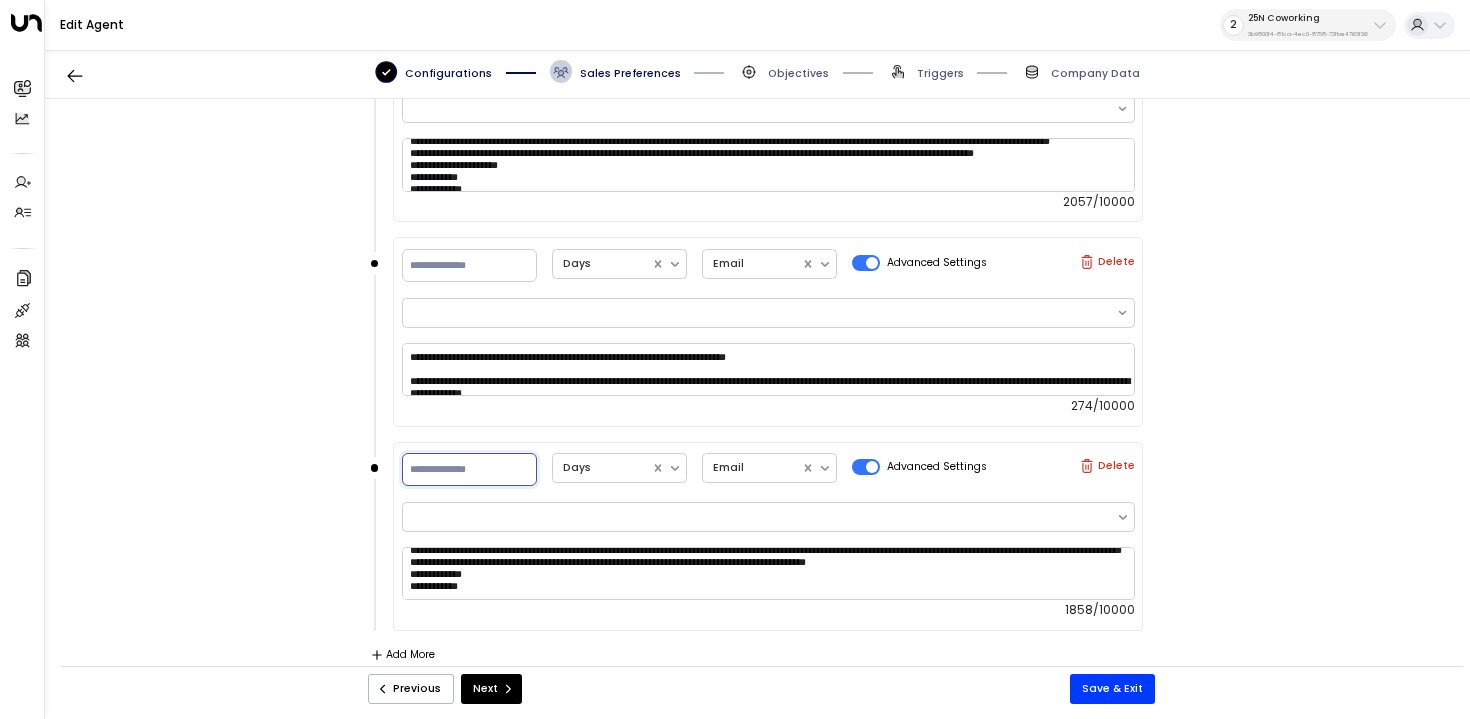 drag, startPoint x: 462, startPoint y: 464, endPoint x: 336, endPoint y: 460, distance: 126.06348 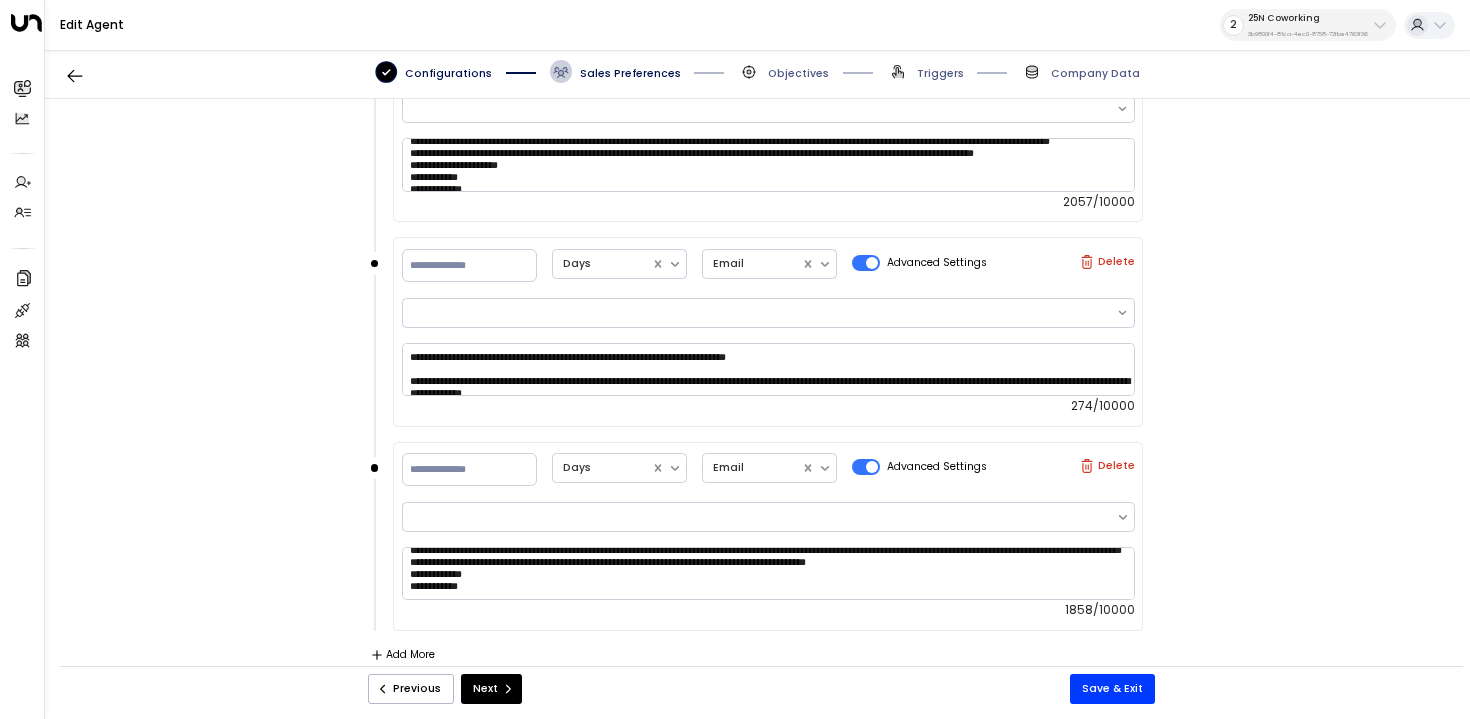 click on "**********" at bounding box center (757, 391) 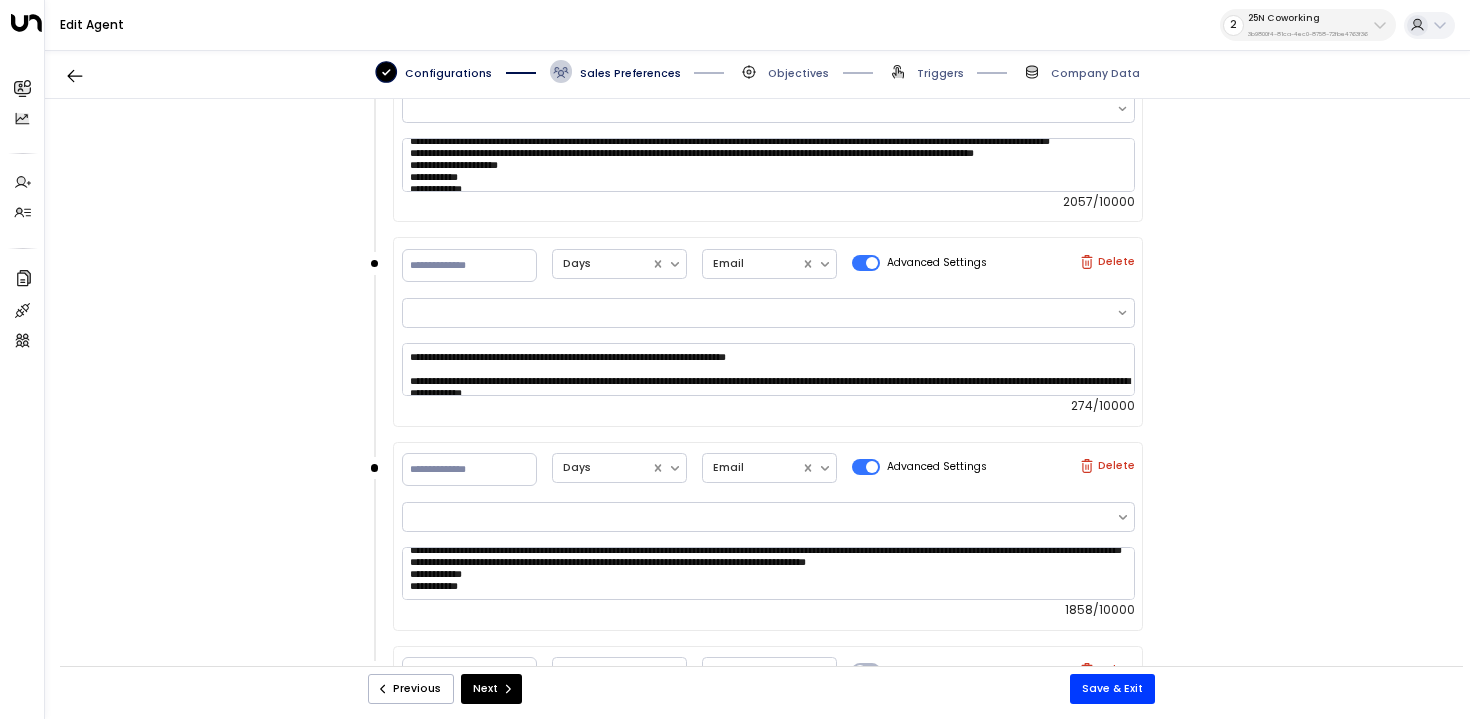 scroll, scrollTop: 1434, scrollLeft: 0, axis: vertical 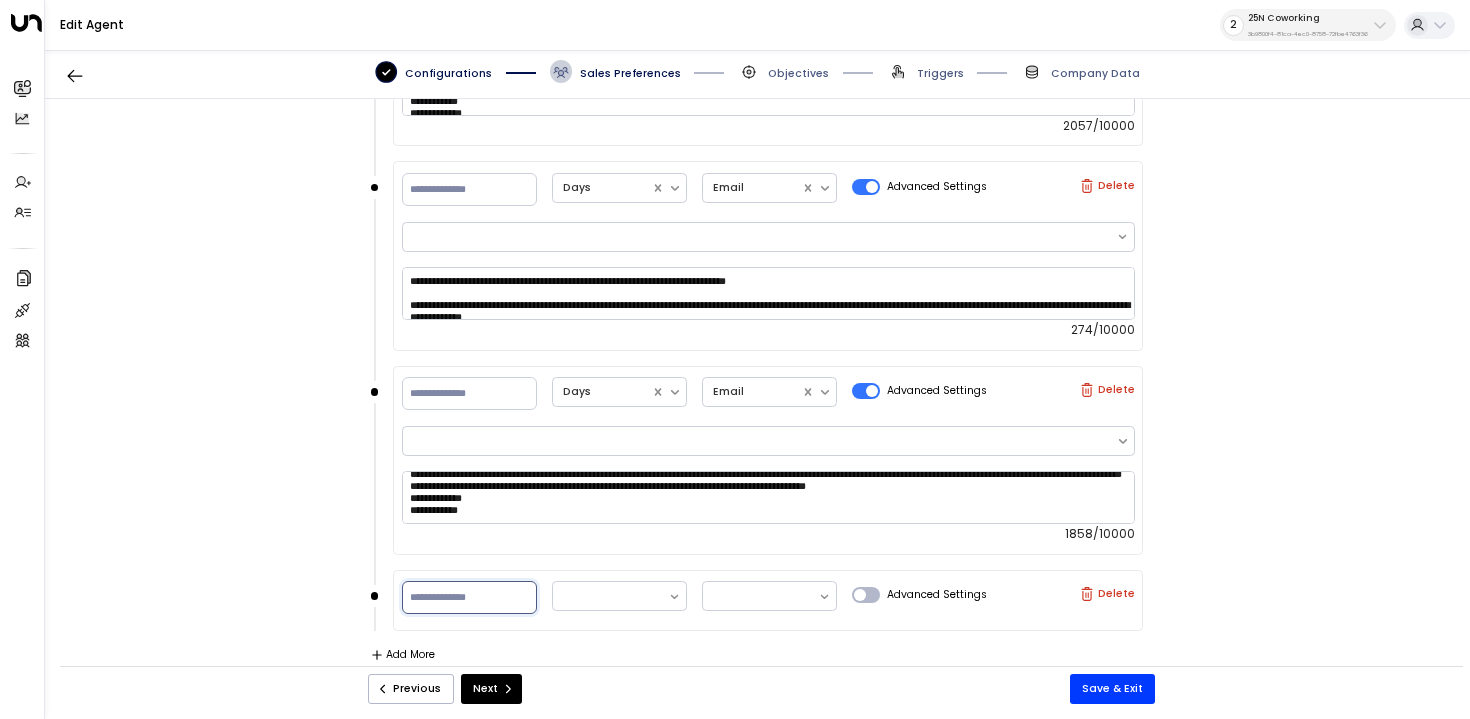 click at bounding box center (469, 597) 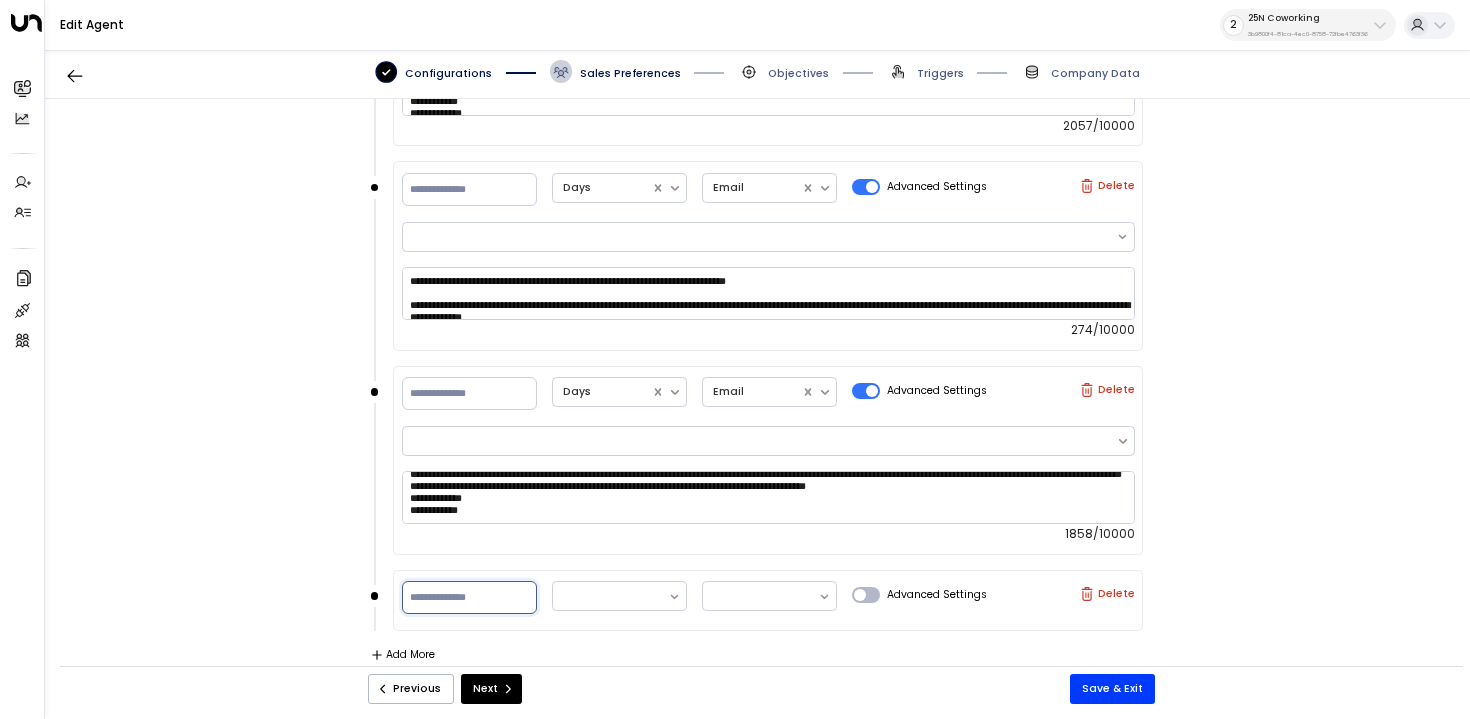 type on "**" 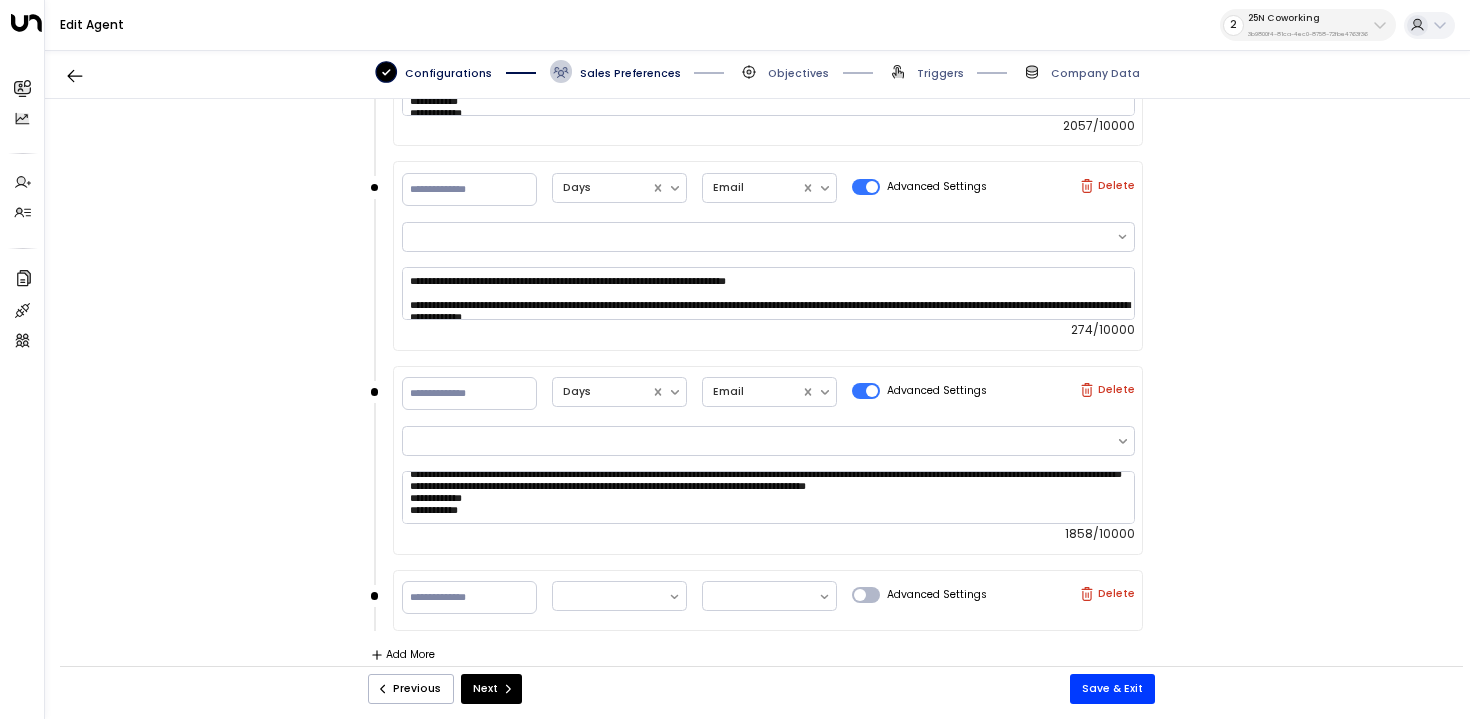 click on "**     Advanced Settings  Delete" at bounding box center [768, 598] 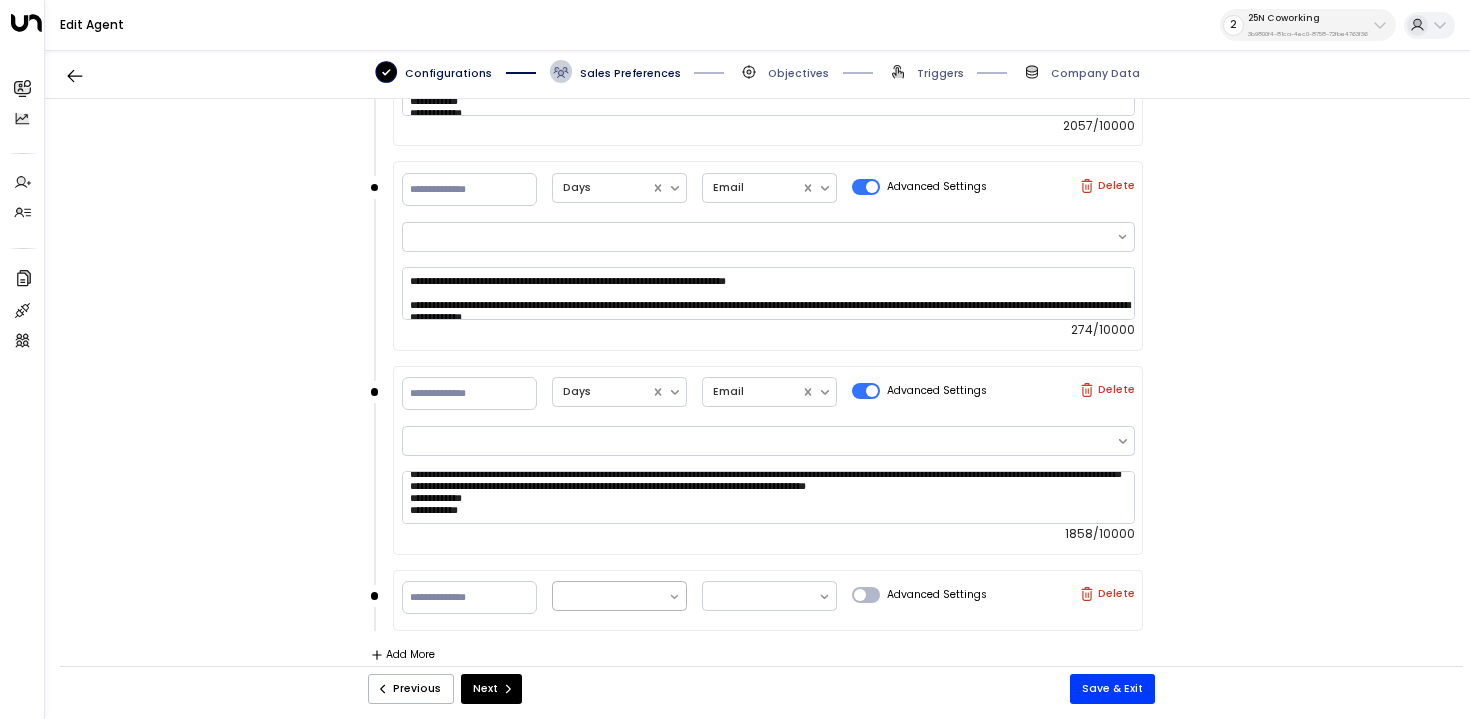 click at bounding box center (675, 597) 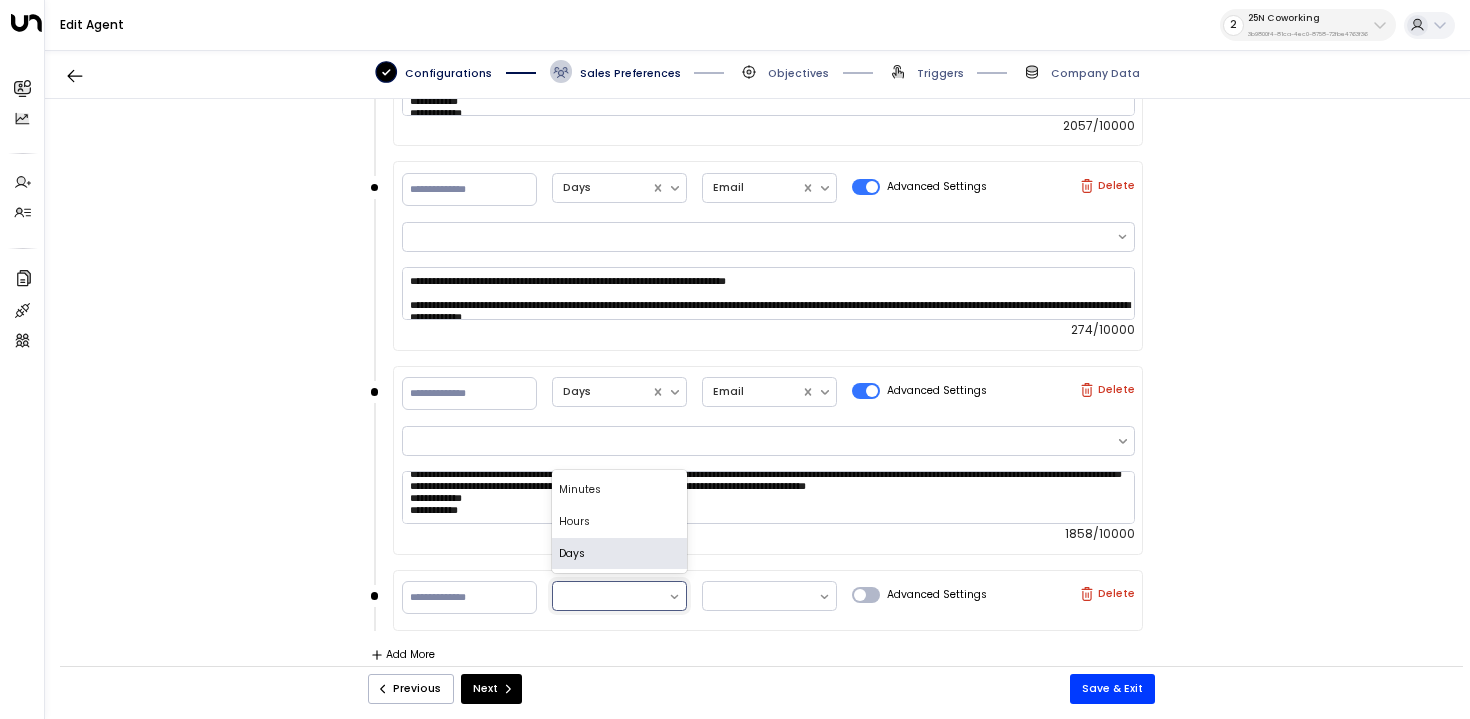 click on "Days" at bounding box center [619, 554] 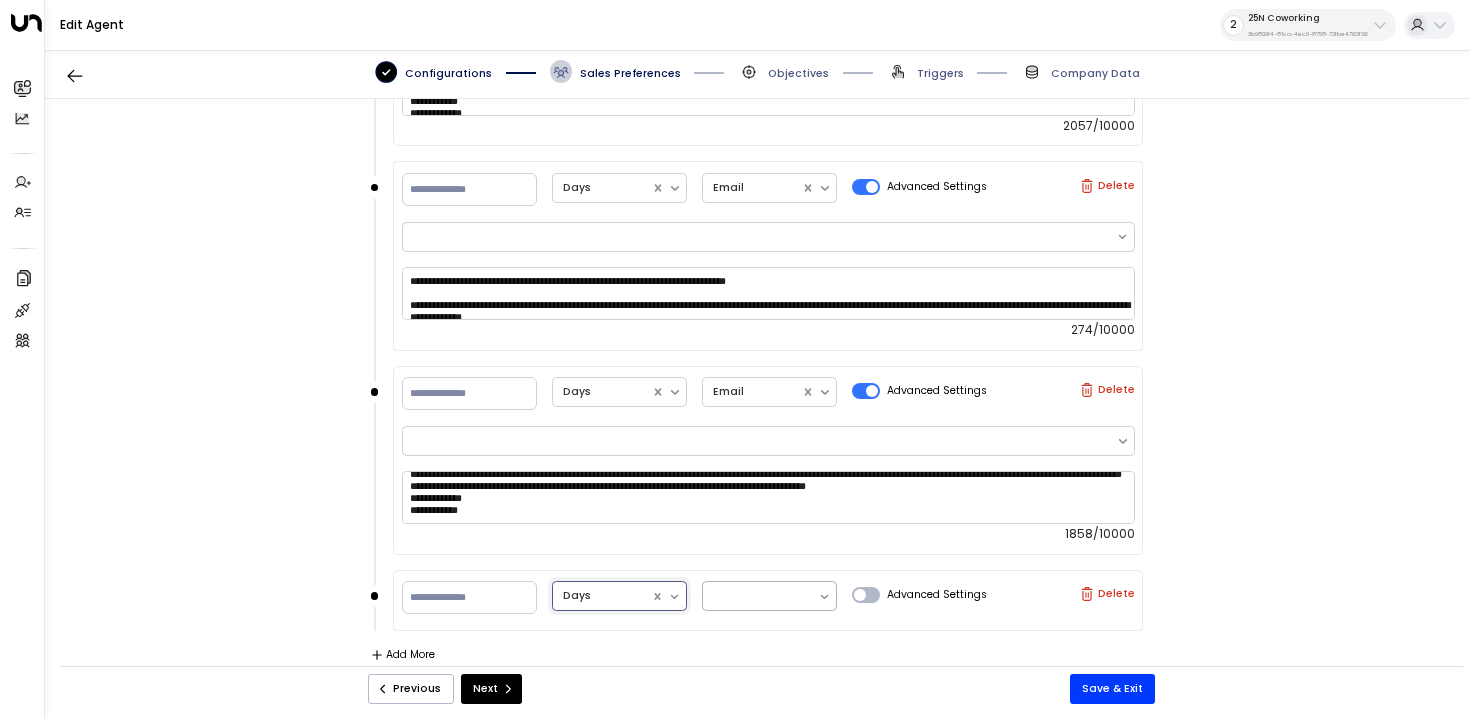 click at bounding box center [761, 596] 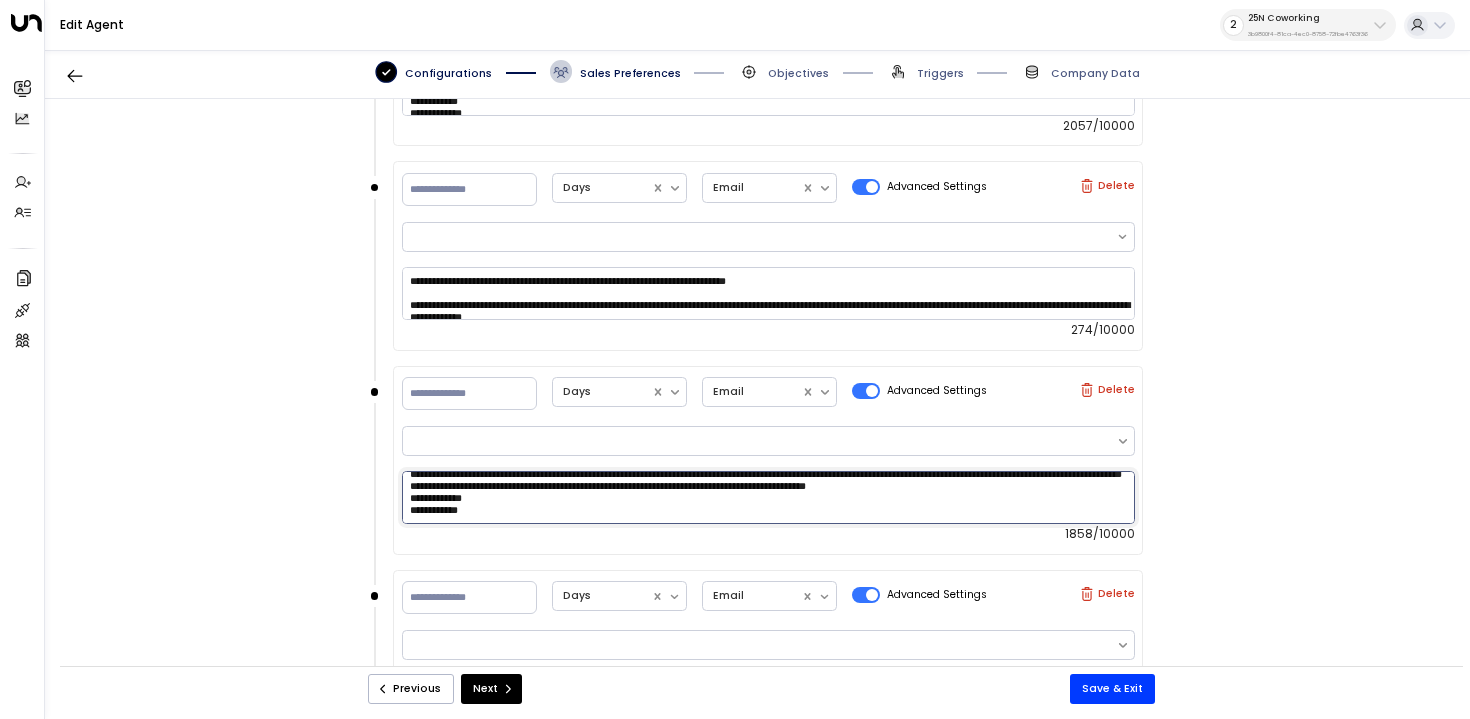 click at bounding box center [768, 497] 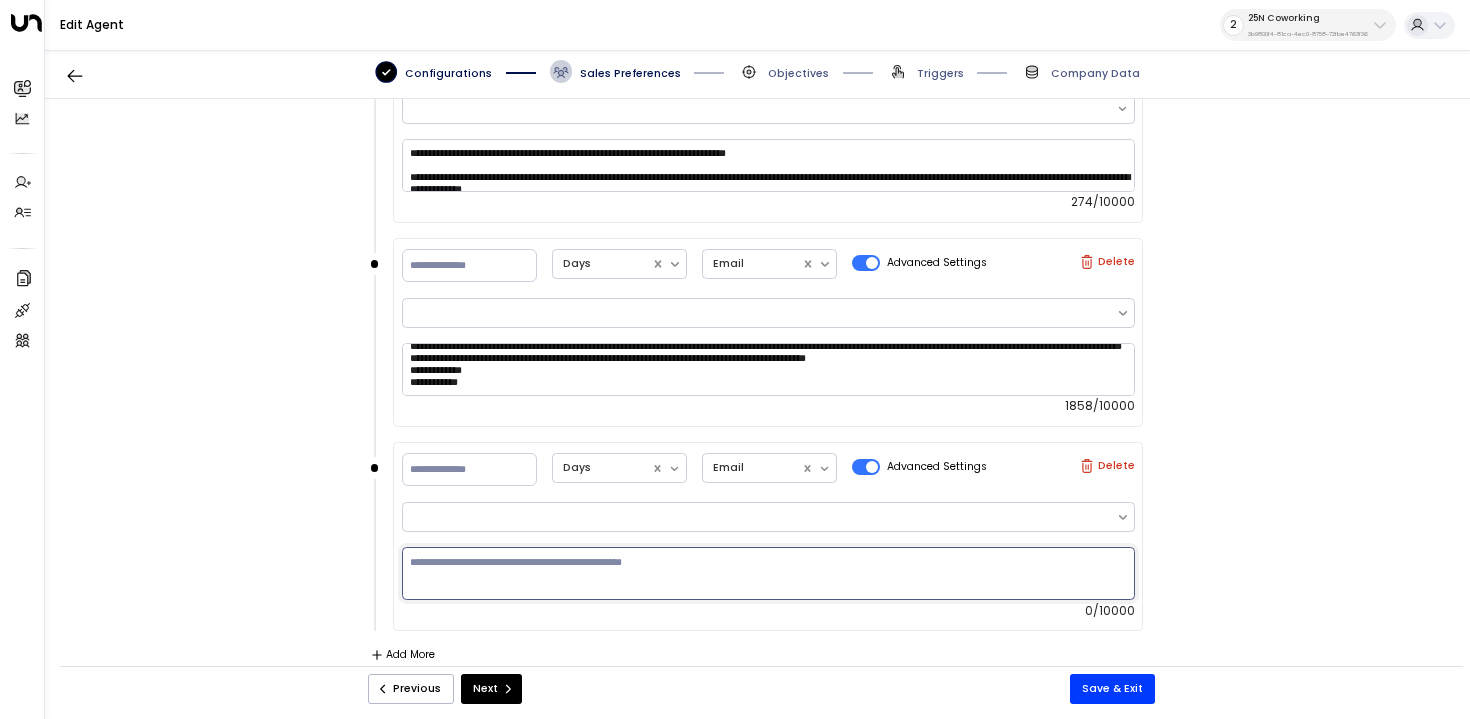 click at bounding box center [768, 573] 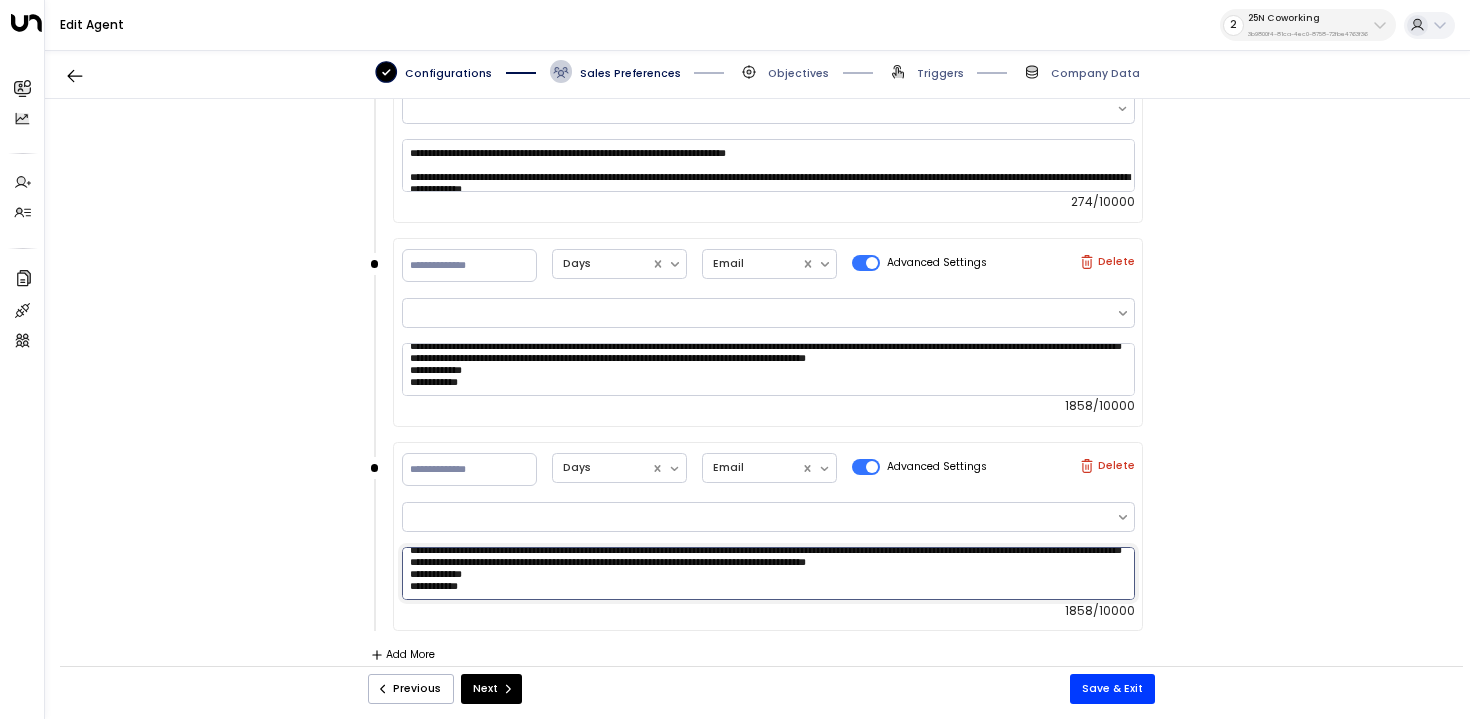 scroll, scrollTop: 482, scrollLeft: 0, axis: vertical 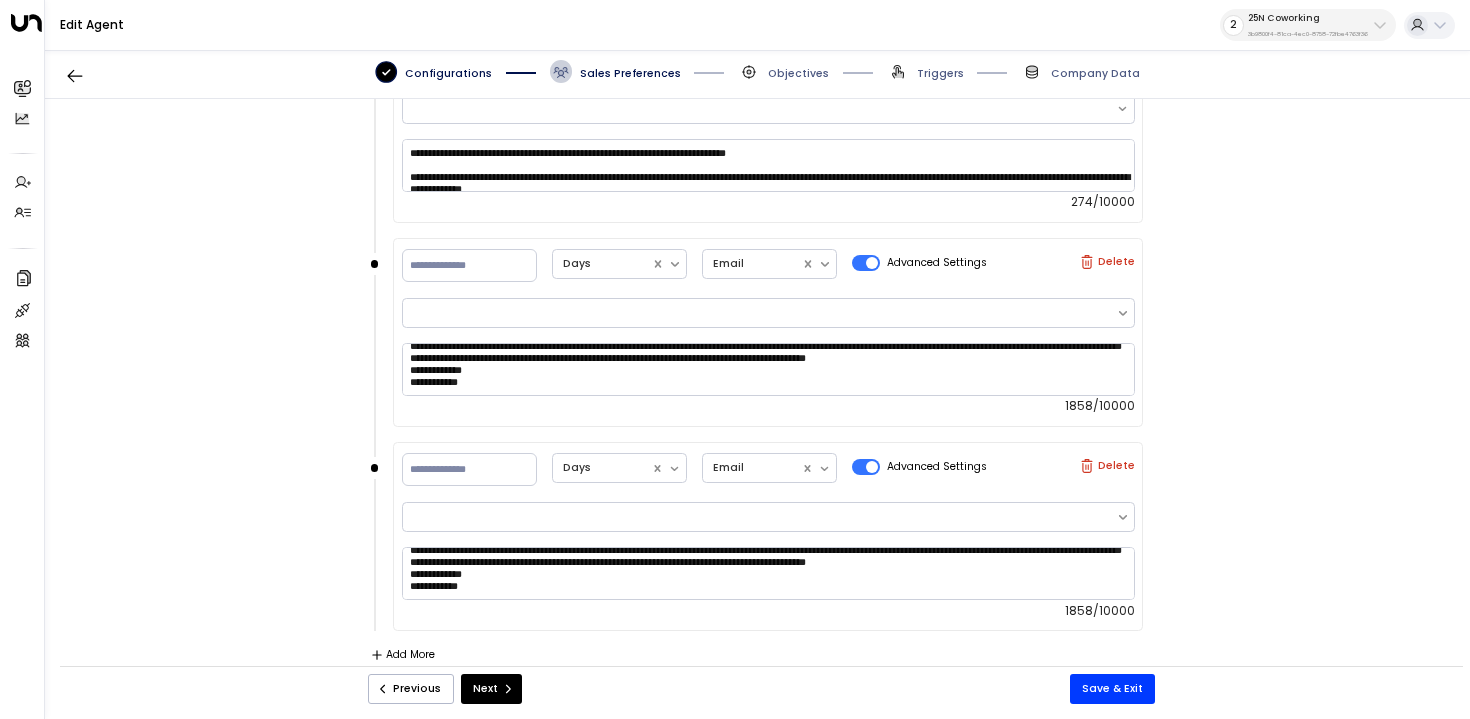 click on "Add More" at bounding box center (403, 655) 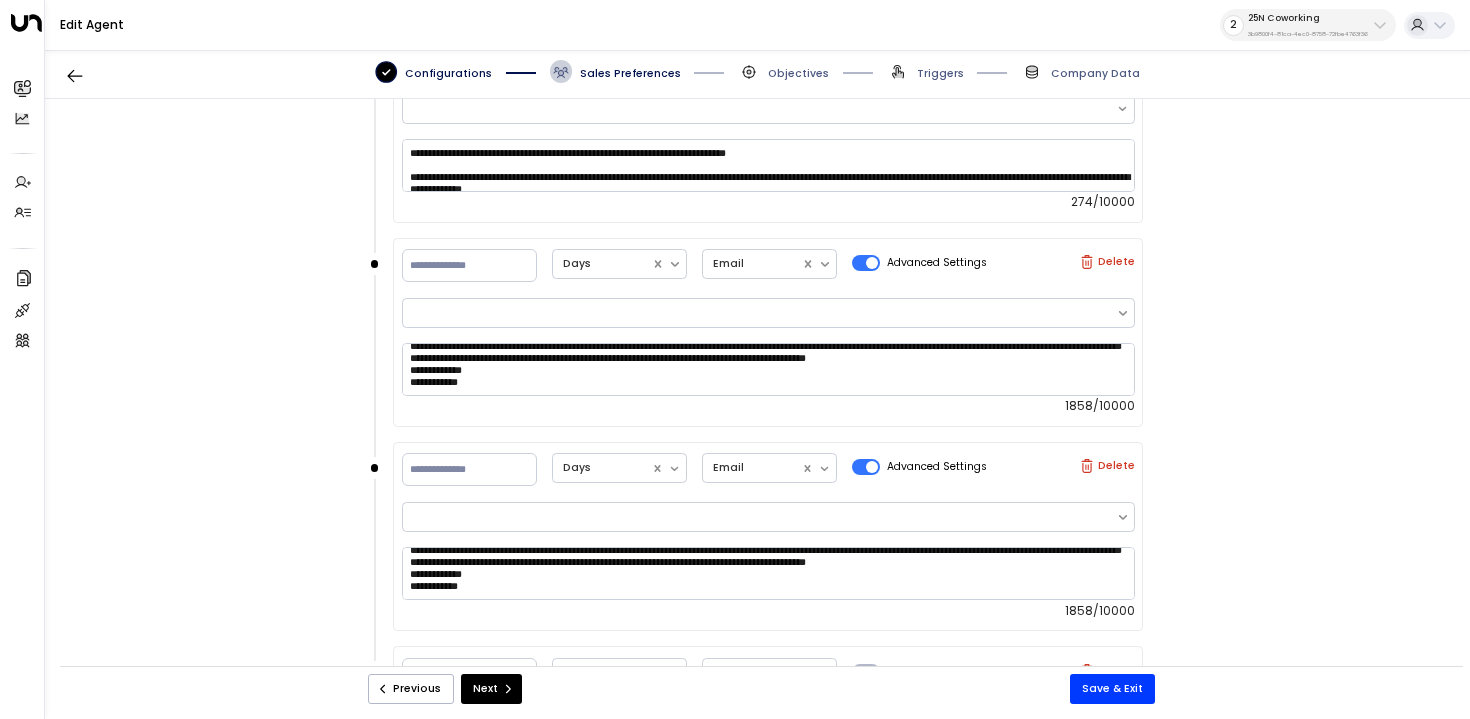 scroll, scrollTop: 1638, scrollLeft: 0, axis: vertical 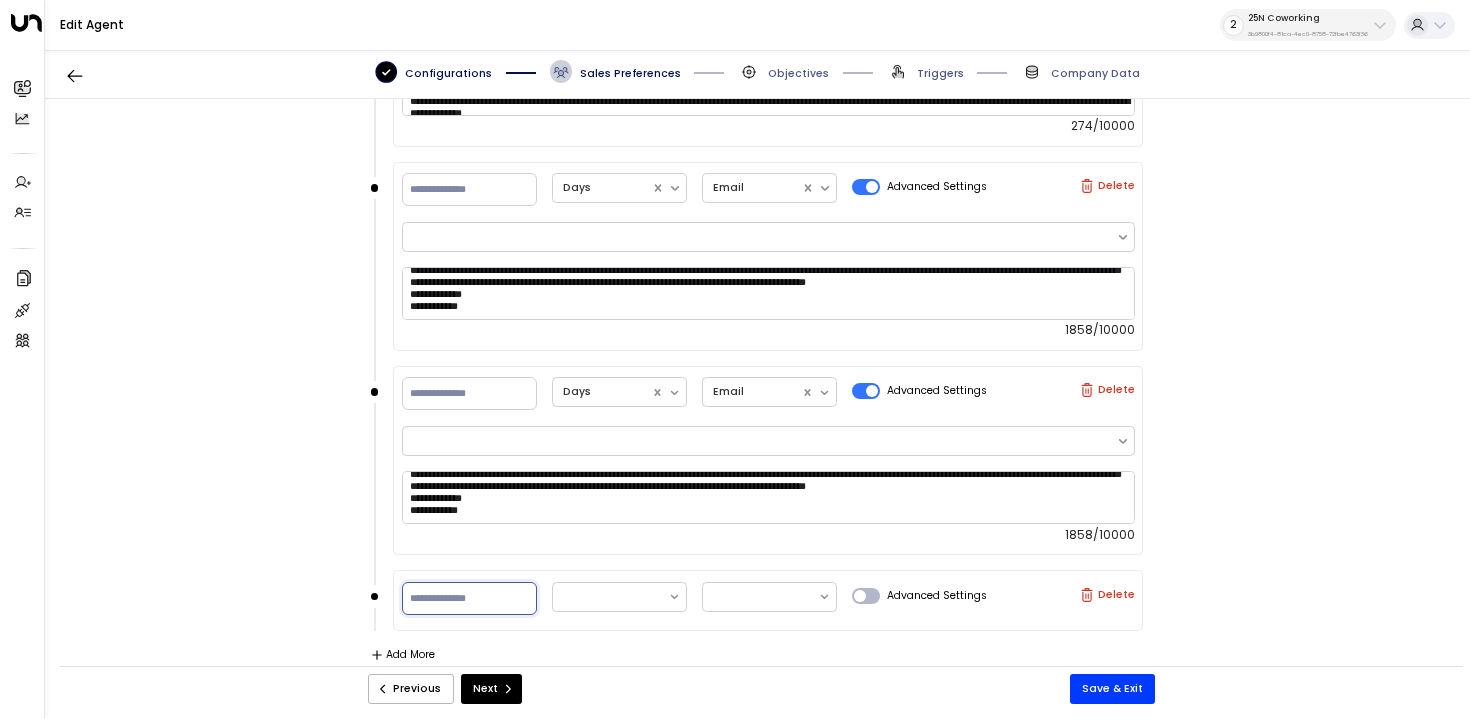 click at bounding box center [469, 598] 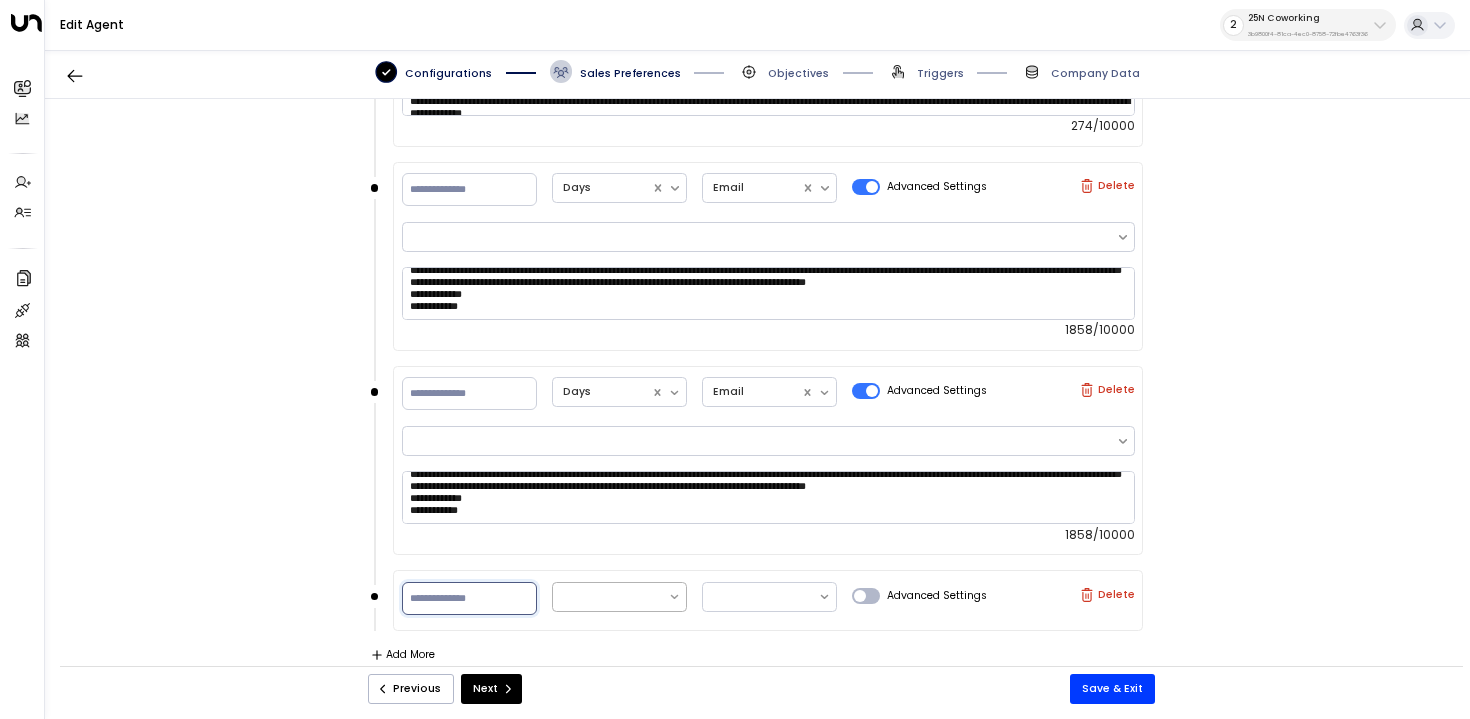 type on "**" 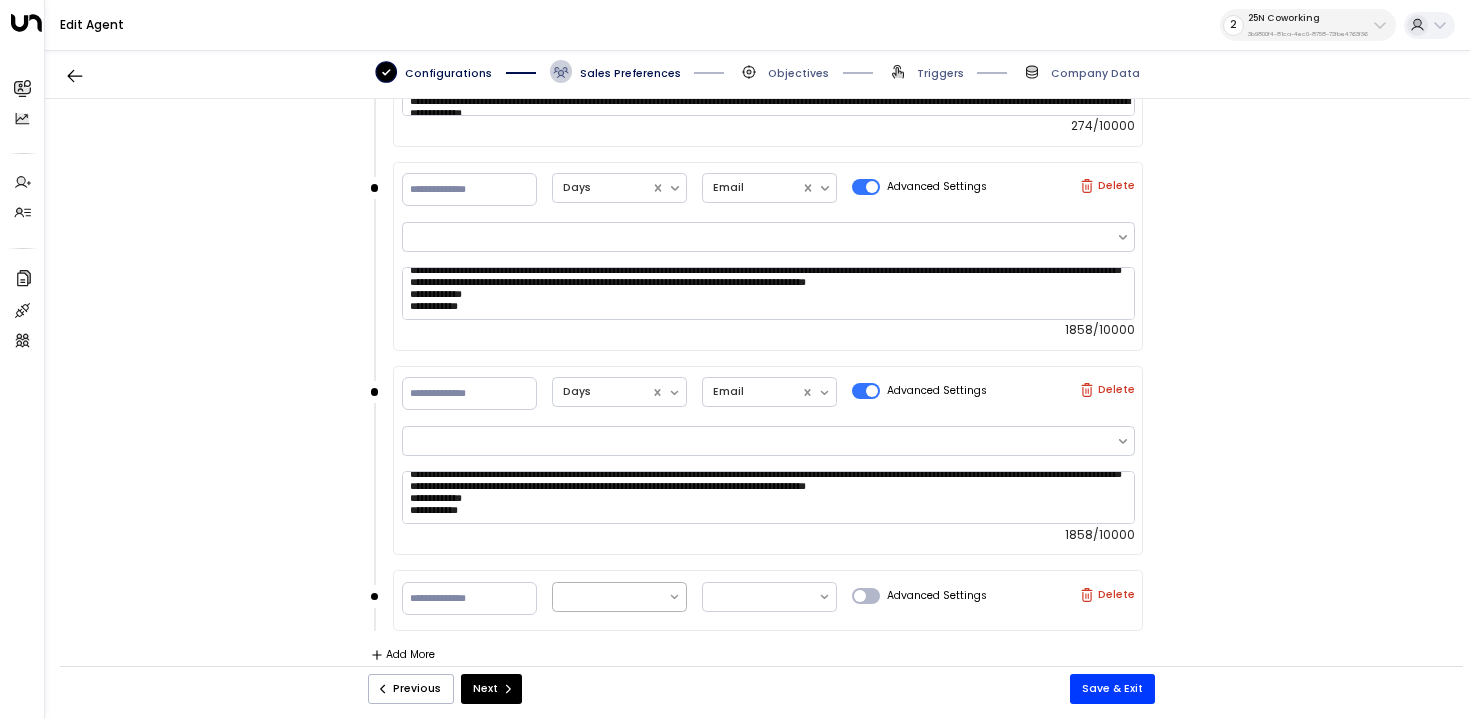 click at bounding box center [675, 597] 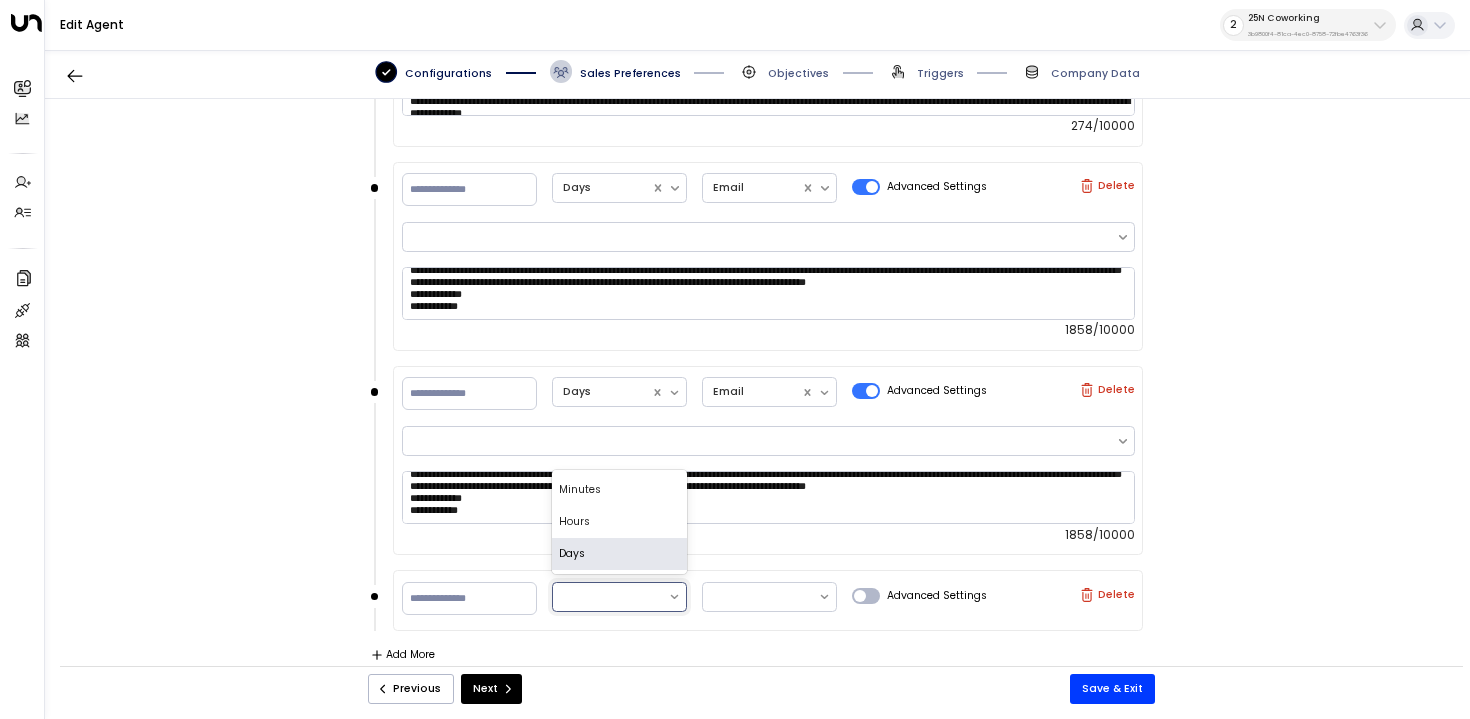 click on "Days" at bounding box center [619, 554] 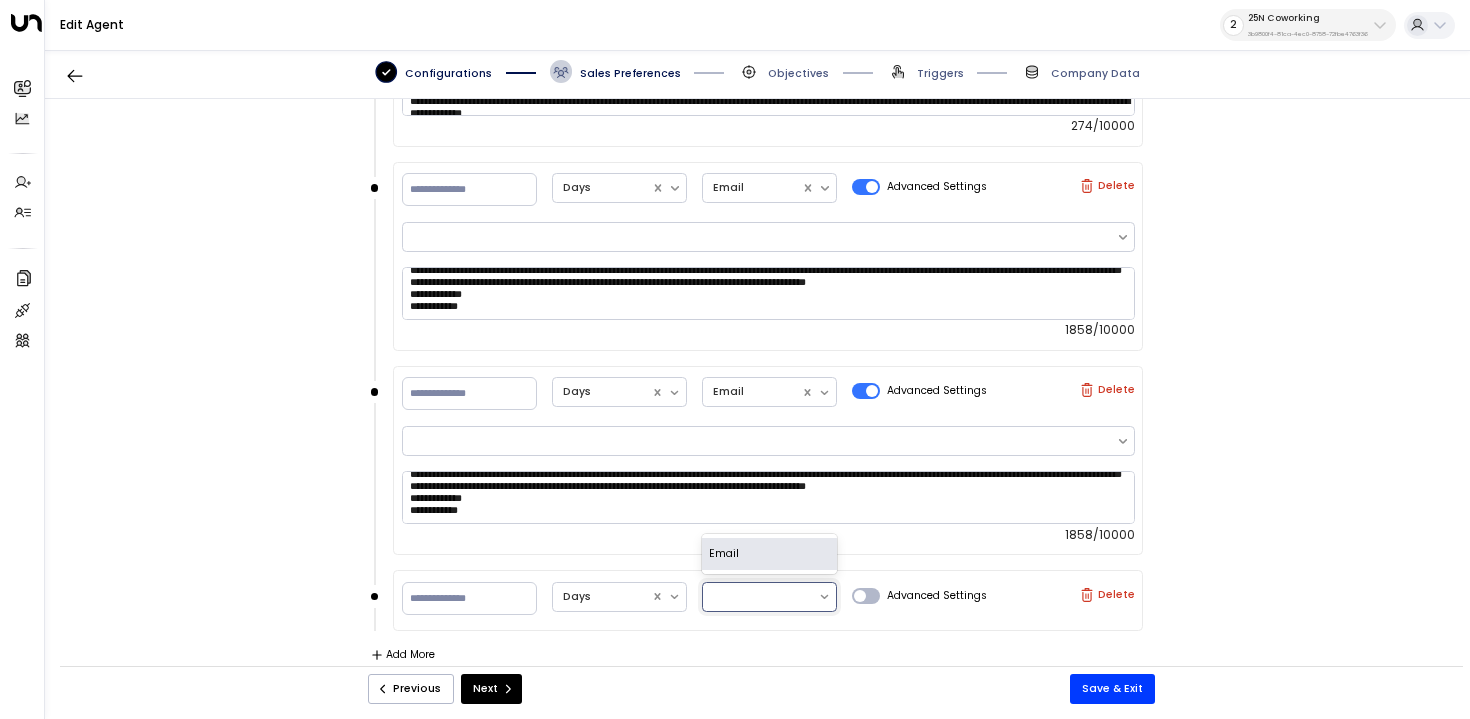 click at bounding box center (761, 597) 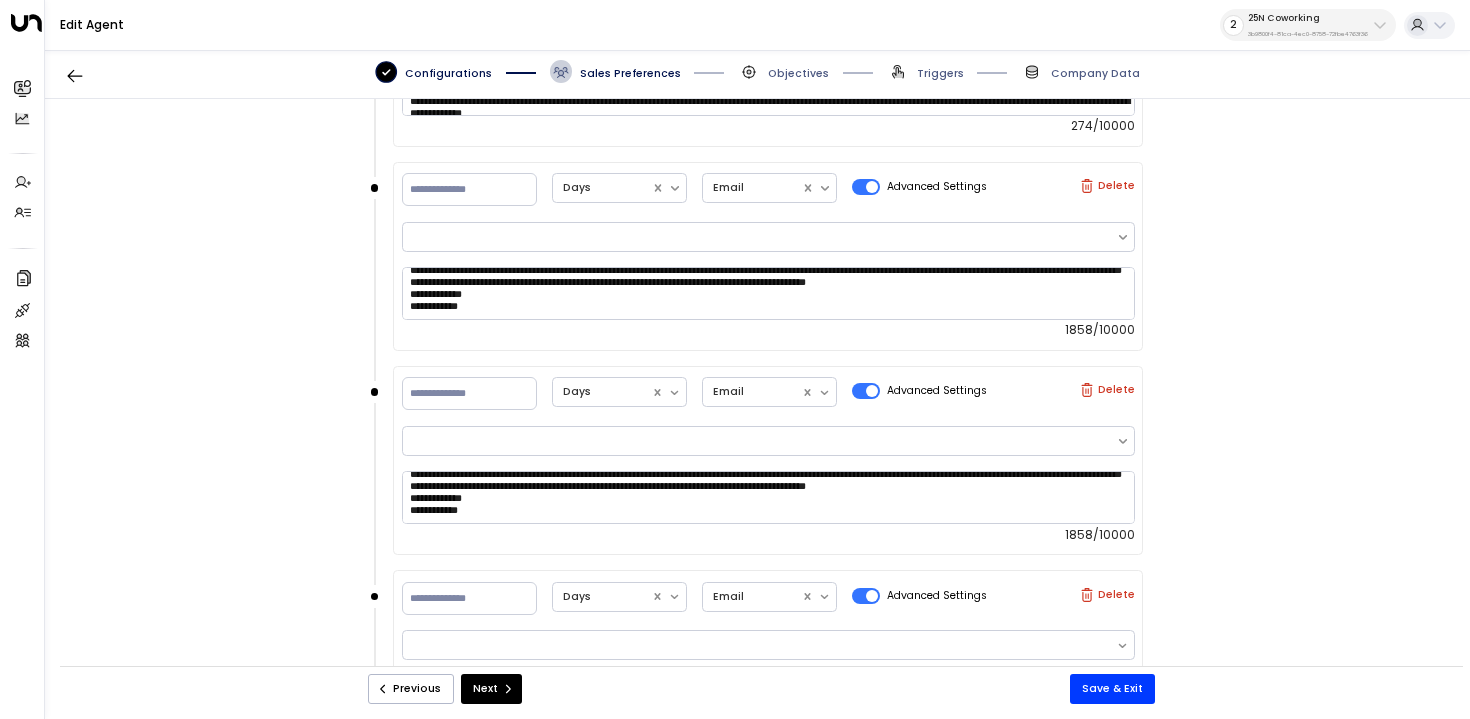 scroll, scrollTop: 1766, scrollLeft: 0, axis: vertical 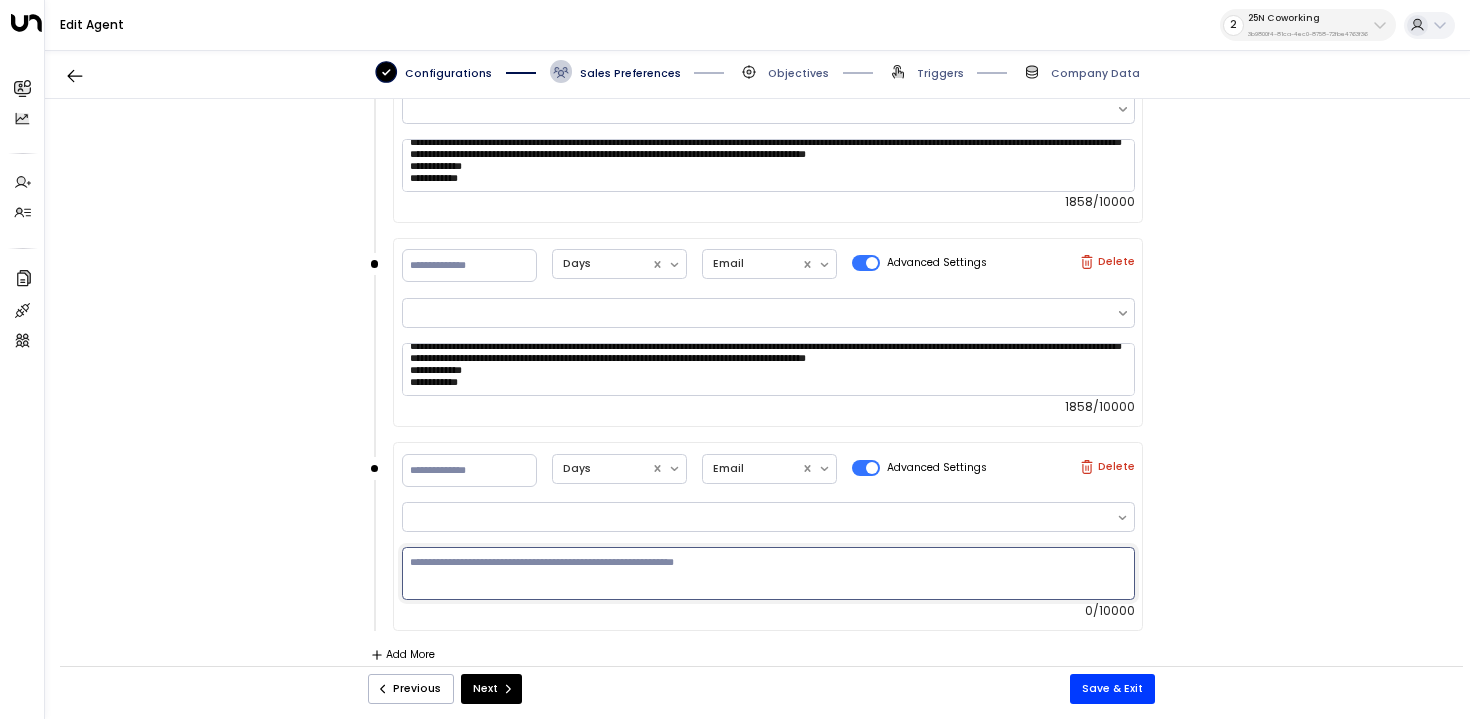 click at bounding box center (768, 573) 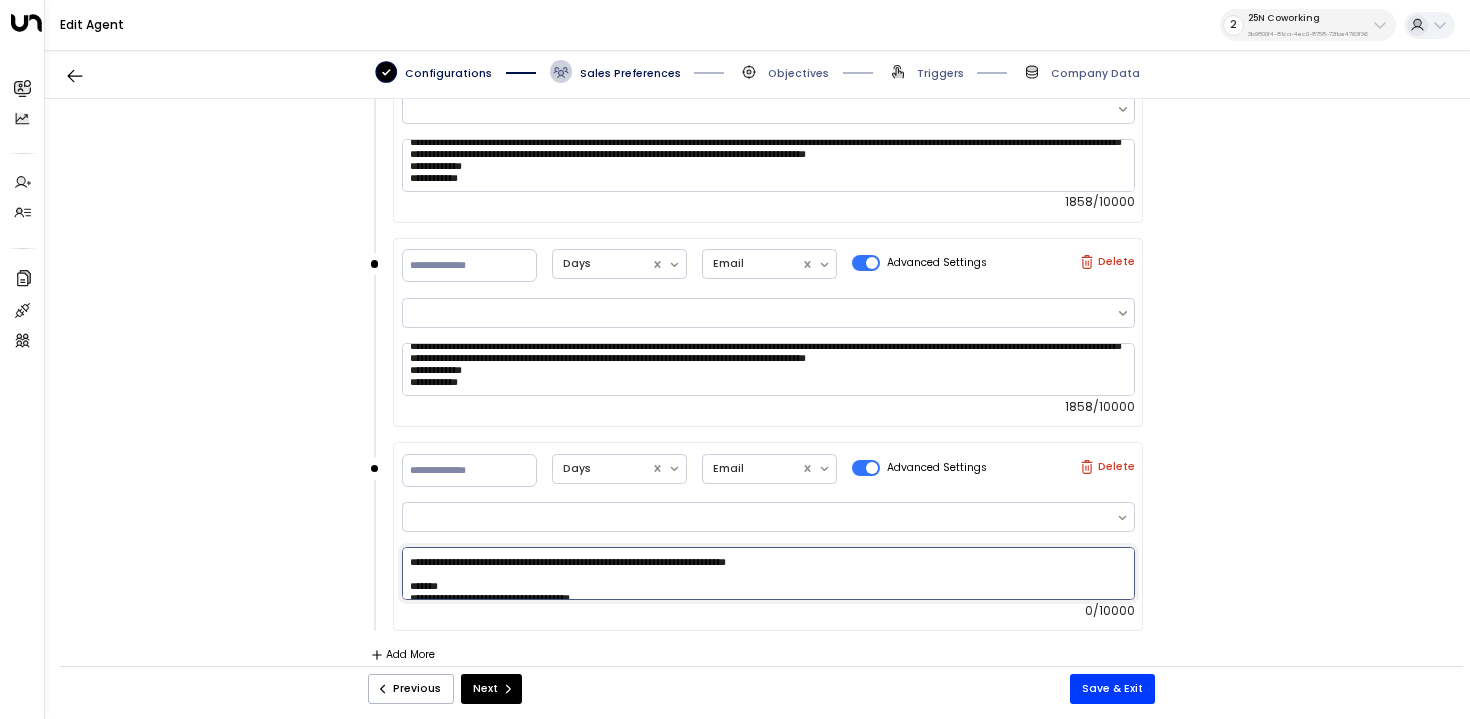 scroll, scrollTop: 476, scrollLeft: 0, axis: vertical 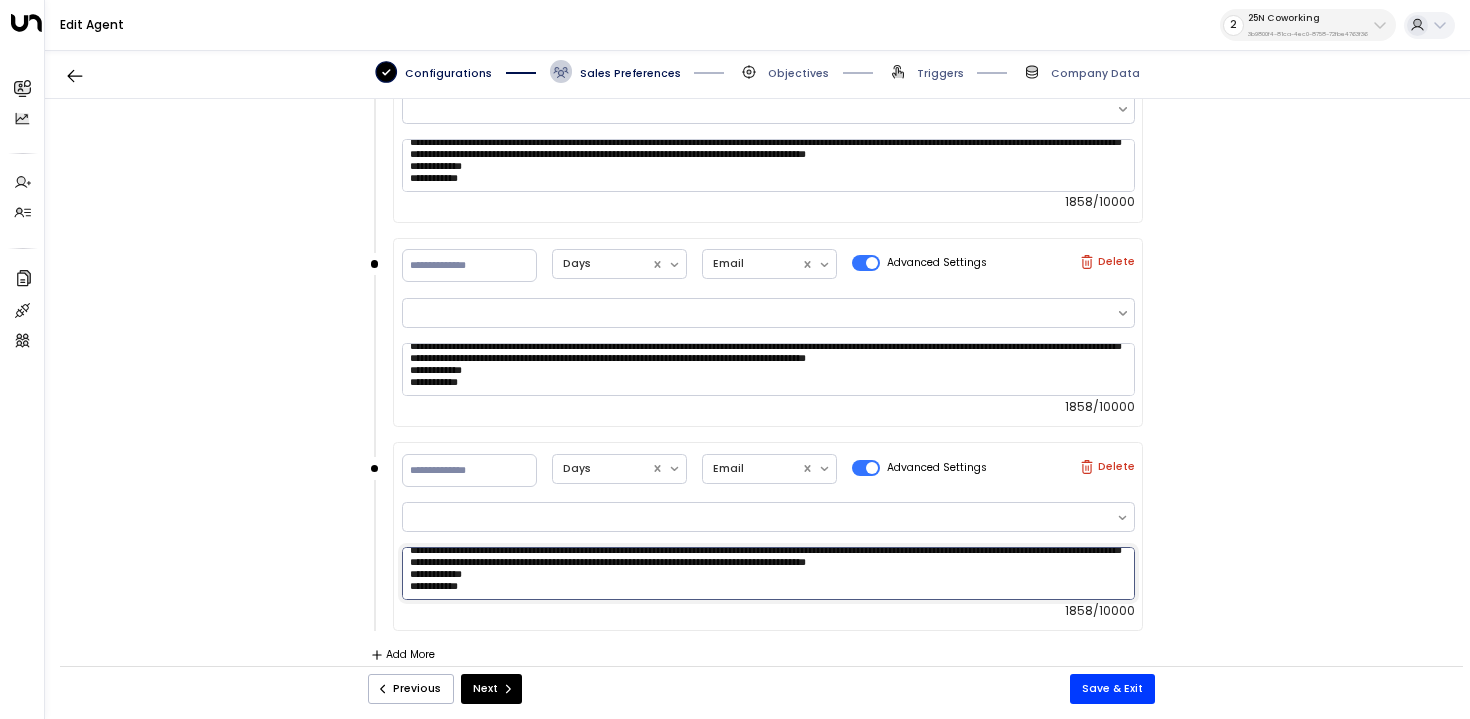 type on "**********" 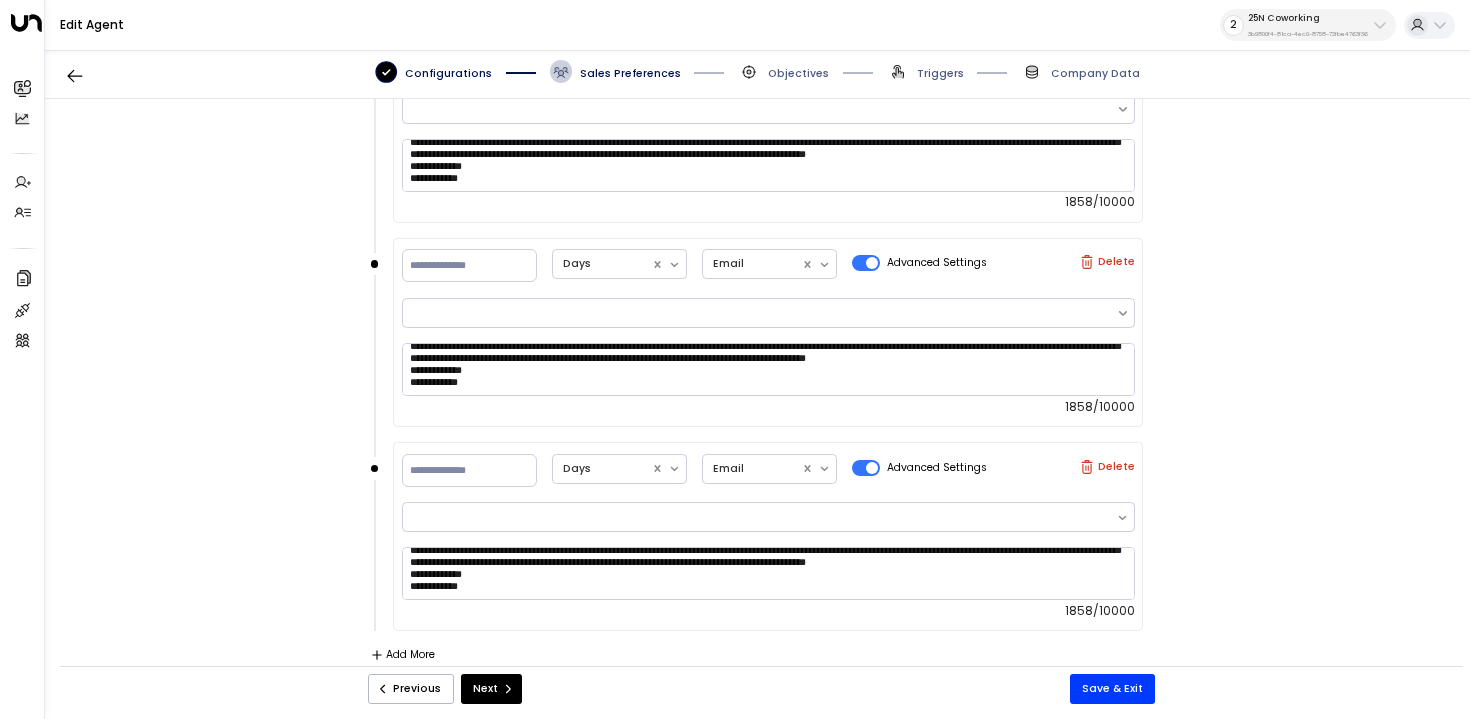 click on "Add More" at bounding box center [403, 655] 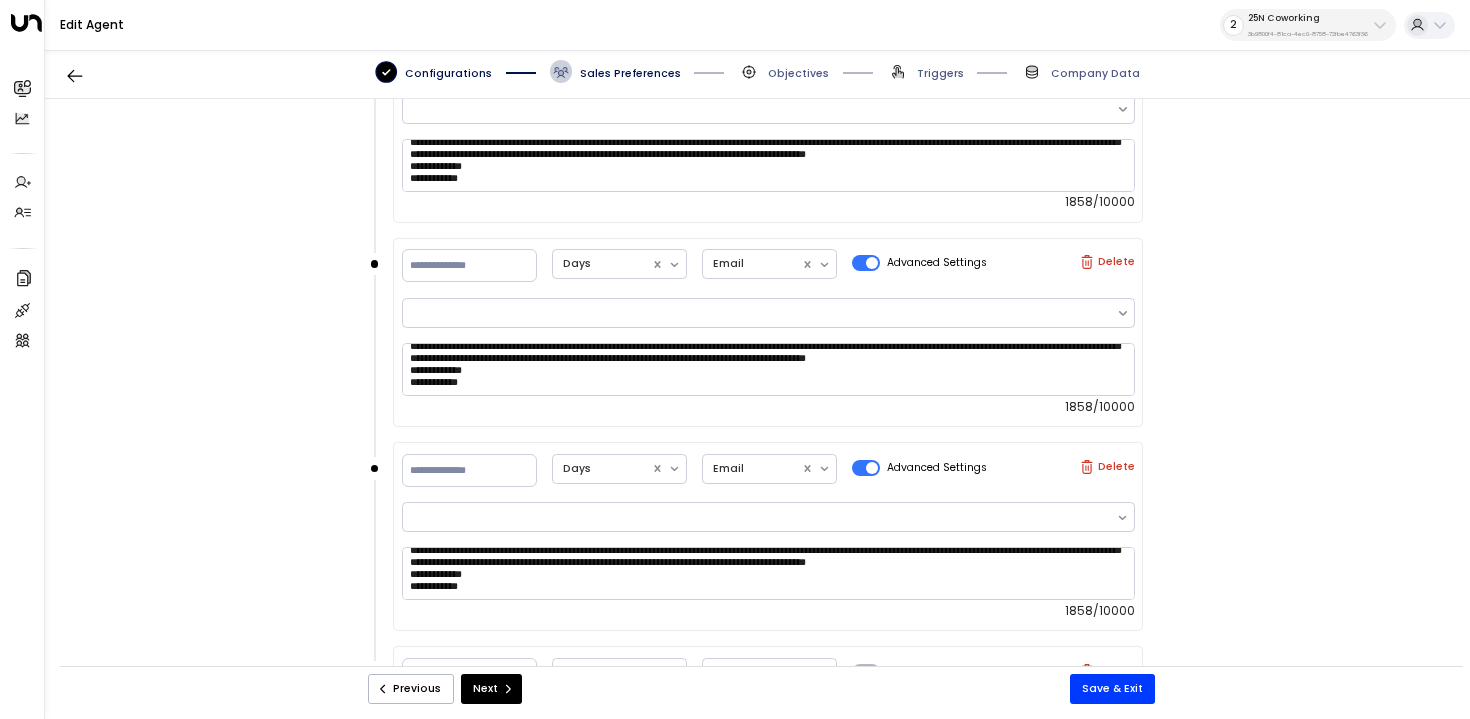 scroll, scrollTop: 1843, scrollLeft: 0, axis: vertical 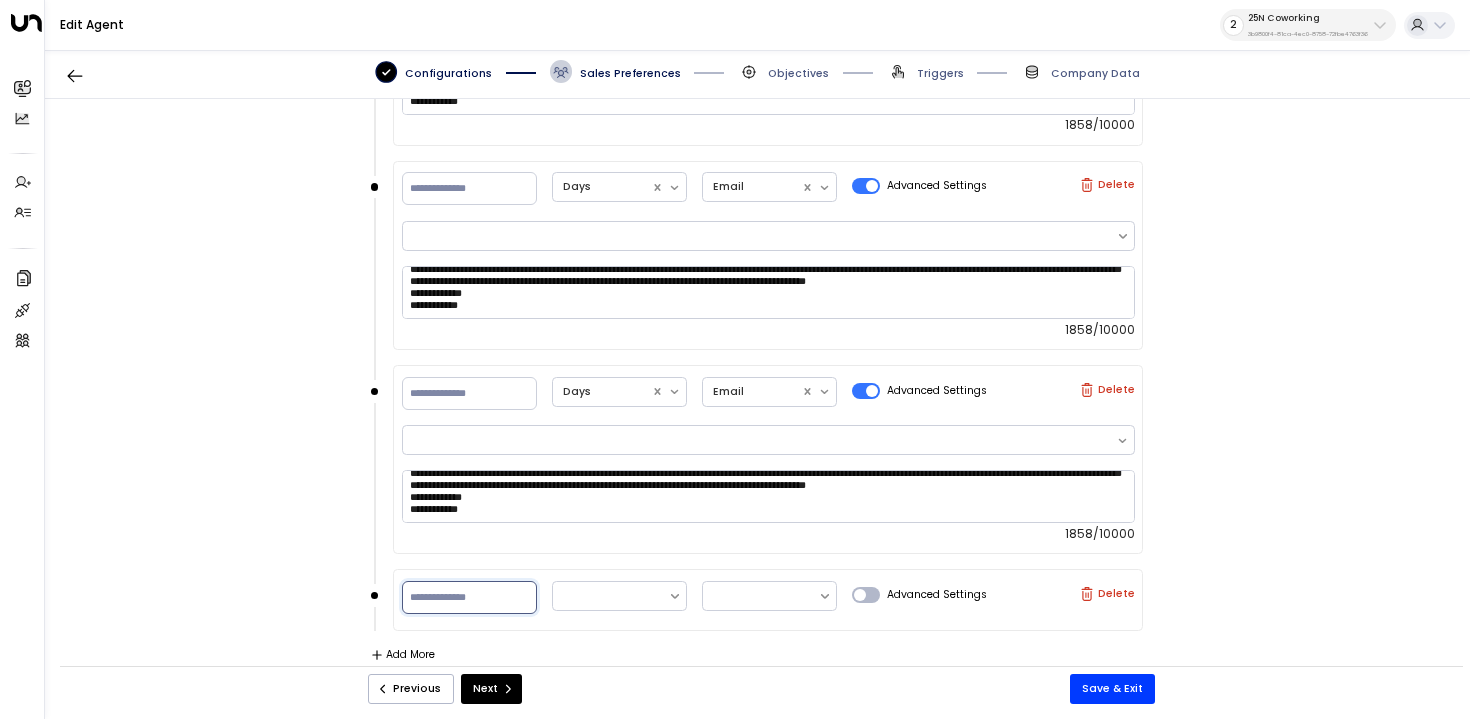 click at bounding box center [469, 597] 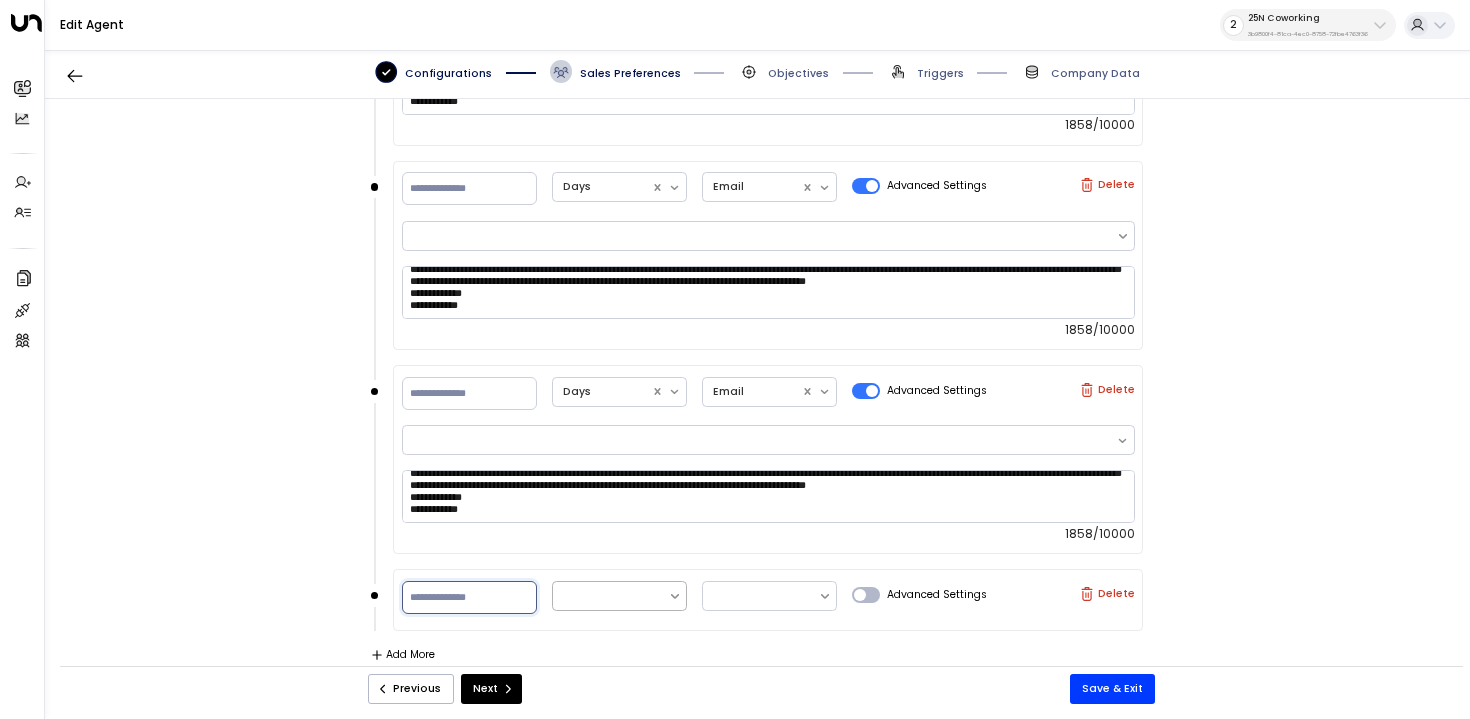 type on "**" 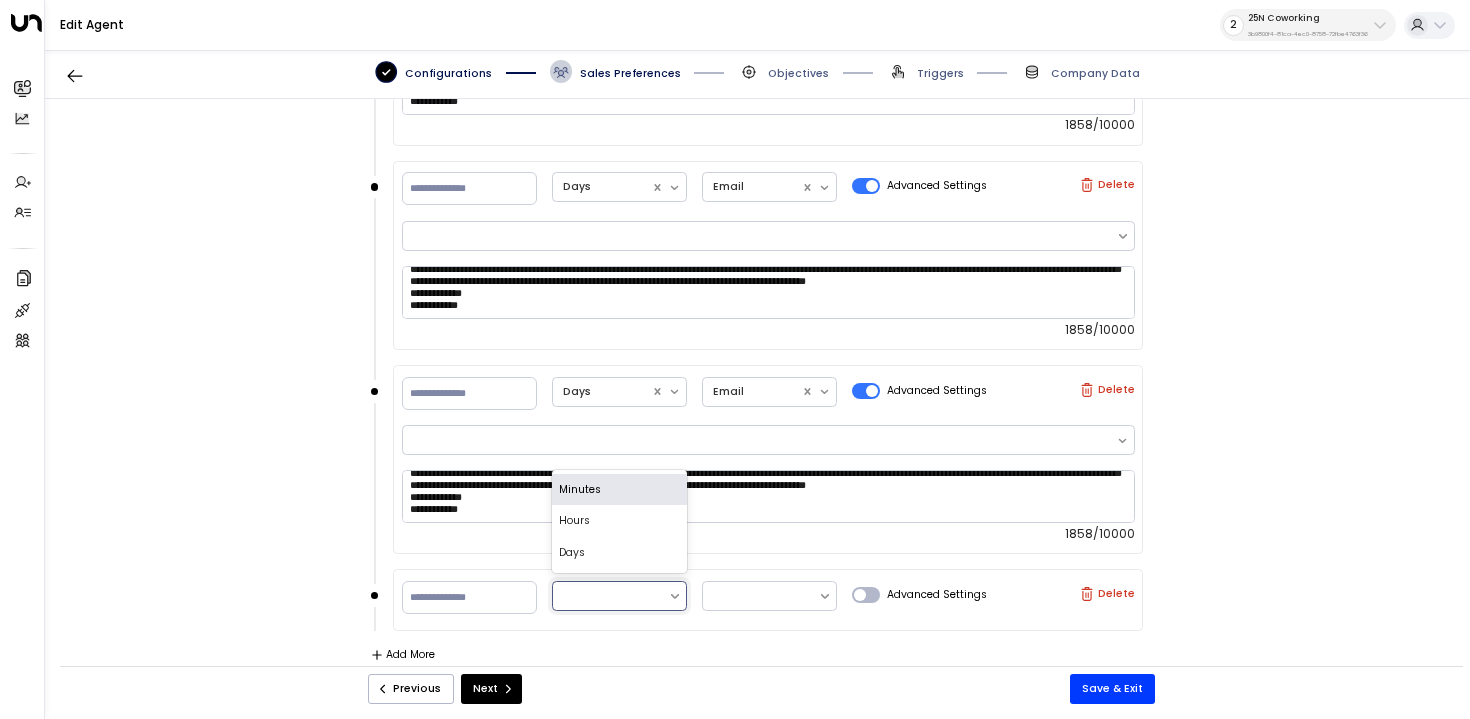 click at bounding box center [611, 596] 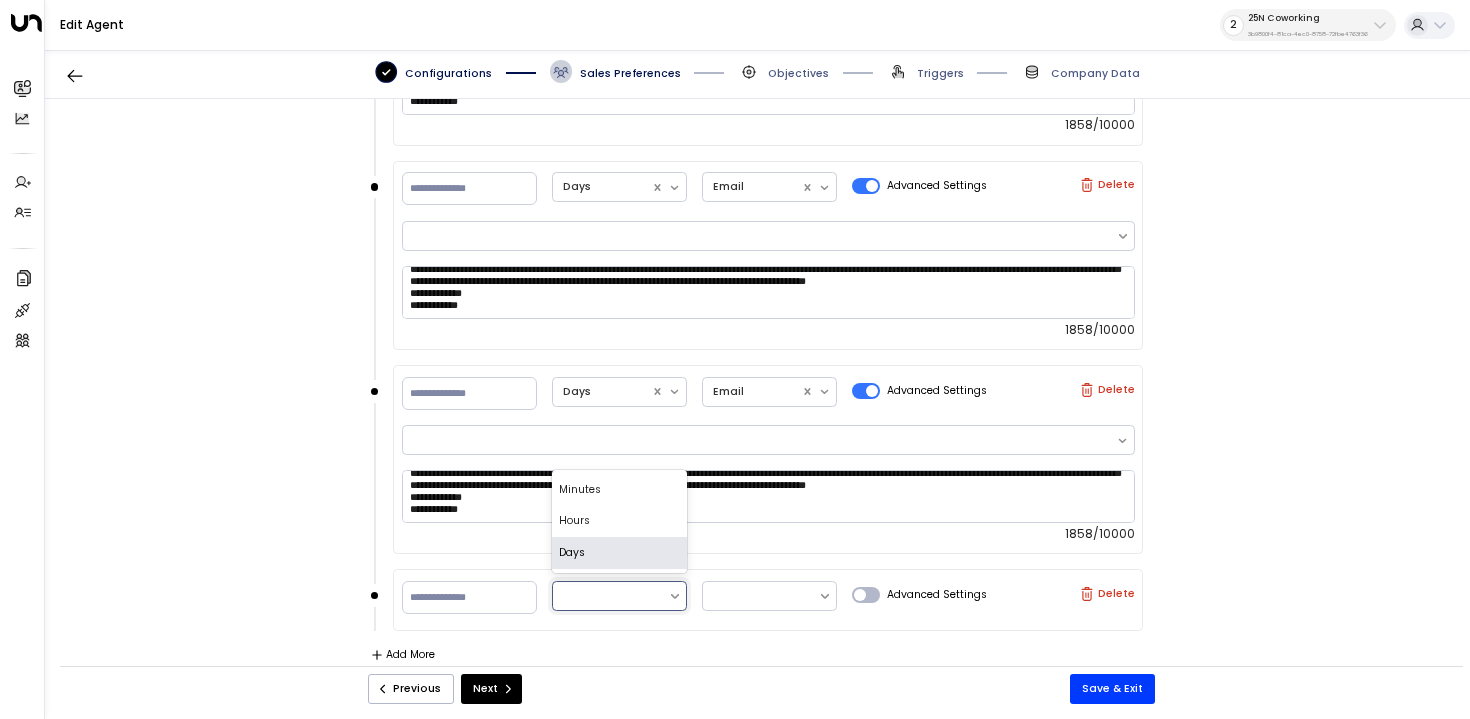 click on "Days" at bounding box center [619, 553] 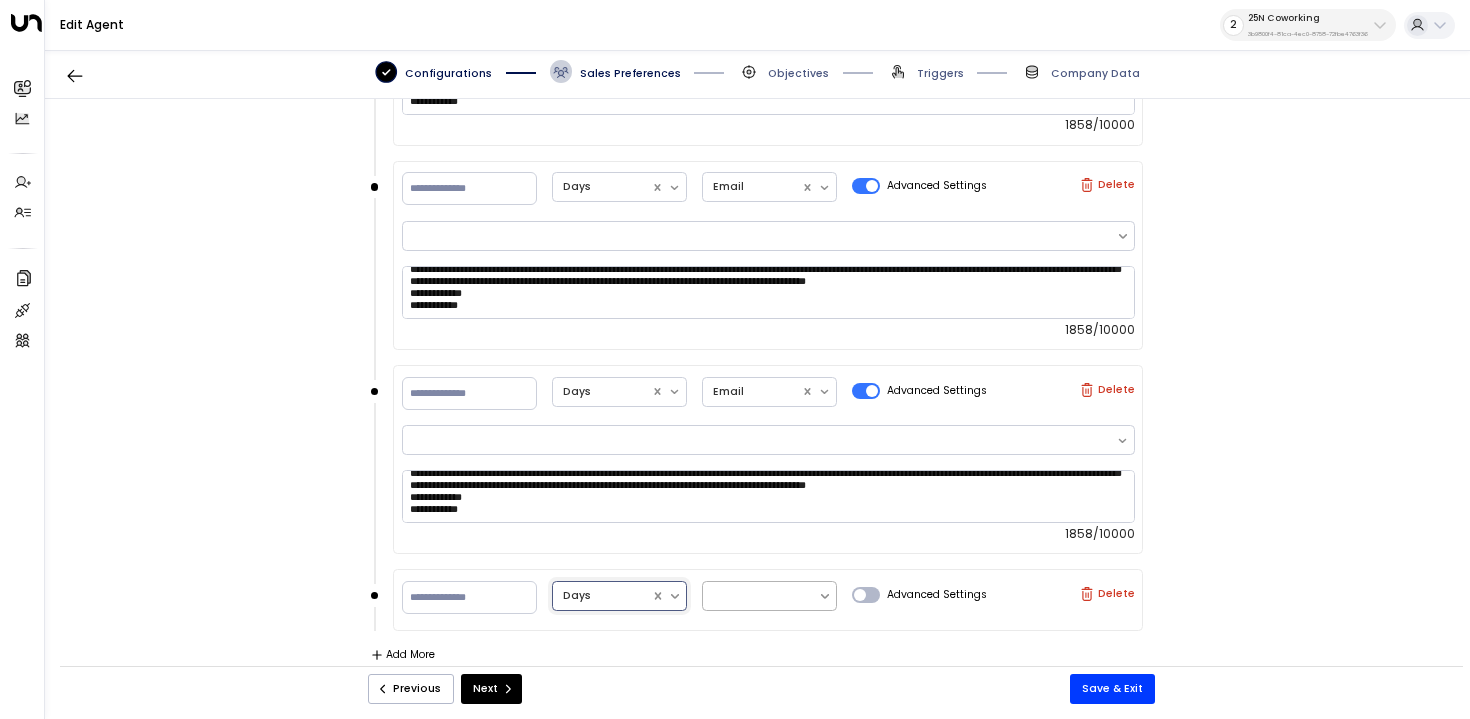 click at bounding box center (761, 596) 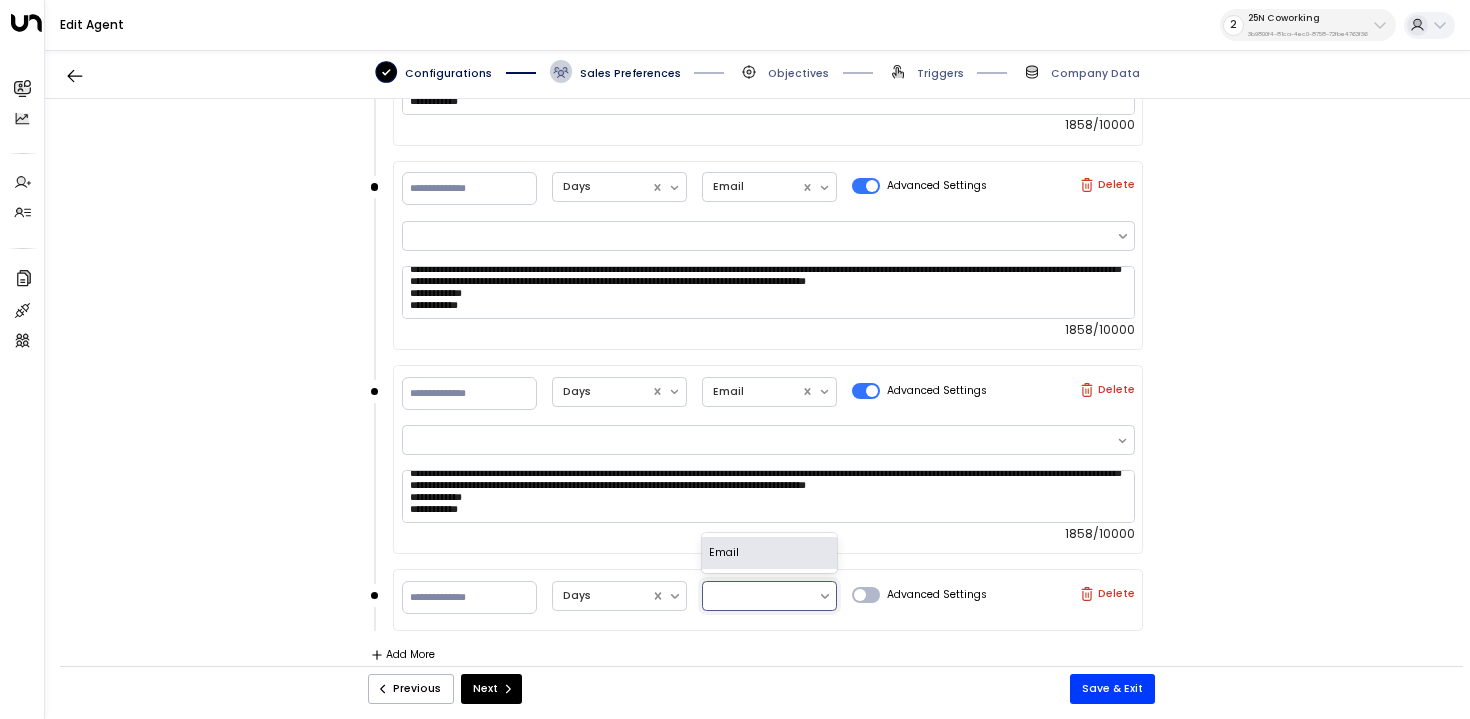 click on "Email" at bounding box center (769, 553) 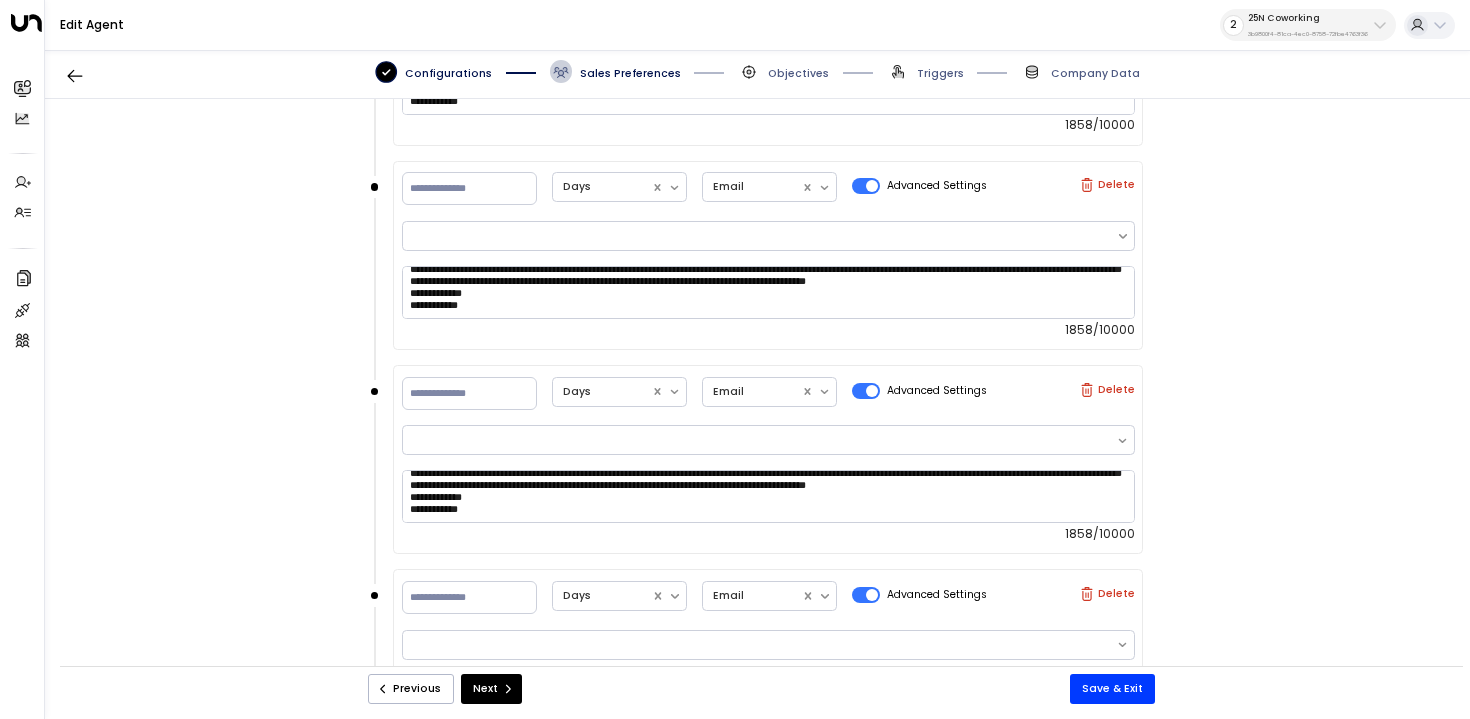 scroll, scrollTop: 1971, scrollLeft: 0, axis: vertical 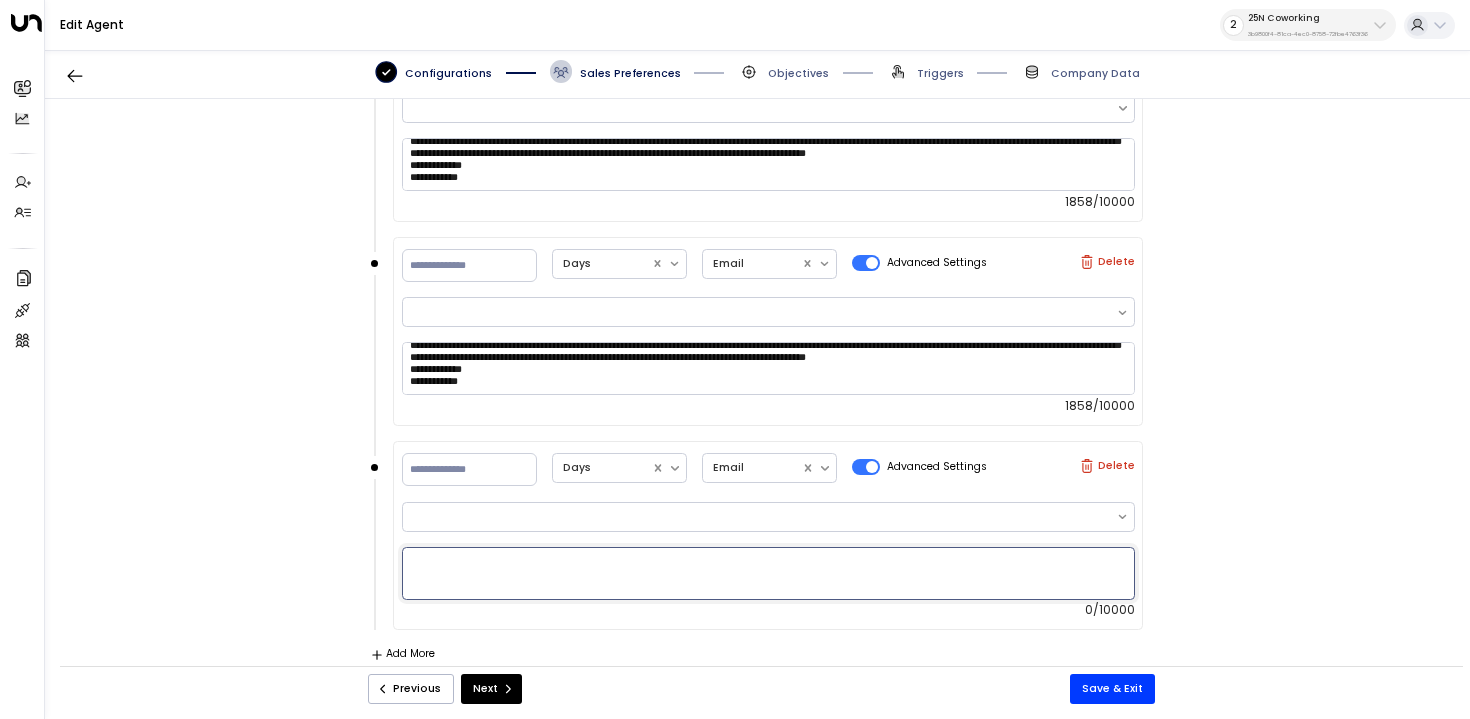 click at bounding box center [768, 573] 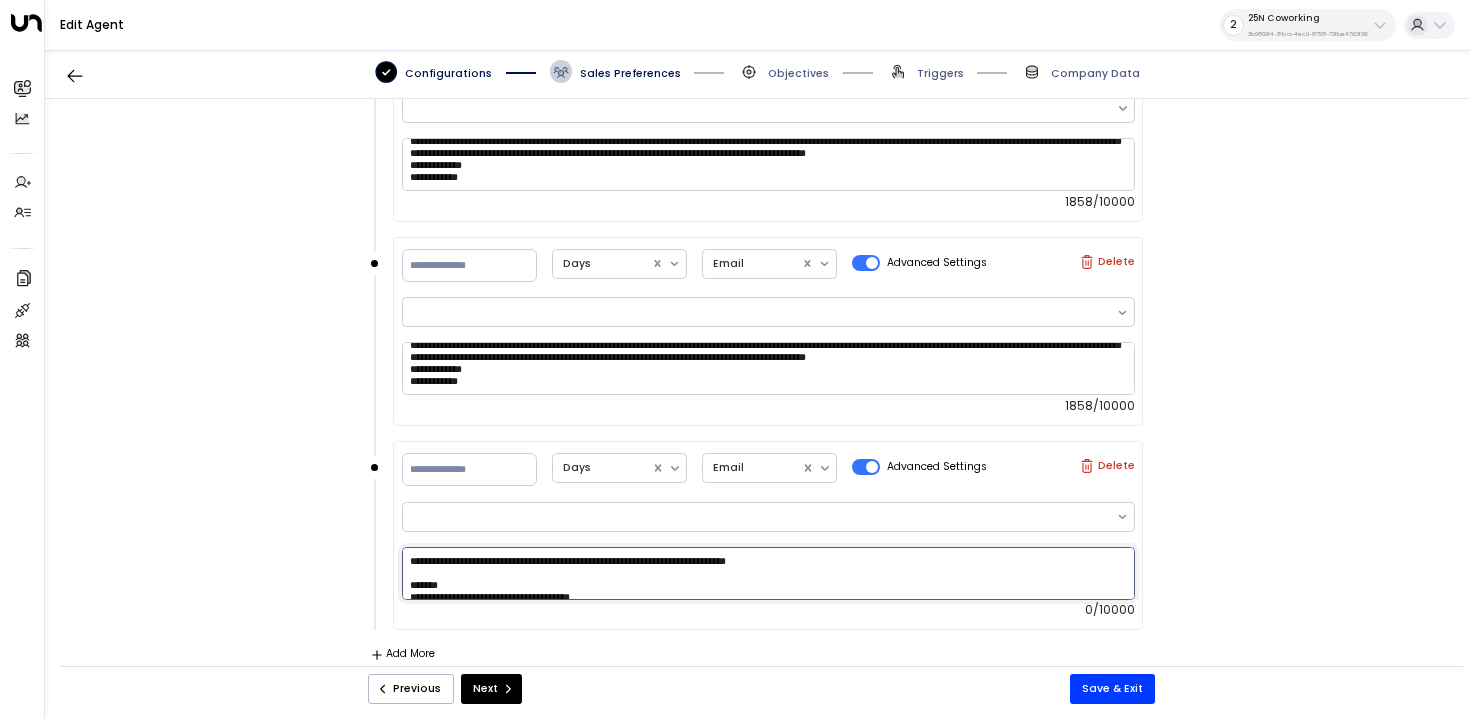 scroll, scrollTop: 476, scrollLeft: 0, axis: vertical 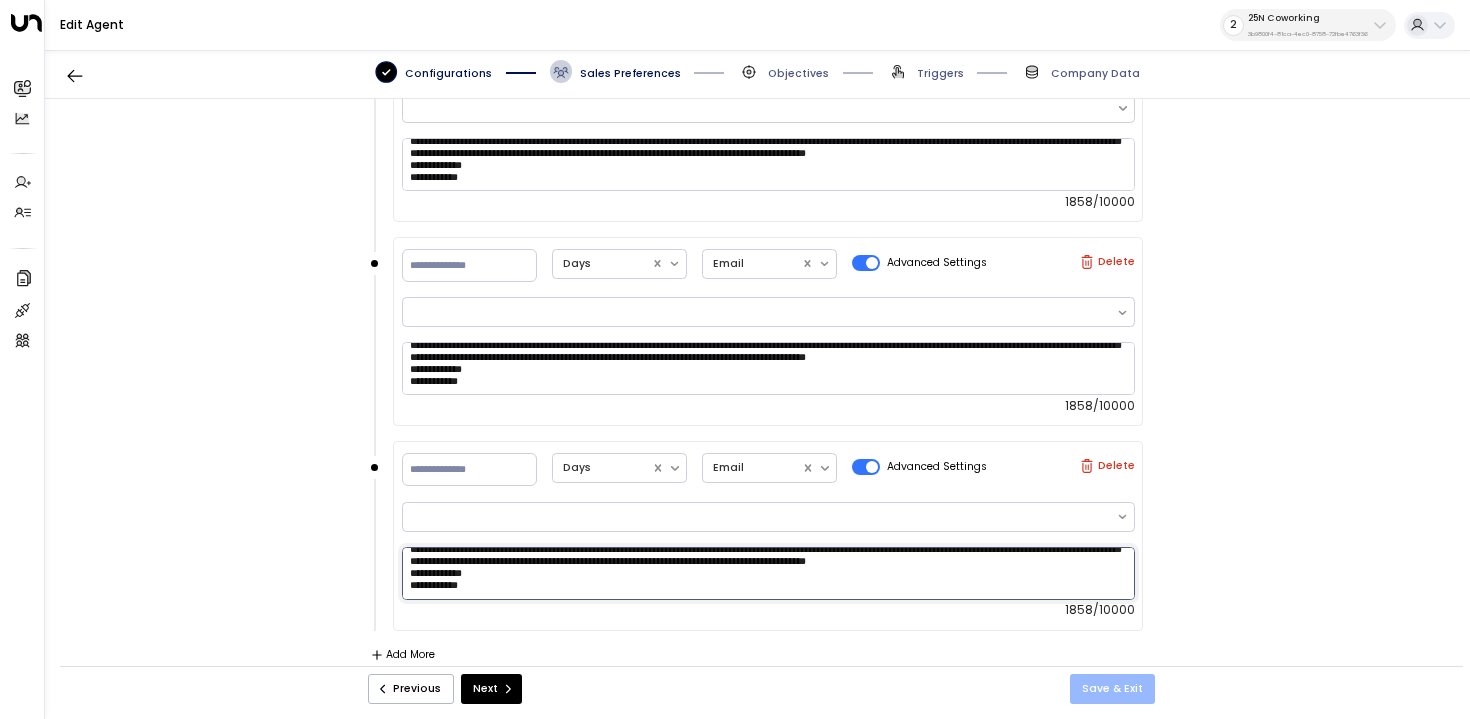 type on "**********" 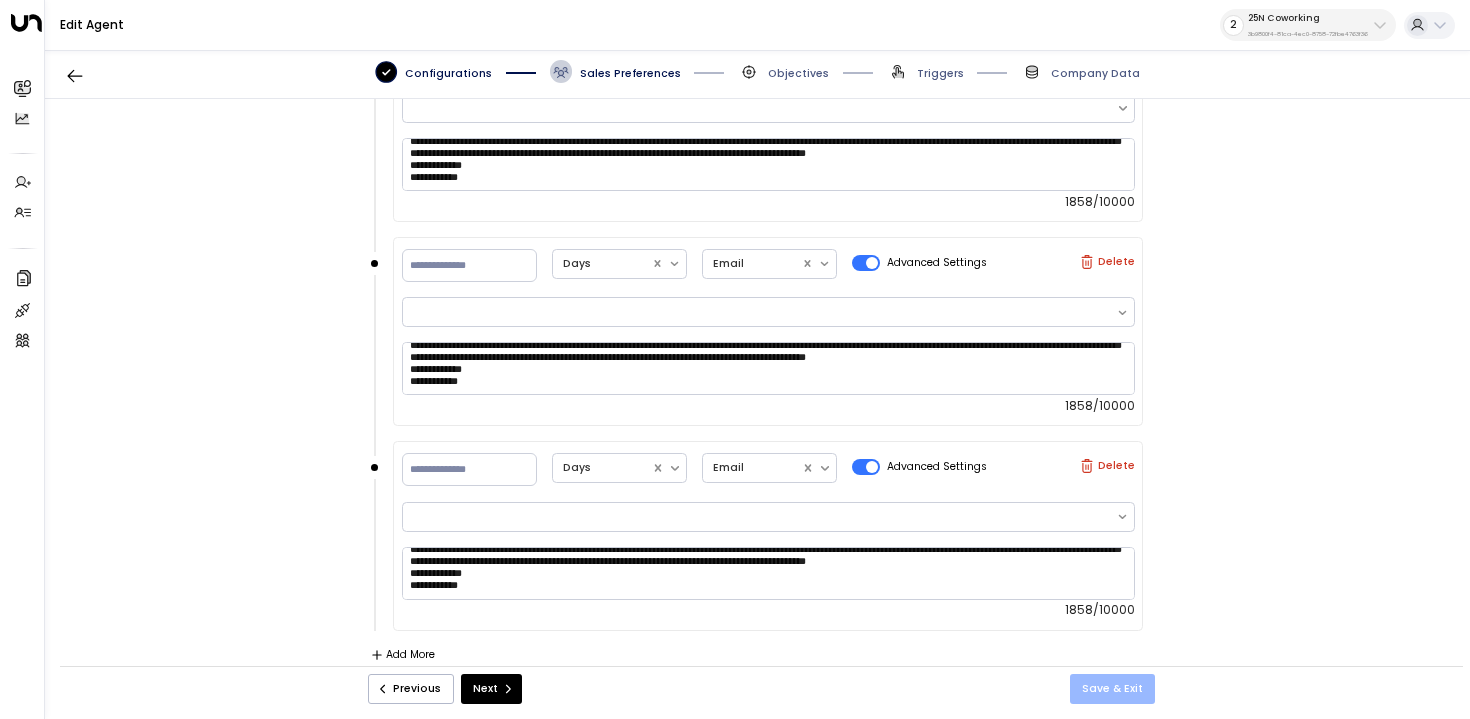 click on "Save & Exit" at bounding box center [1112, 689] 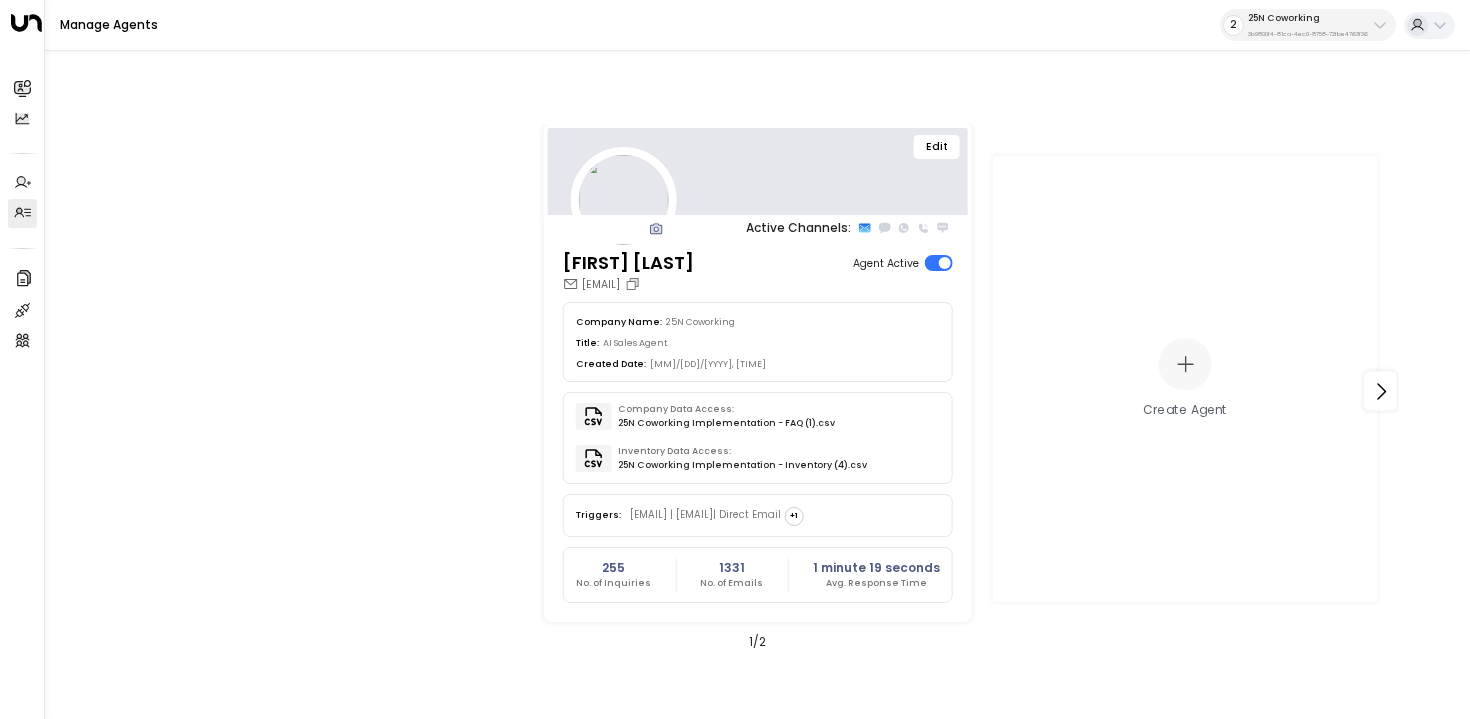 click on "Edit" at bounding box center [757, 172] 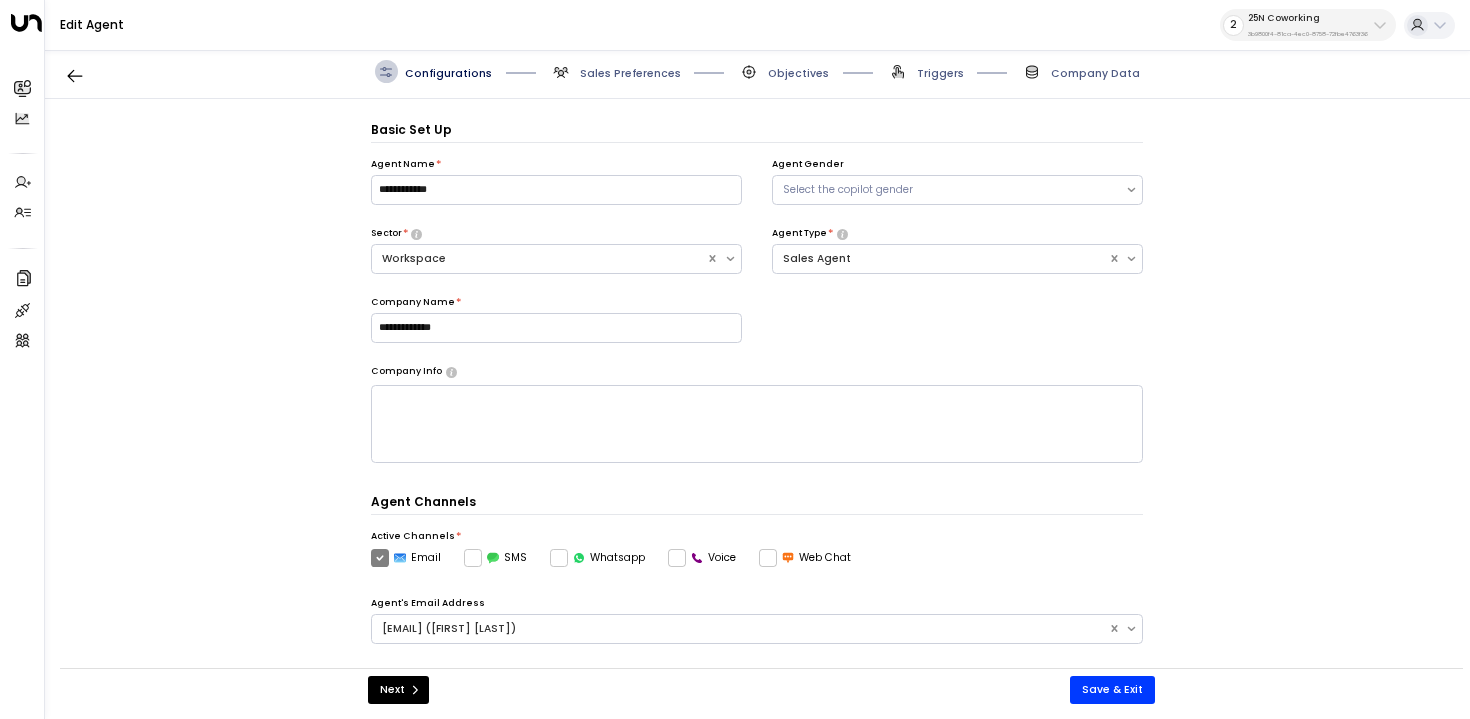 scroll, scrollTop: 22, scrollLeft: 0, axis: vertical 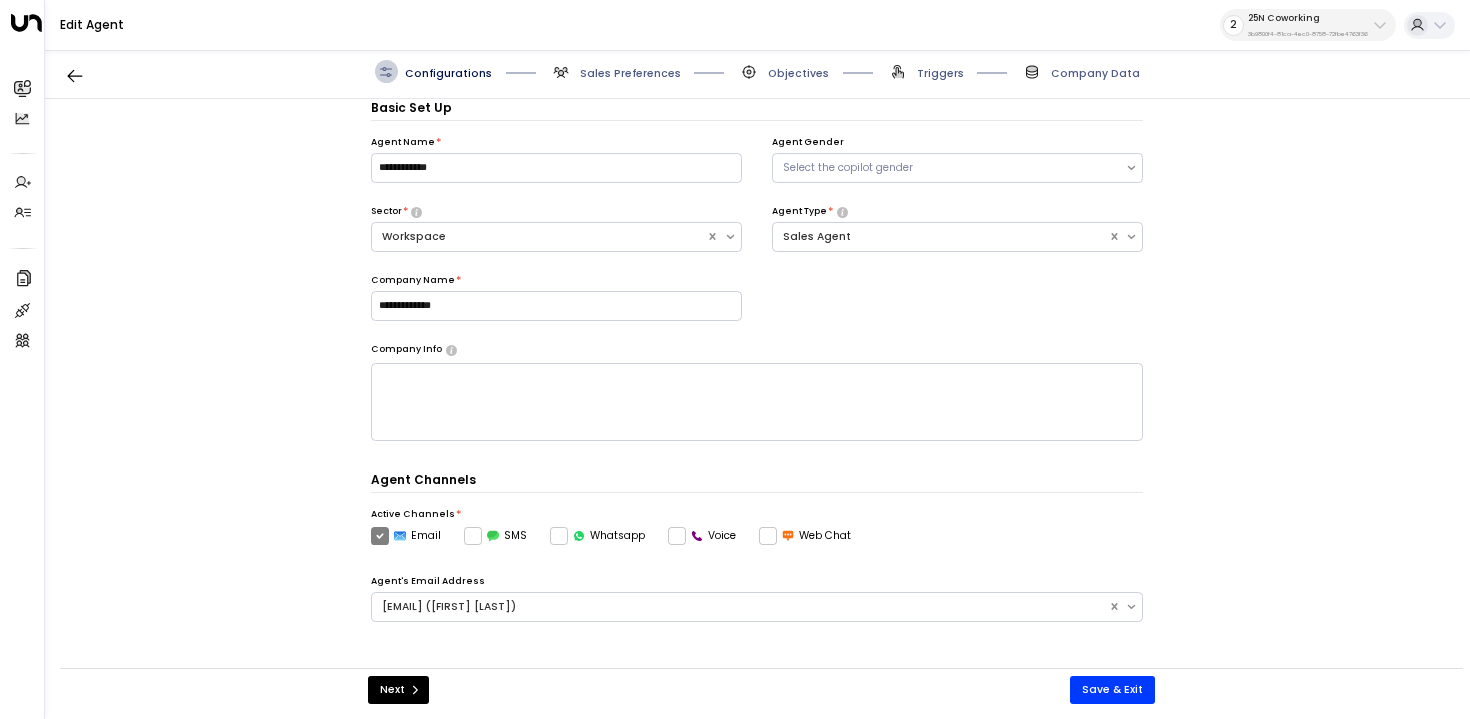 click on "Objectives" at bounding box center (630, 73) 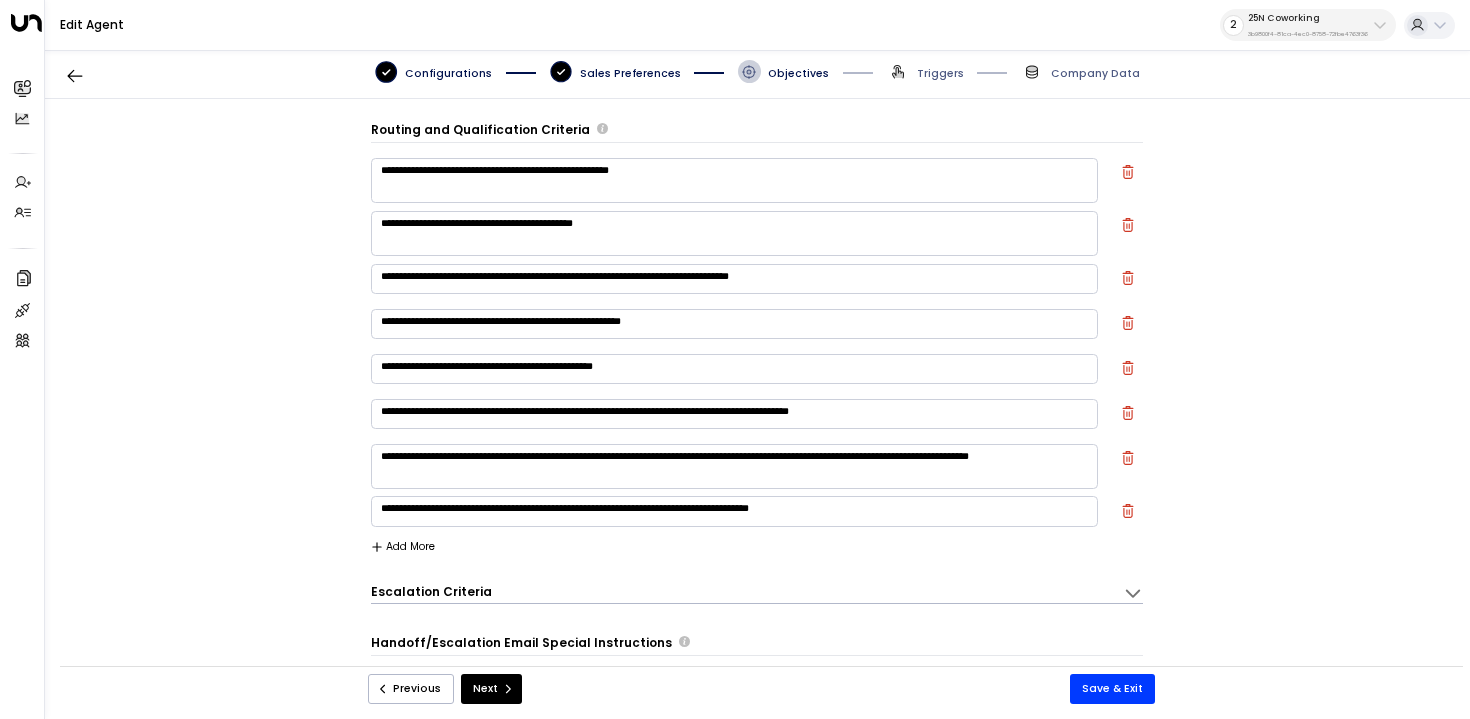 scroll, scrollTop: 294, scrollLeft: 0, axis: vertical 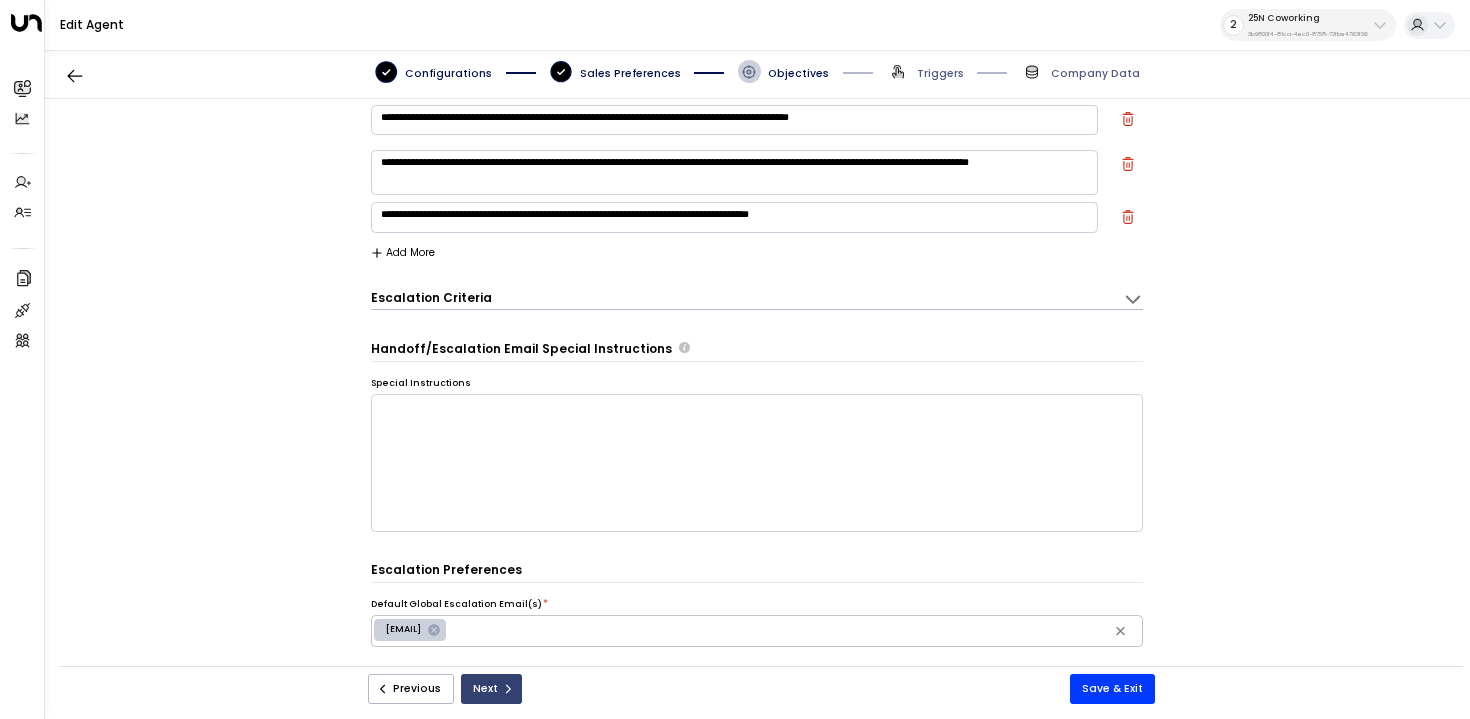 click on "Next" at bounding box center [491, 689] 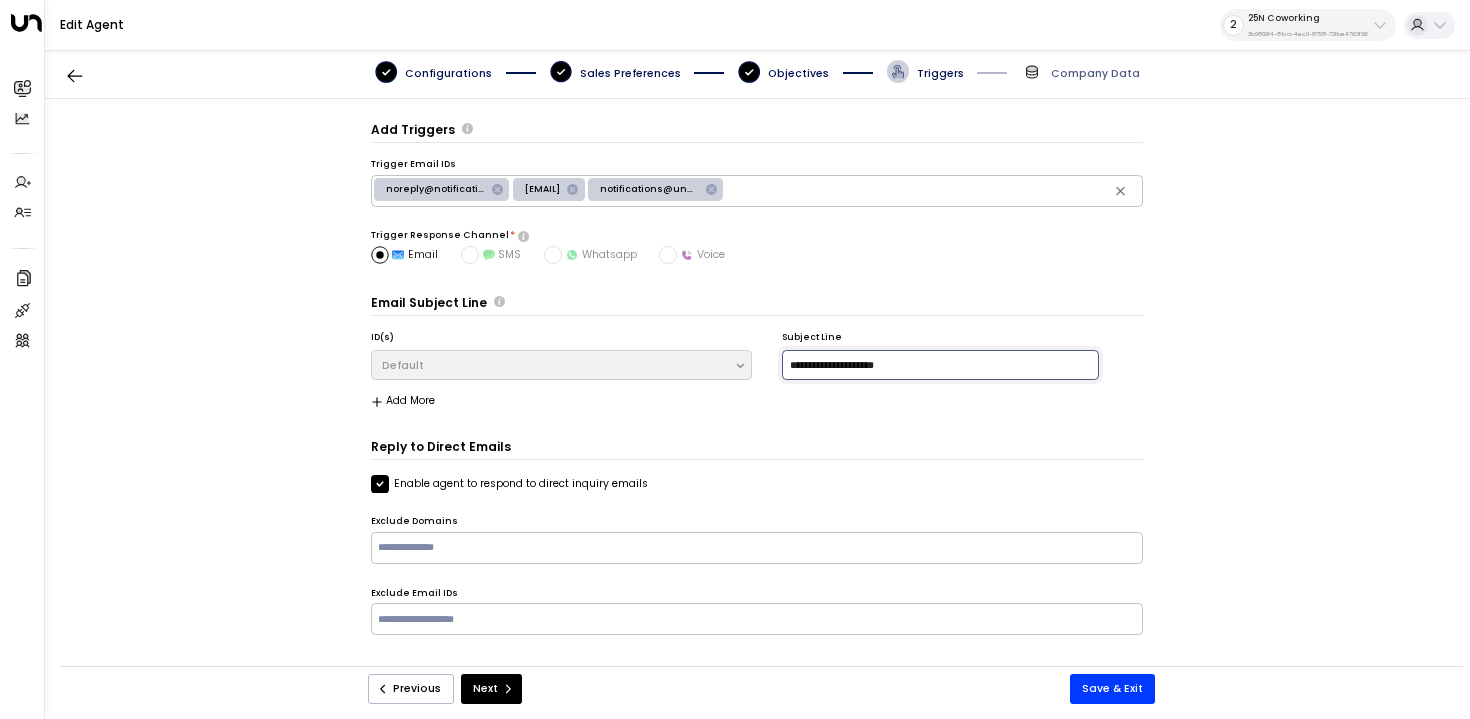 drag, startPoint x: 934, startPoint y: 357, endPoint x: 632, endPoint y: 357, distance: 302 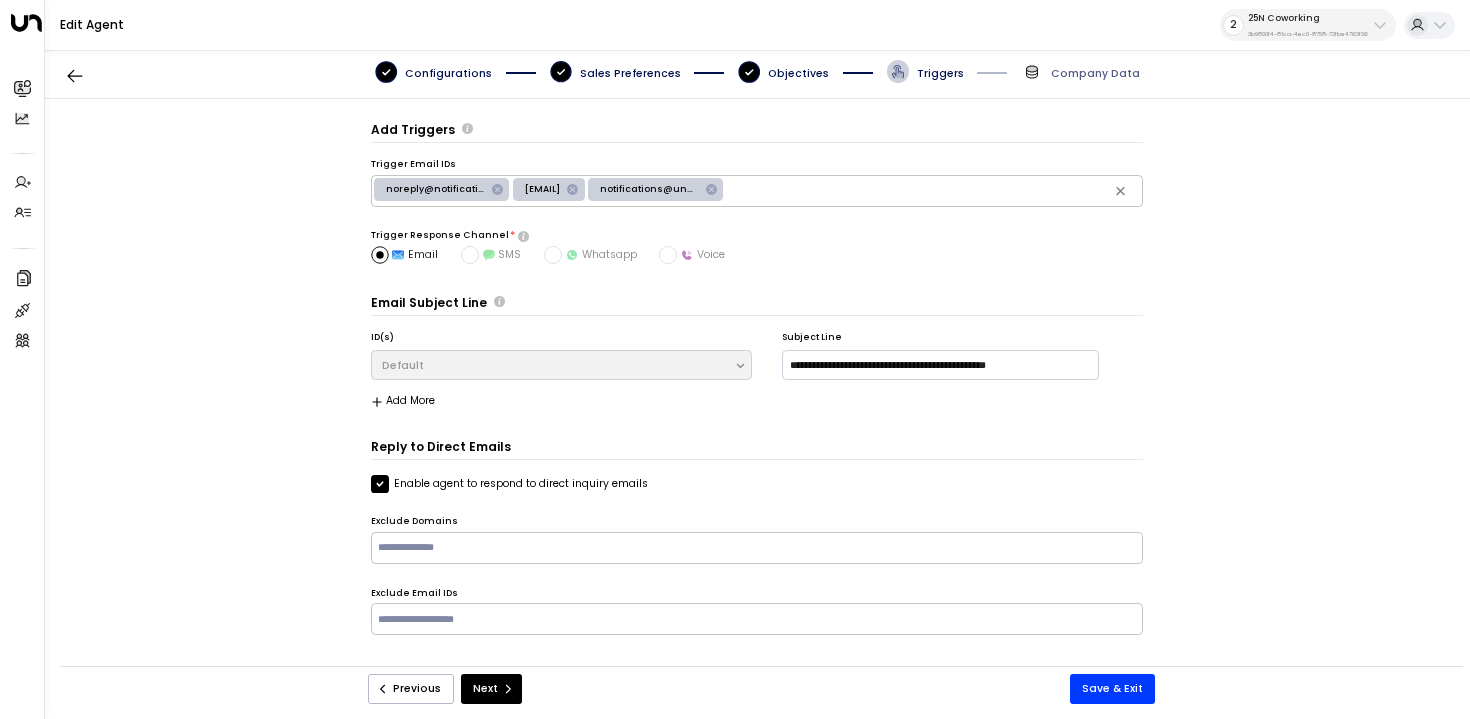 click on "Reply to Direct Emails" at bounding box center (757, 449) 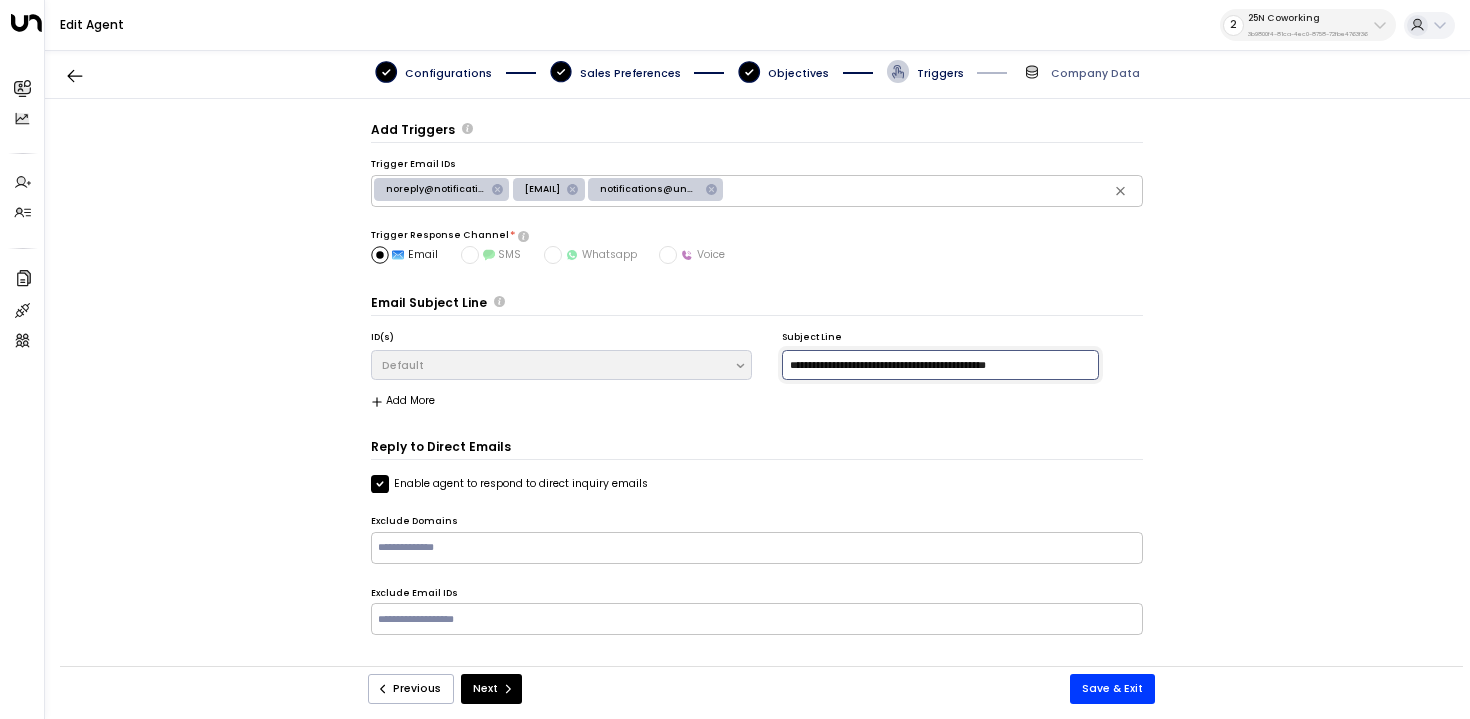click on "**********" at bounding box center (940, 365) 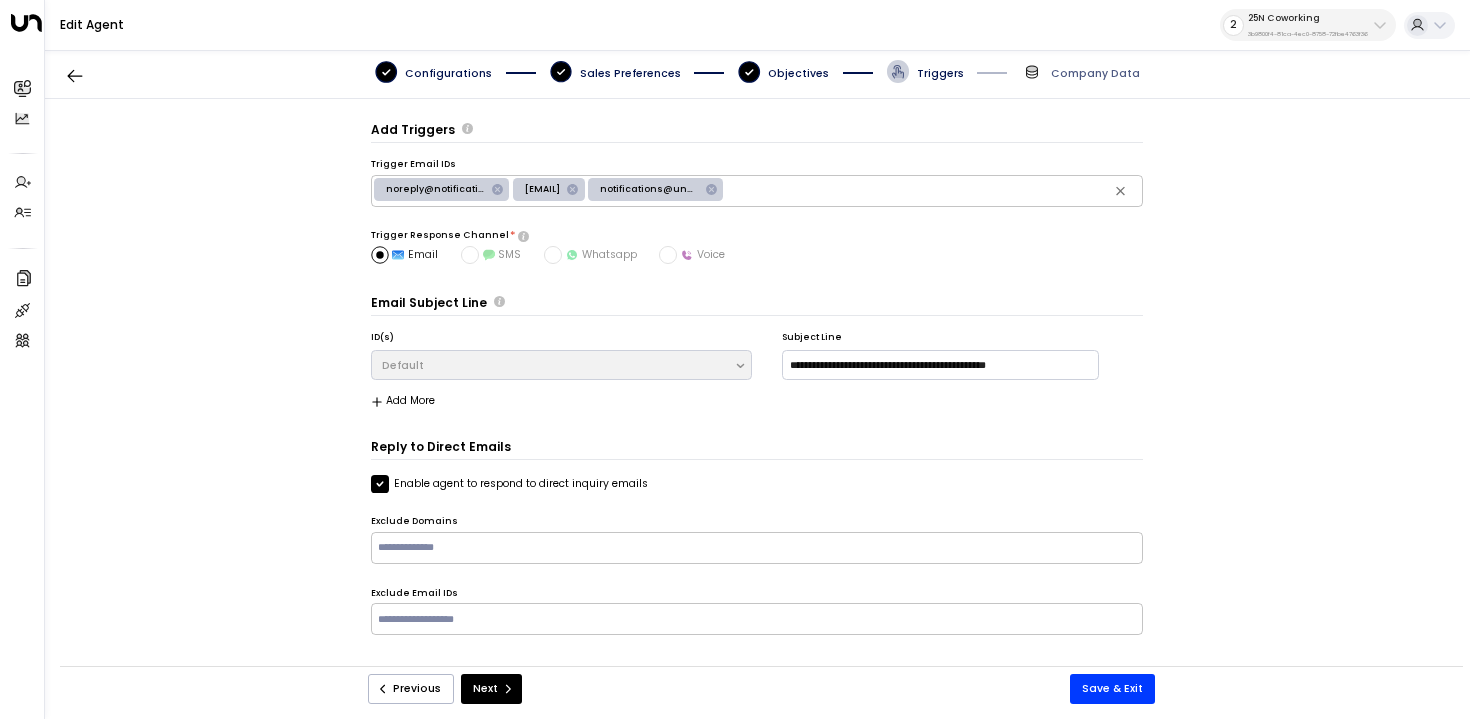 click on "**********" at bounding box center [757, 389] 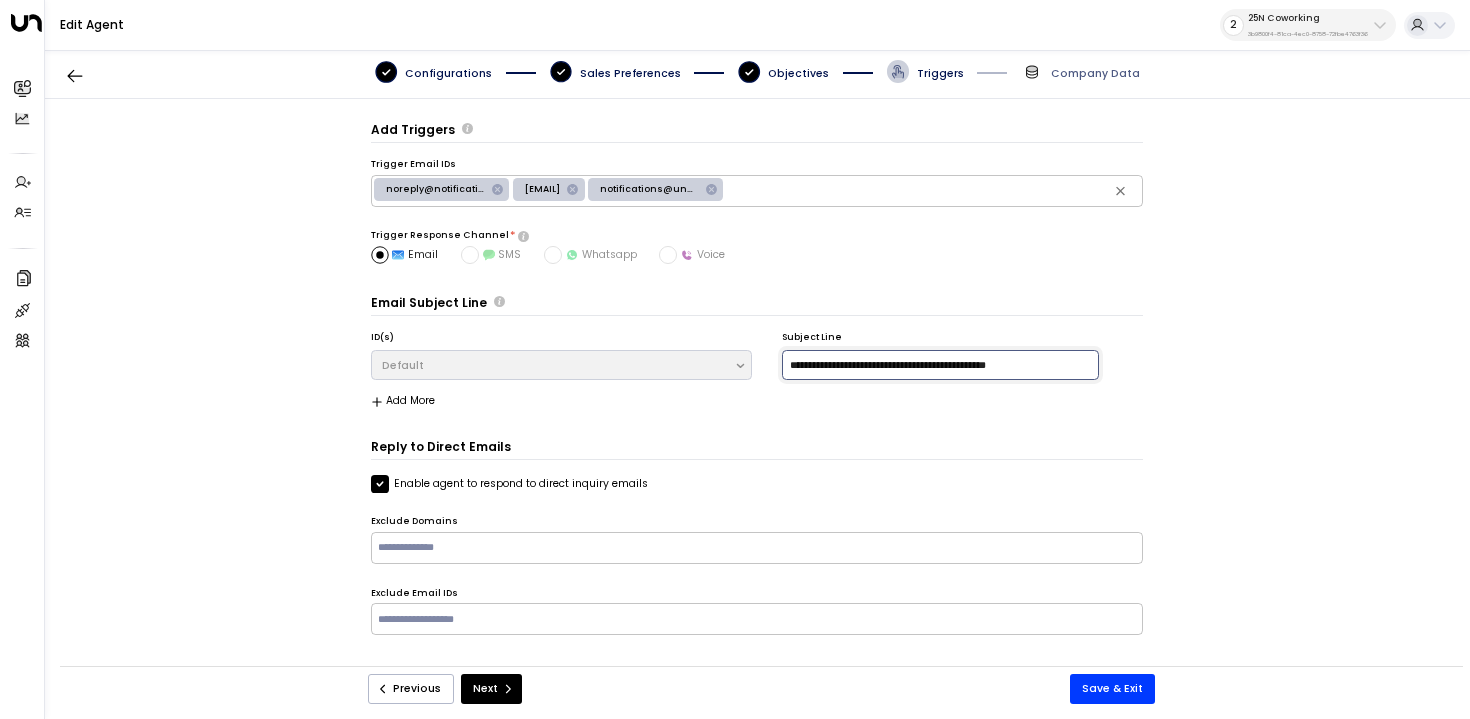 click on "**********" at bounding box center (940, 365) 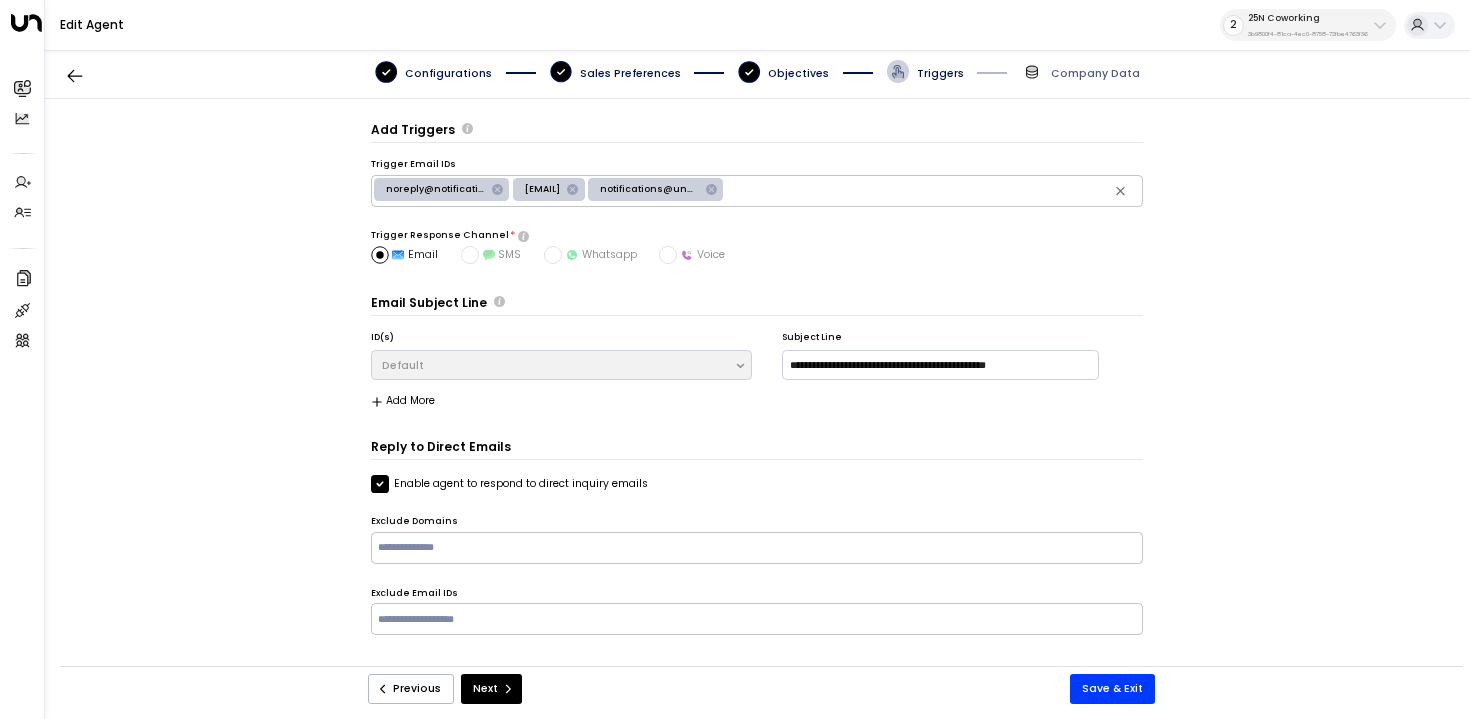 click on "**********" at bounding box center (757, 389) 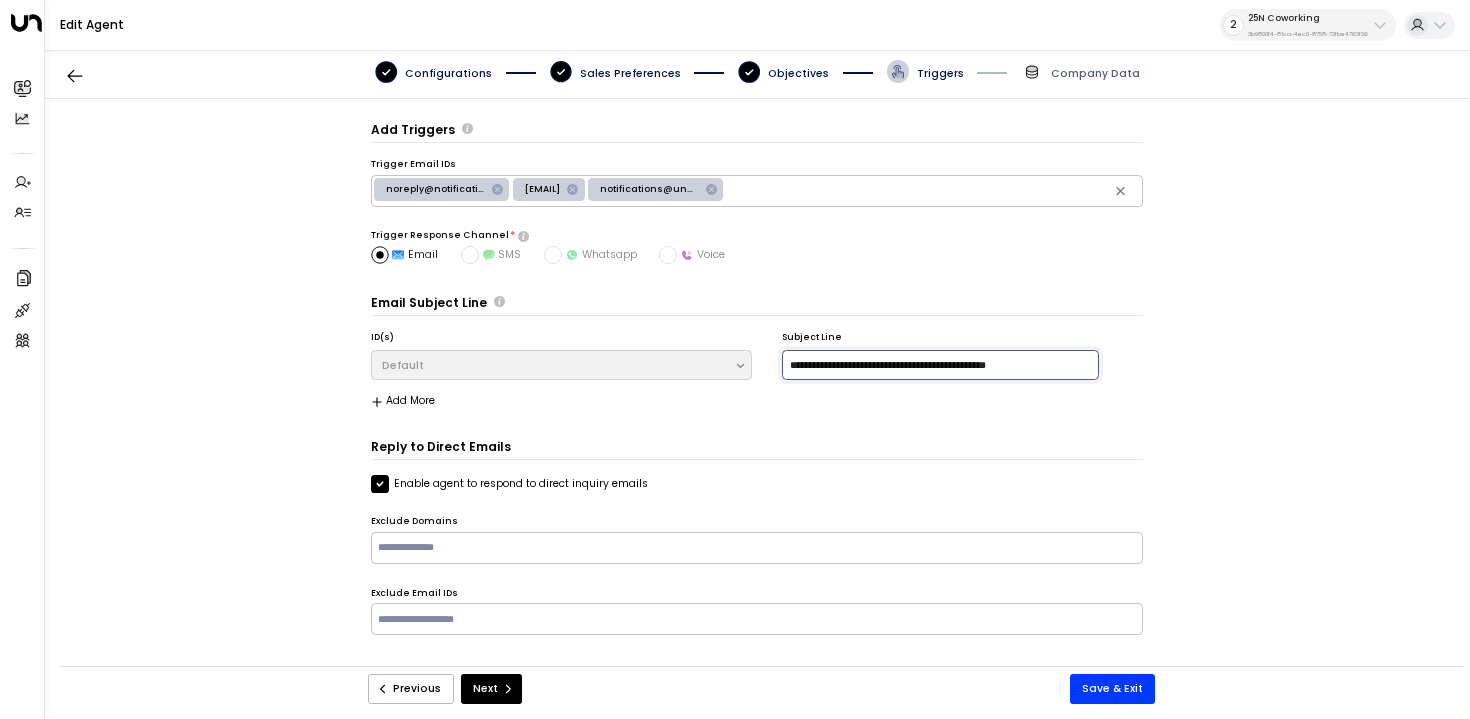 click on "**********" at bounding box center (940, 365) 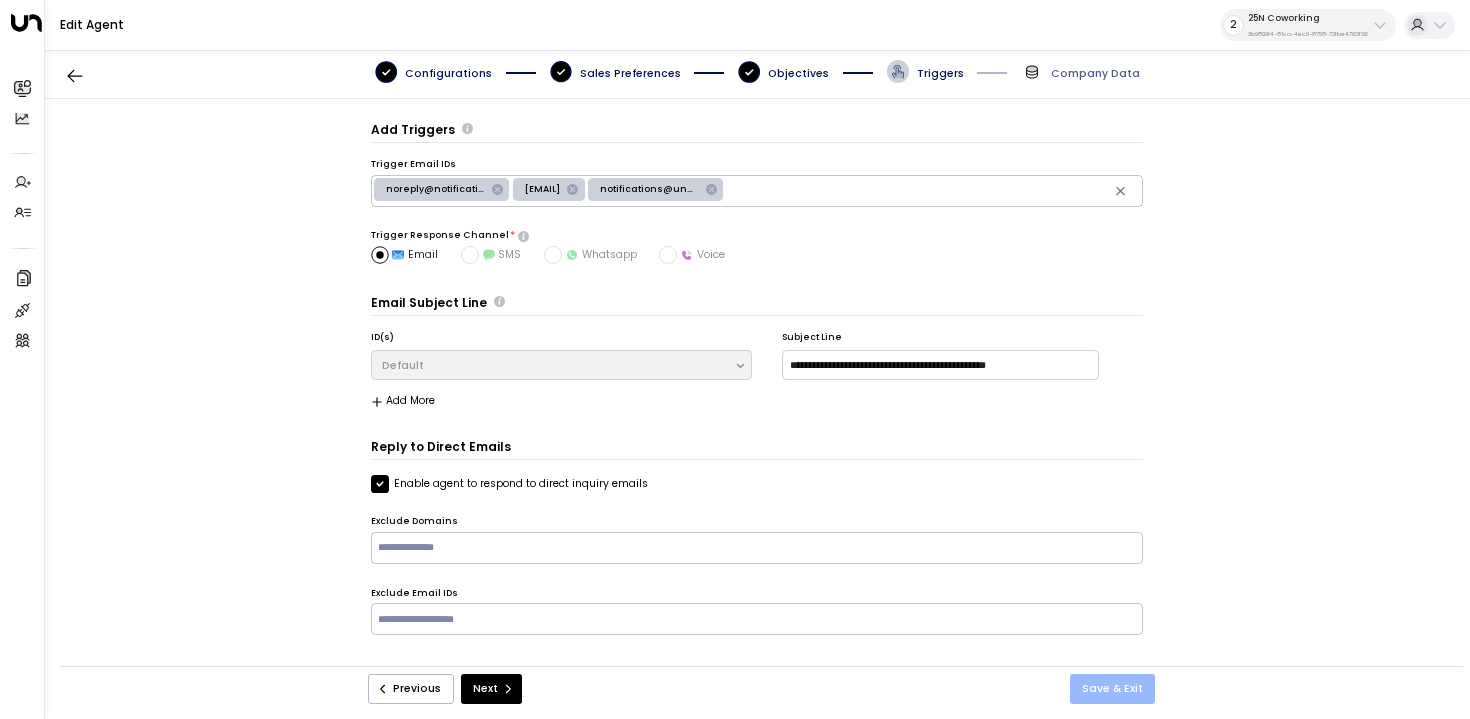 click on "Save & Exit" at bounding box center [1112, 689] 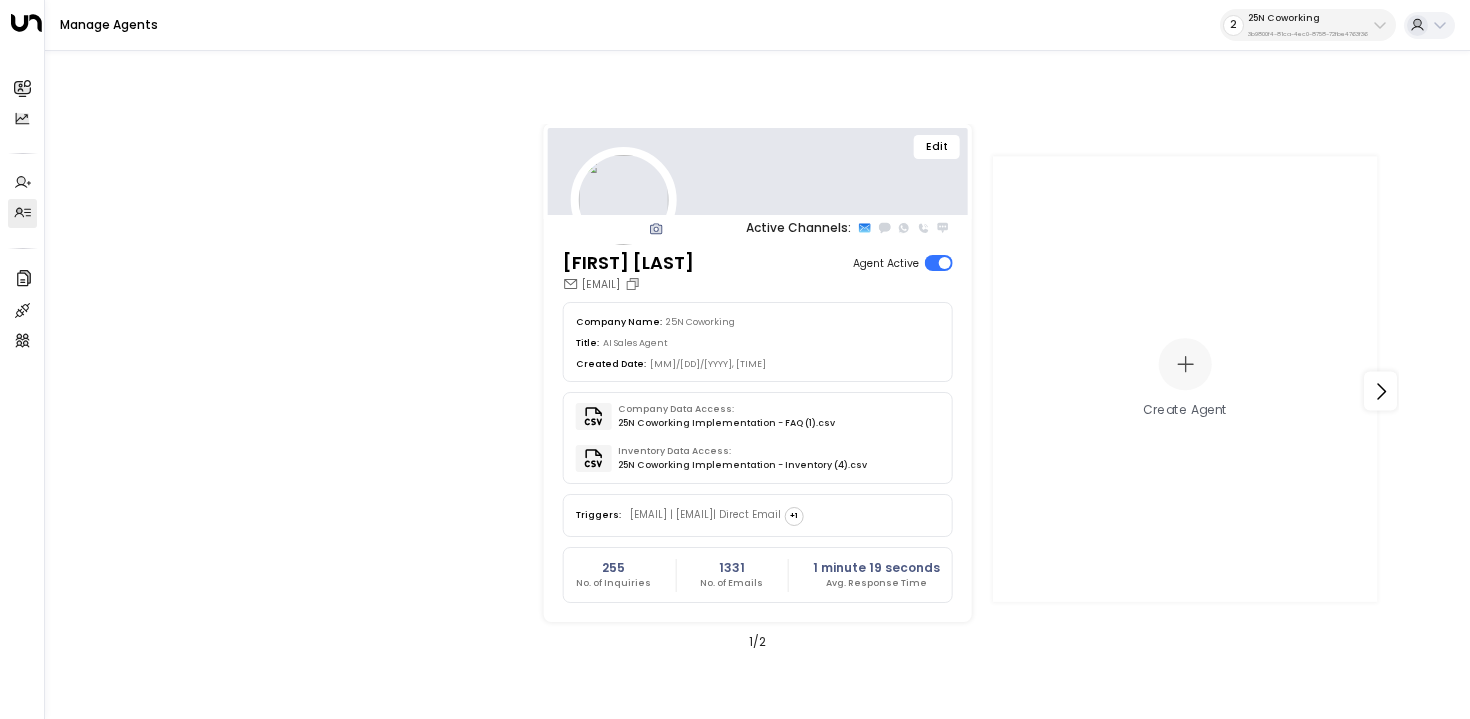 click on "Edit" at bounding box center [937, 147] 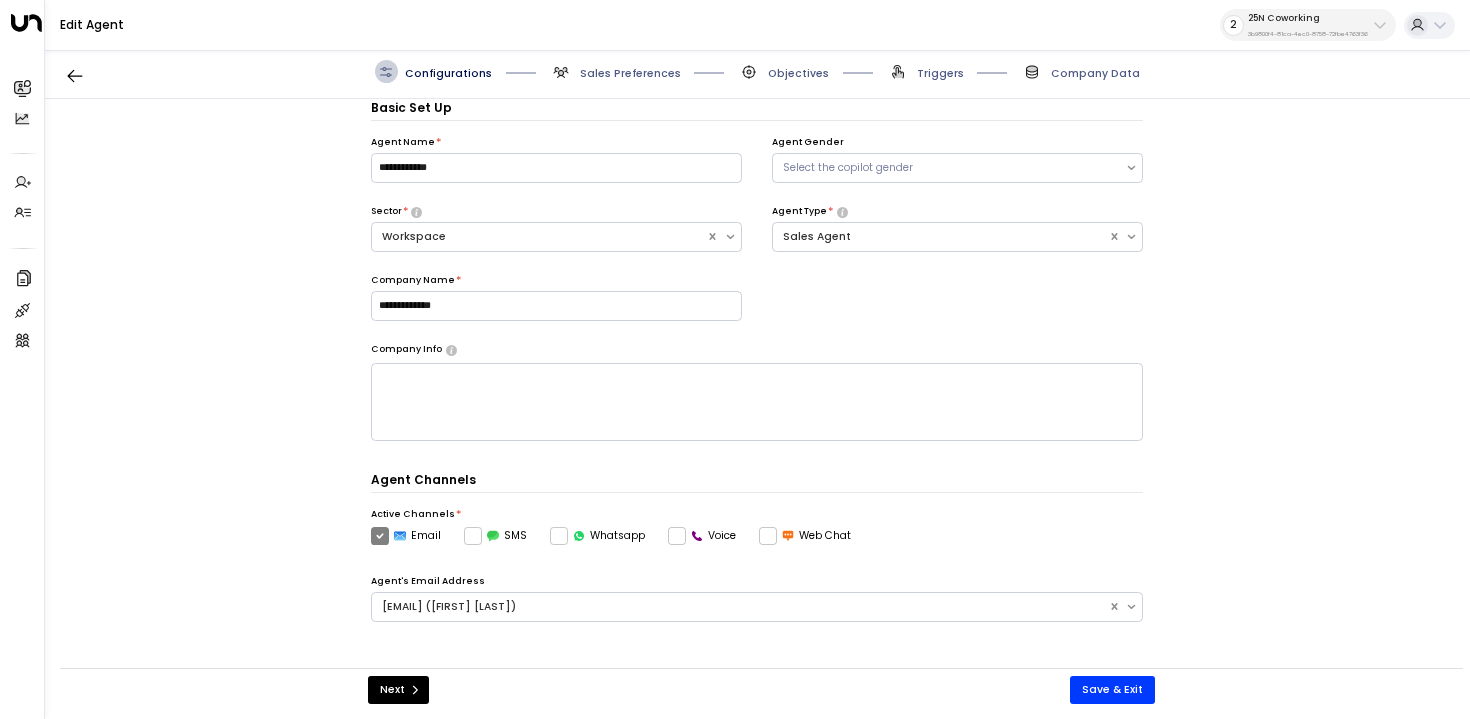 scroll, scrollTop: 372, scrollLeft: 0, axis: vertical 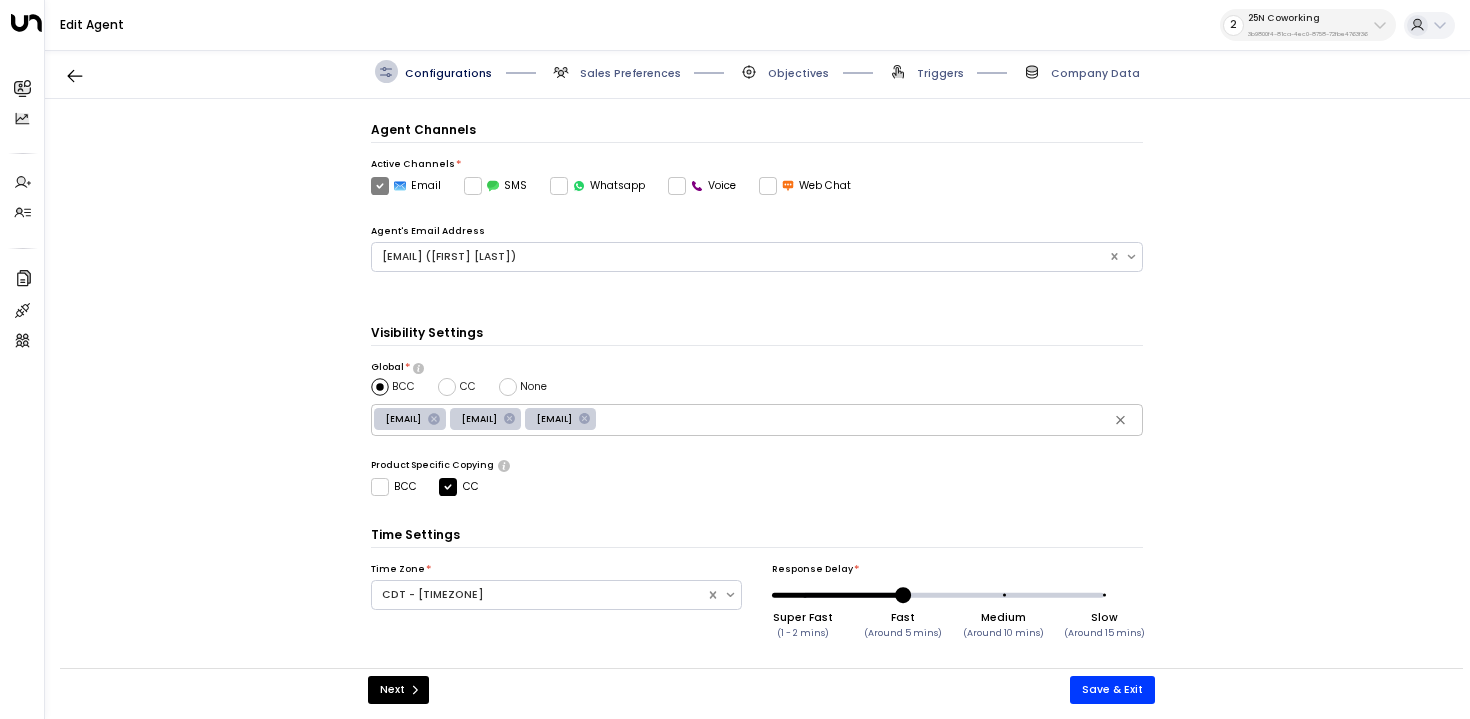 click on "Sales Preferences" at bounding box center [630, 73] 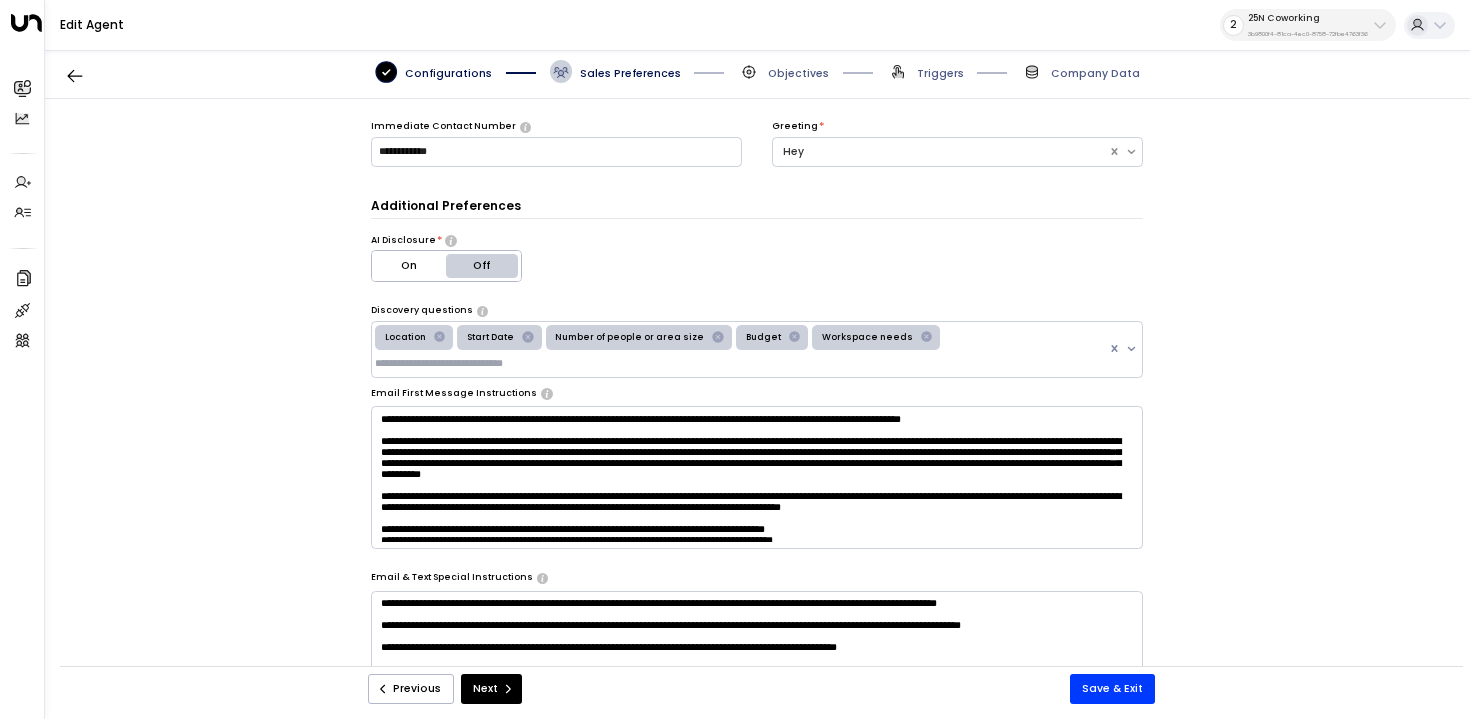scroll, scrollTop: 236, scrollLeft: 0, axis: vertical 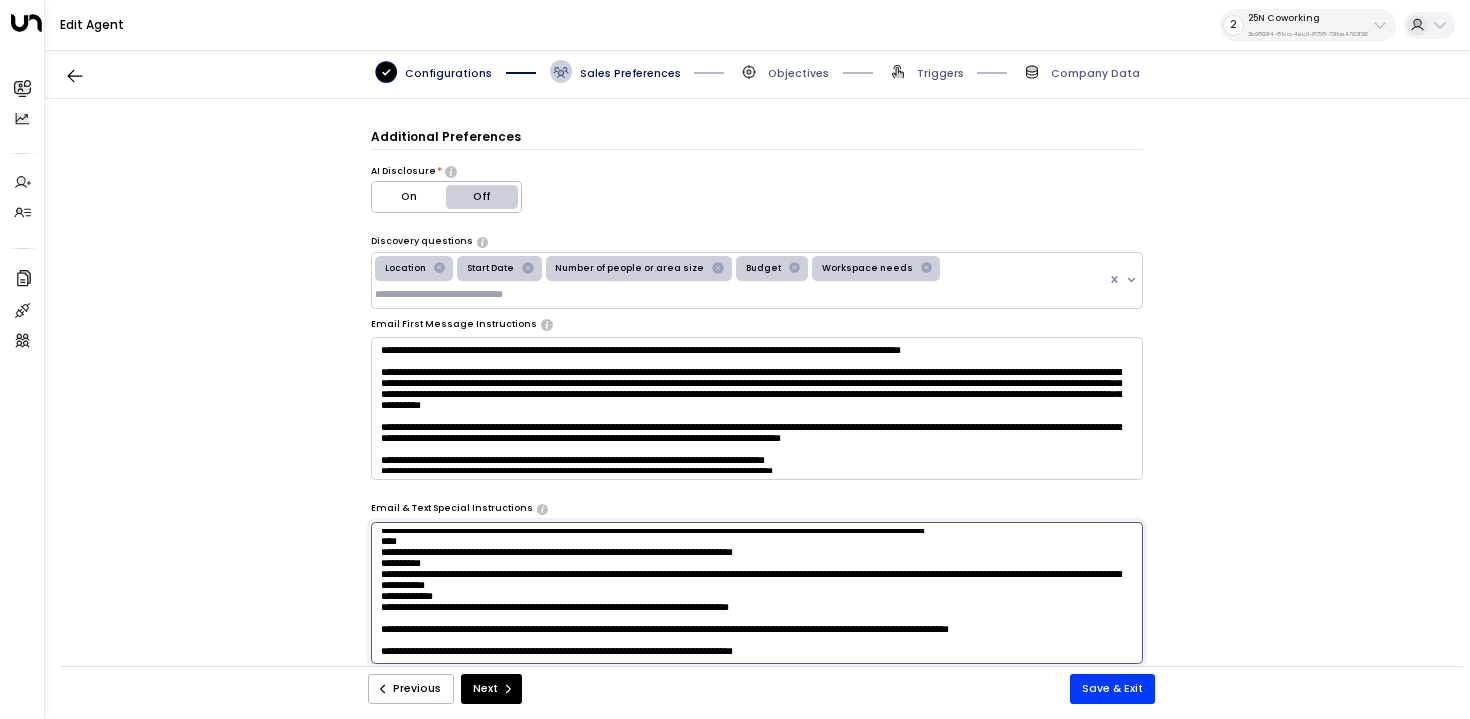 drag, startPoint x: 538, startPoint y: 568, endPoint x: 347, endPoint y: 567, distance: 191.00262 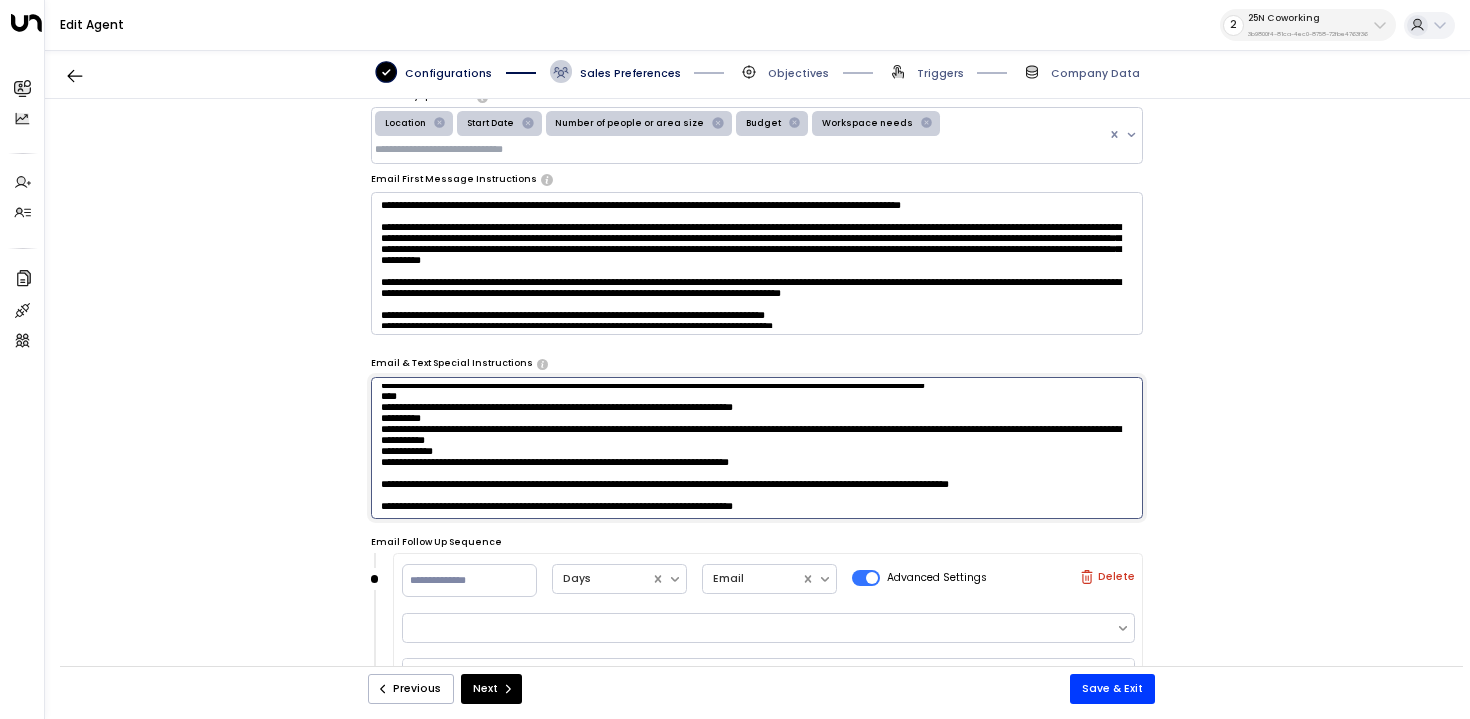 scroll, scrollTop: 432, scrollLeft: 0, axis: vertical 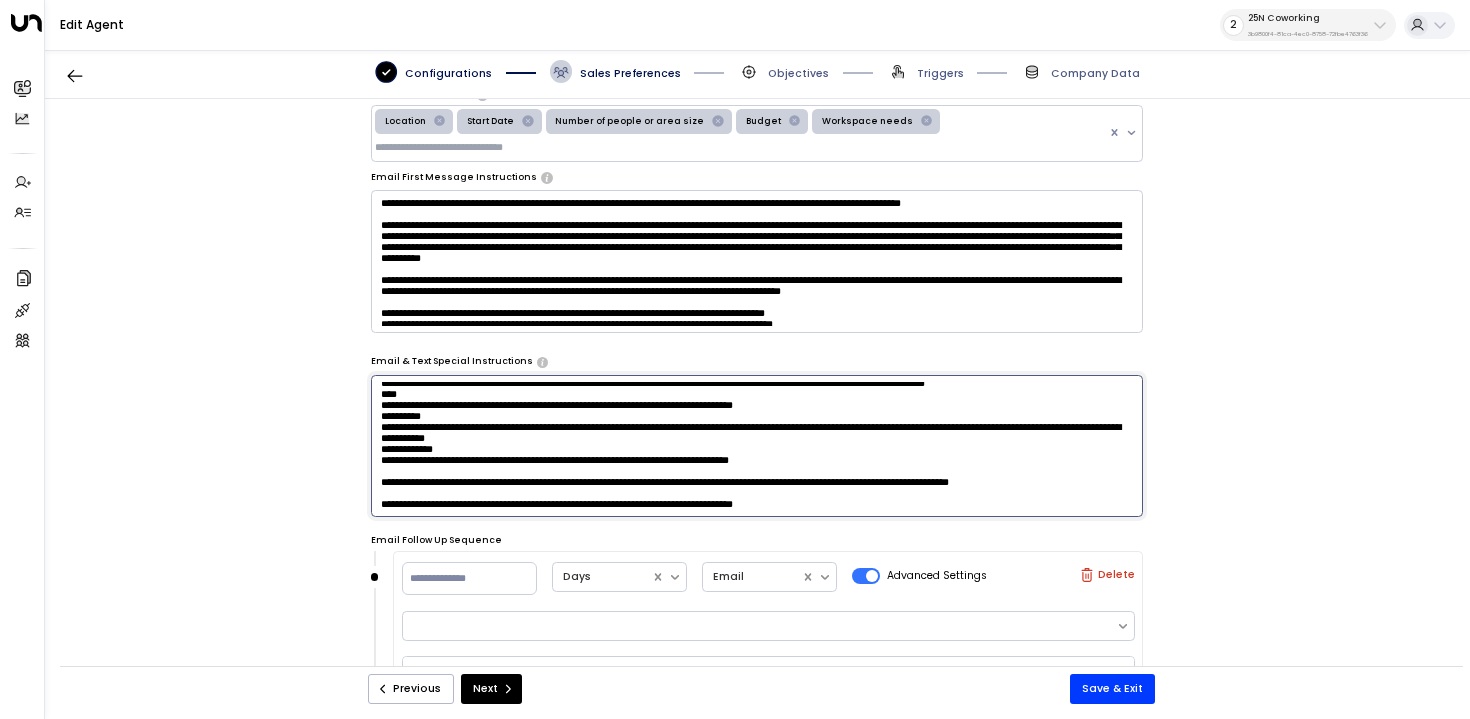 click at bounding box center [757, 446] 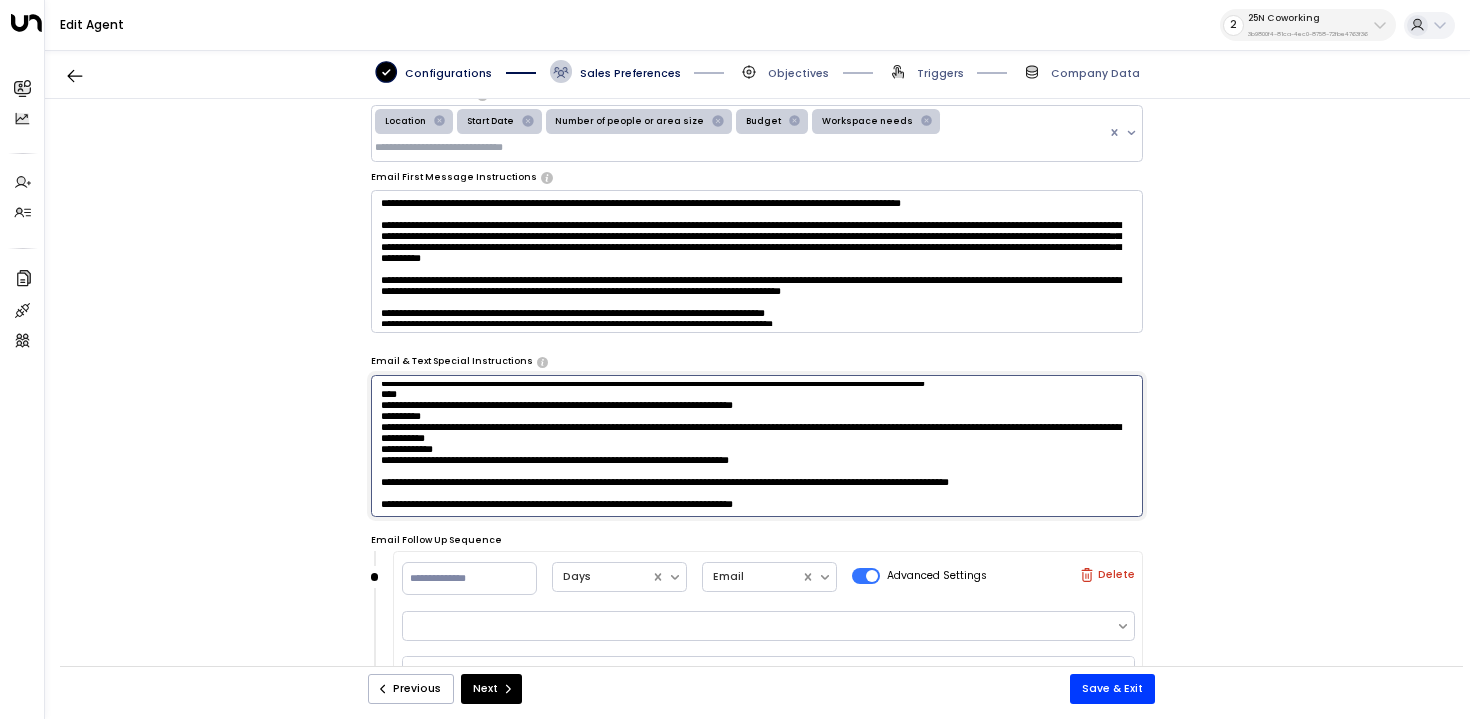 drag, startPoint x: 834, startPoint y: 415, endPoint x: 575, endPoint y: 432, distance: 259.5573 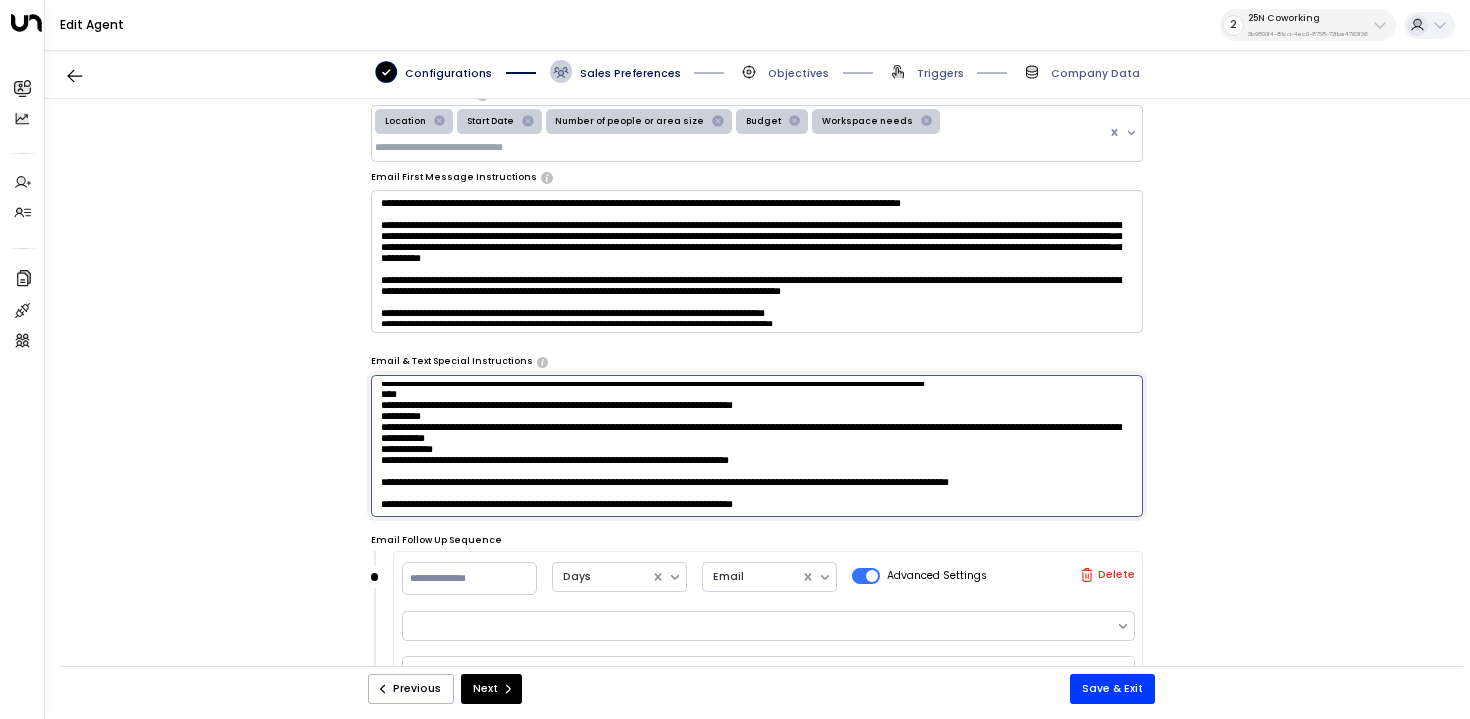 click at bounding box center (757, 446) 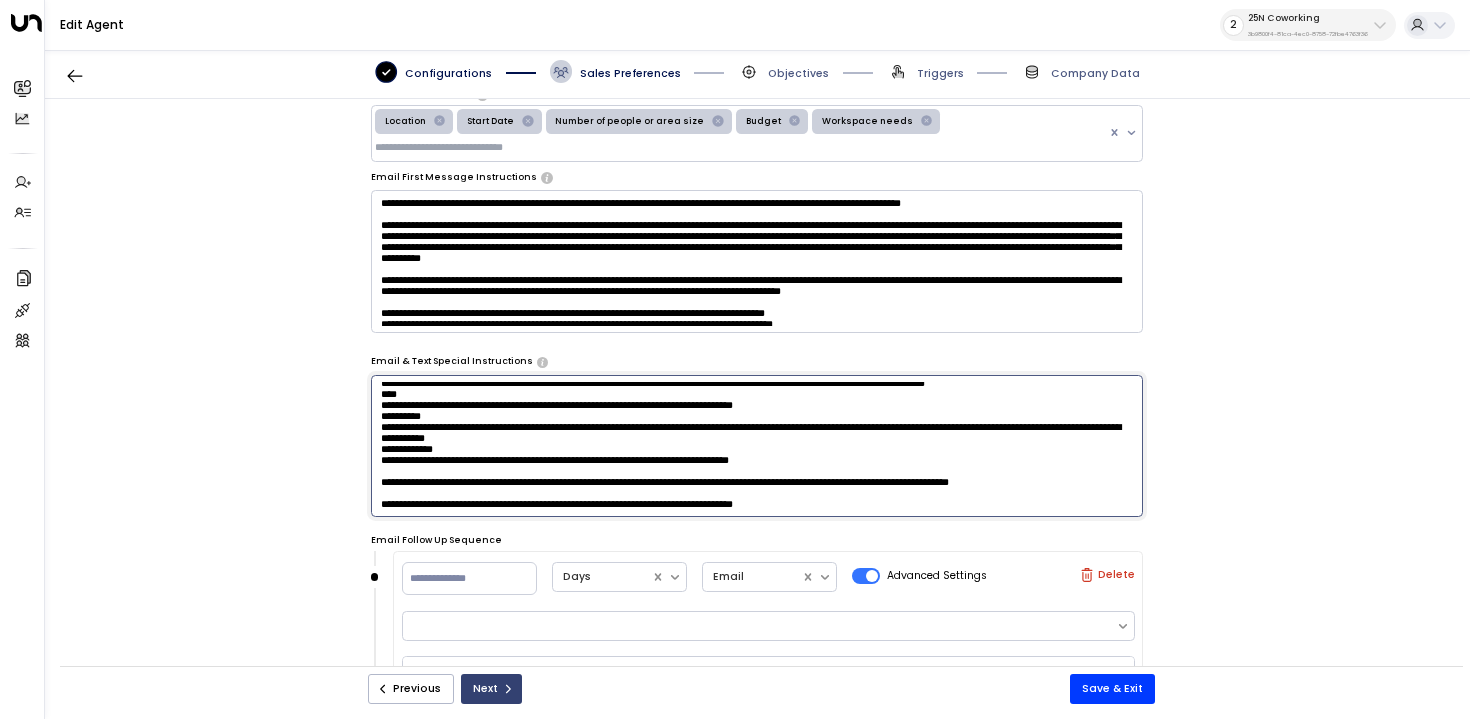 click on "Next" at bounding box center [491, 689] 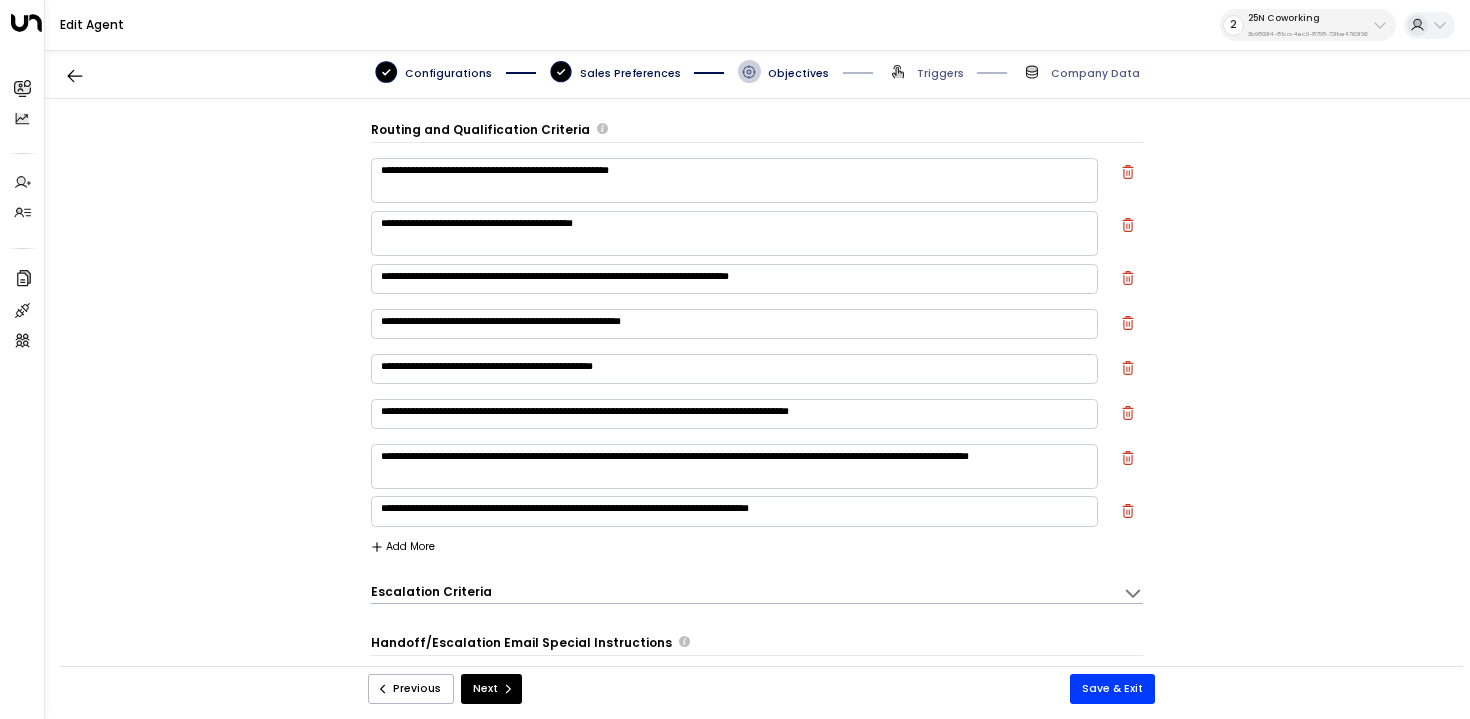 scroll, scrollTop: 10, scrollLeft: 0, axis: vertical 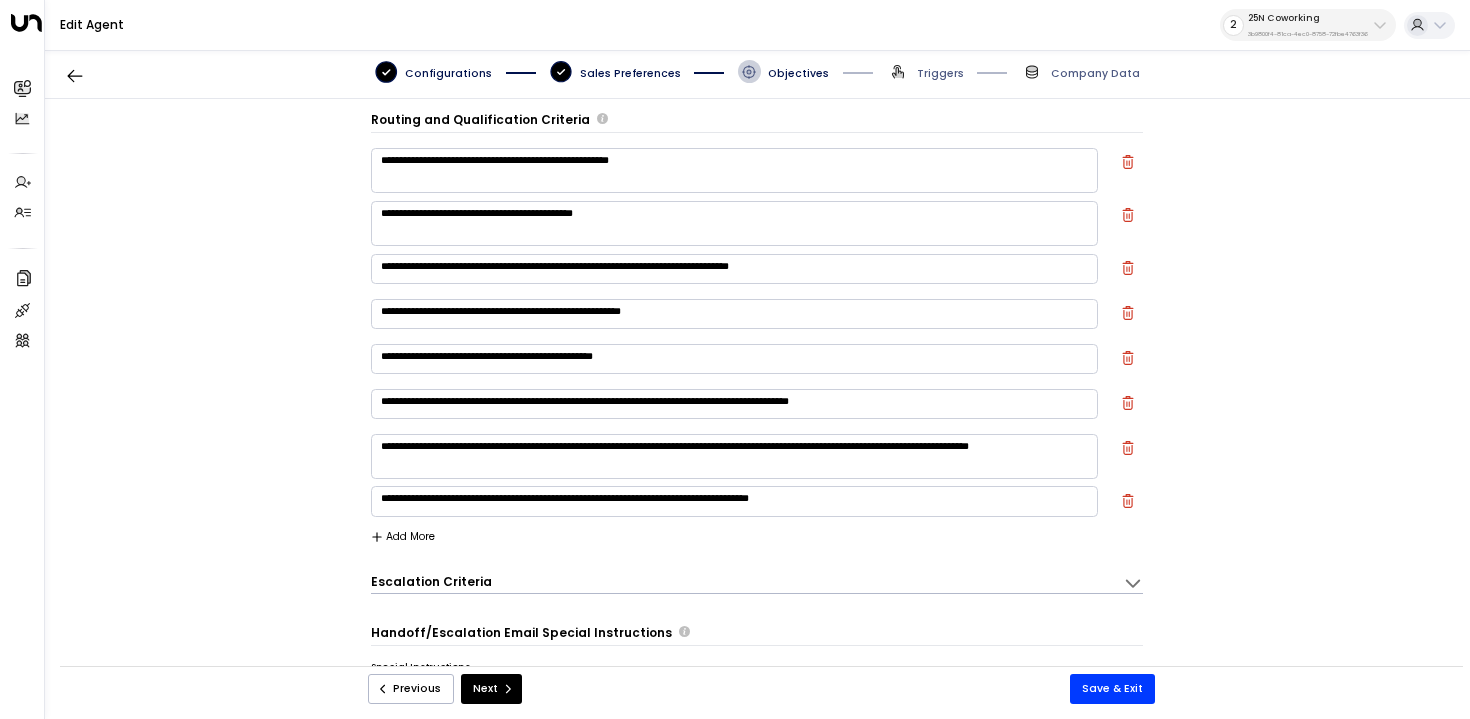 click on "**********" at bounding box center (735, 170) 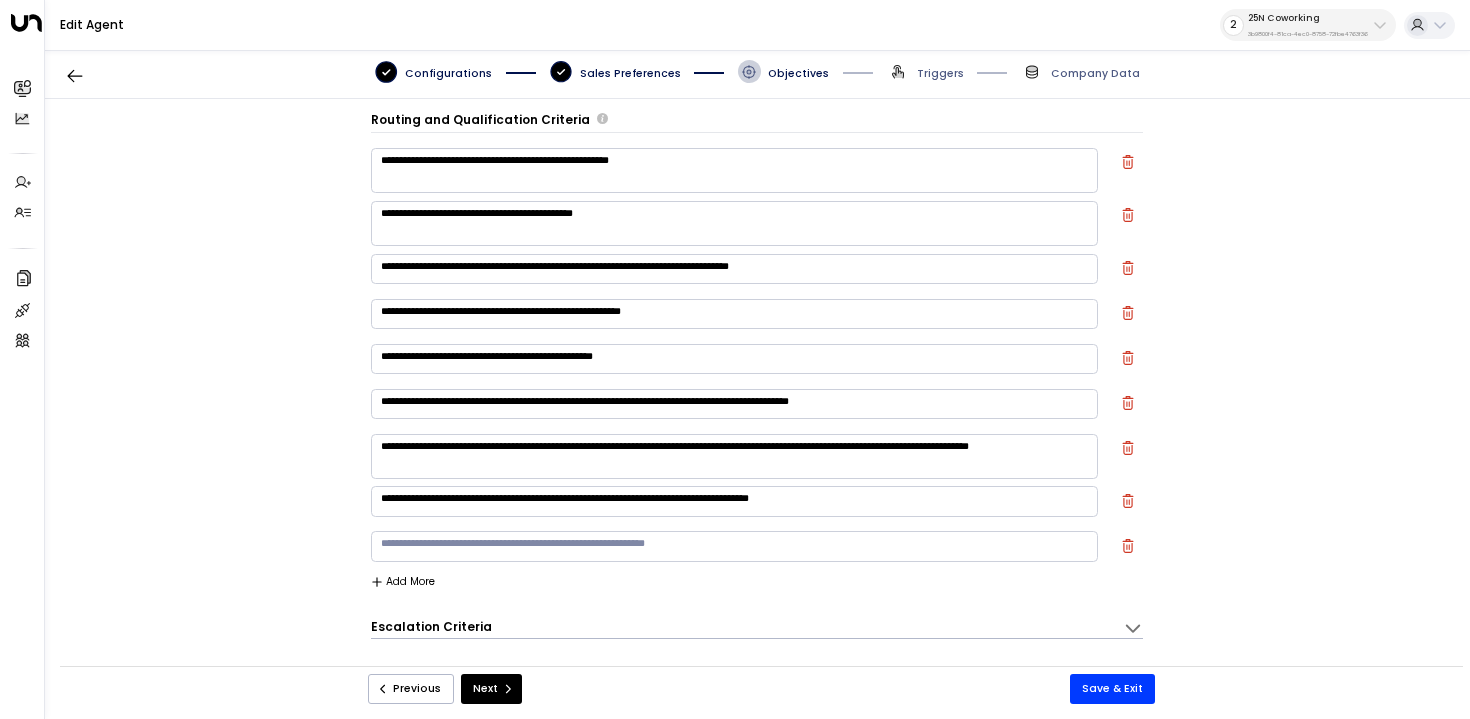 scroll, scrollTop: 43, scrollLeft: 0, axis: vertical 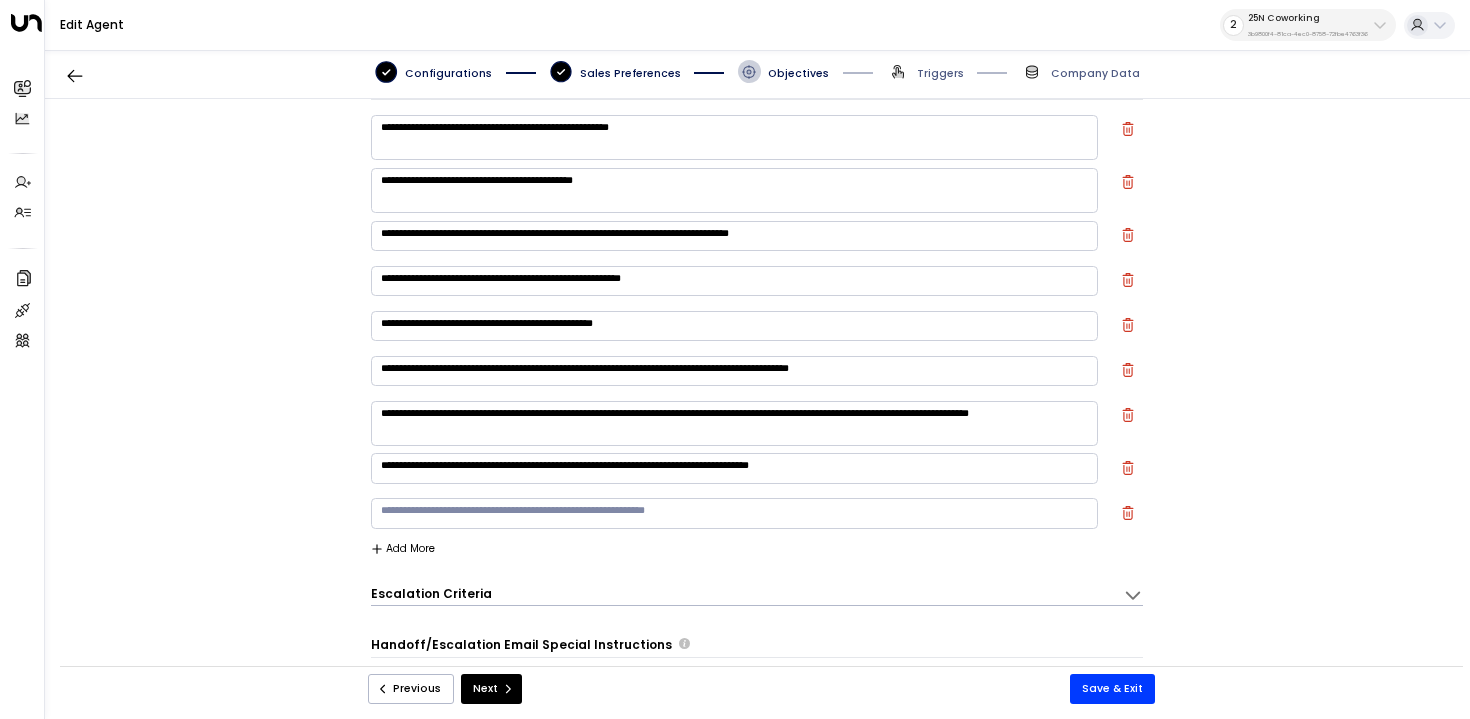 click at bounding box center [734, 513] 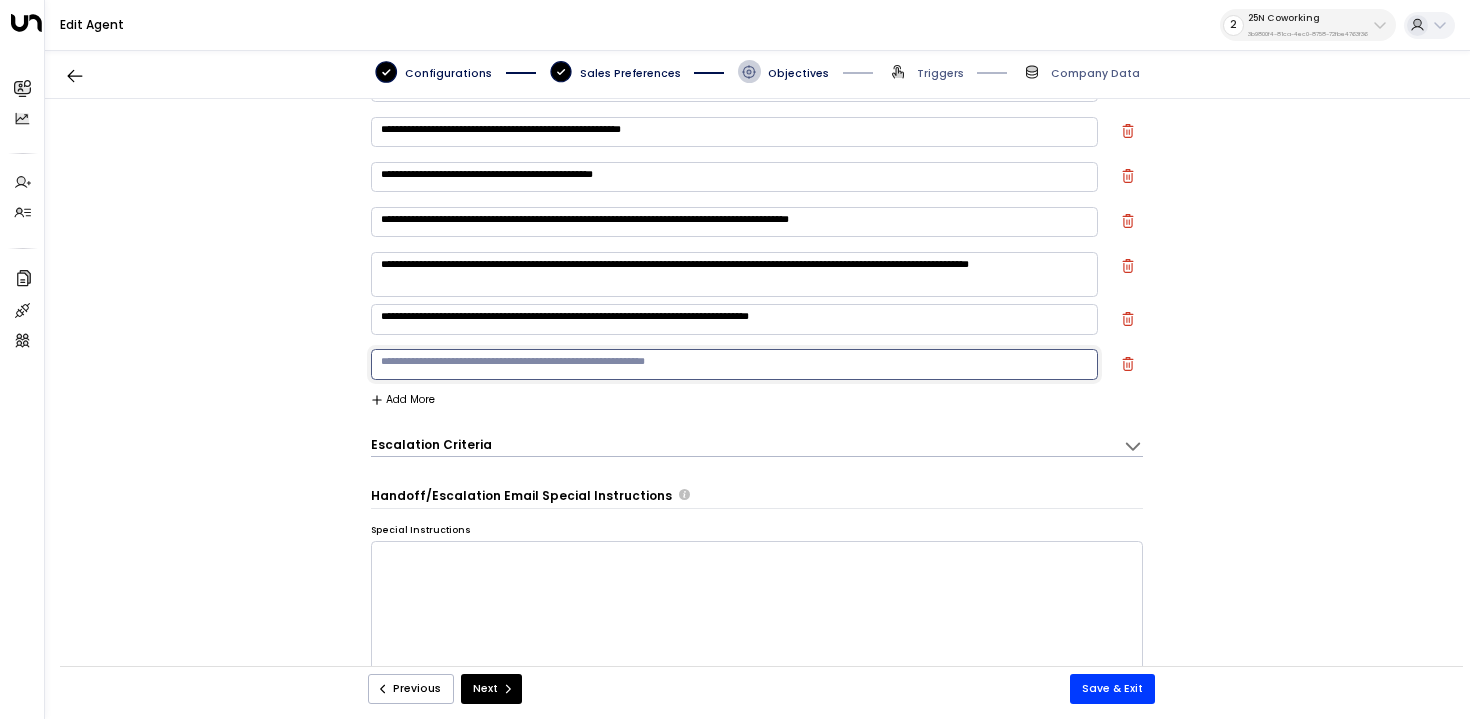scroll, scrollTop: 196, scrollLeft: 0, axis: vertical 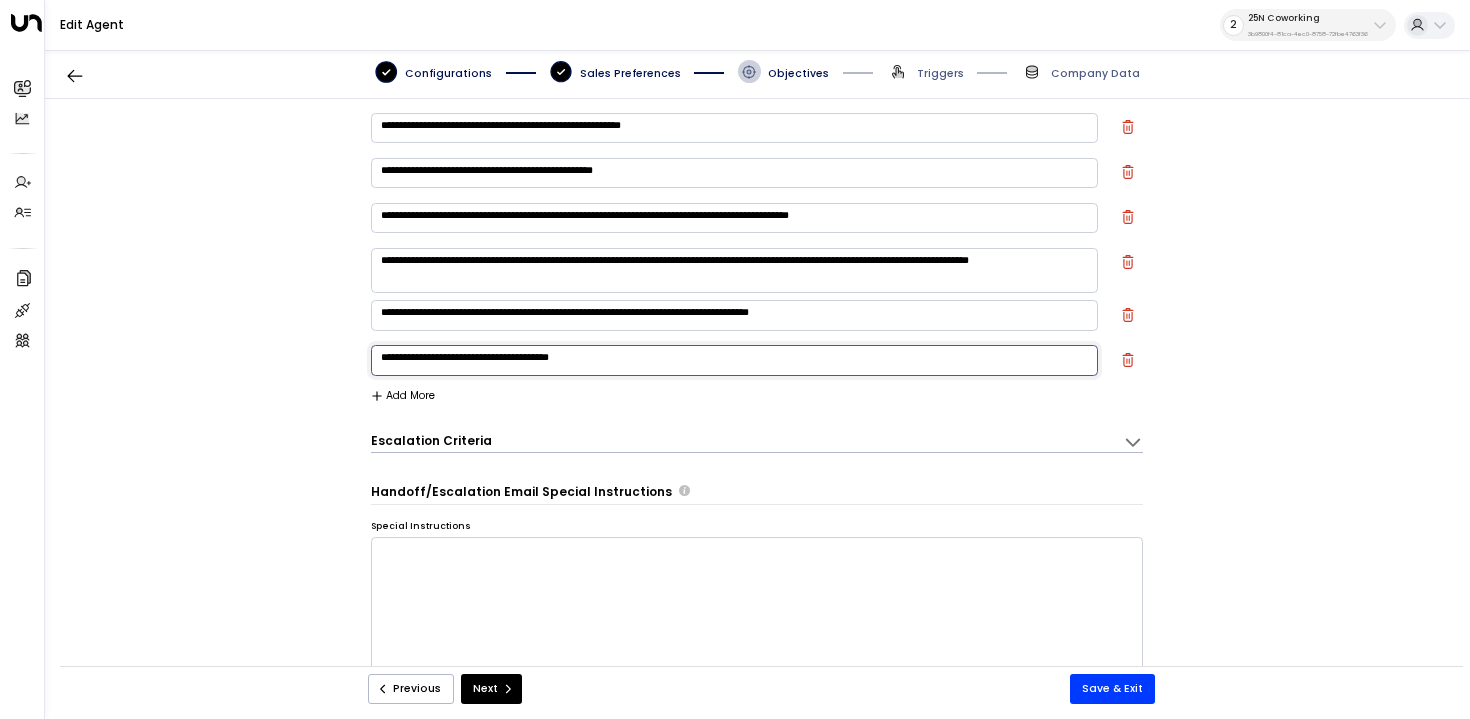 click on "**********" at bounding box center [757, 391] 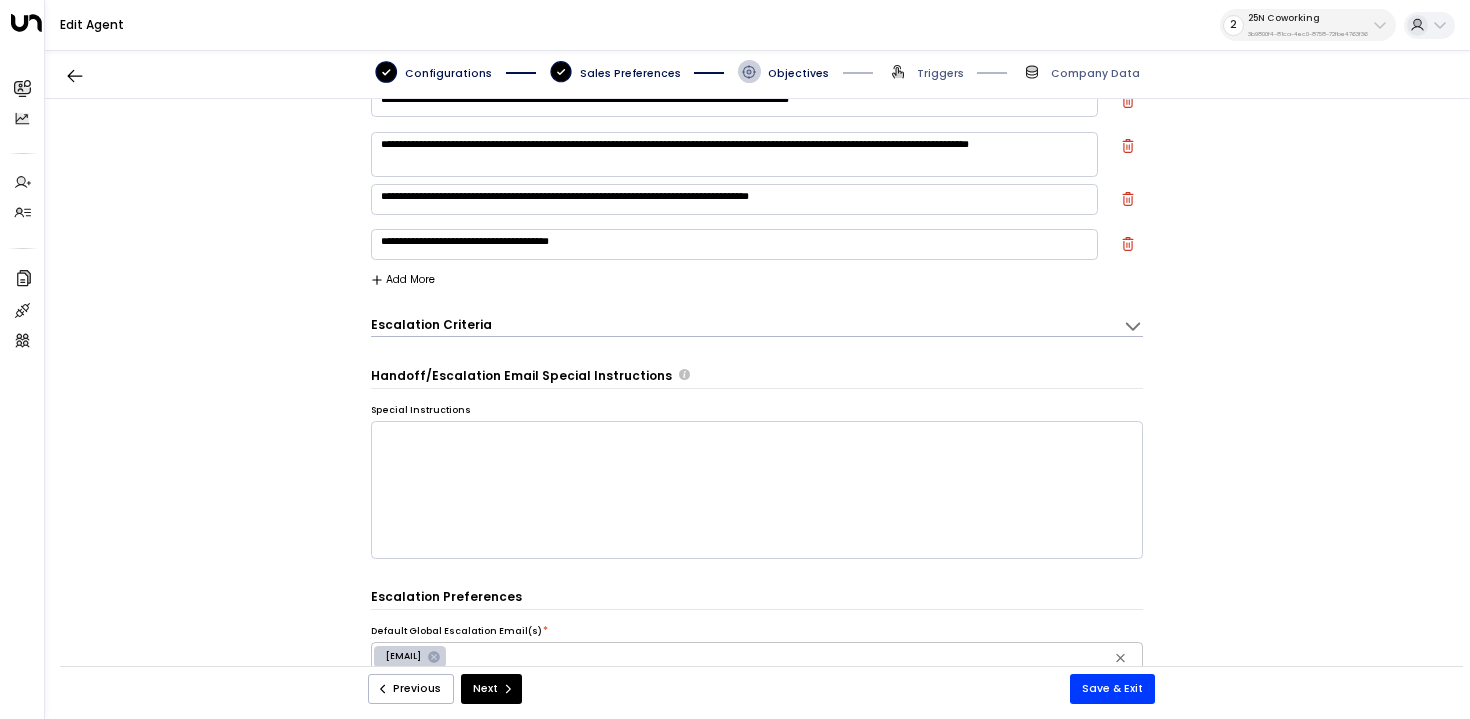 scroll, scrollTop: 304, scrollLeft: 0, axis: vertical 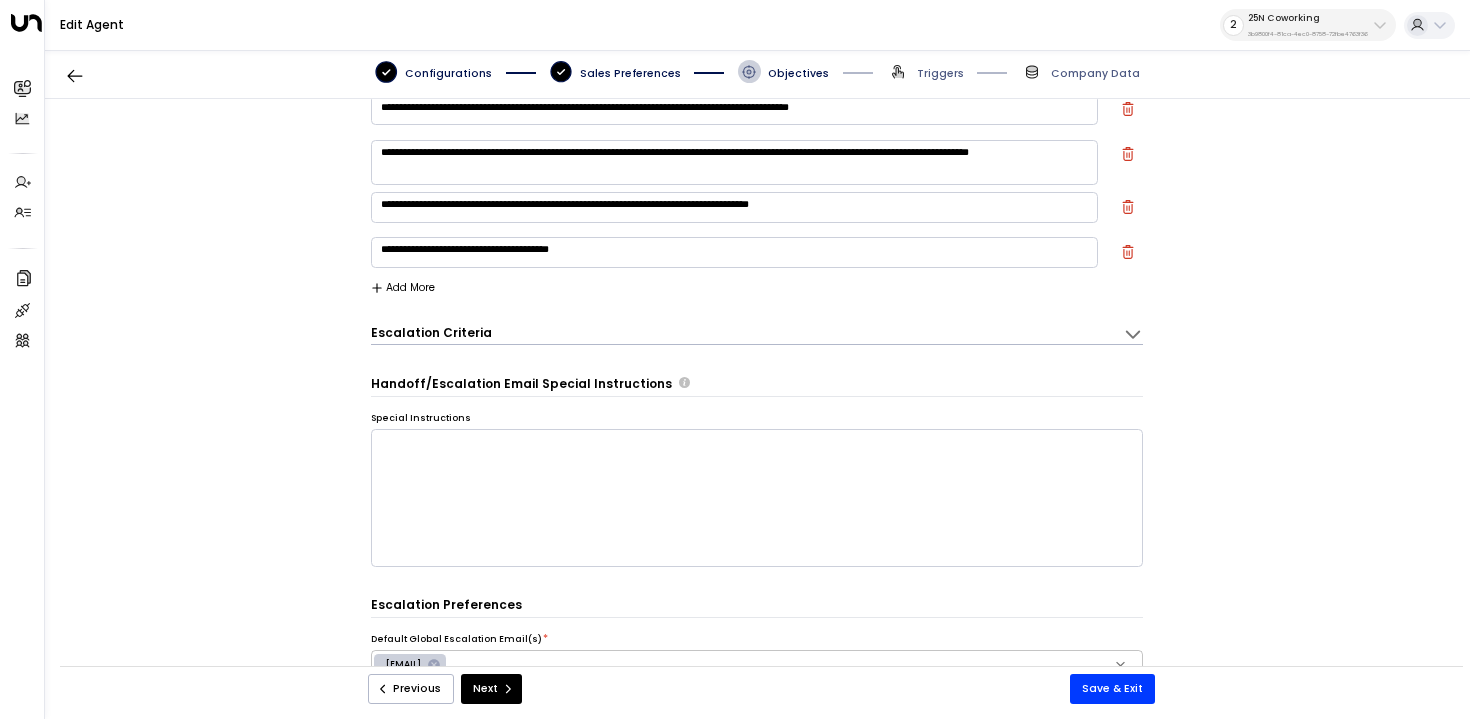 click on "**********" at bounding box center [734, 252] 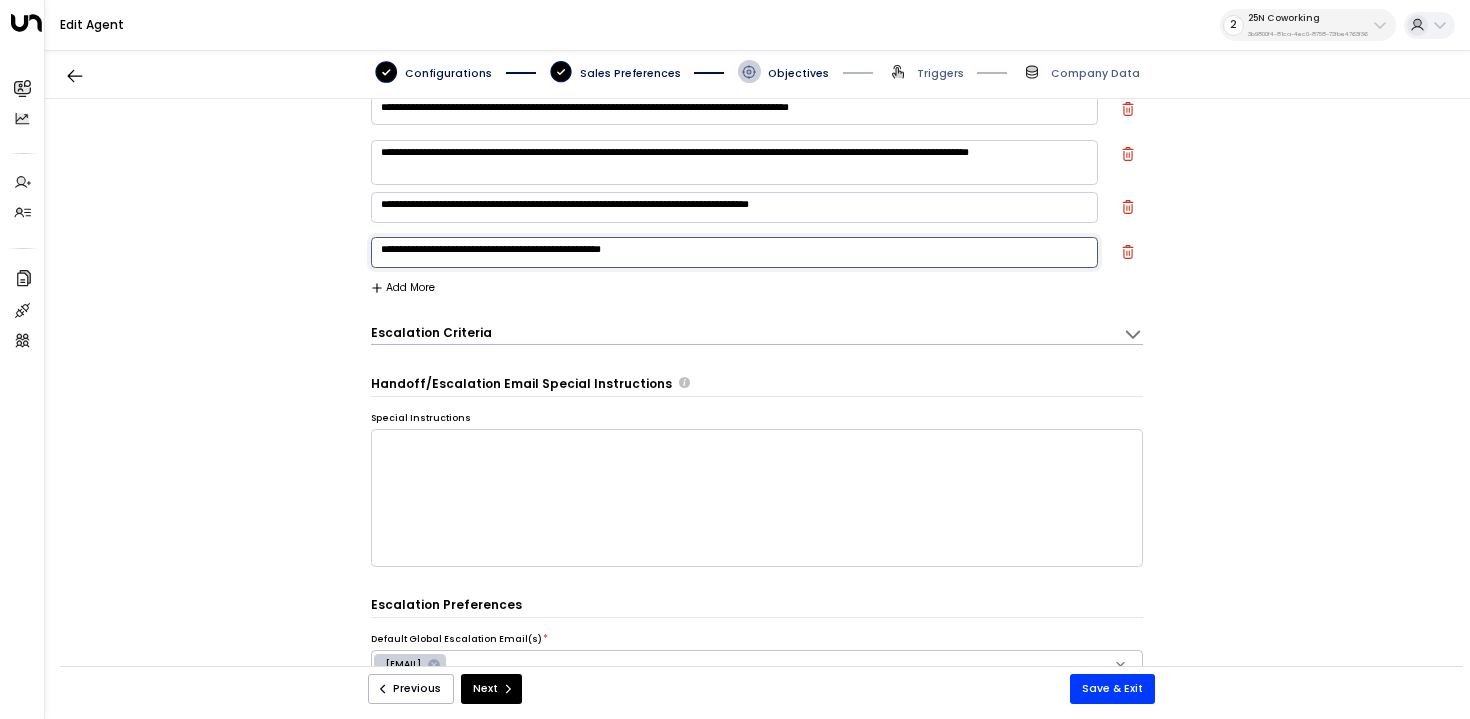 type on "**********" 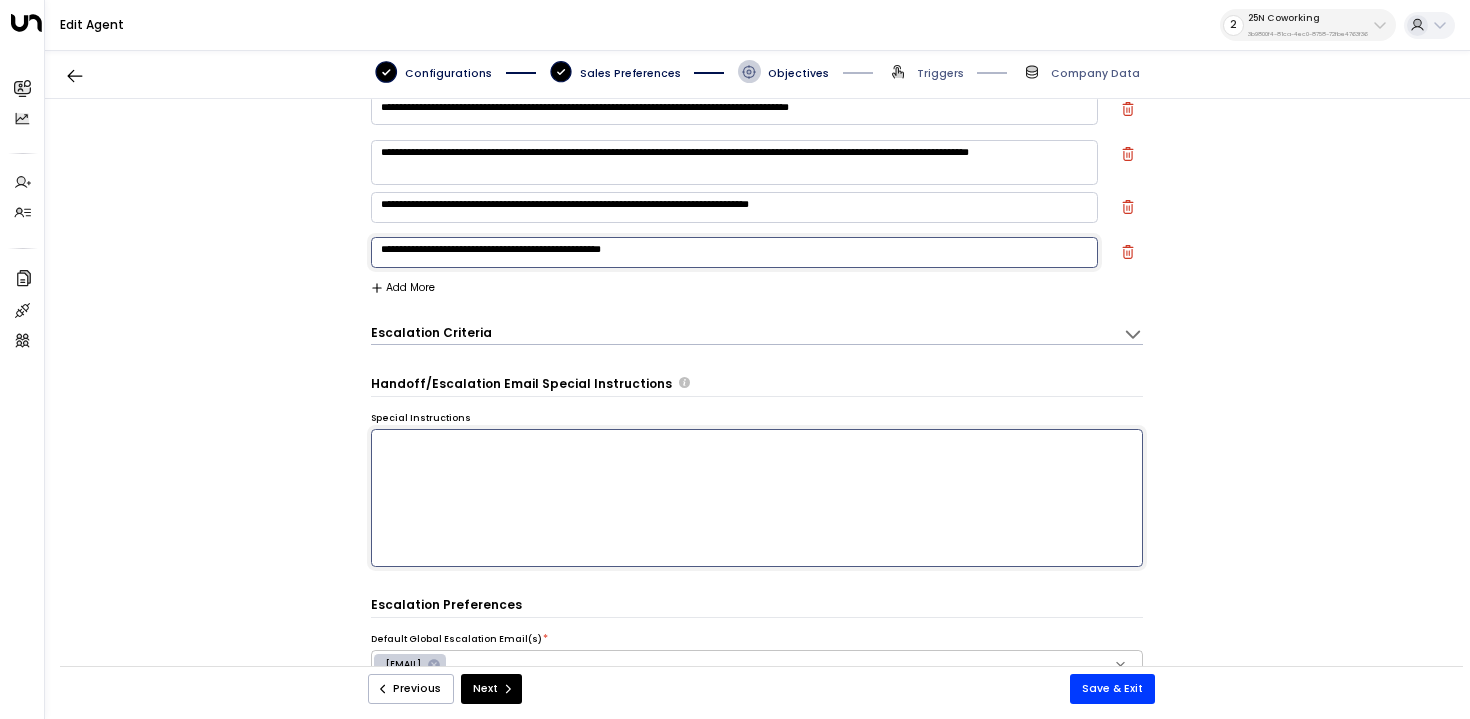 click at bounding box center [757, 498] 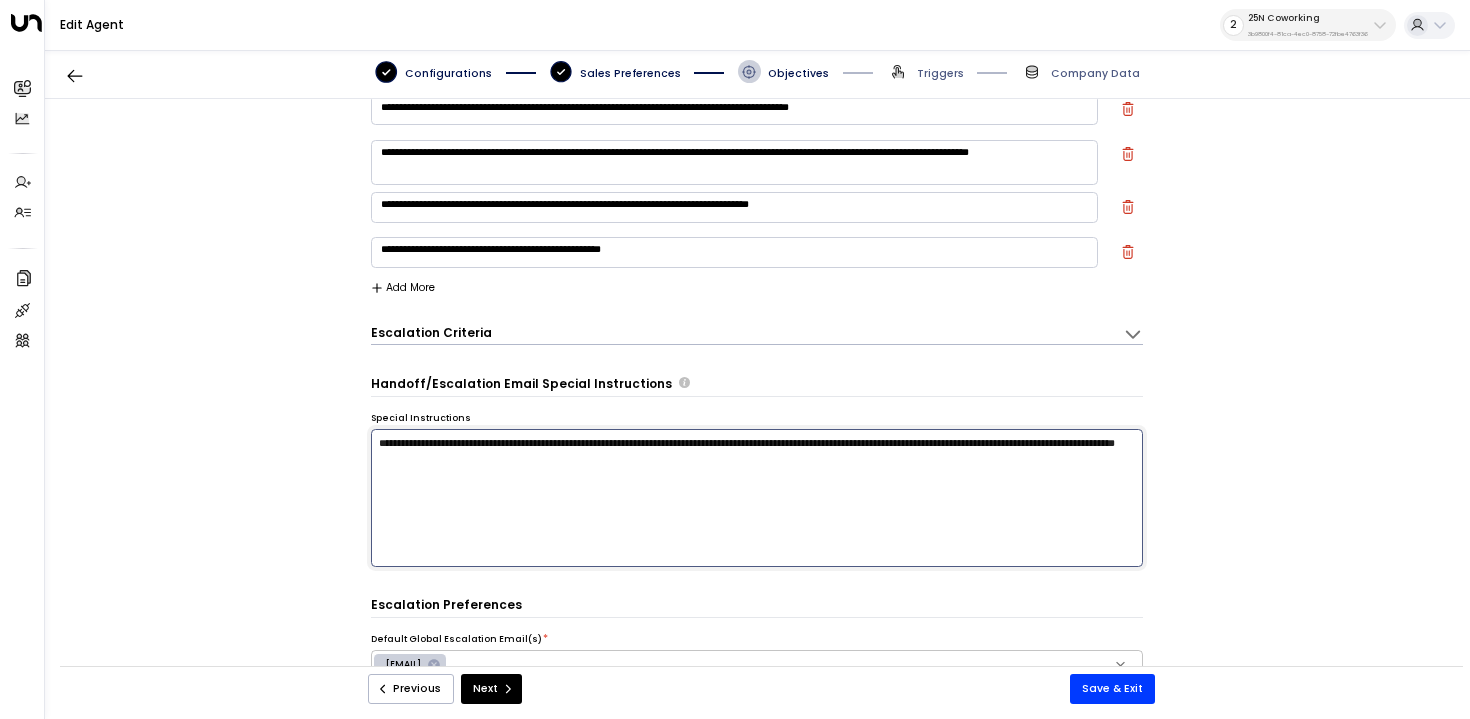 click on "**********" at bounding box center (757, 498) 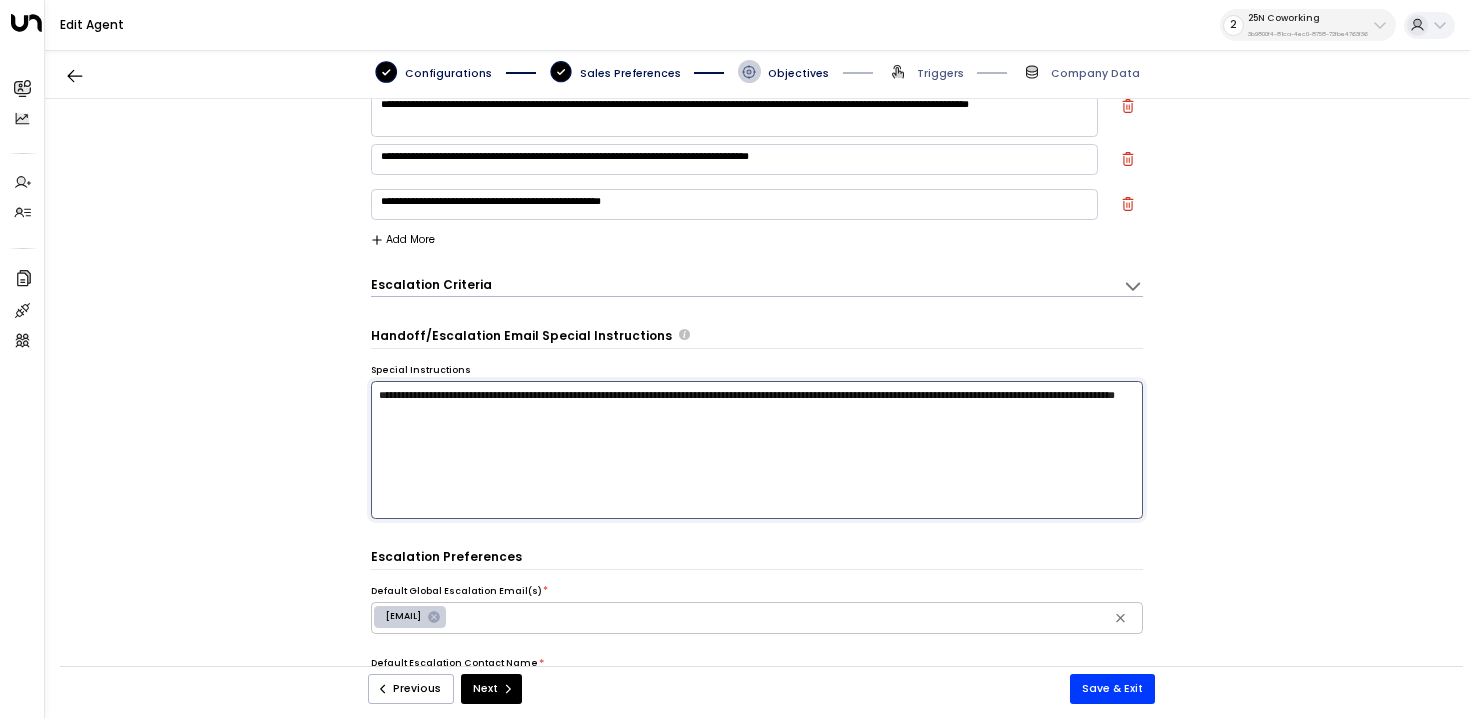 type on "**********" 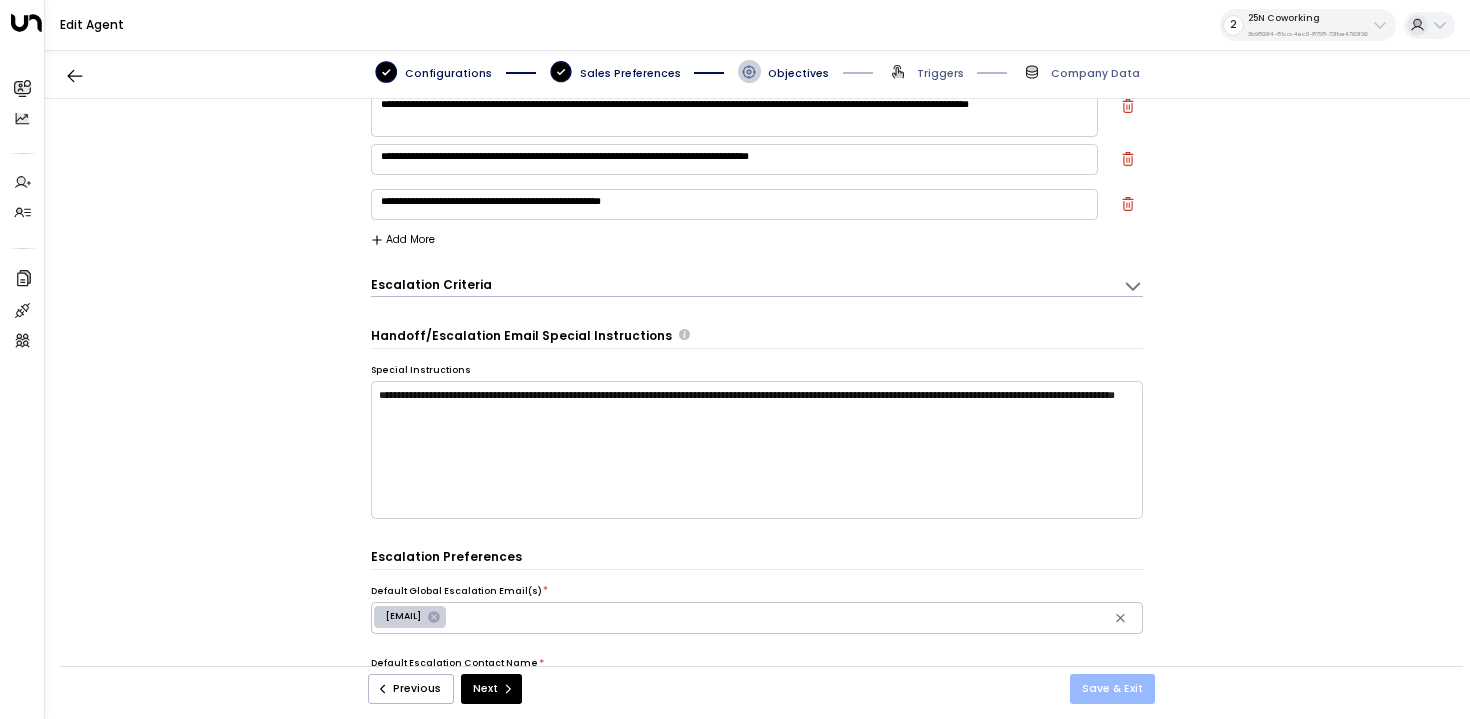 click on "Save & Exit" at bounding box center (1112, 689) 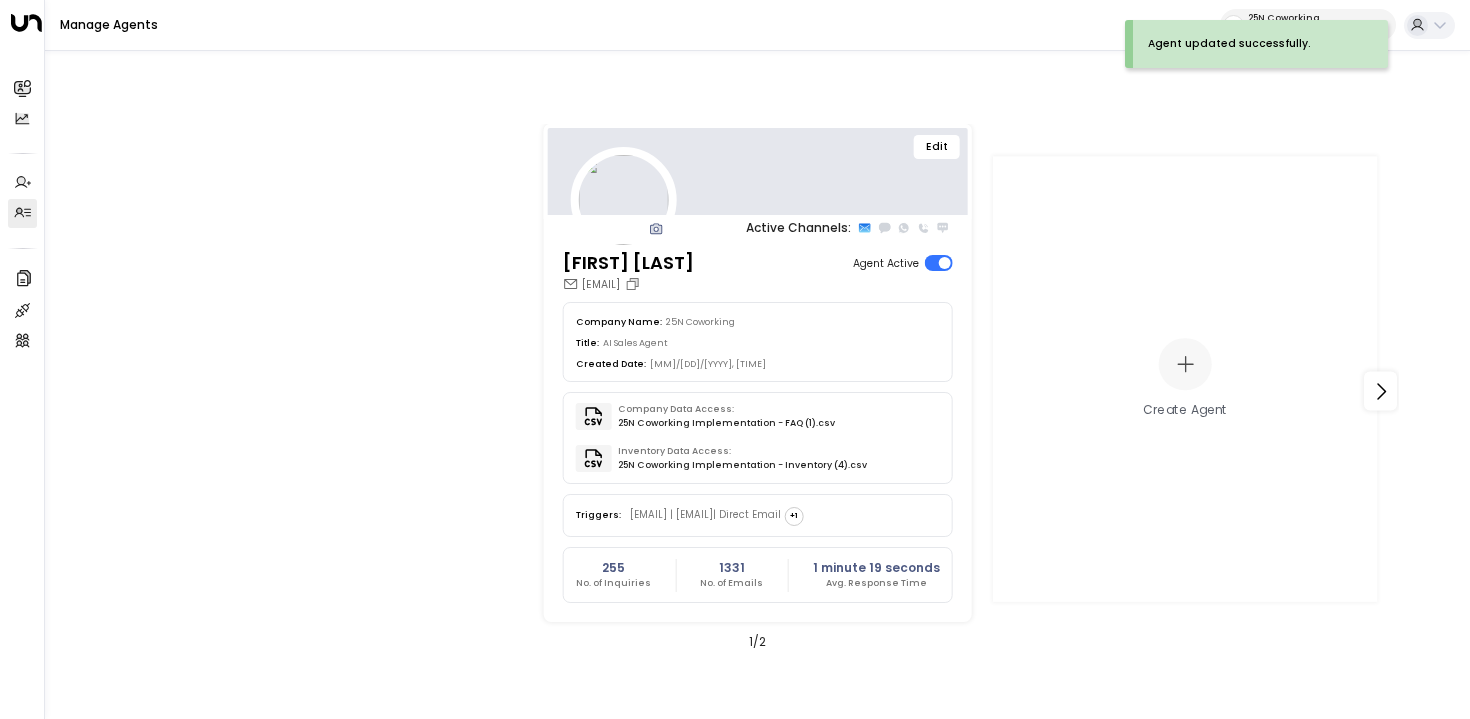 click on "Edit" at bounding box center (937, 147) 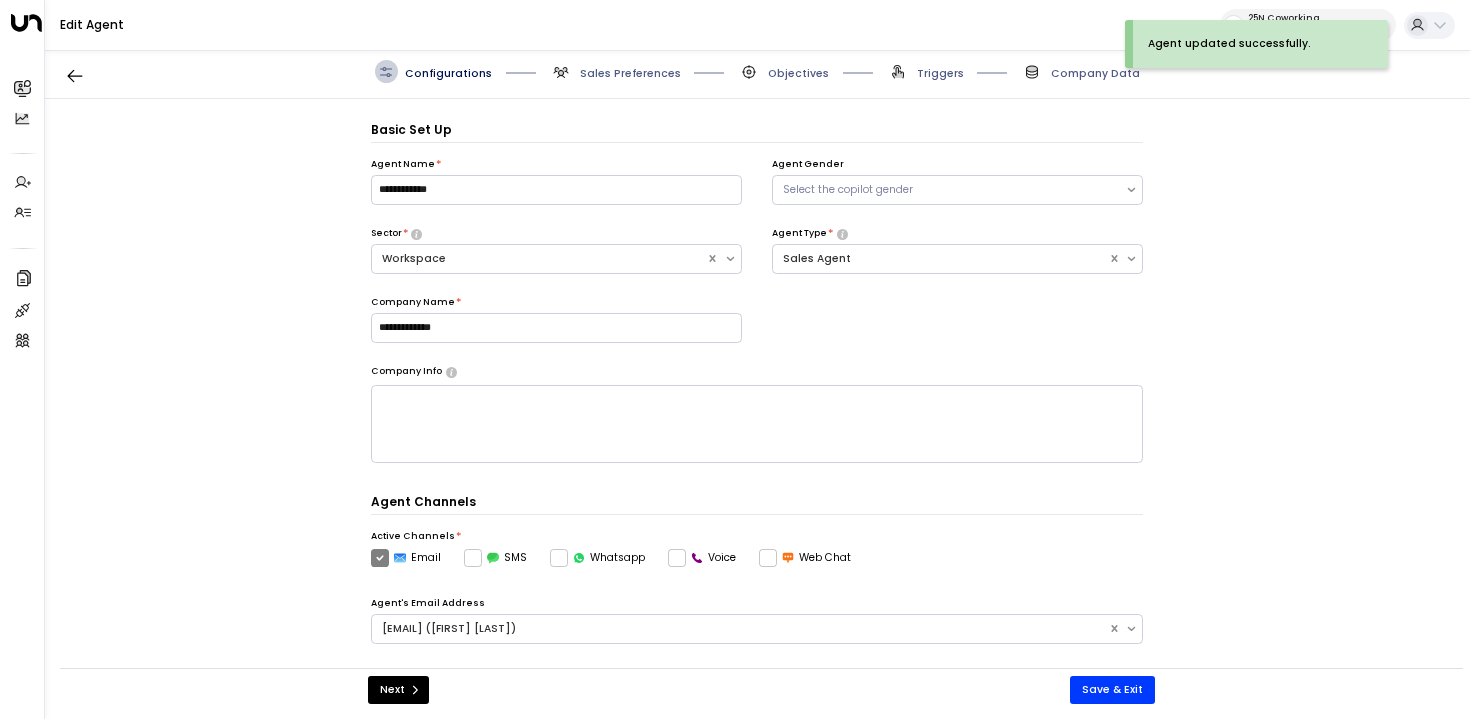 scroll, scrollTop: 22, scrollLeft: 0, axis: vertical 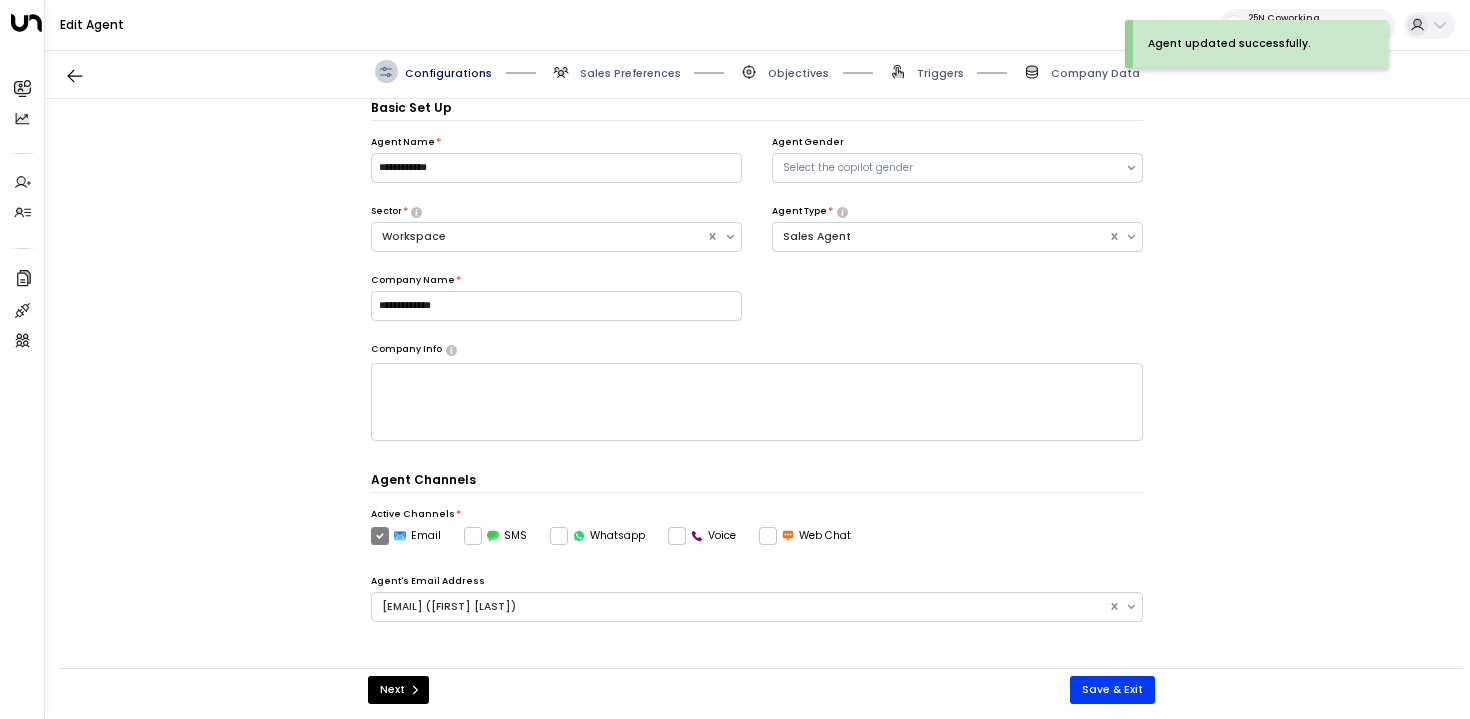 click on "Sales Preferences" at bounding box center (630, 73) 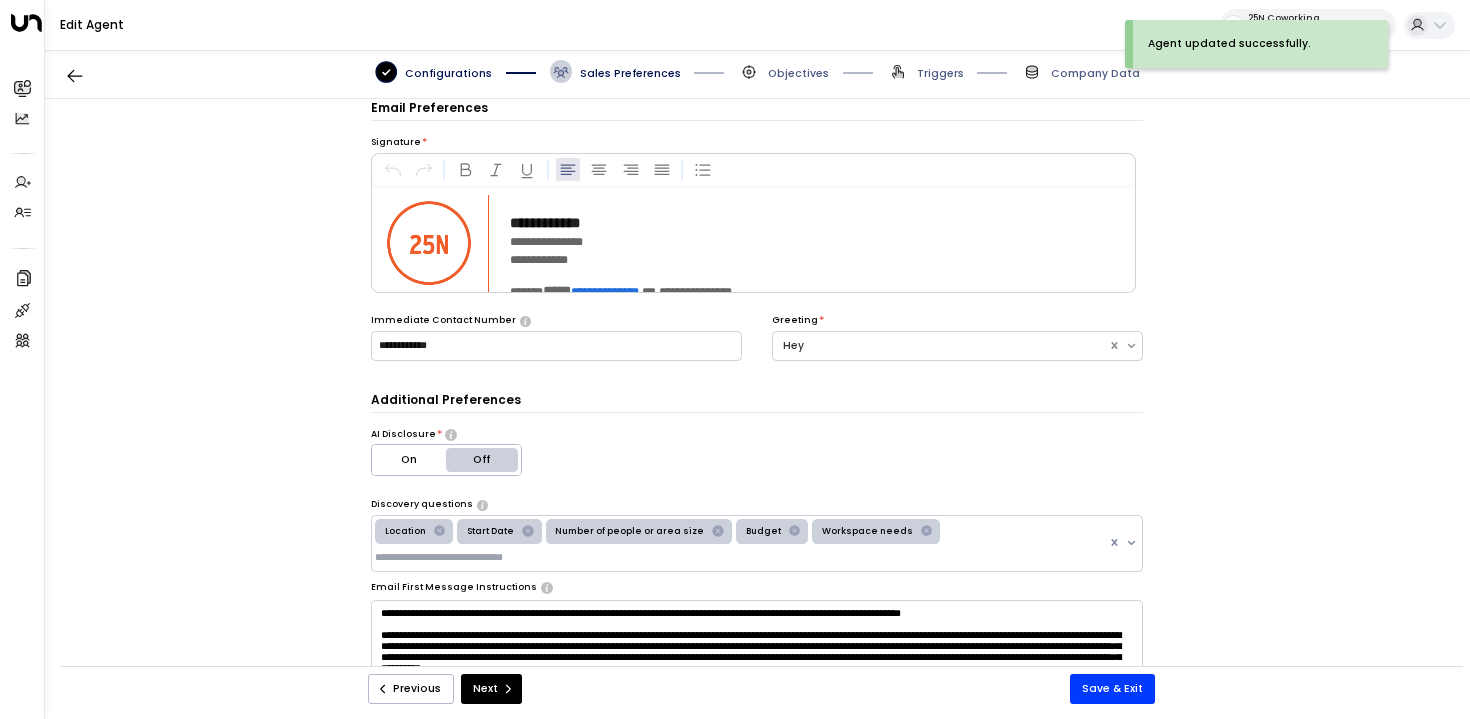 scroll, scrollTop: 368, scrollLeft: 0, axis: vertical 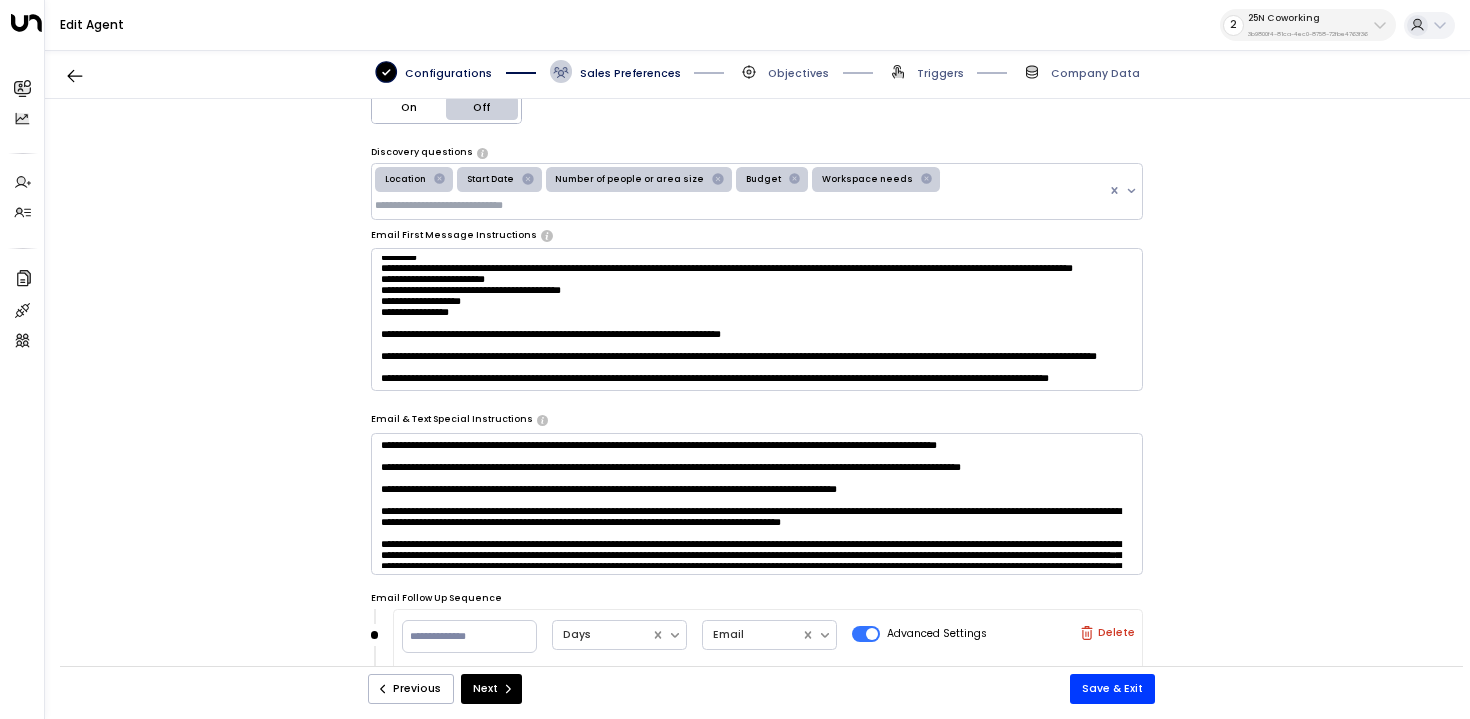 click at bounding box center (757, 320) 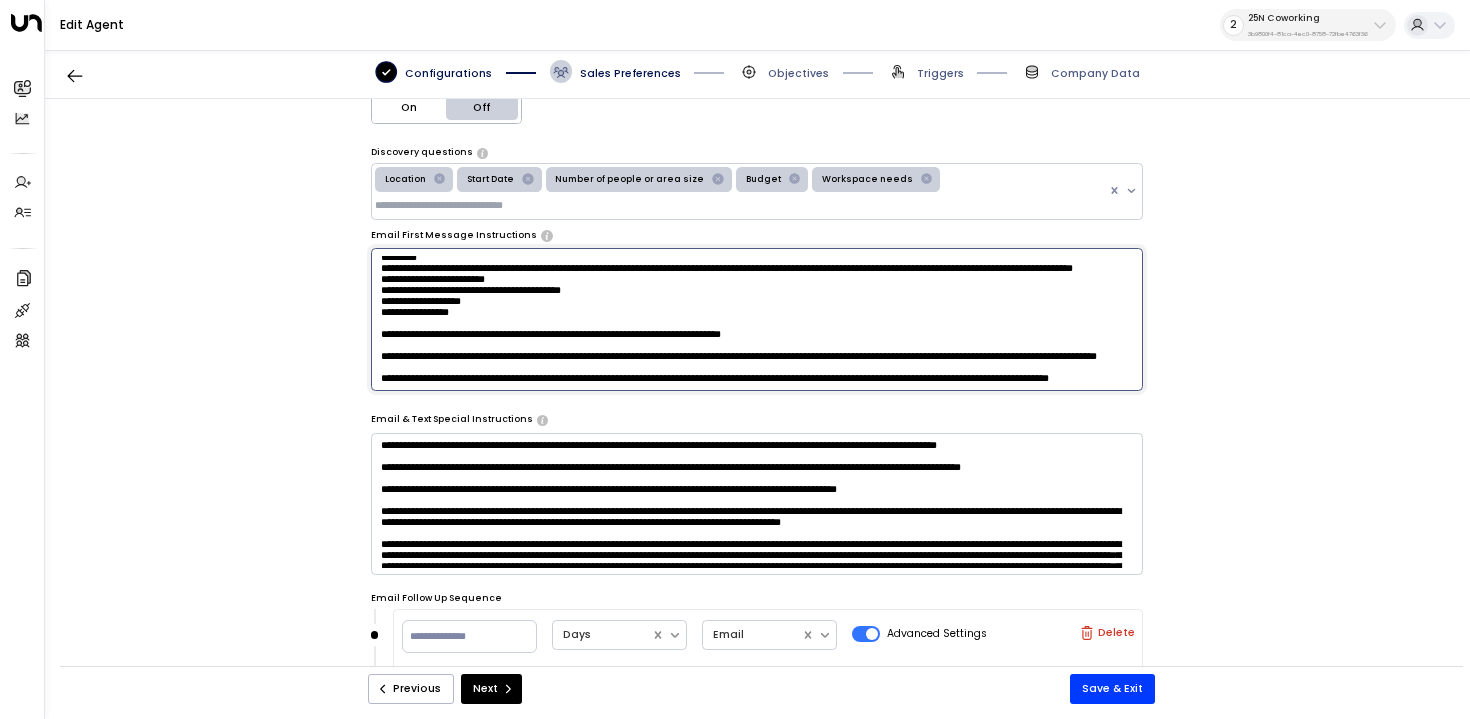 scroll, scrollTop: 662, scrollLeft: 0, axis: vertical 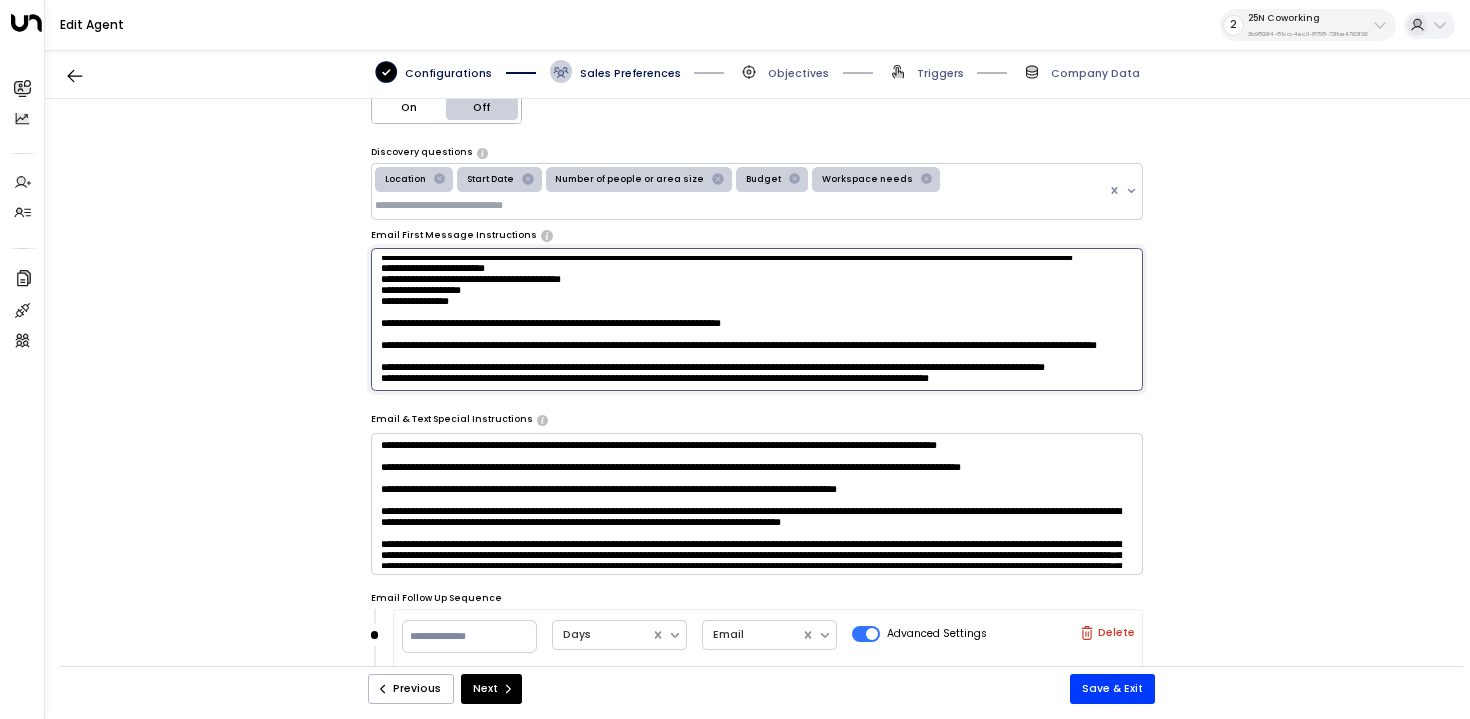 drag, startPoint x: 1115, startPoint y: 376, endPoint x: 262, endPoint y: 361, distance: 853.1319 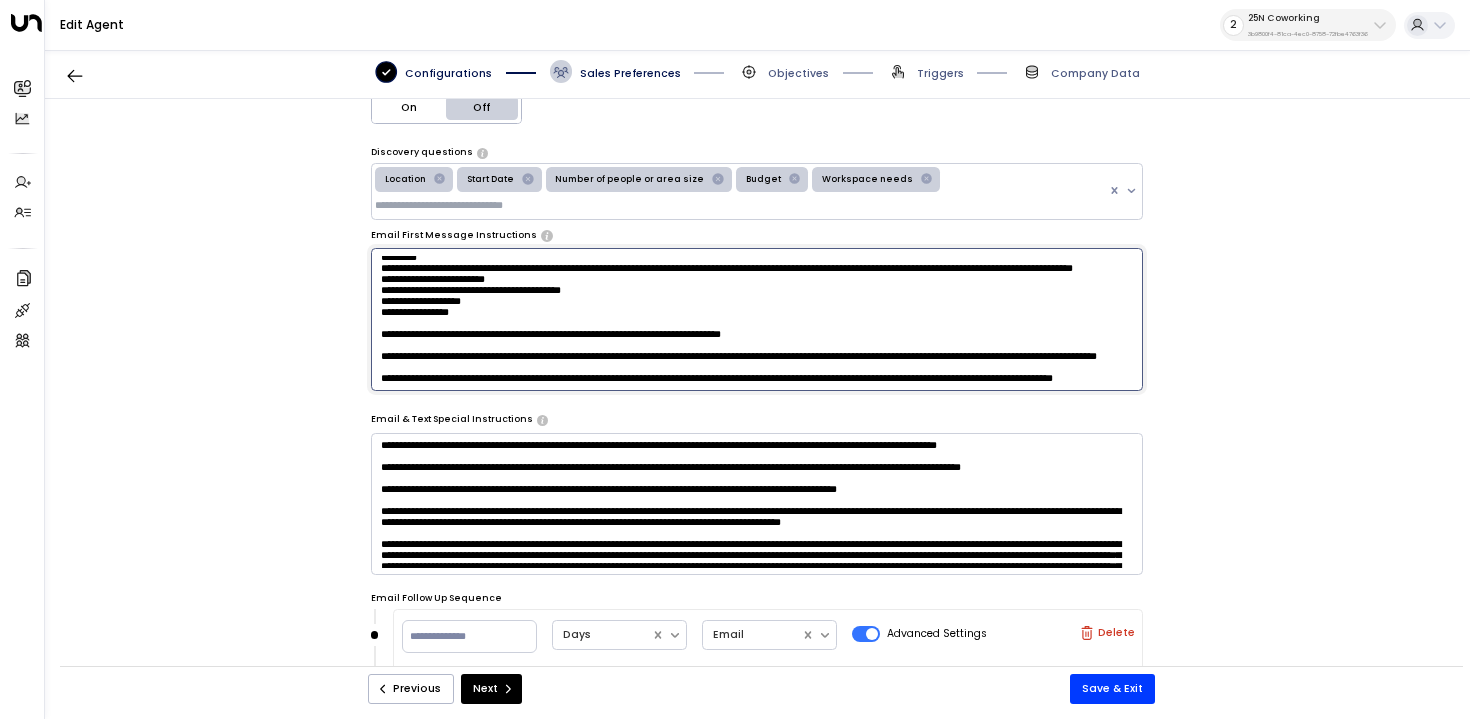 scroll, scrollTop: 0, scrollLeft: 0, axis: both 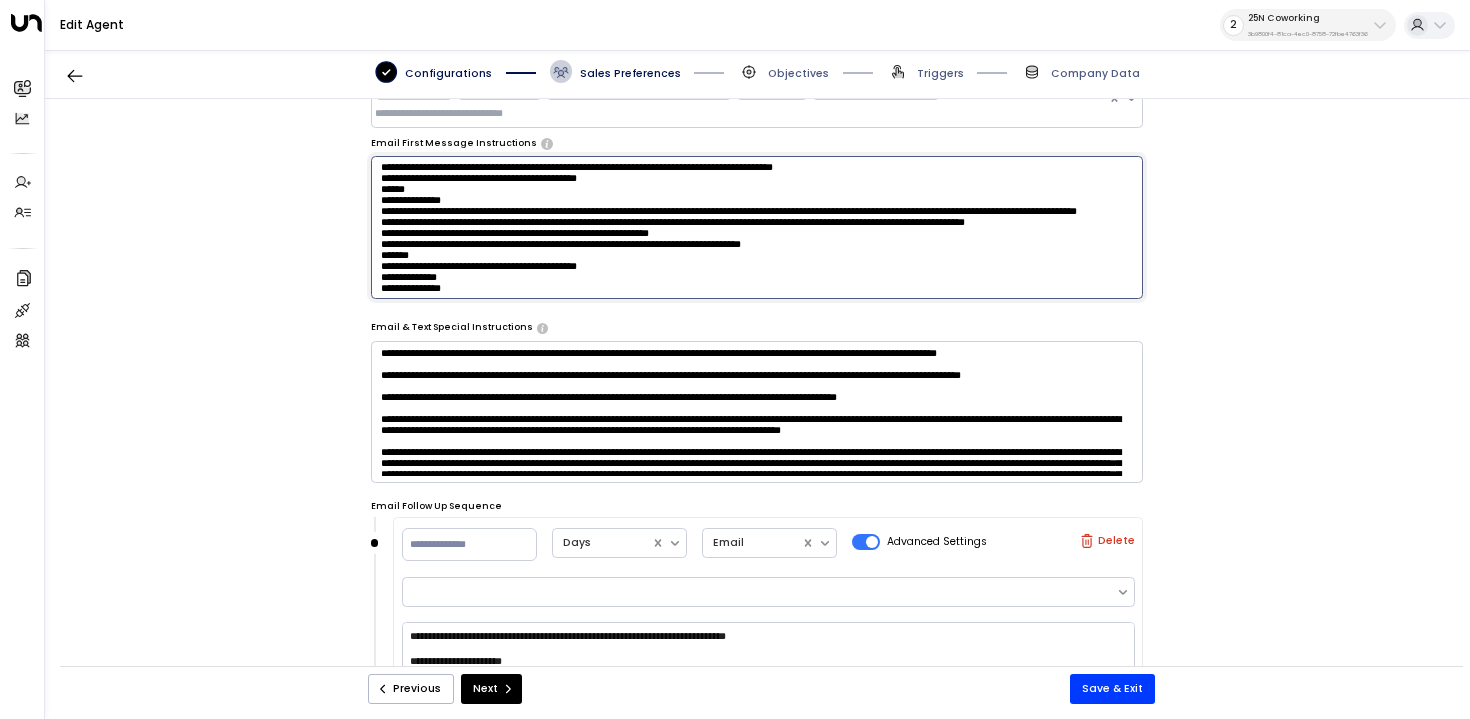 click at bounding box center (757, 228) 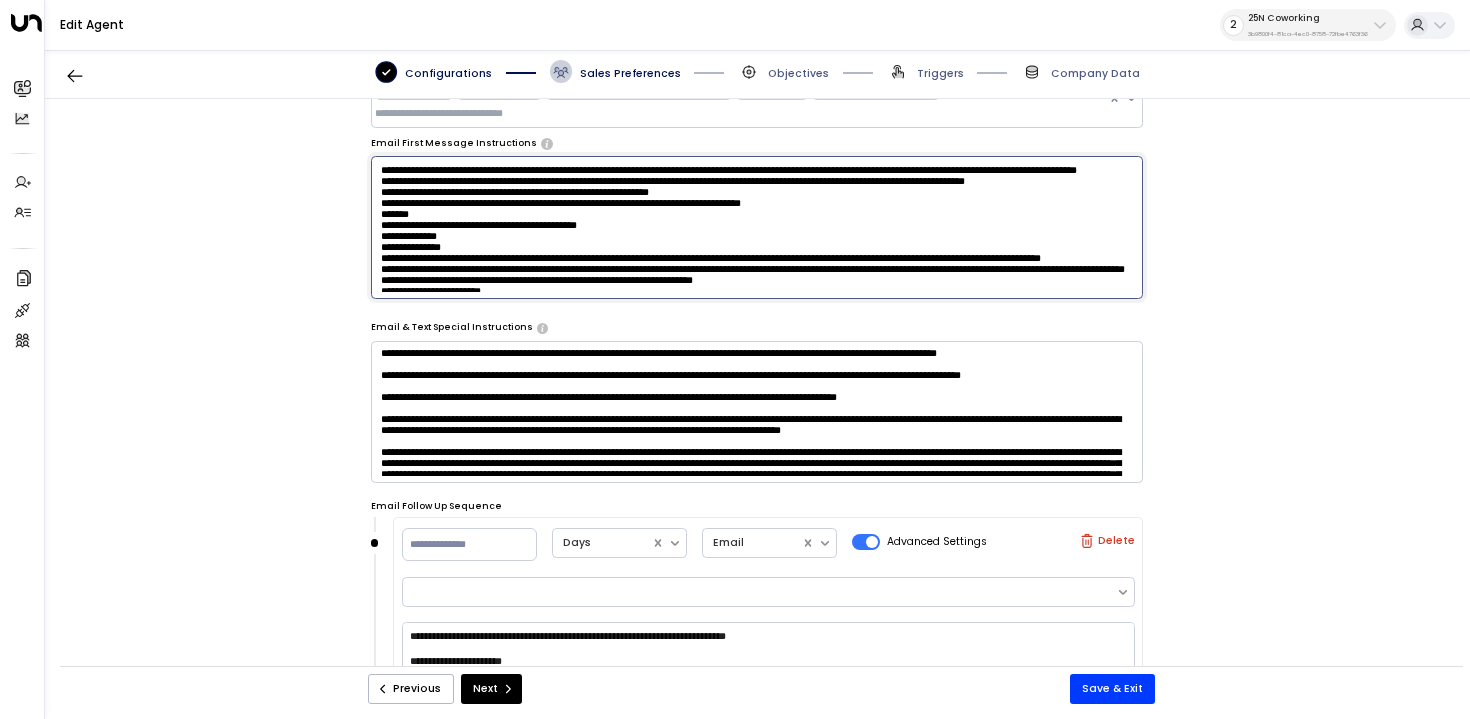 paste on "**********" 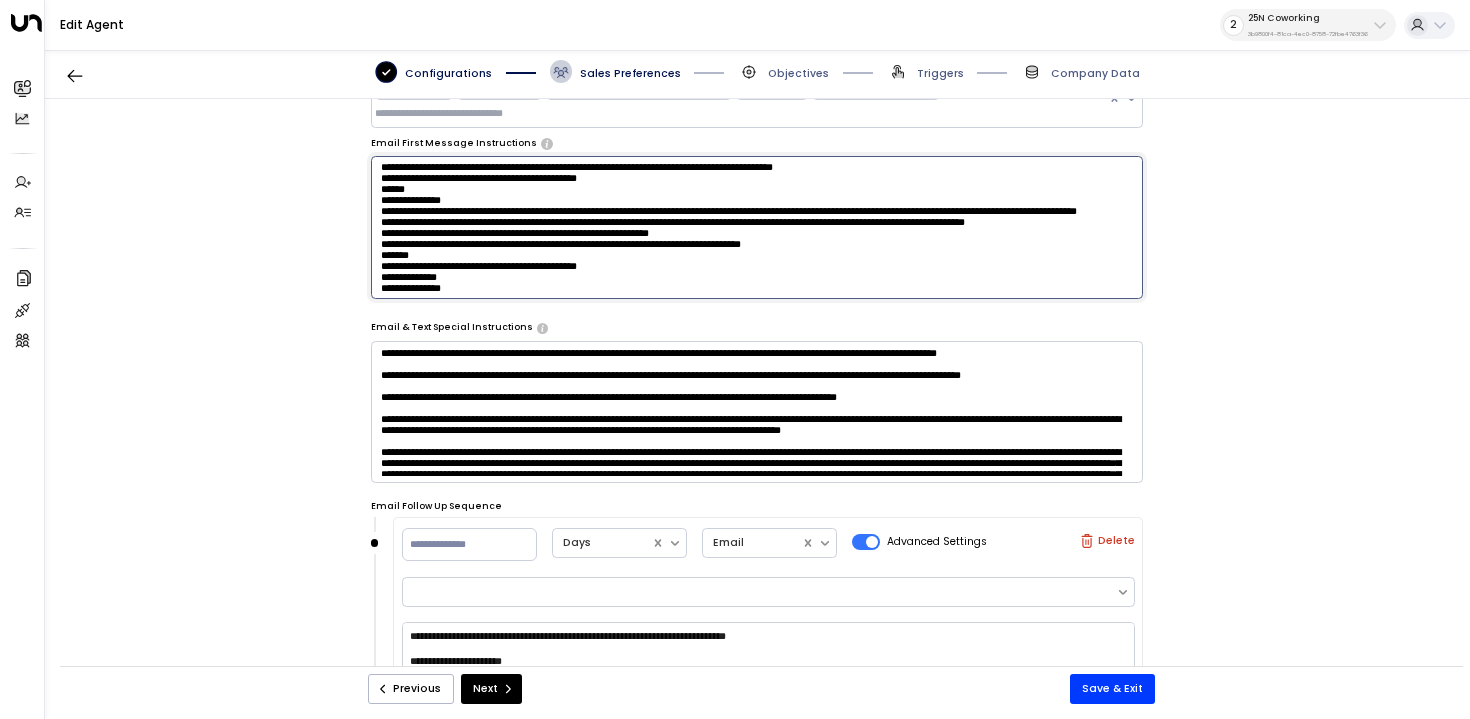 scroll, scrollTop: 141, scrollLeft: 0, axis: vertical 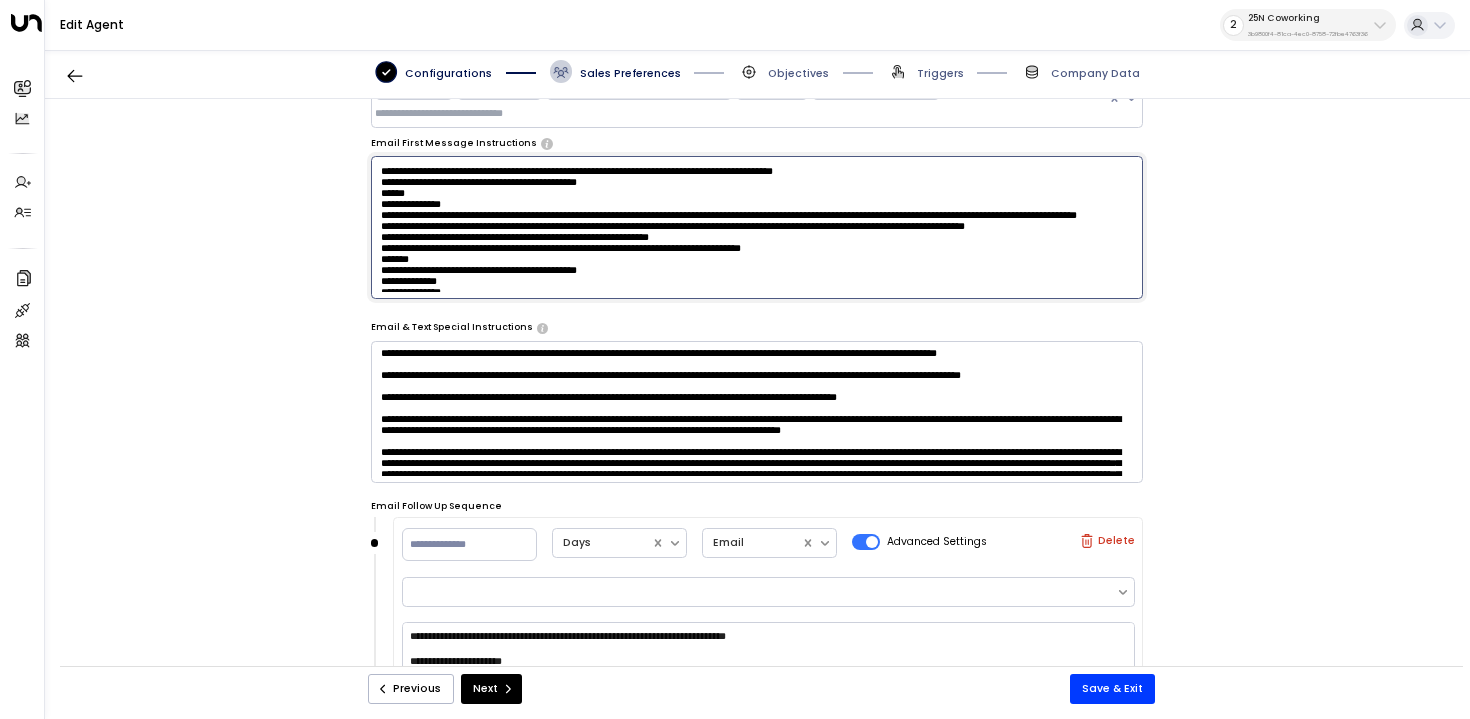 type on "**********" 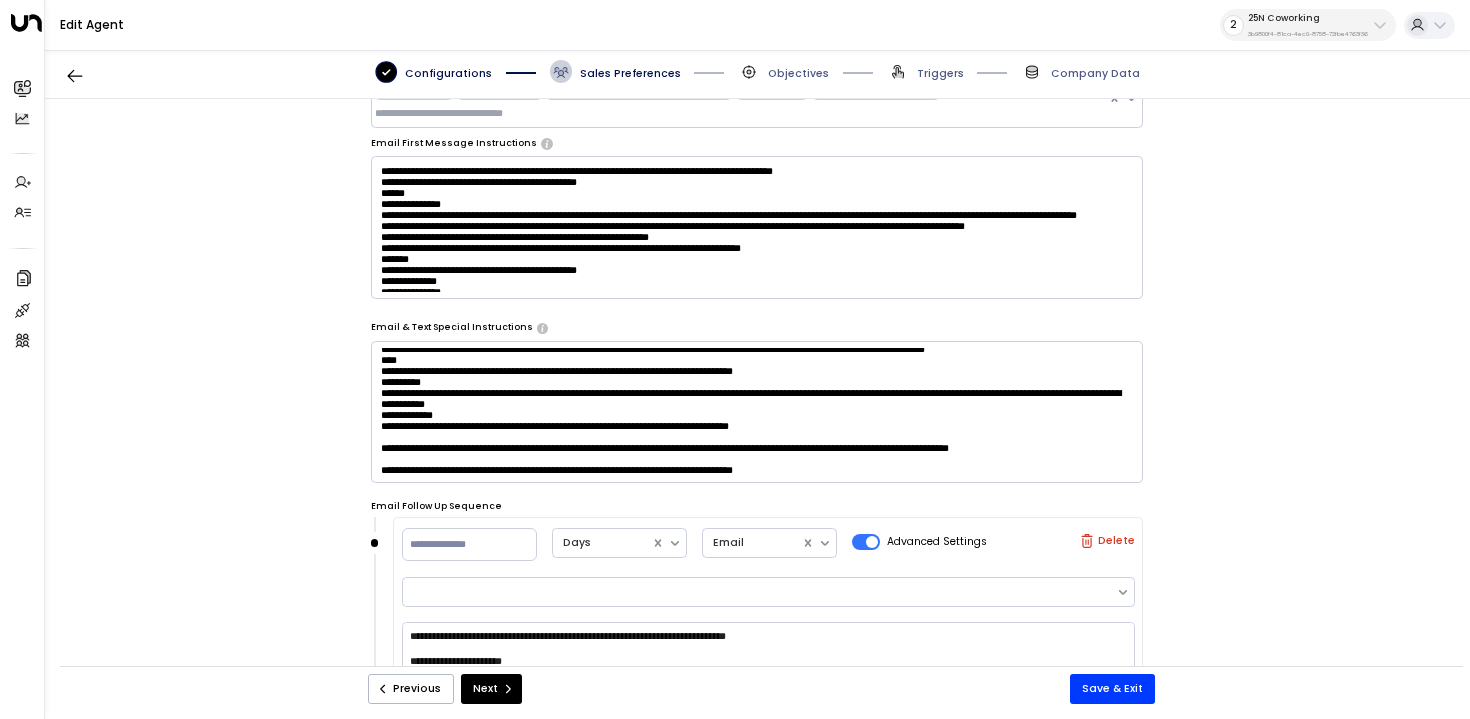 scroll, scrollTop: 492, scrollLeft: 0, axis: vertical 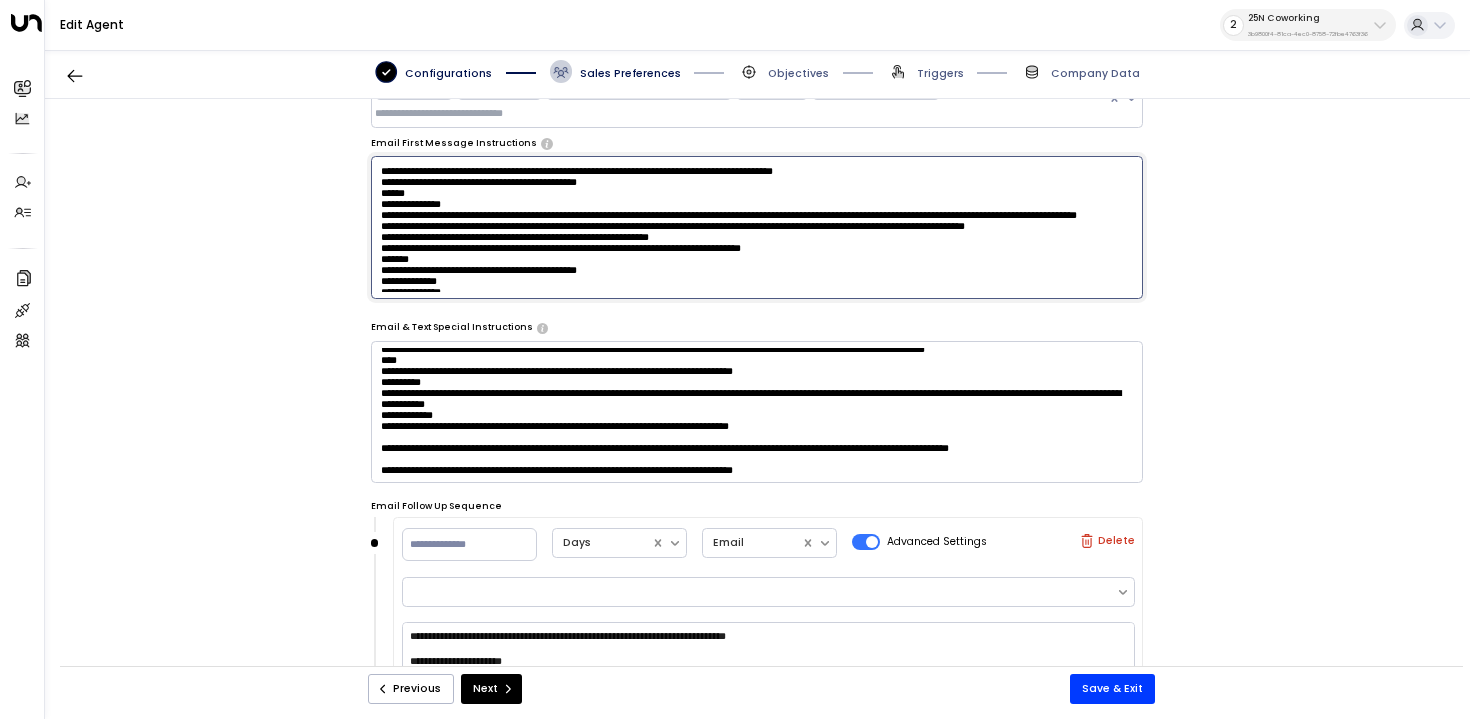 click at bounding box center (757, 412) 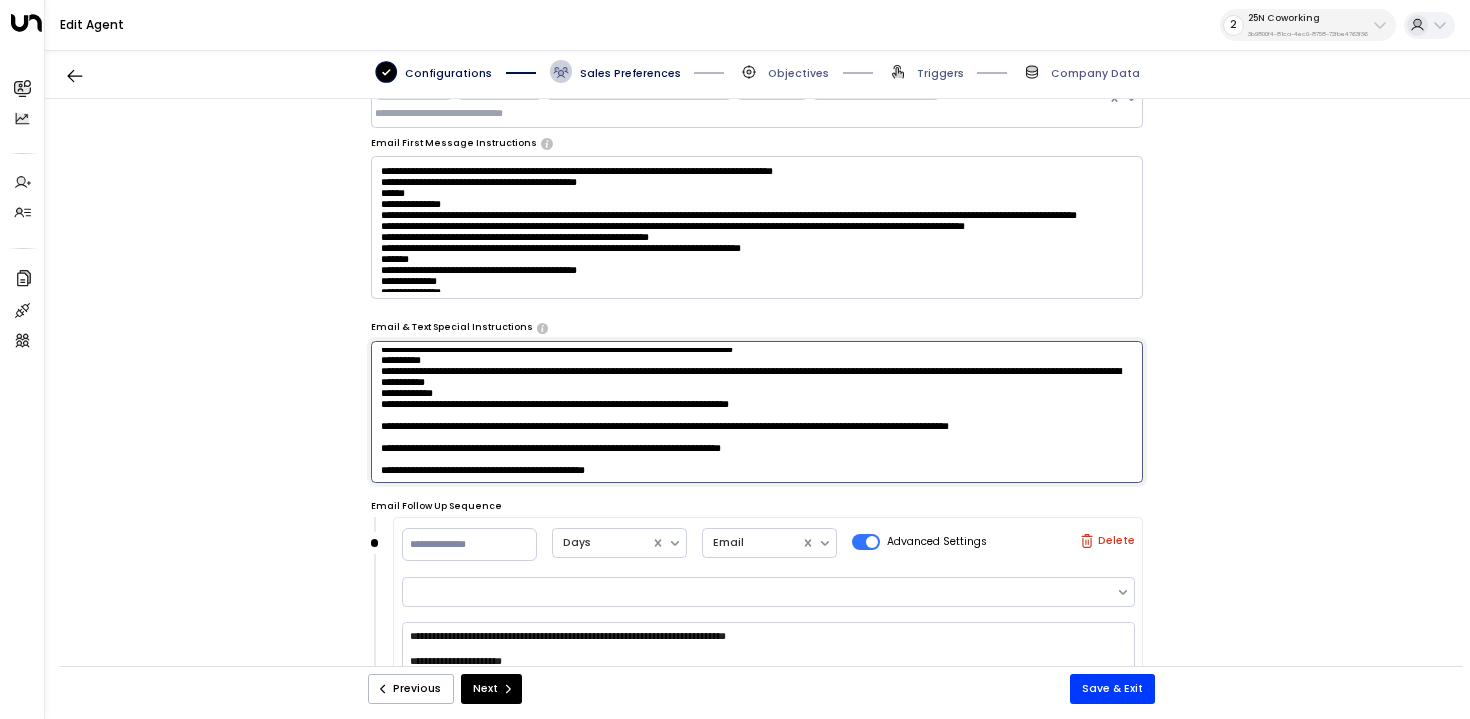 paste on "**********" 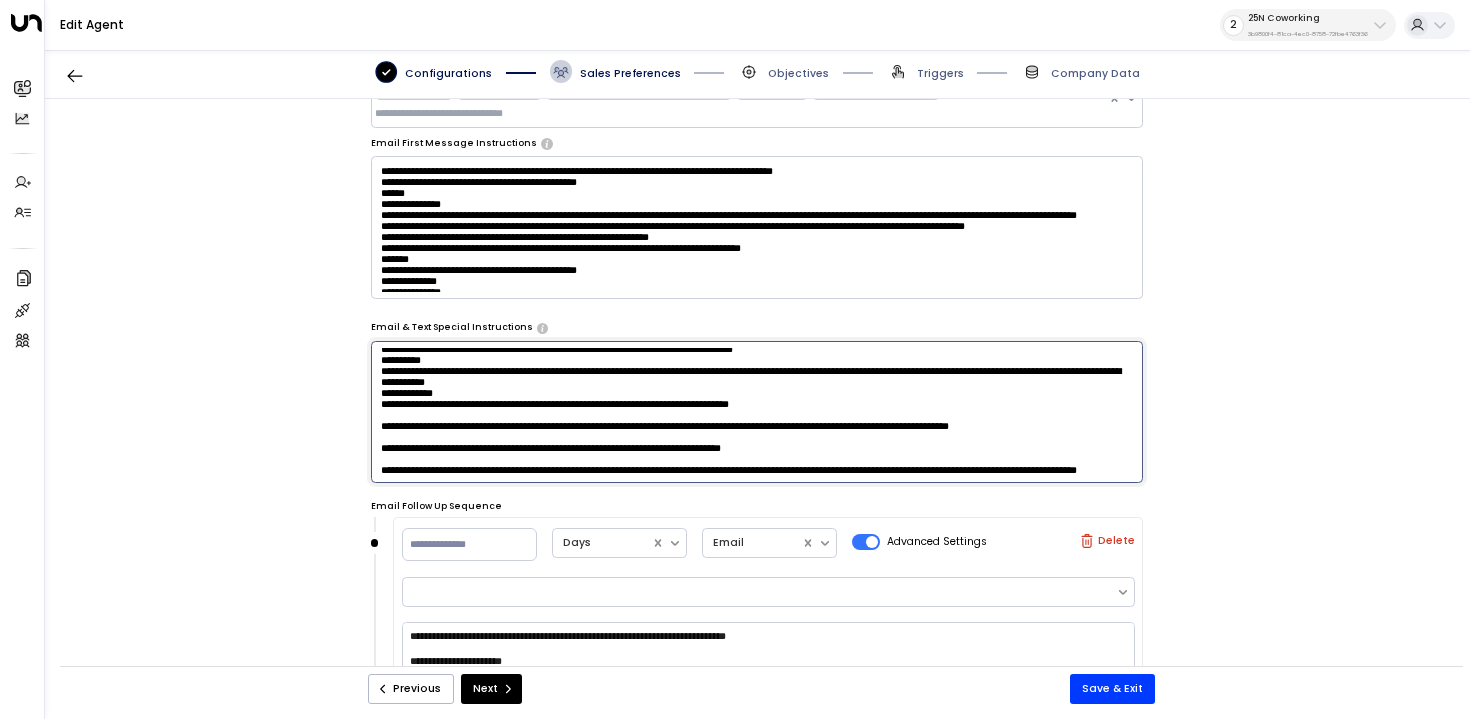 drag, startPoint x: 678, startPoint y: 450, endPoint x: 635, endPoint y: 450, distance: 43 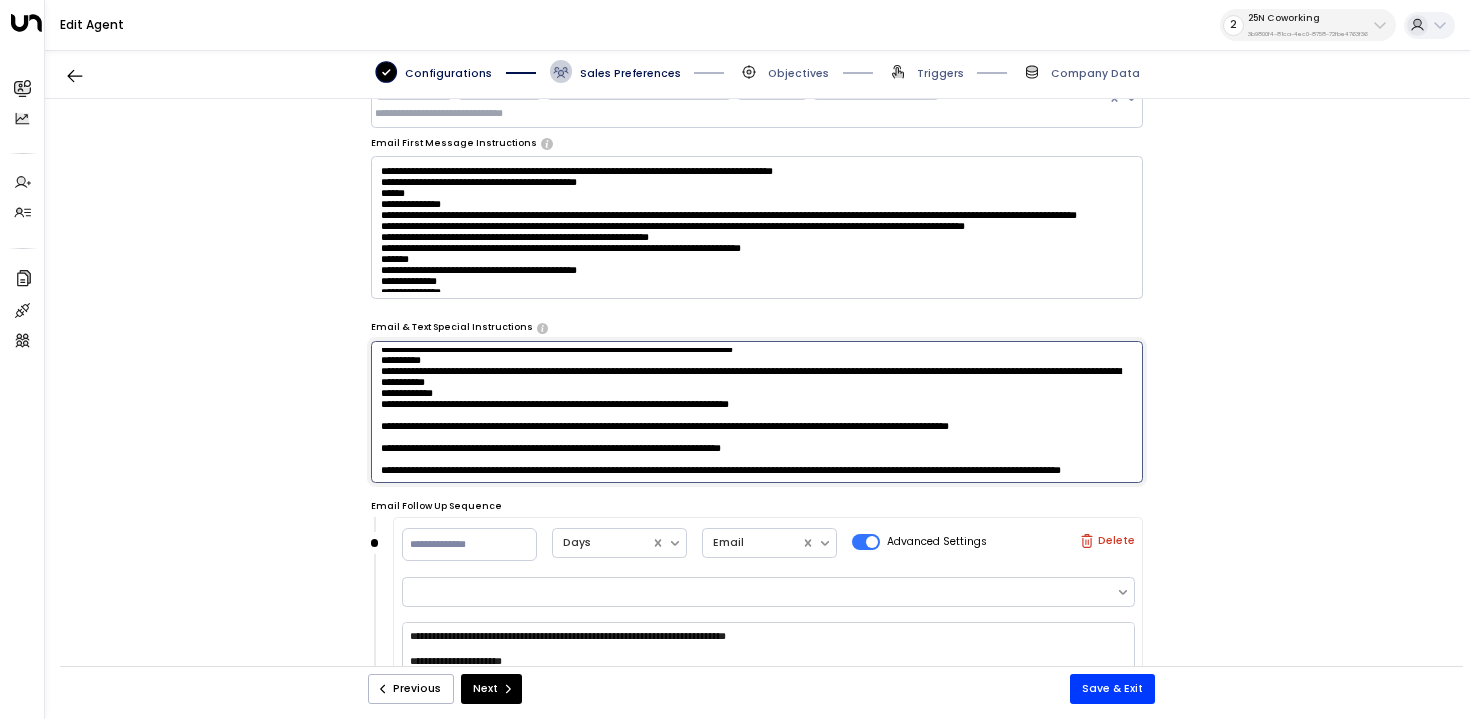 click at bounding box center [757, 412] 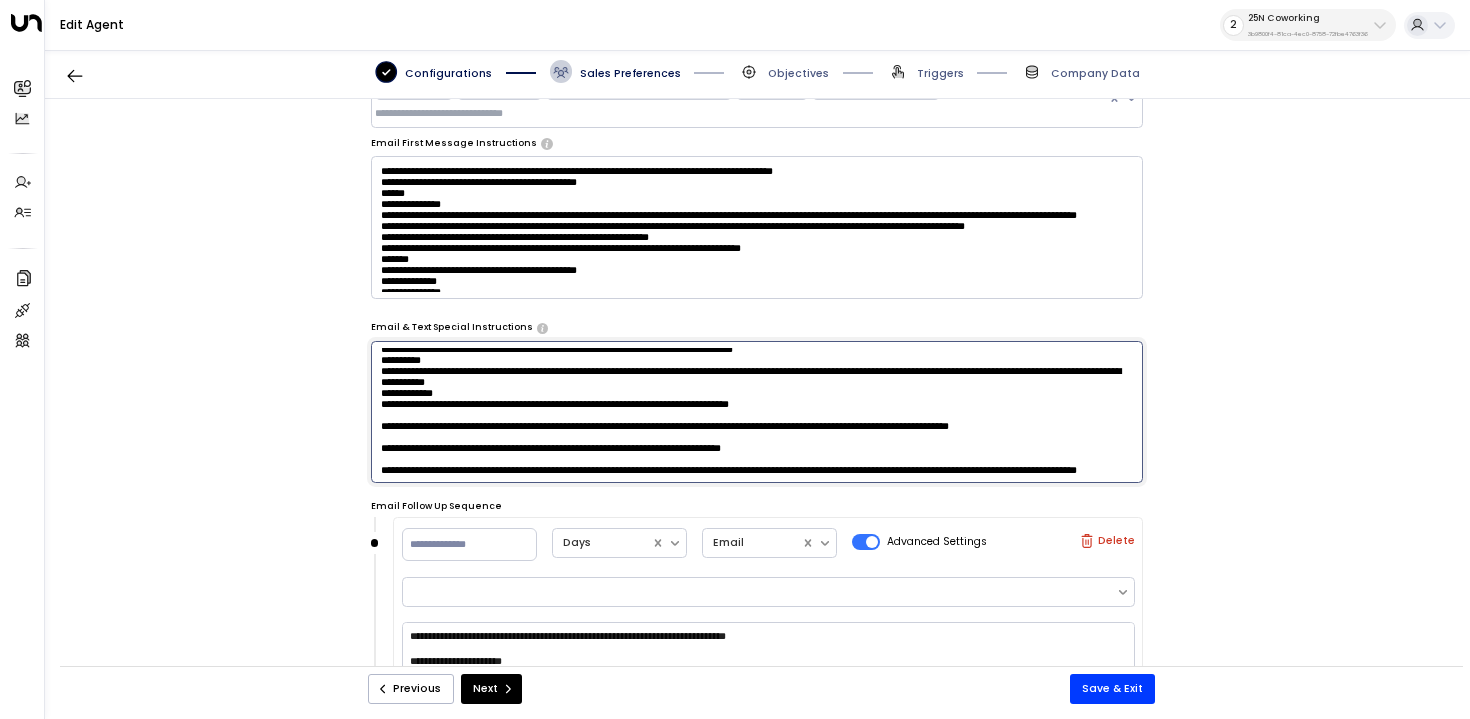 scroll, scrollTop: 507, scrollLeft: 0, axis: vertical 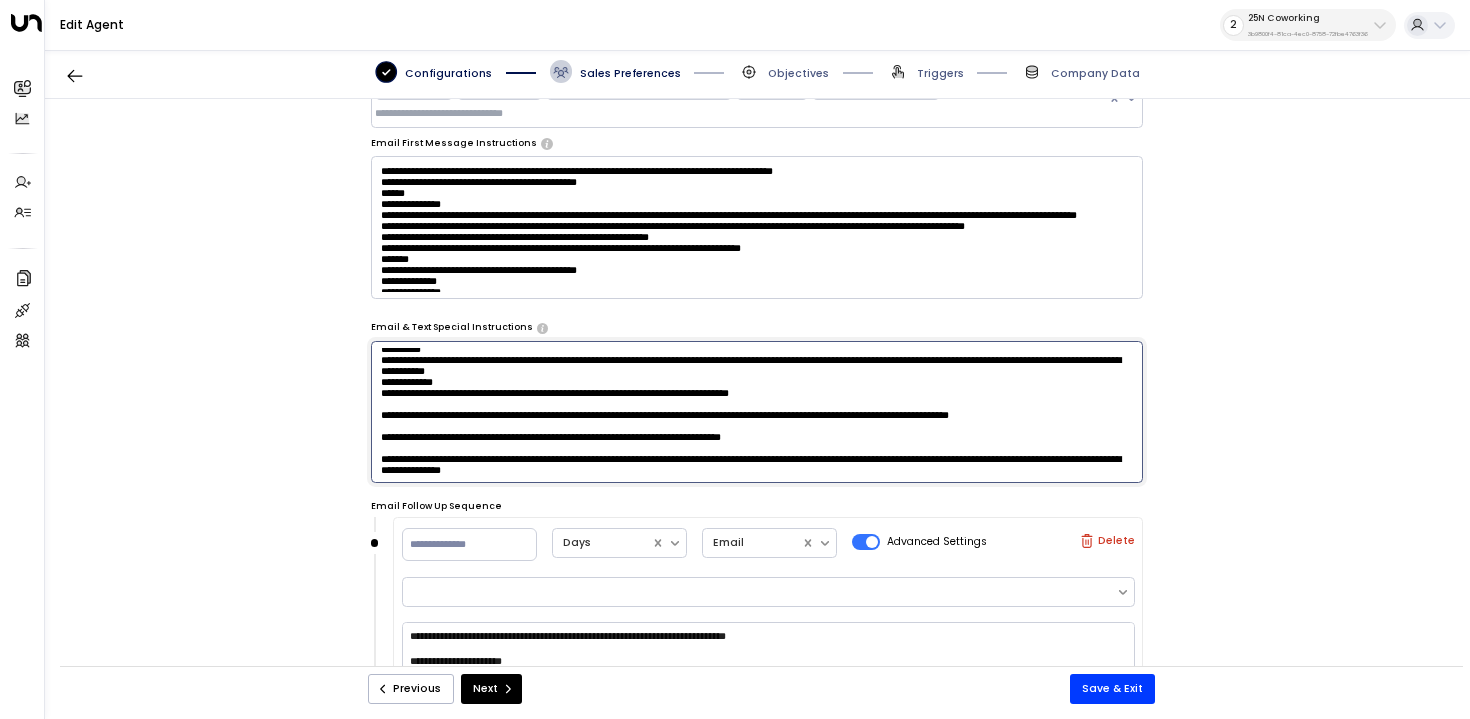 type on "**********" 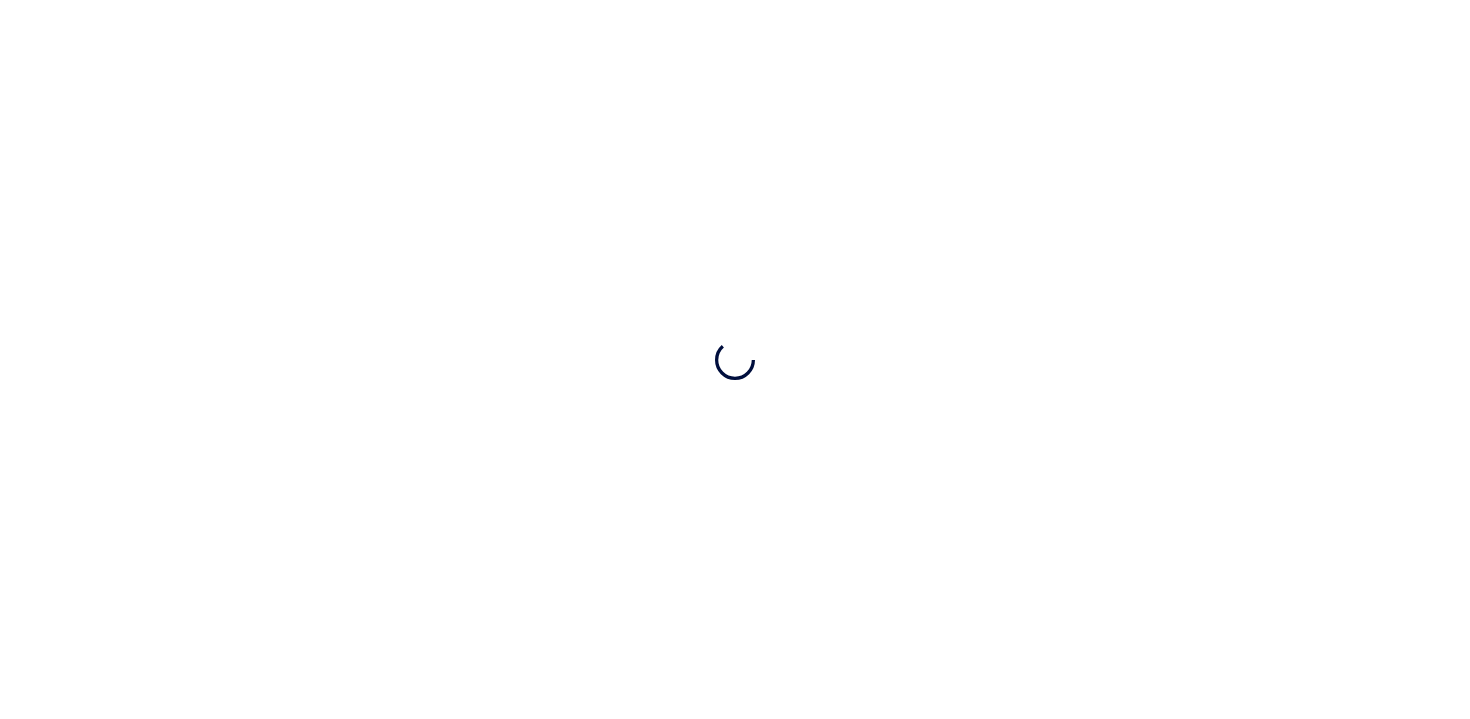 scroll, scrollTop: 0, scrollLeft: 0, axis: both 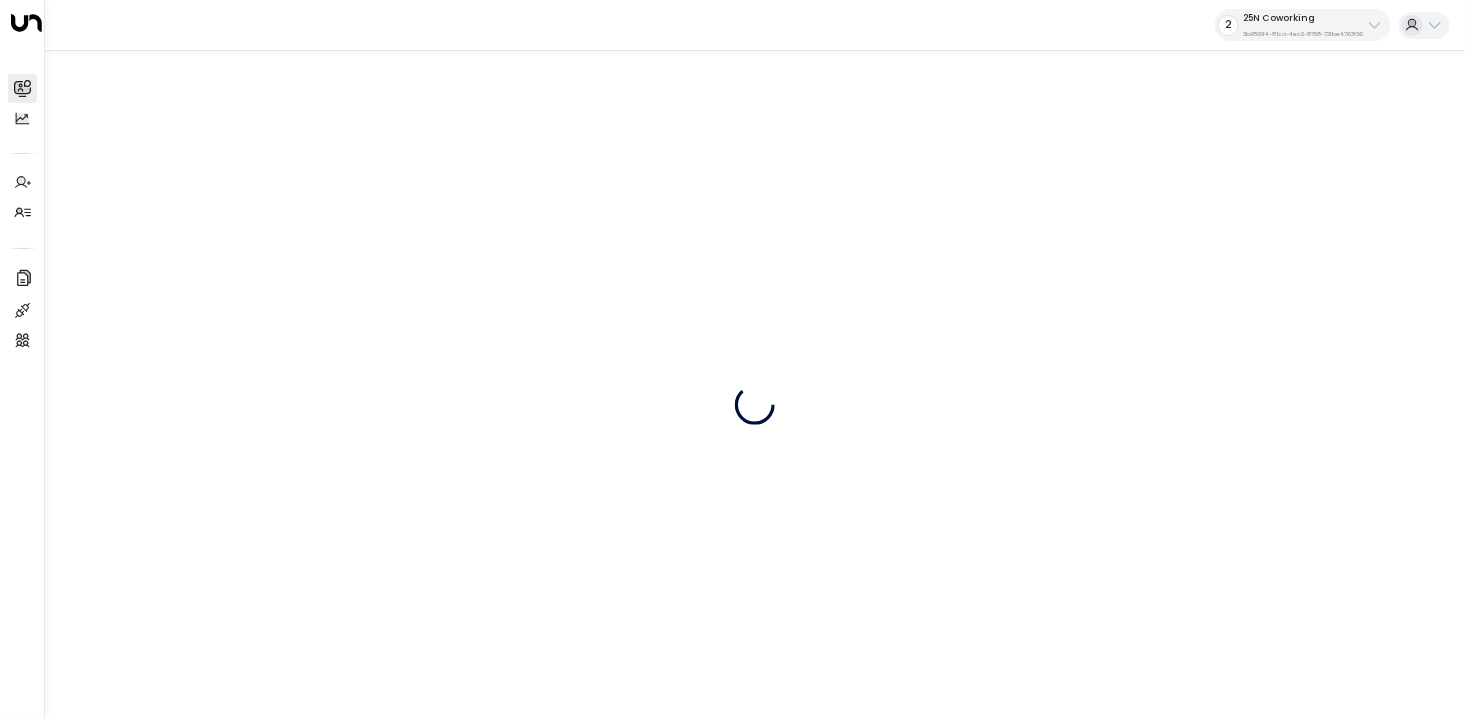 click on "25N Coworking" at bounding box center [1303, 18] 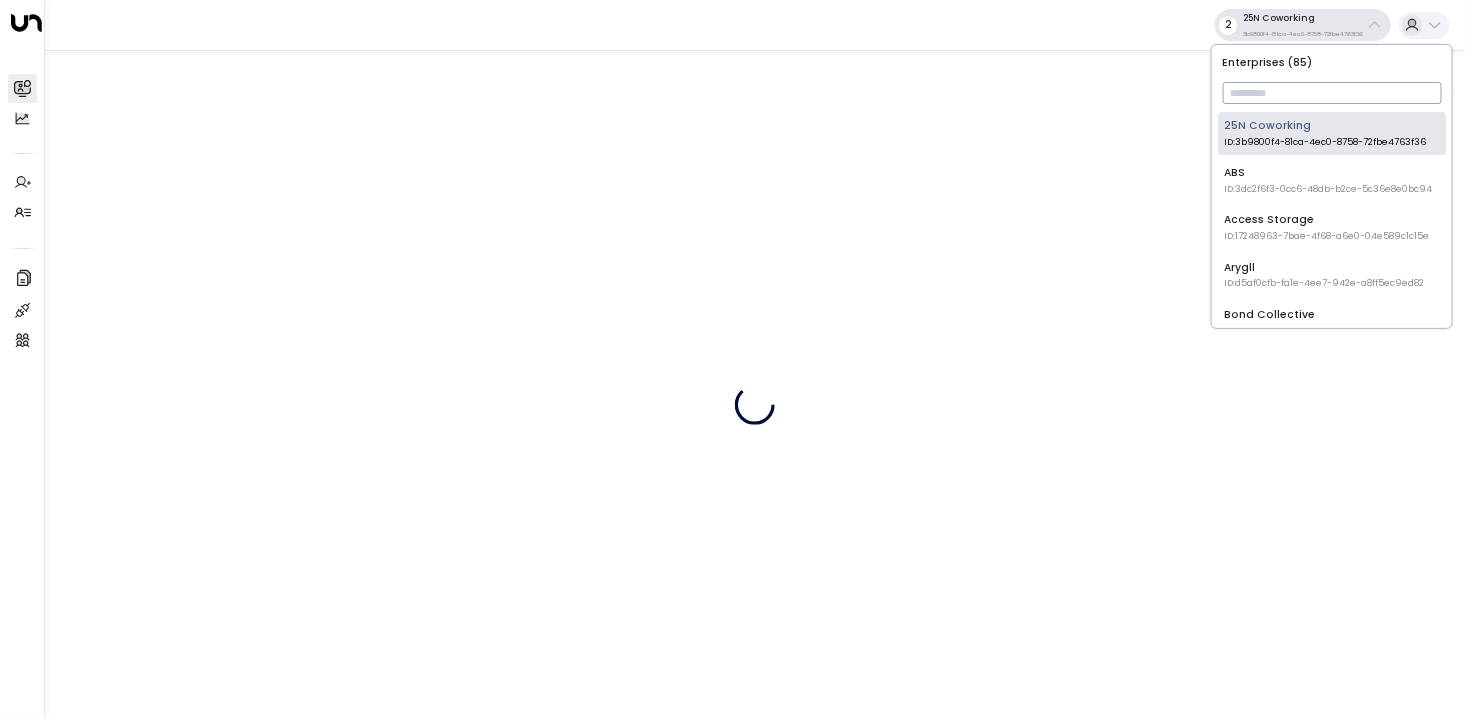 click at bounding box center [1332, 93] 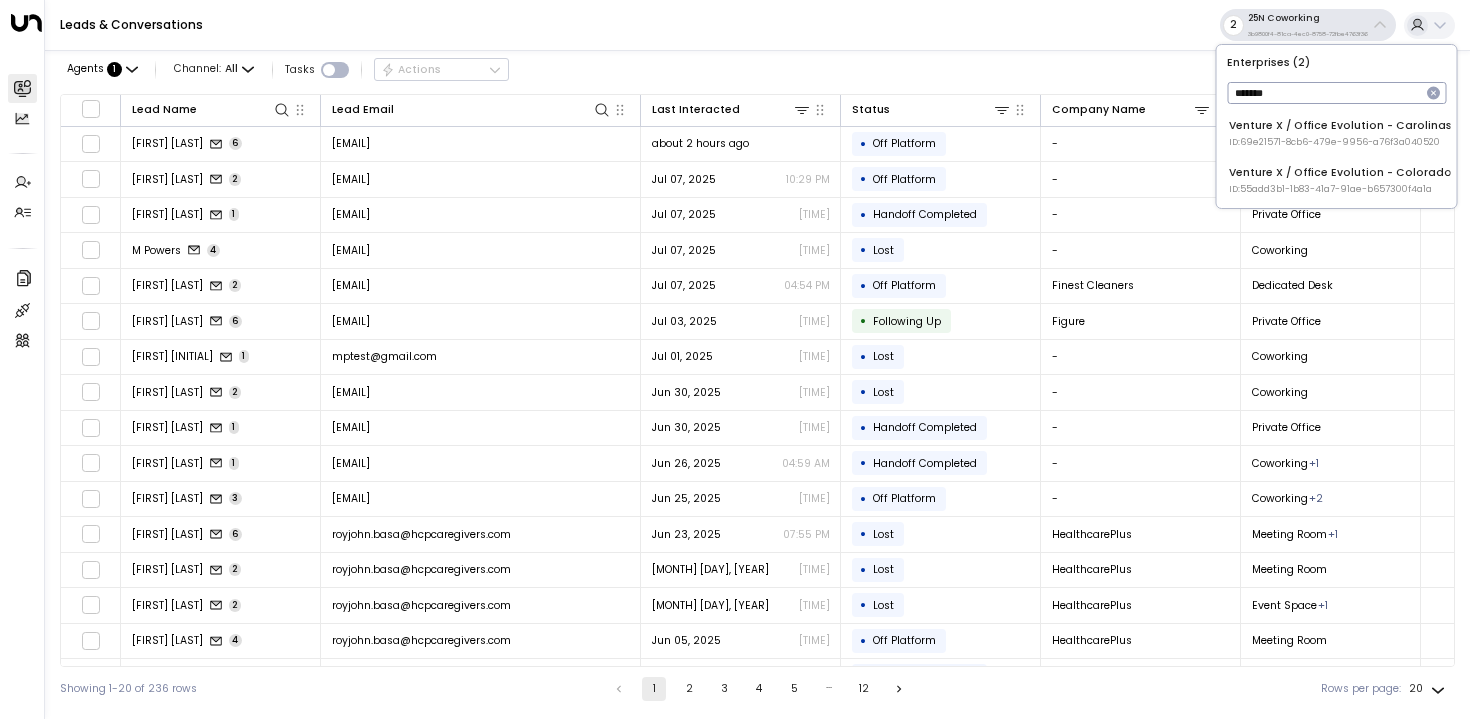 type on "*******" 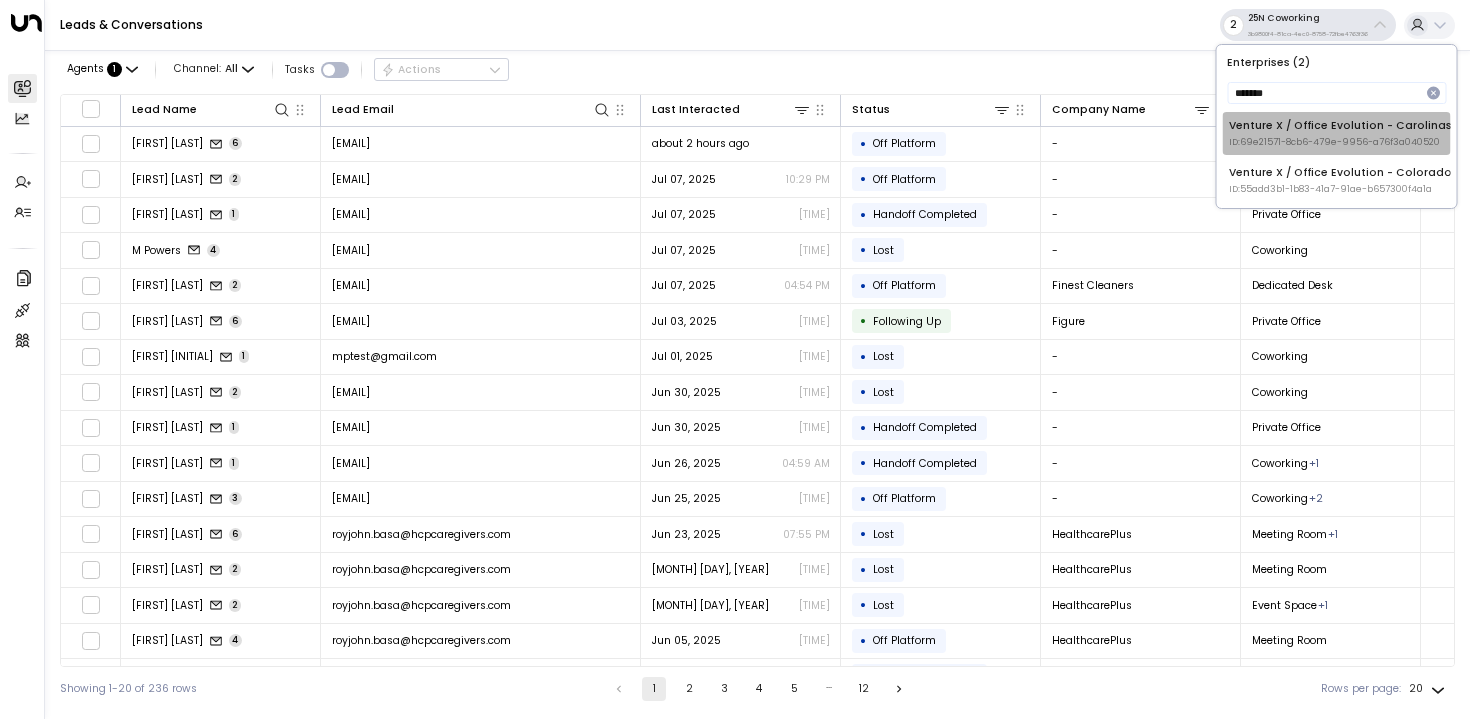 click on "Venture X / Office Evolution - Carolinas ID:  [UUID]" at bounding box center (1340, 133) 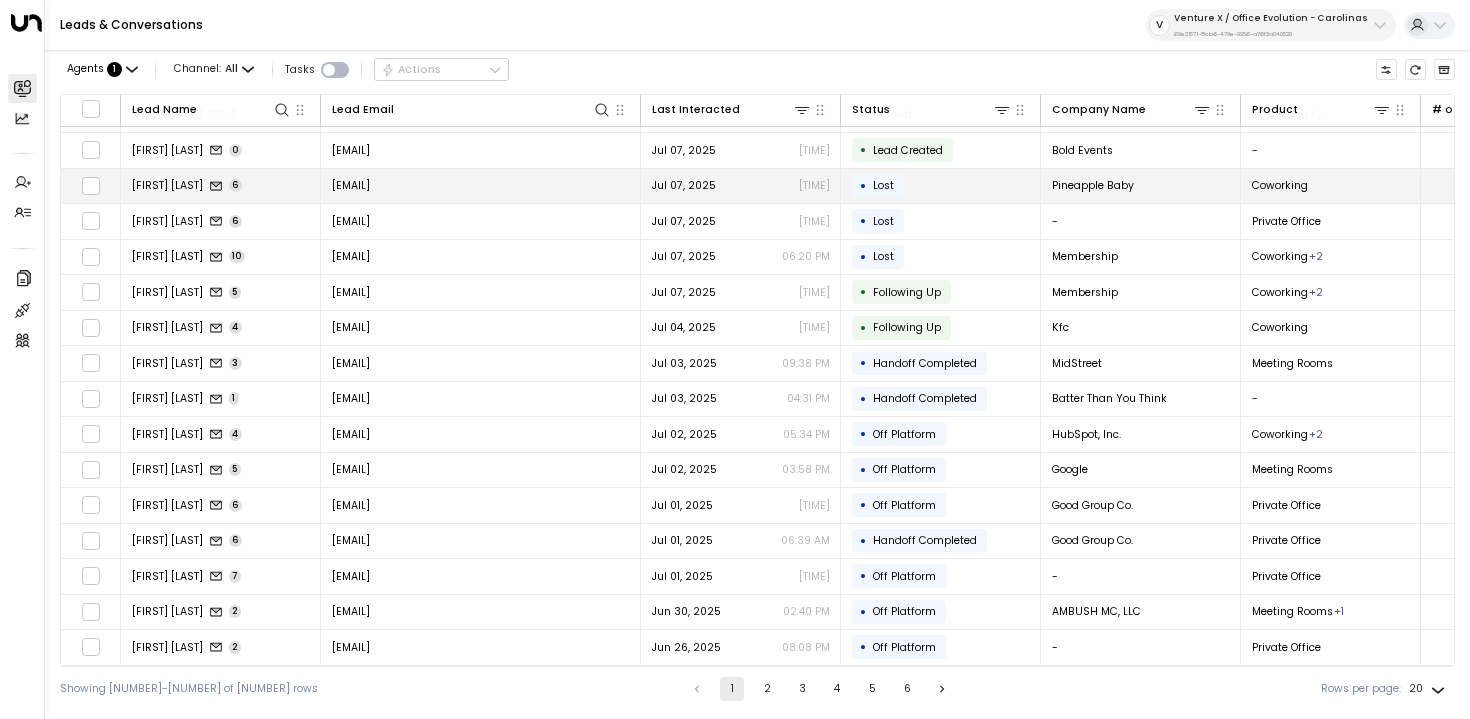 scroll, scrollTop: 0, scrollLeft: 0, axis: both 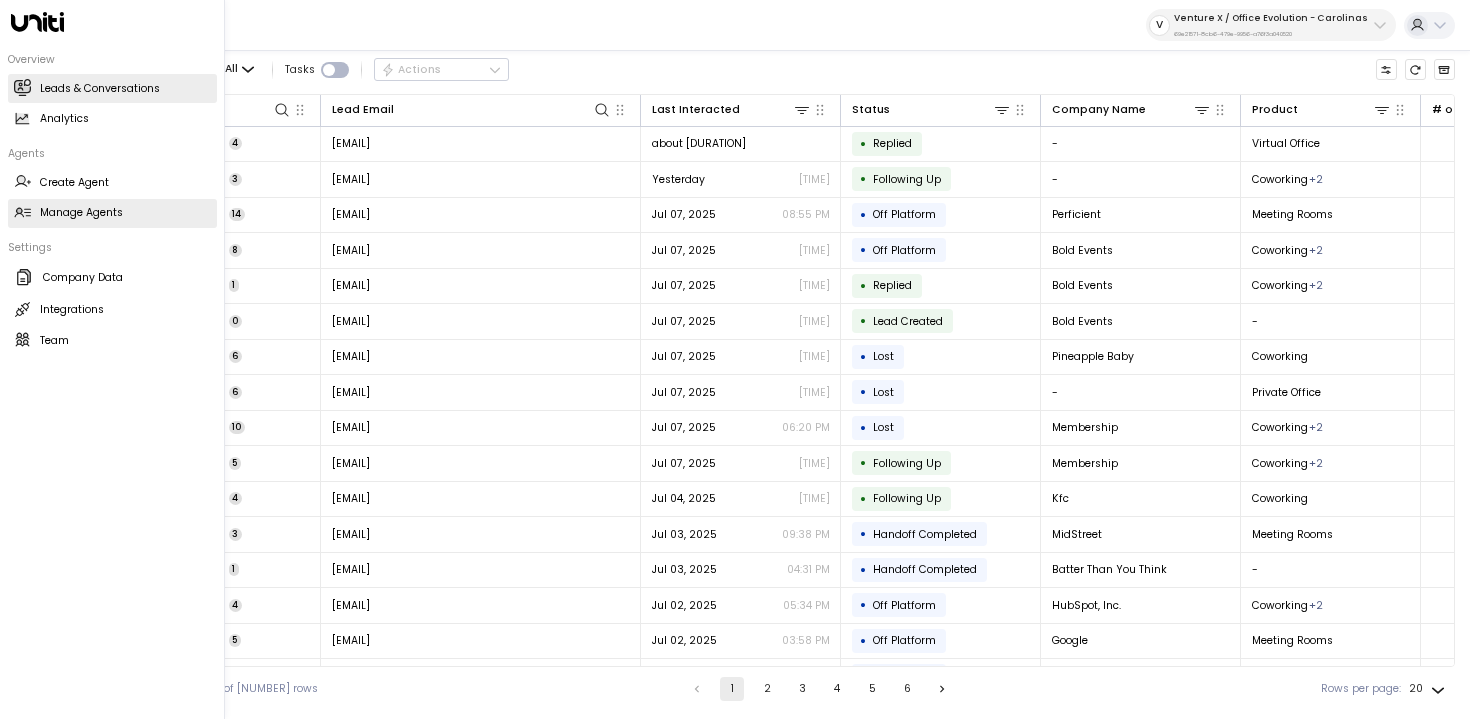 click on "Manage Agents Manage Agents" at bounding box center [112, 213] 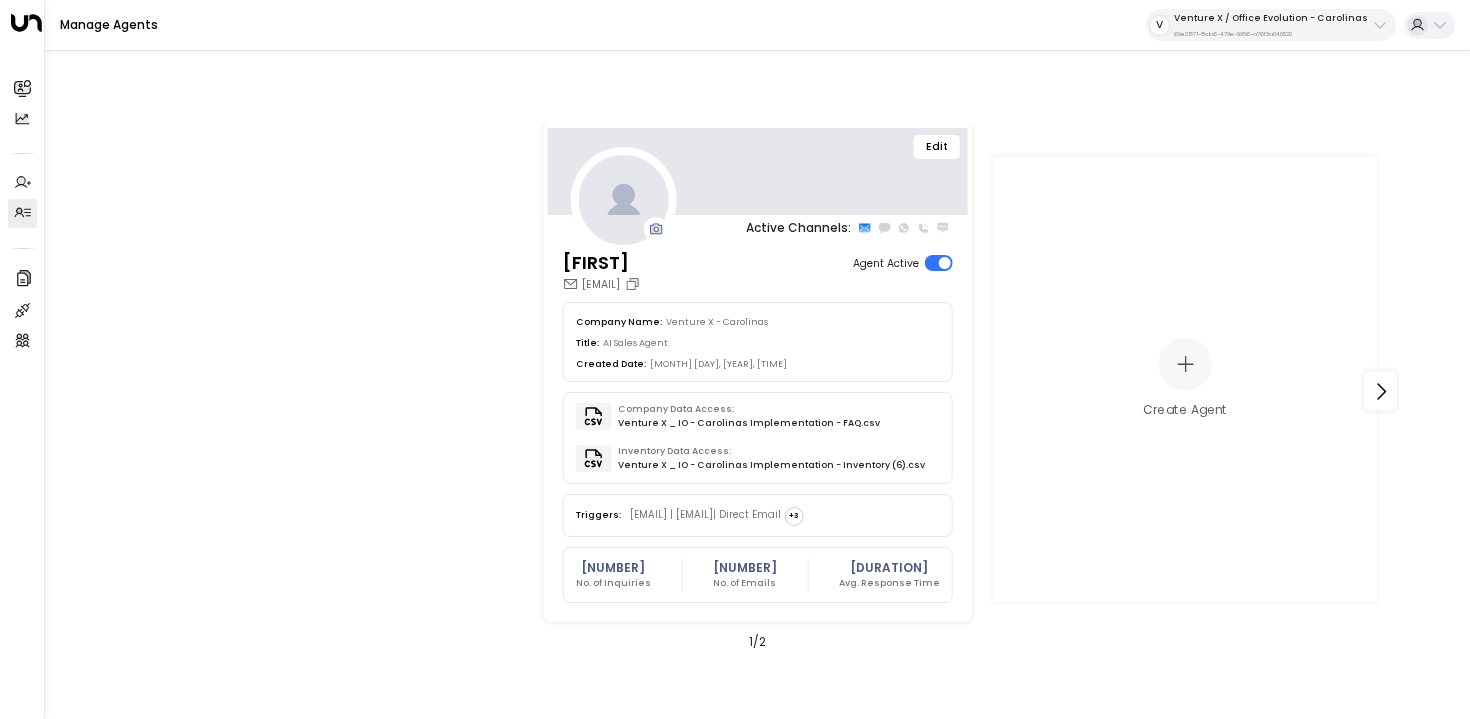 click on "Edit" at bounding box center [937, 147] 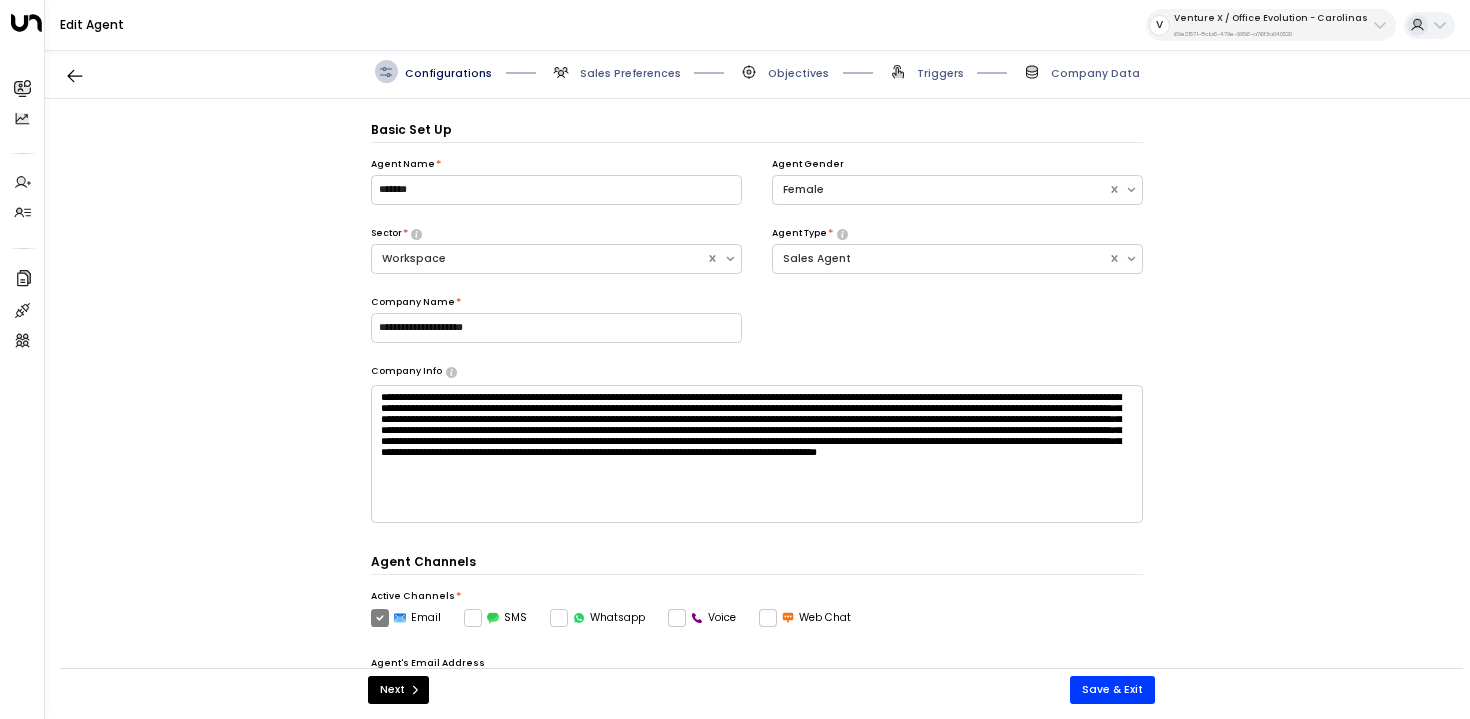 scroll, scrollTop: 22, scrollLeft: 0, axis: vertical 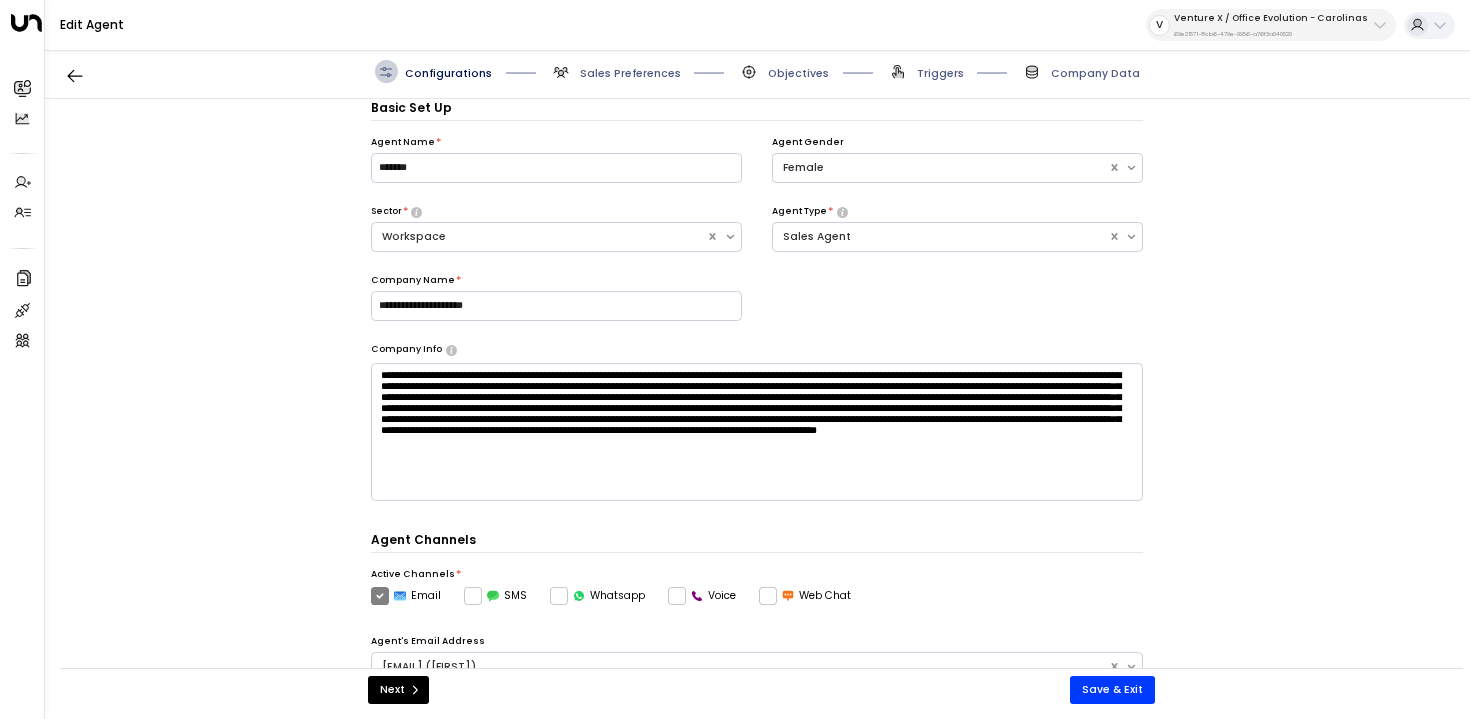 click on "Sales Preferences" at bounding box center [615, 71] 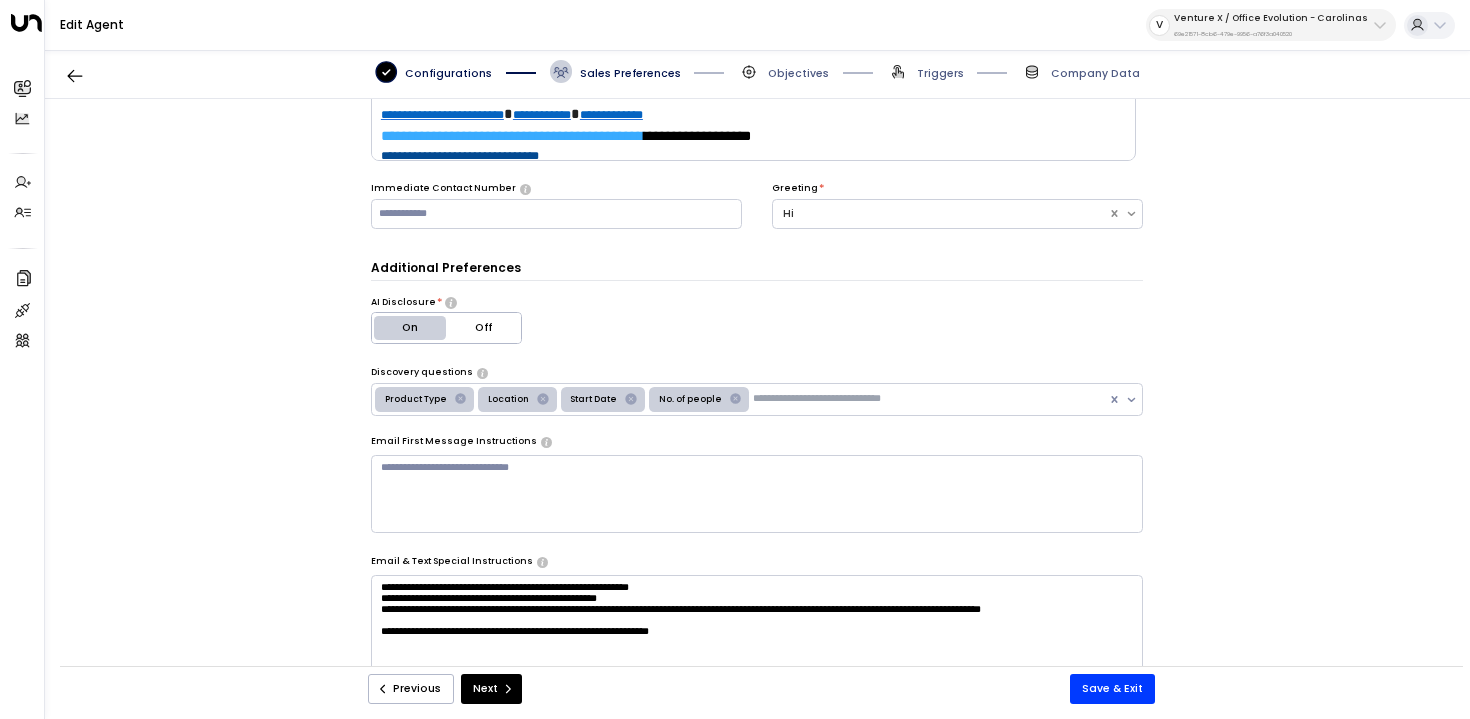 scroll, scrollTop: 0, scrollLeft: 0, axis: both 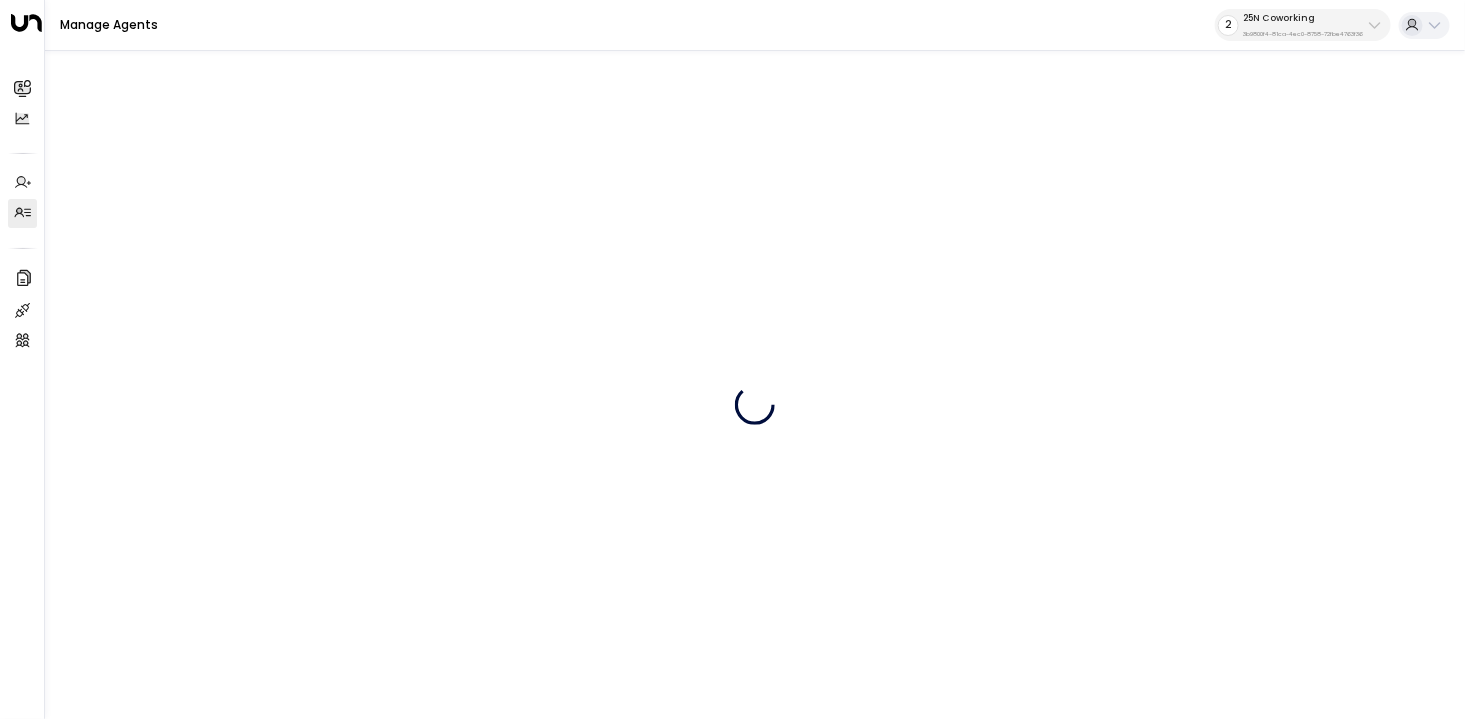 click on "25N Coworking" at bounding box center [1303, 18] 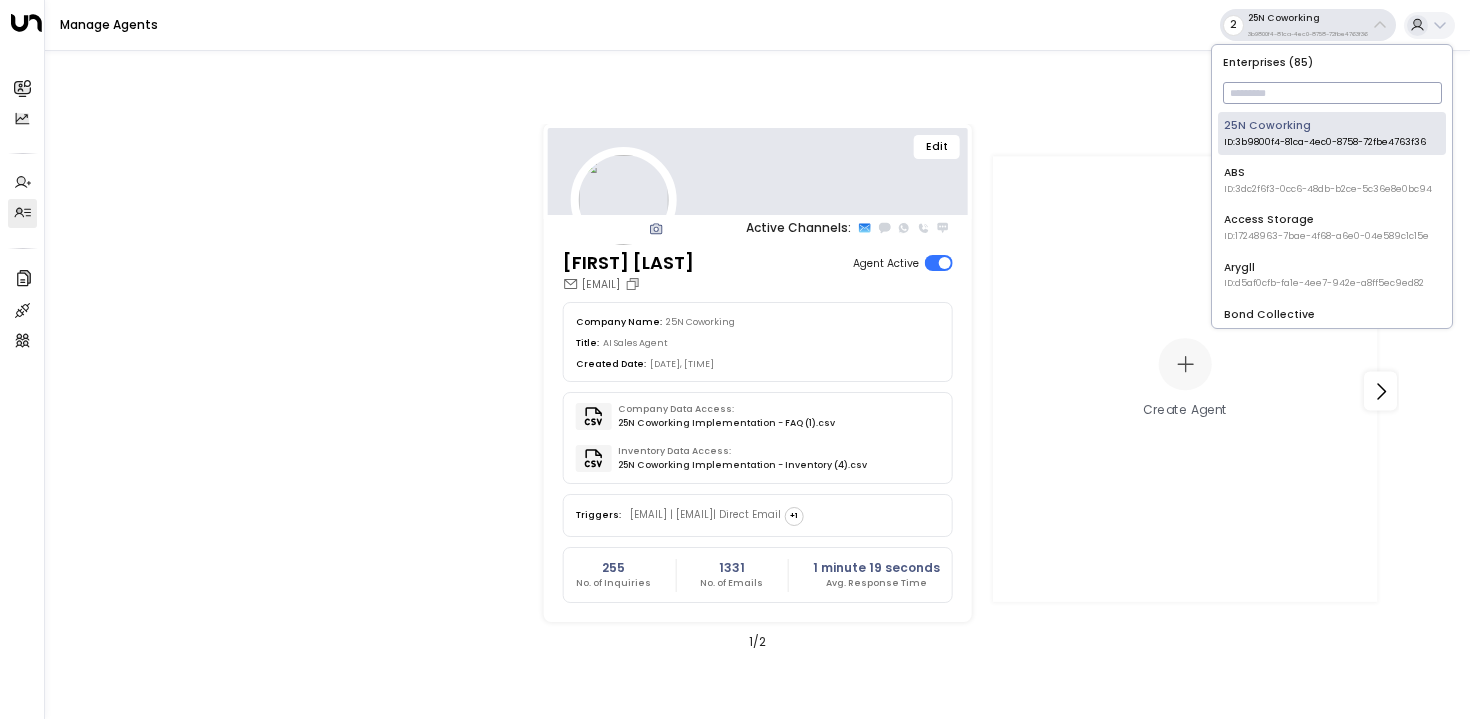 click at bounding box center [1332, 93] 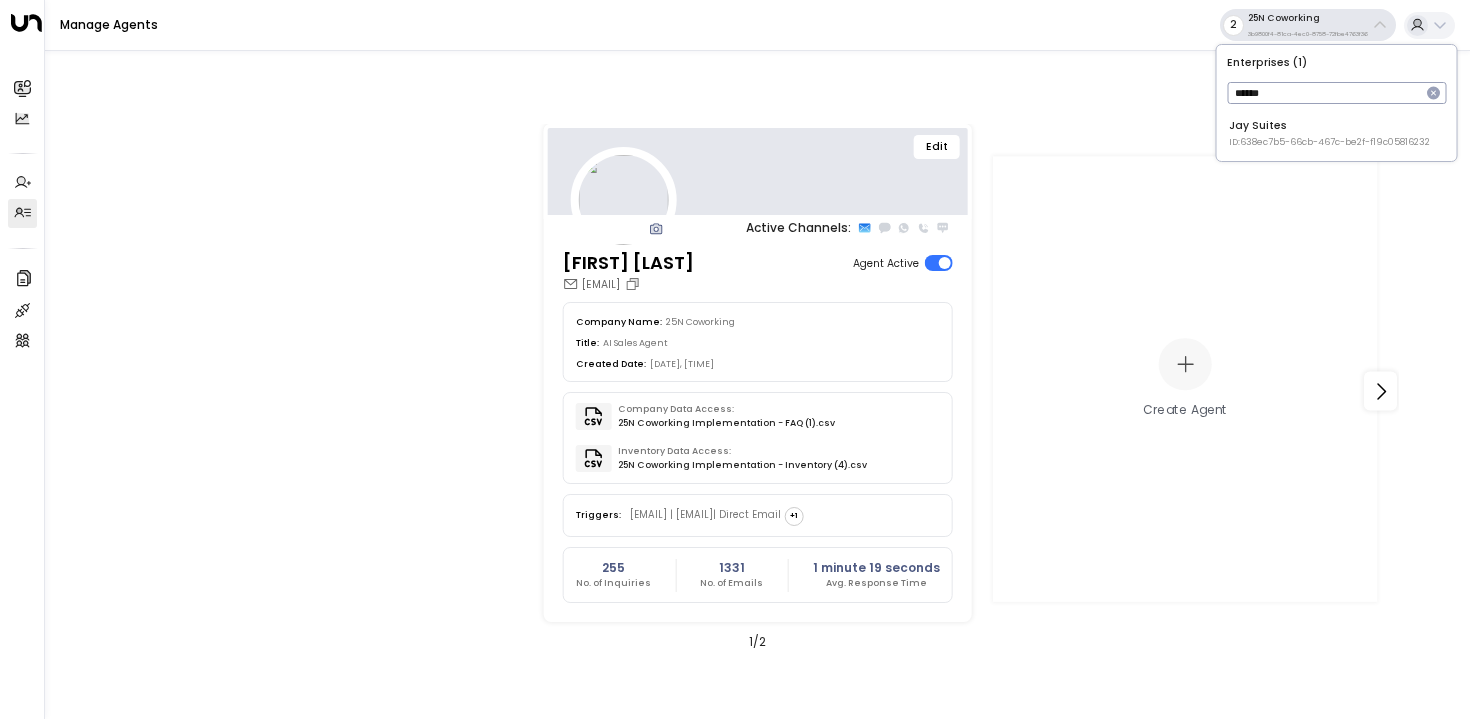 type on "******" 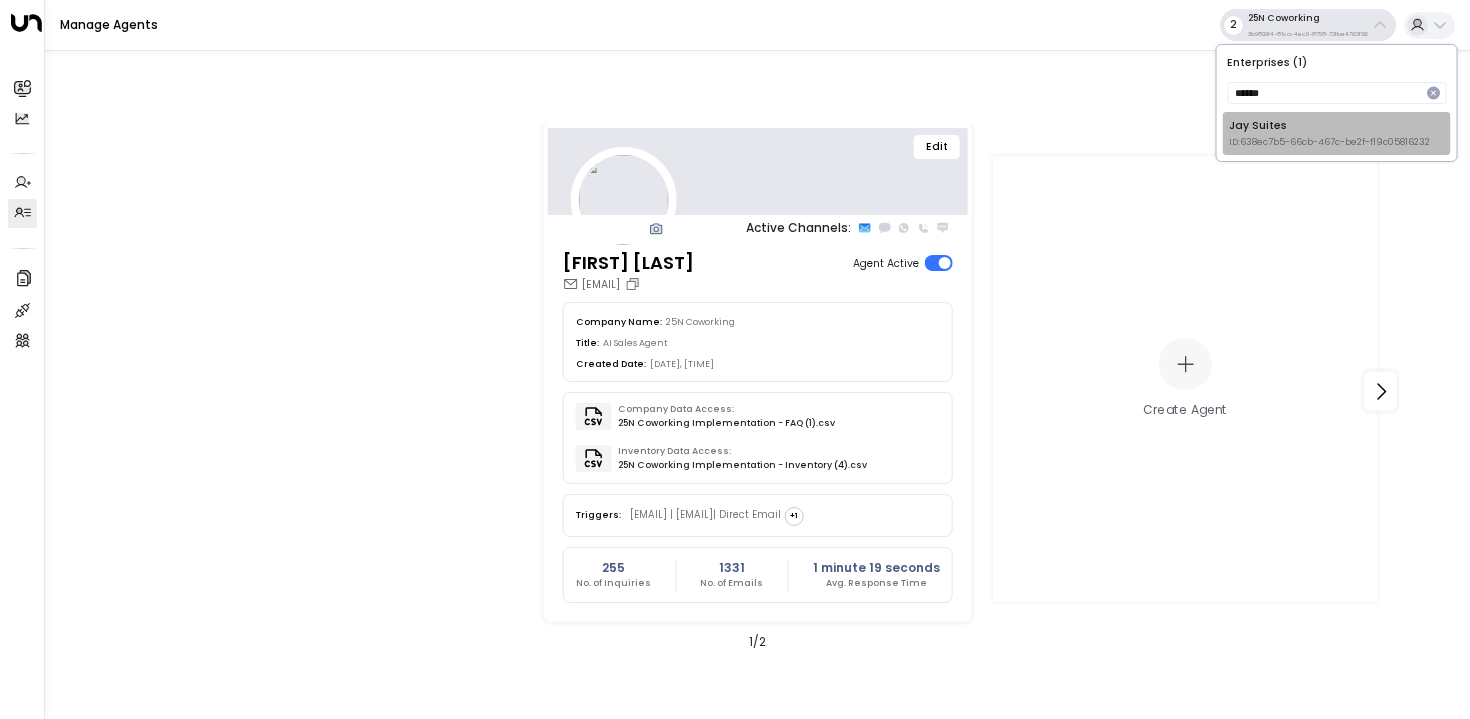 click on "Jay Suites ID:  638ec7b5-66cb-467c-be2f-f19c05816232" at bounding box center (1329, 133) 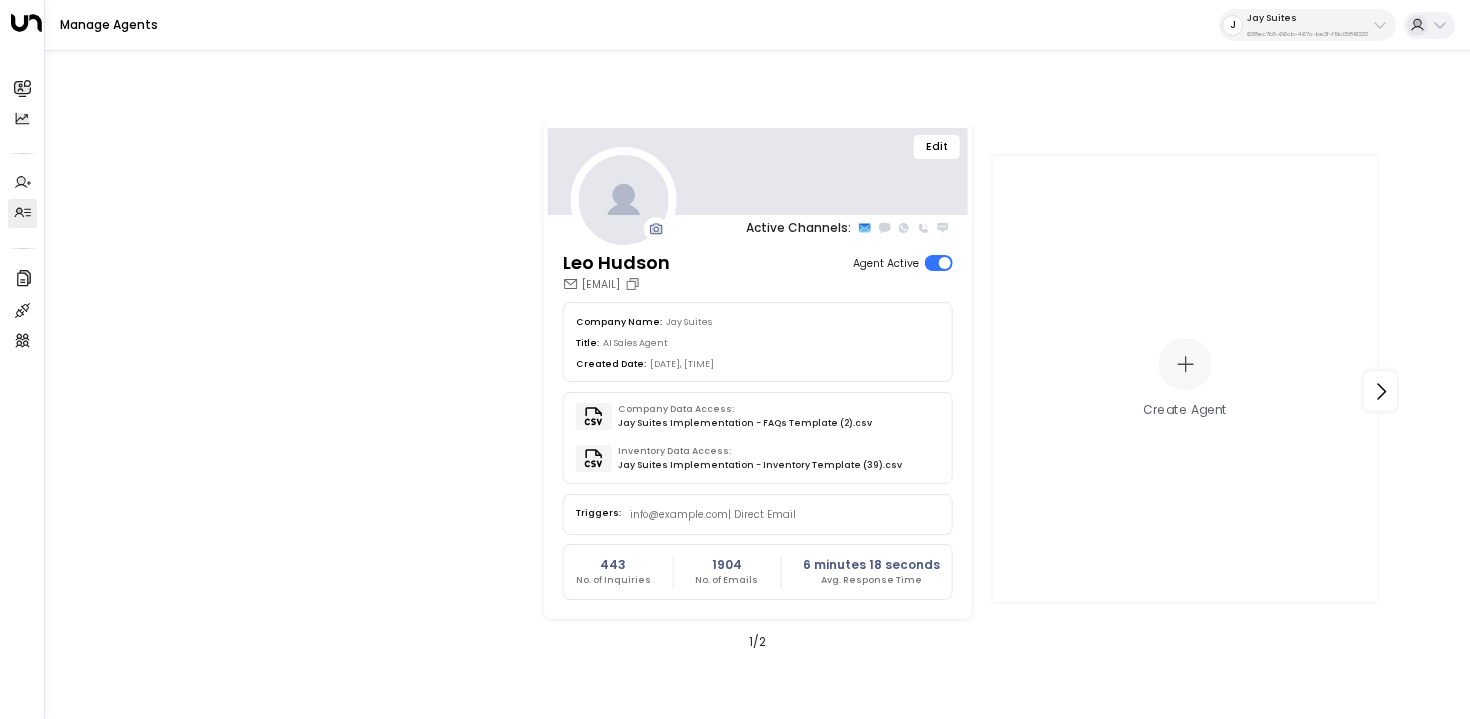 click on "Edit" at bounding box center [937, 147] 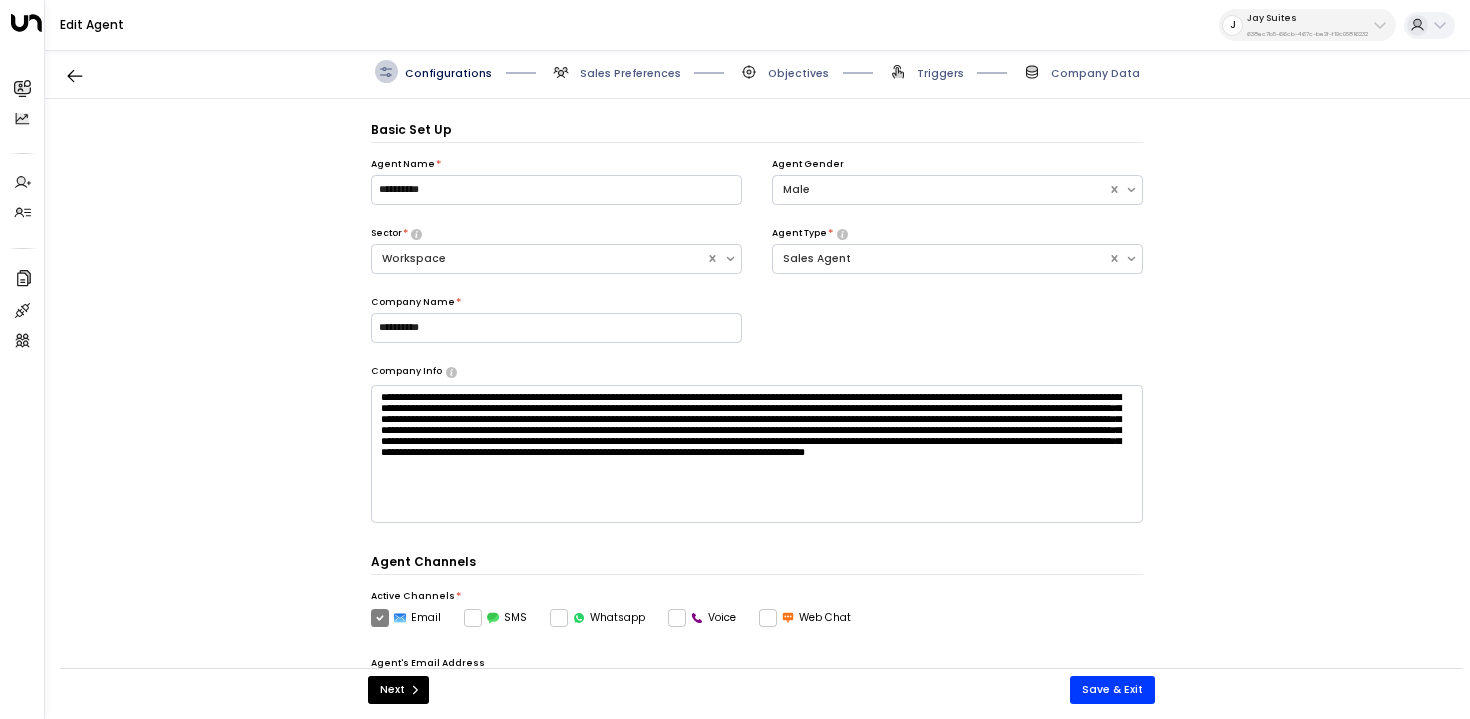 scroll, scrollTop: 22, scrollLeft: 0, axis: vertical 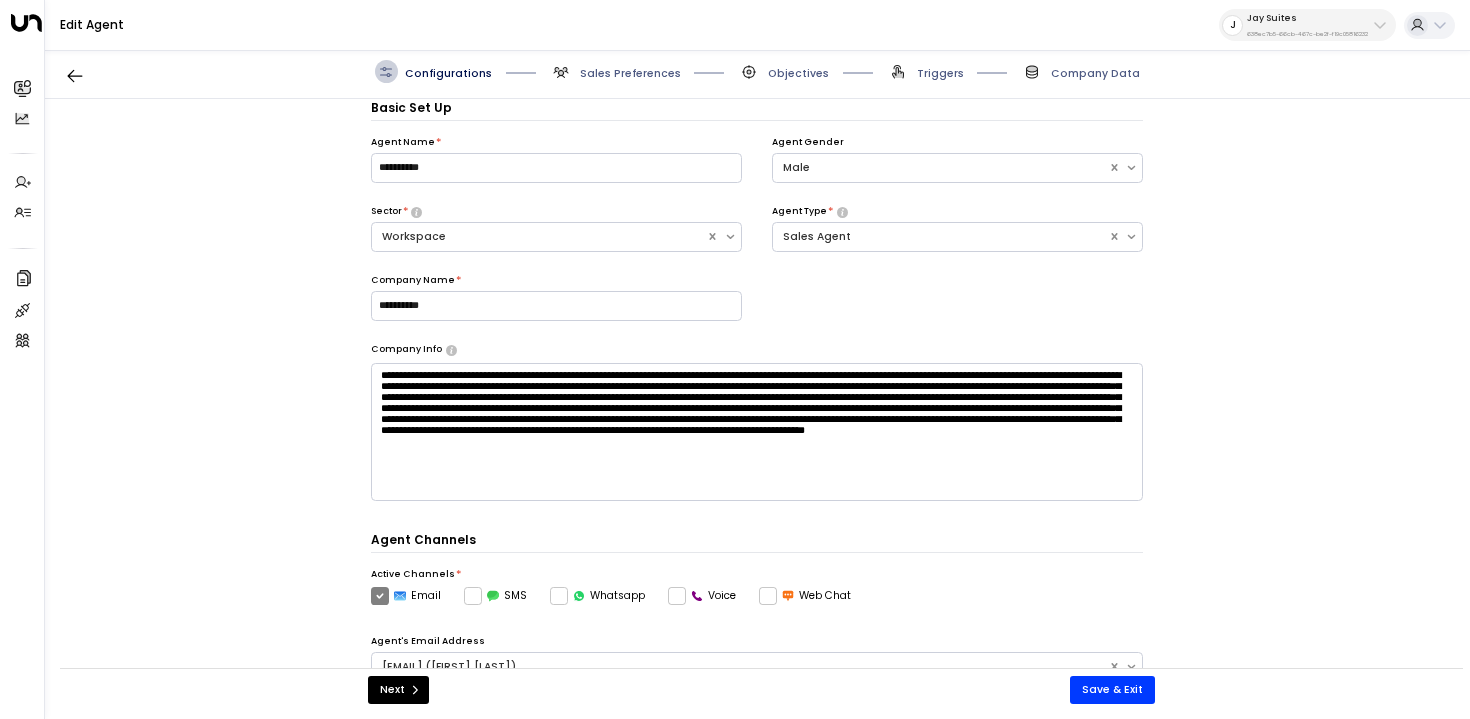 click on "Configurations Sales Preferences Objectives Triggers Company Data" at bounding box center (757, 72) 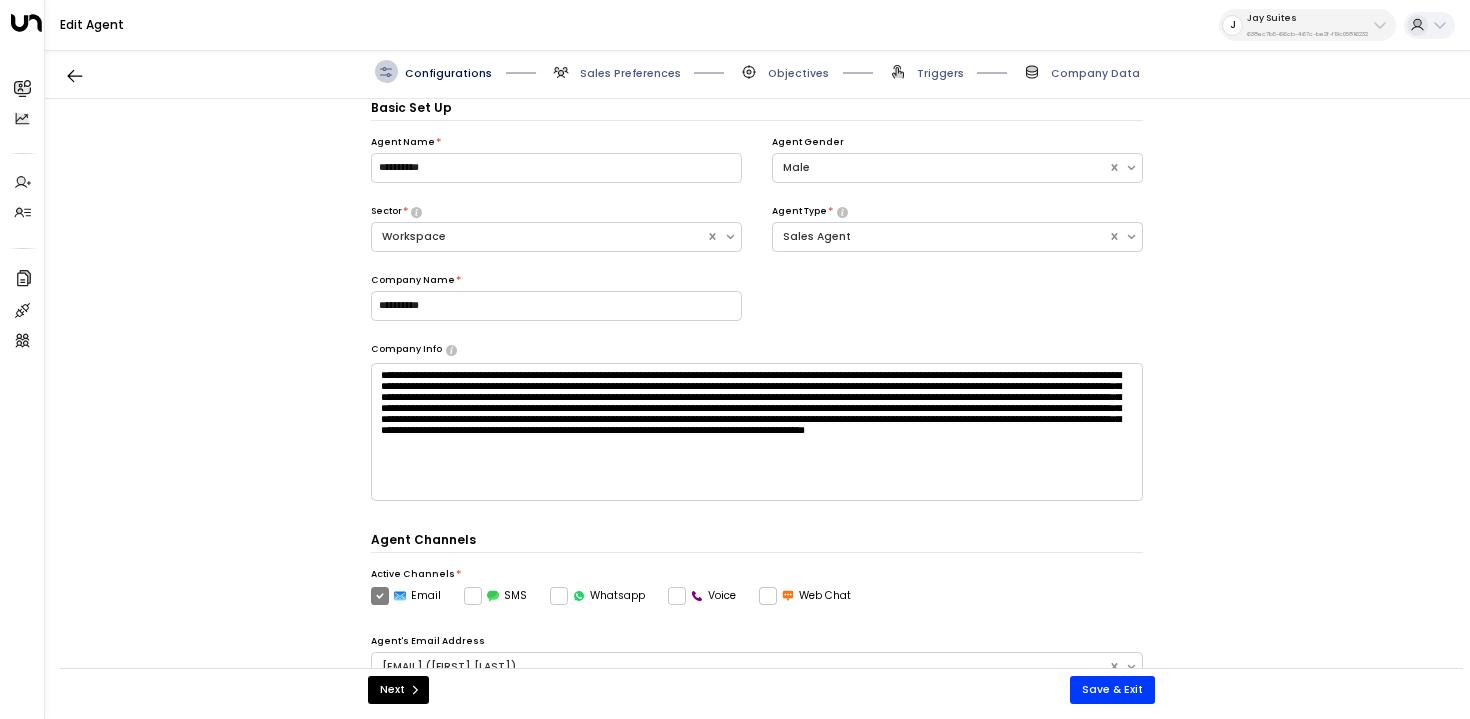 click on "Sales Preferences" at bounding box center [630, 73] 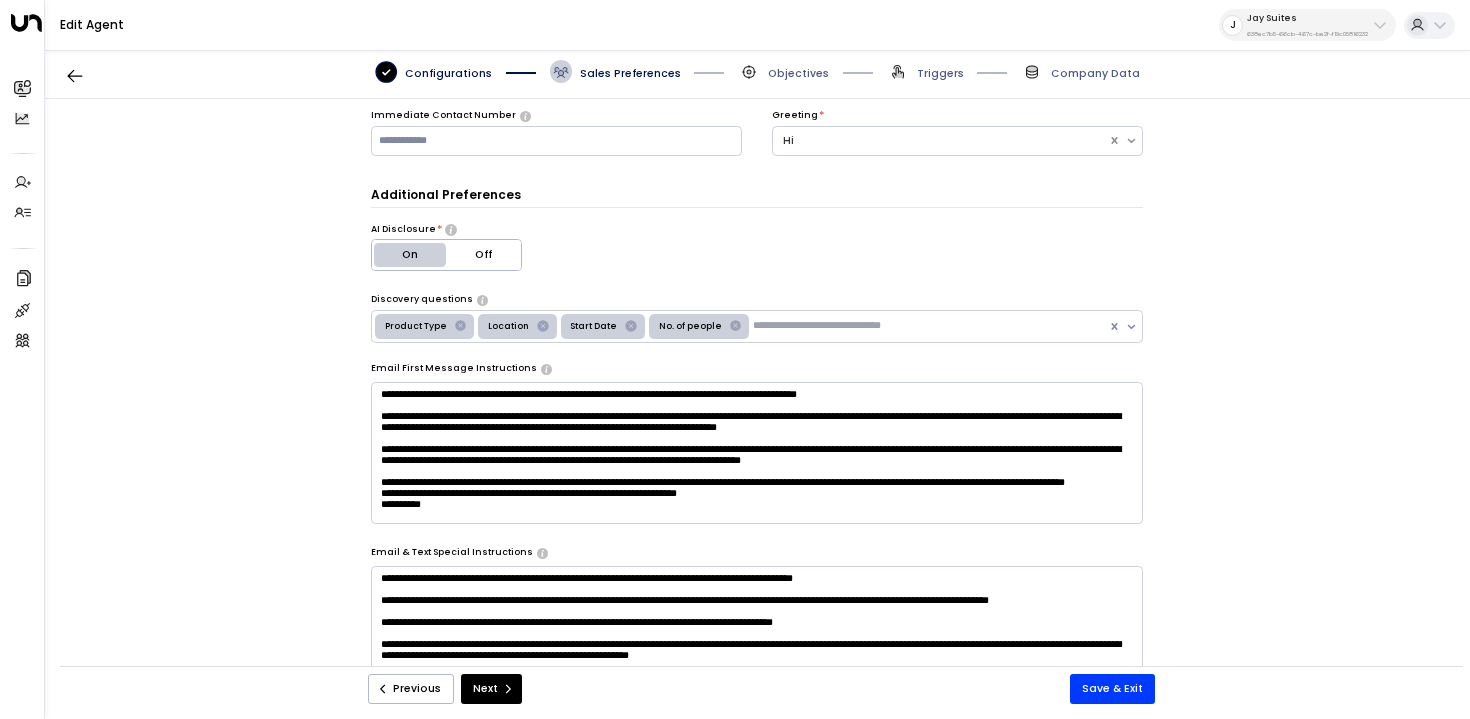 scroll, scrollTop: 490, scrollLeft: 0, axis: vertical 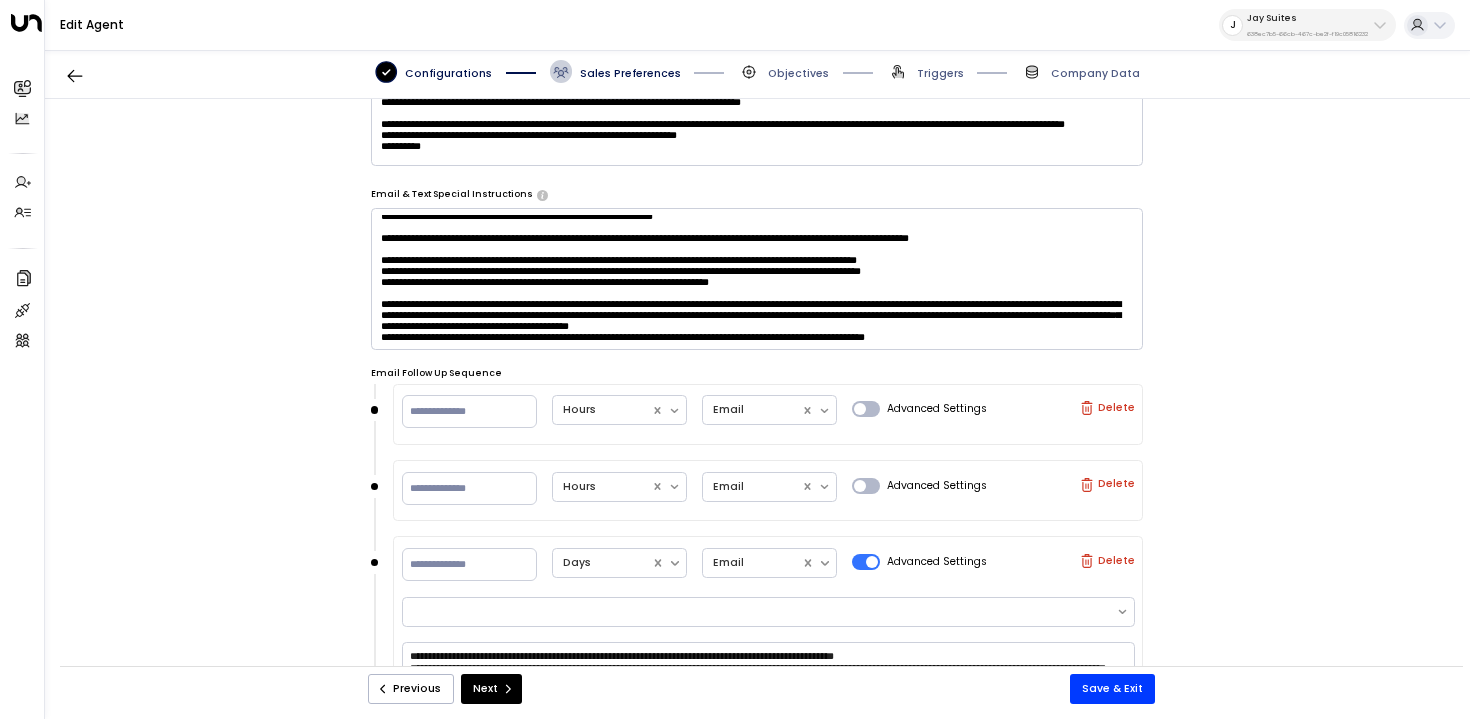 click at bounding box center (757, 279) 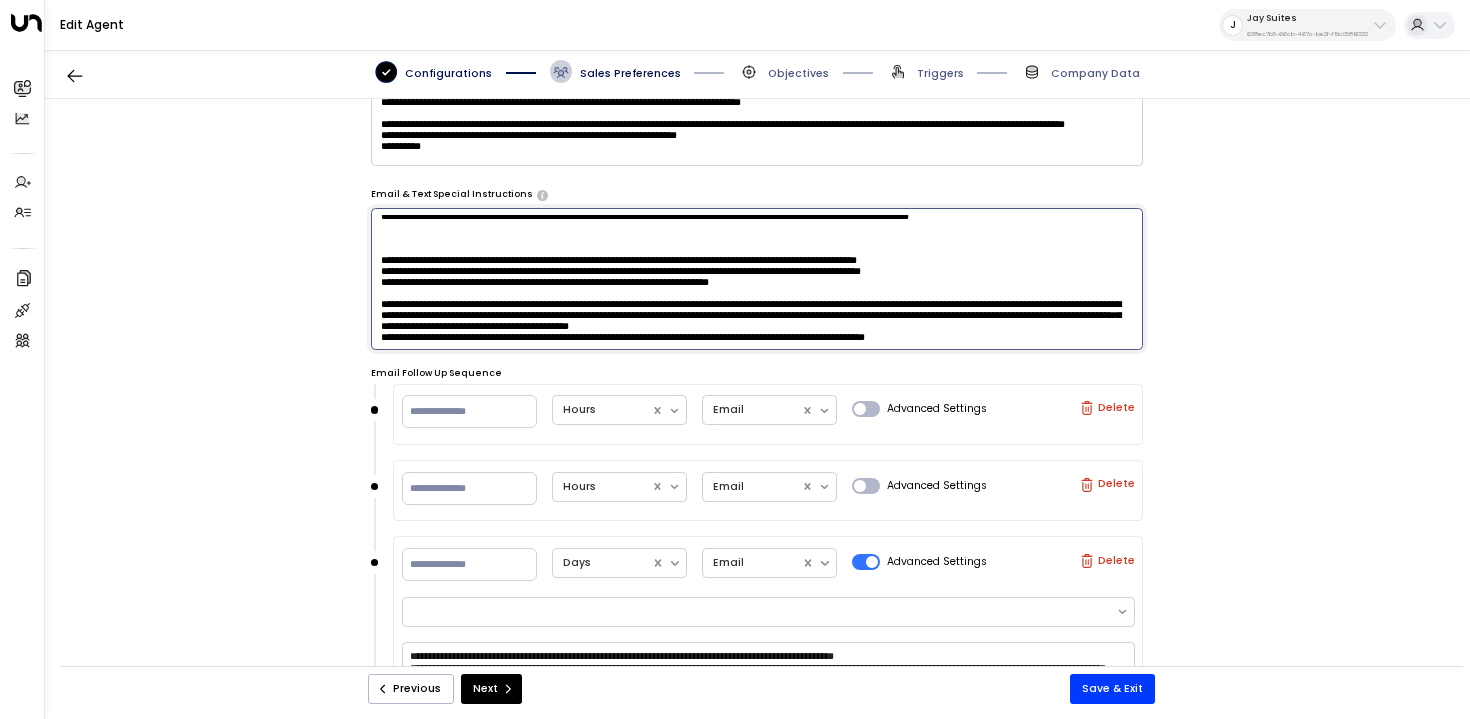 scroll, scrollTop: 1782, scrollLeft: 0, axis: vertical 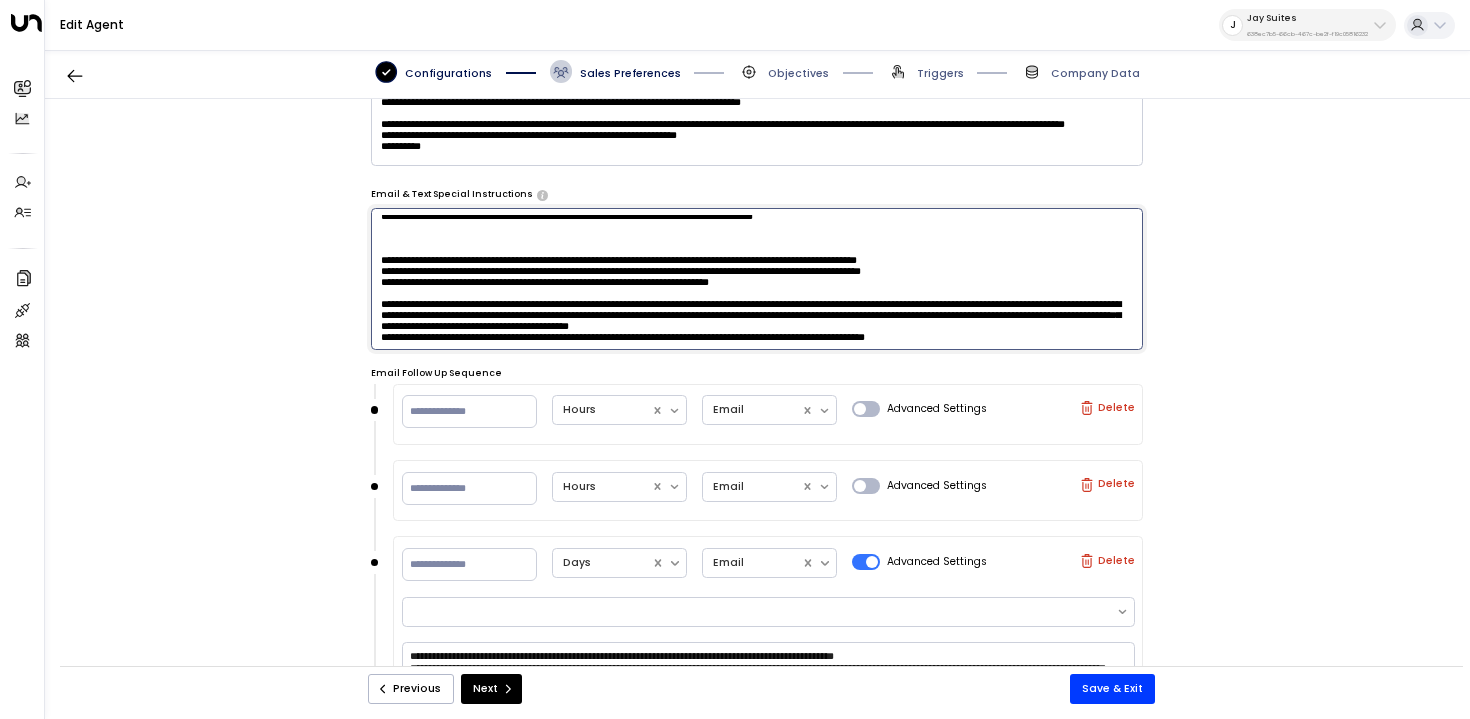 paste on "**********" 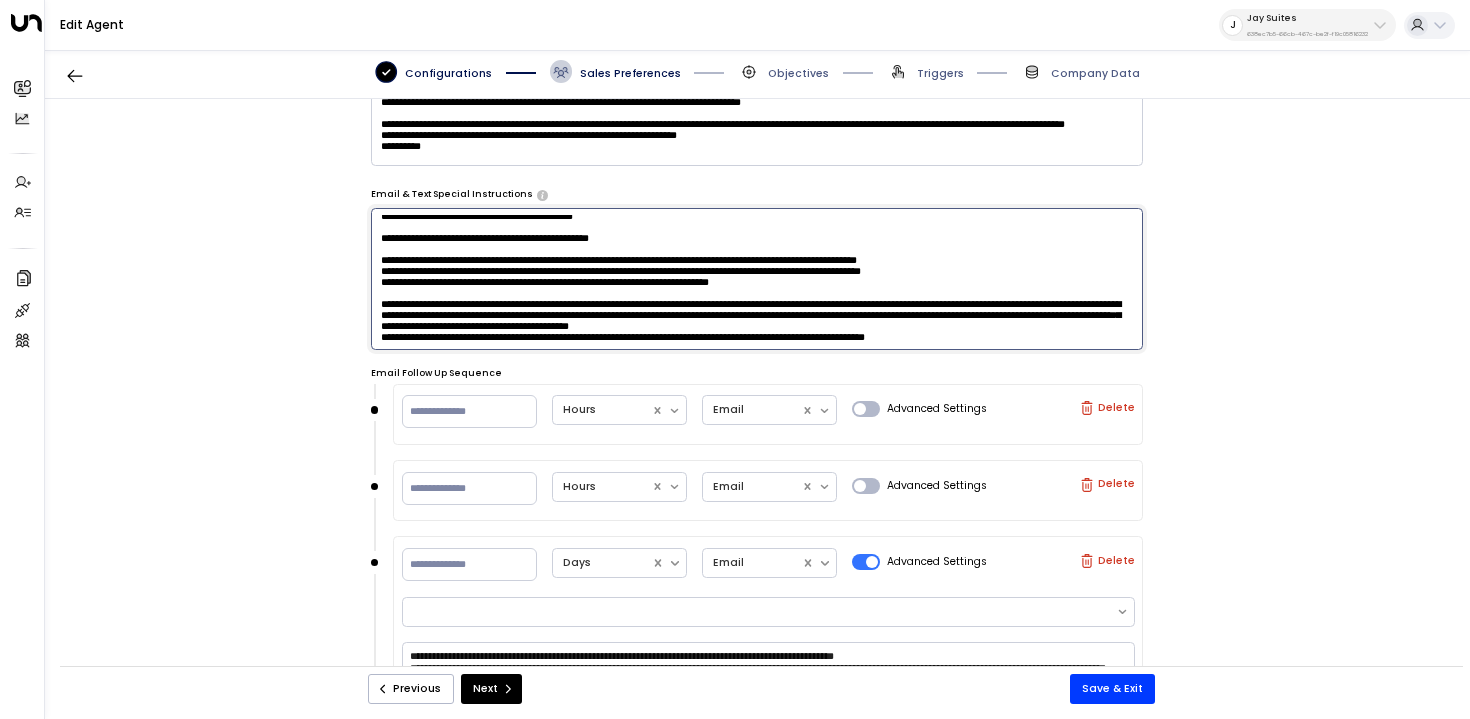 scroll, scrollTop: 2088, scrollLeft: 0, axis: vertical 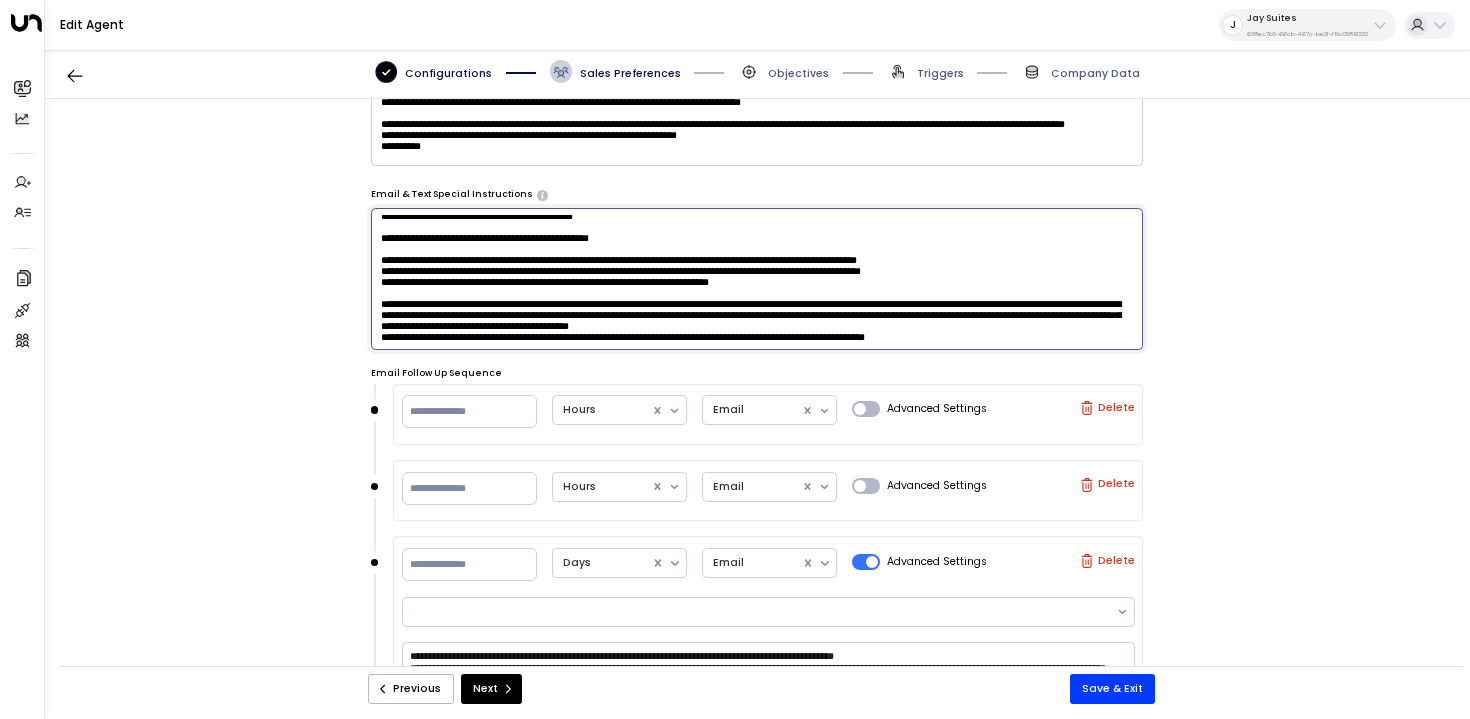 drag, startPoint x: 378, startPoint y: 243, endPoint x: 1152, endPoint y: 241, distance: 774.00256 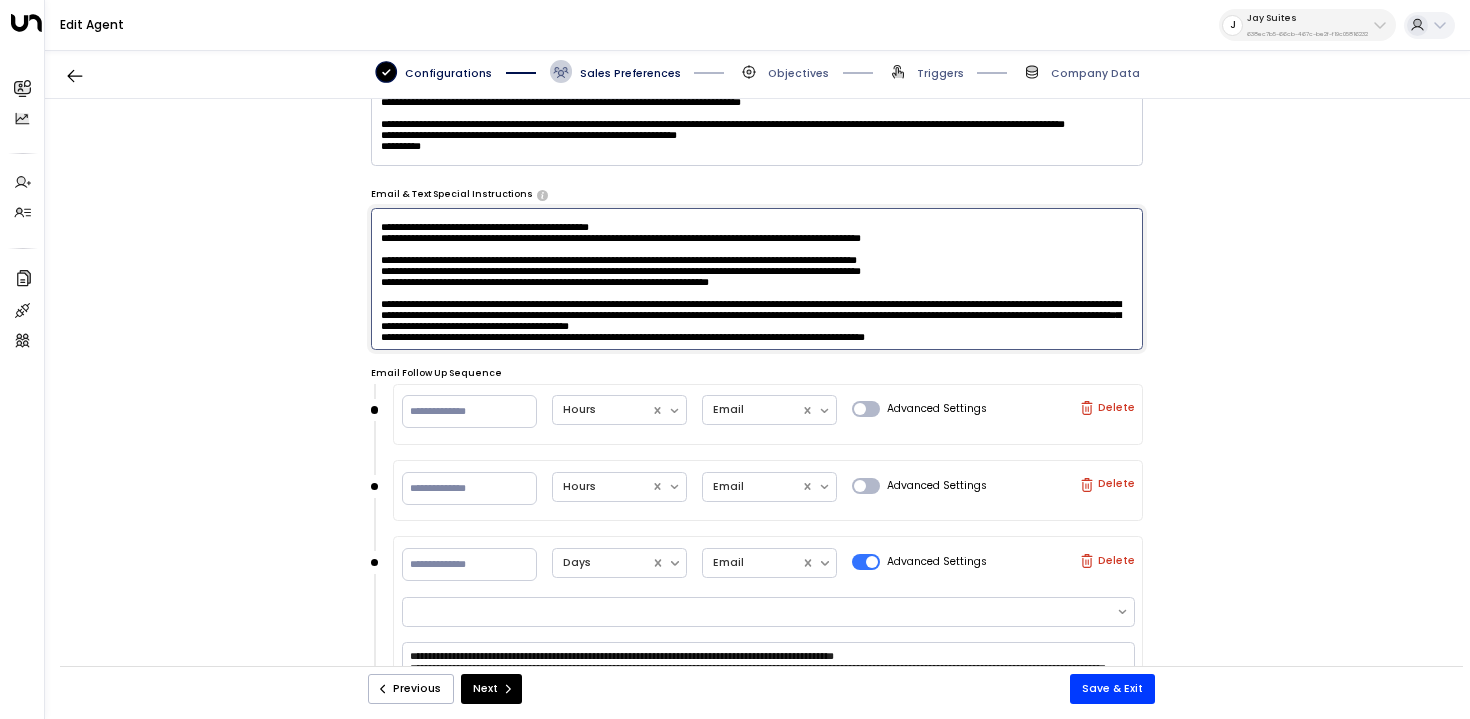 scroll, scrollTop: 2022, scrollLeft: 0, axis: vertical 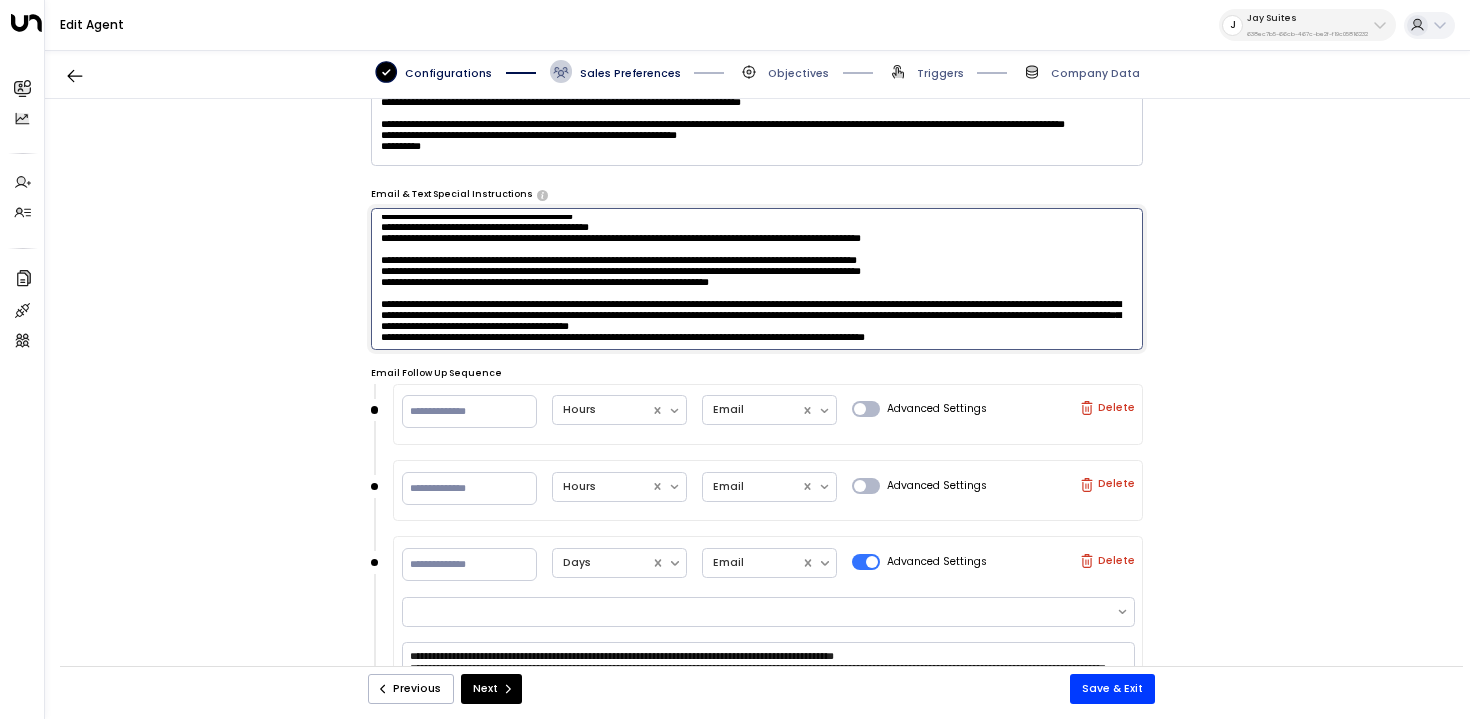 click at bounding box center [757, 279] 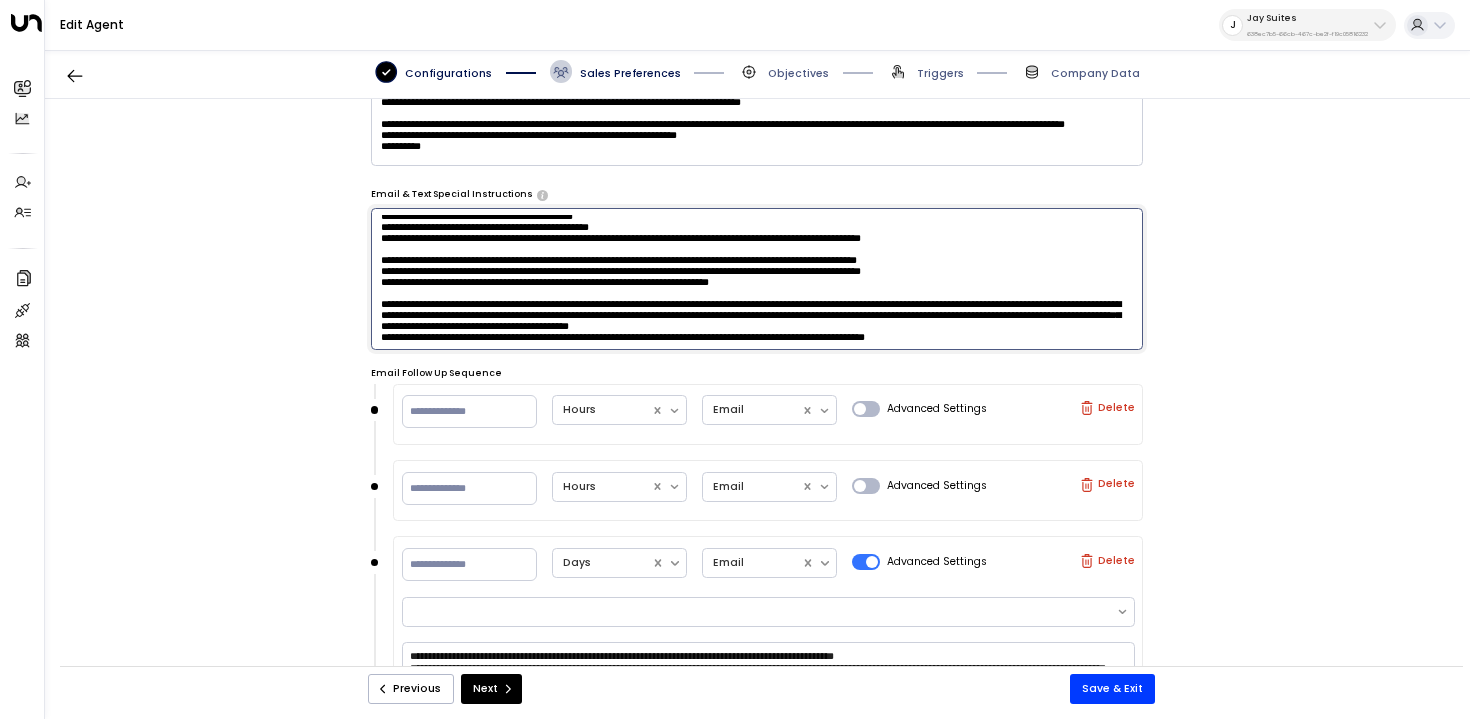 scroll, scrollTop: 1925, scrollLeft: 0, axis: vertical 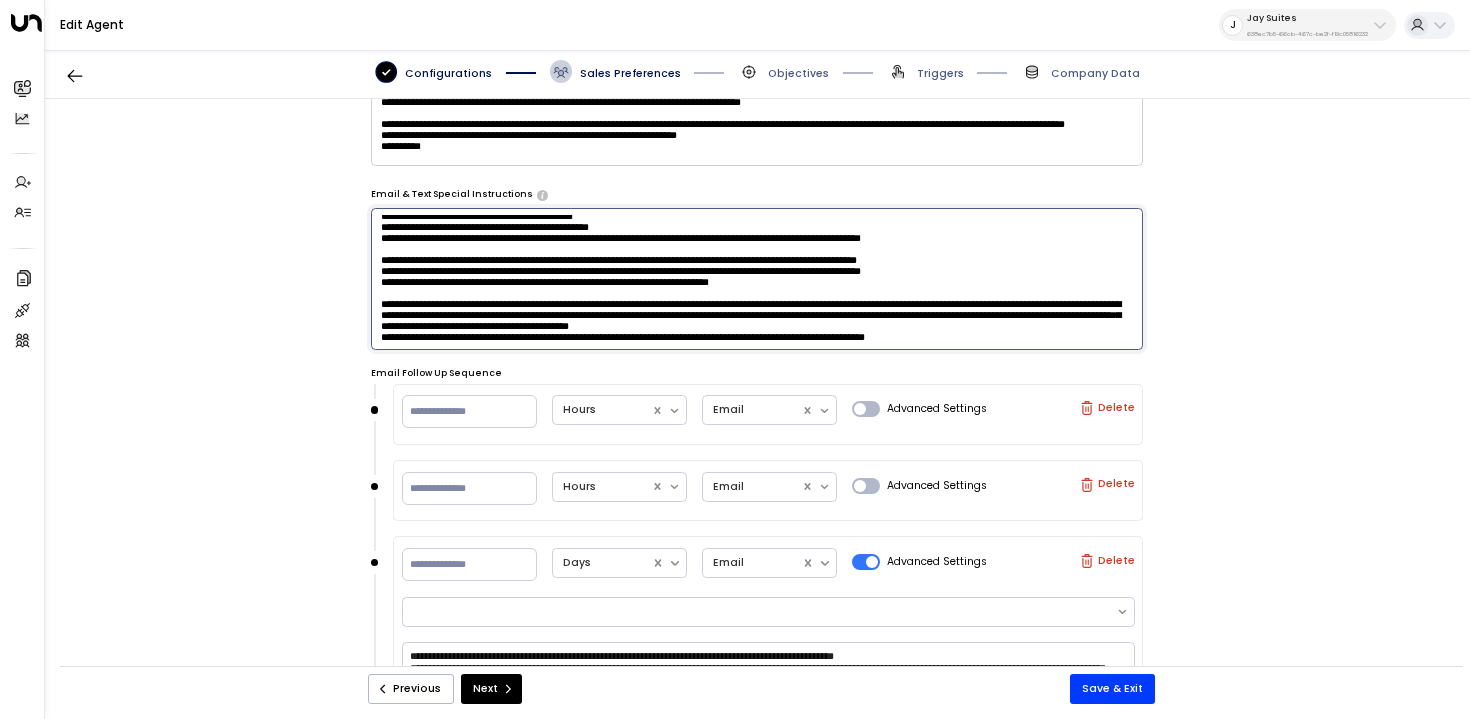 click at bounding box center [757, 279] 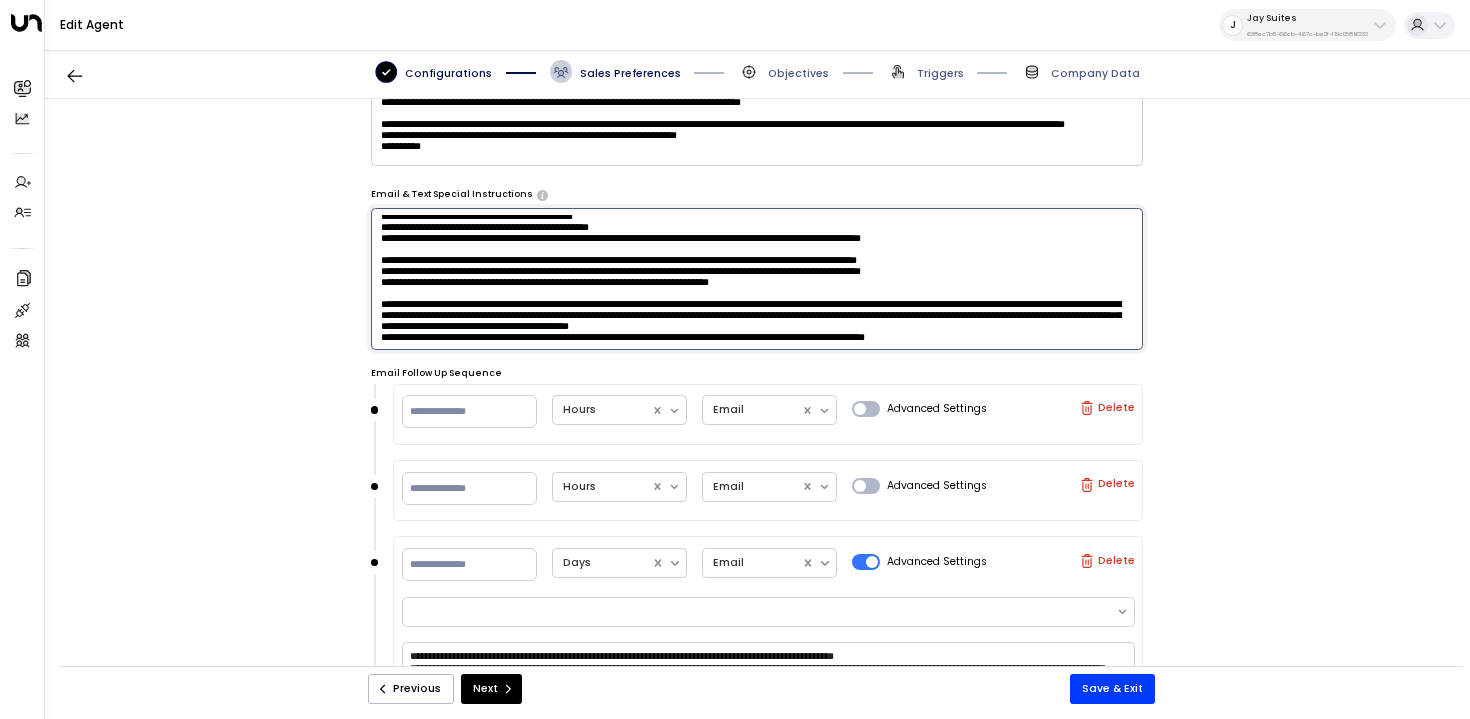 scroll, scrollTop: 1822, scrollLeft: 0, axis: vertical 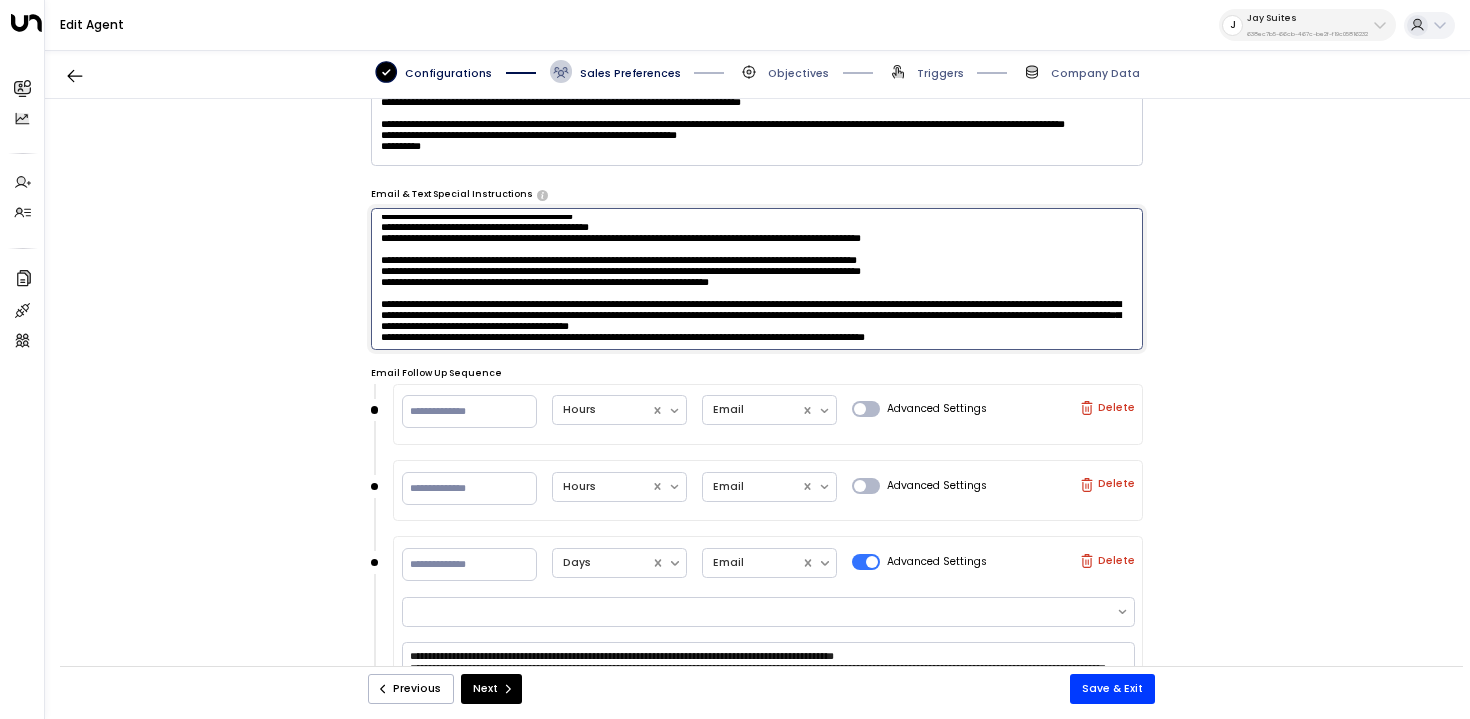 click at bounding box center (757, 279) 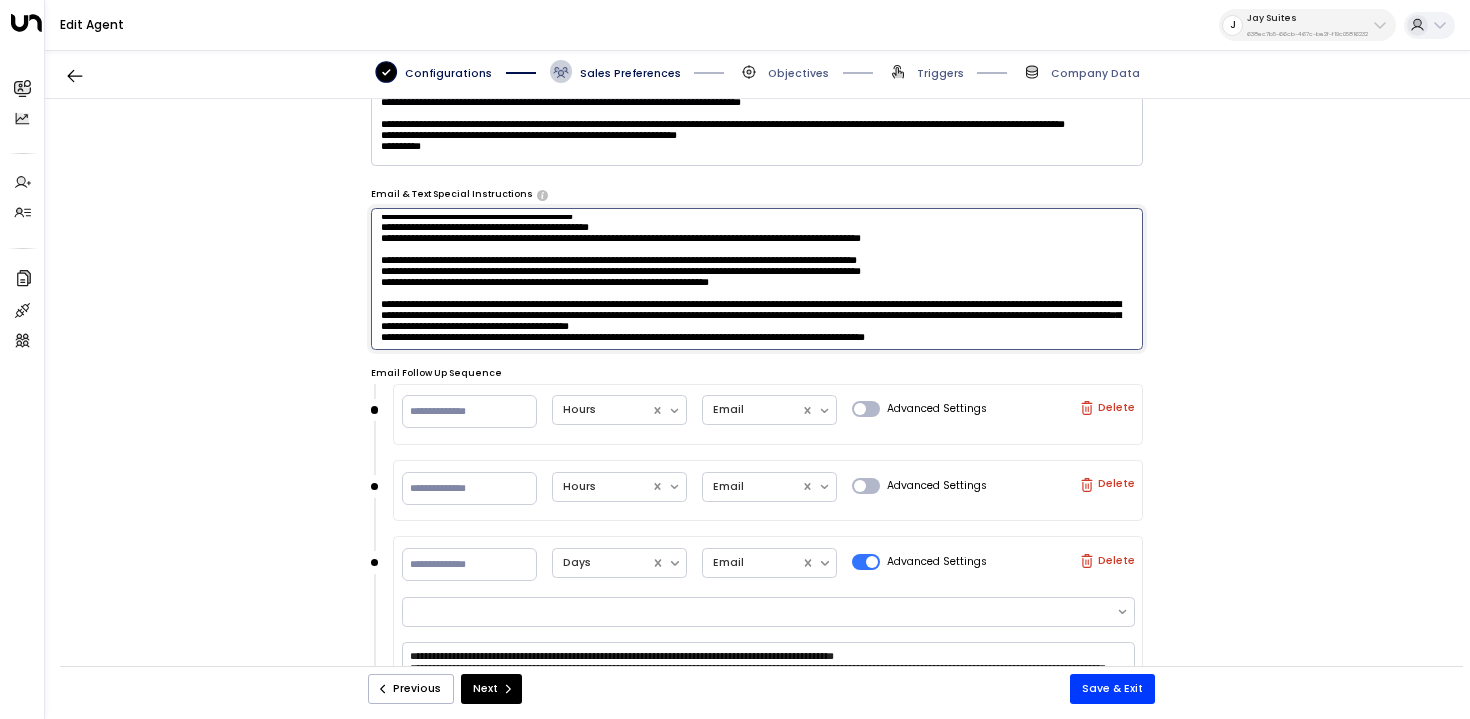 scroll, scrollTop: 1749, scrollLeft: 0, axis: vertical 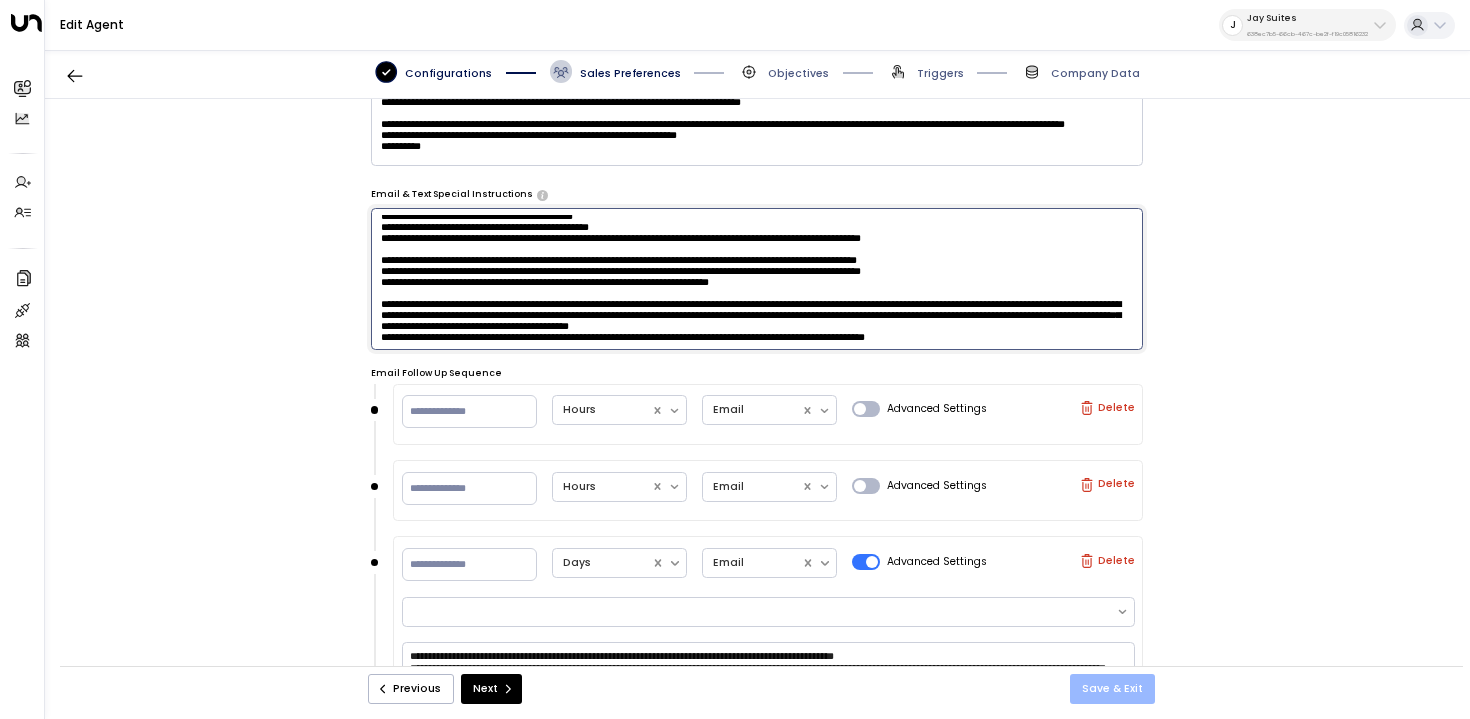 type on "**********" 